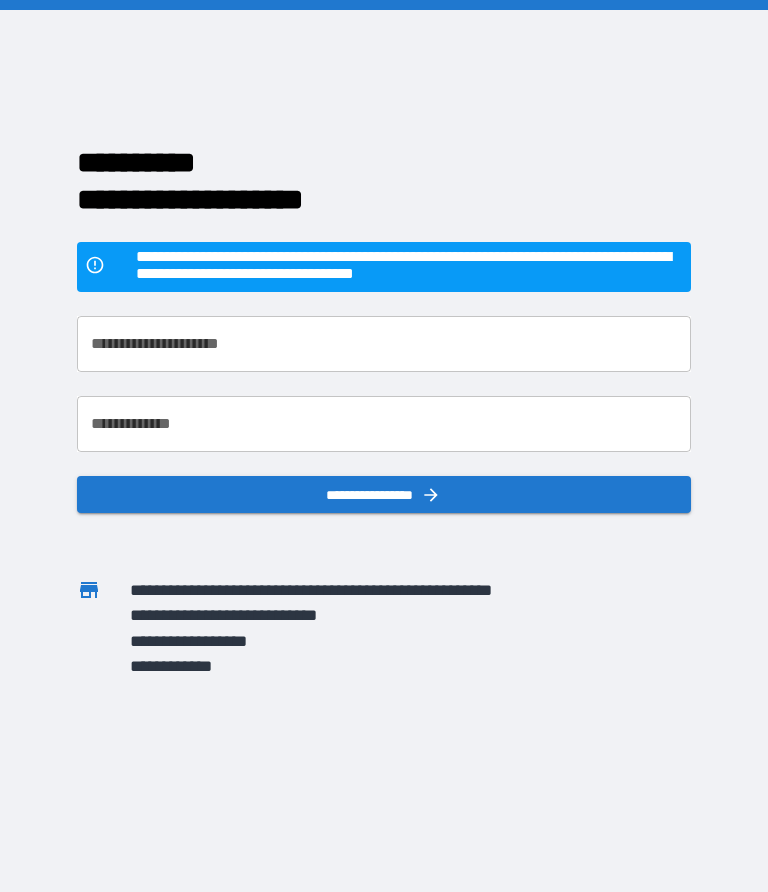 scroll, scrollTop: 0, scrollLeft: 0, axis: both 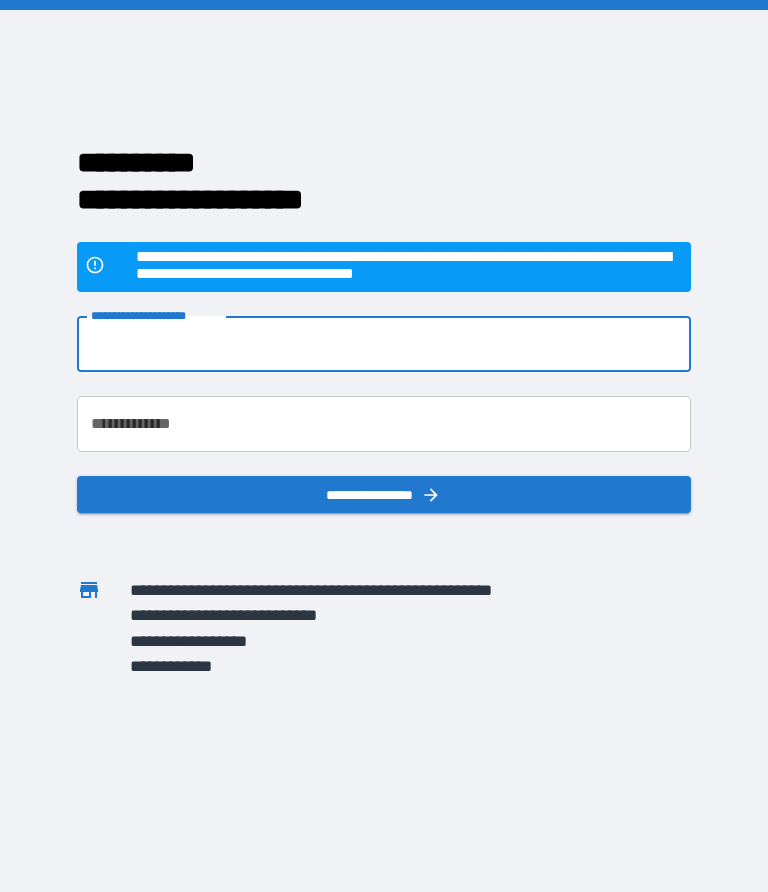 click on "**********" at bounding box center [372, 412] 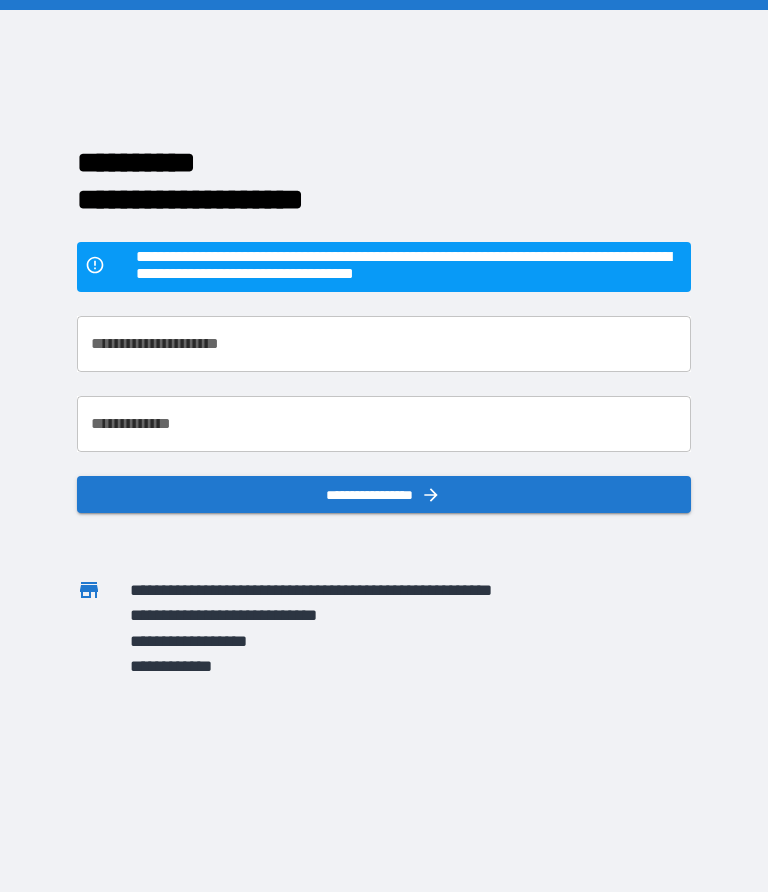 click on "**********" at bounding box center [384, 344] 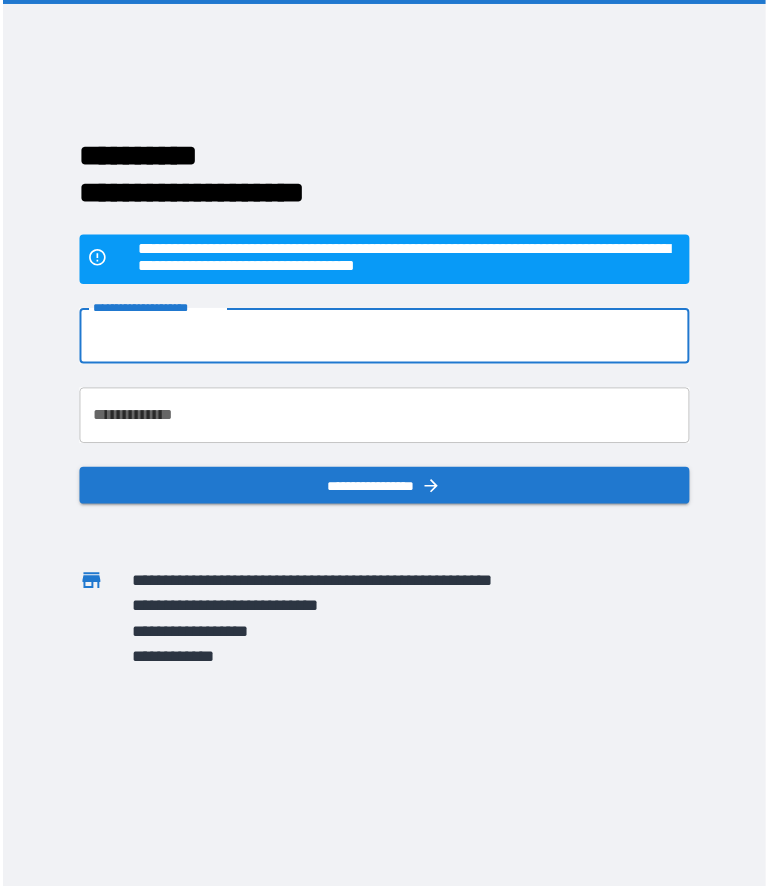 scroll, scrollTop: 0, scrollLeft: 0, axis: both 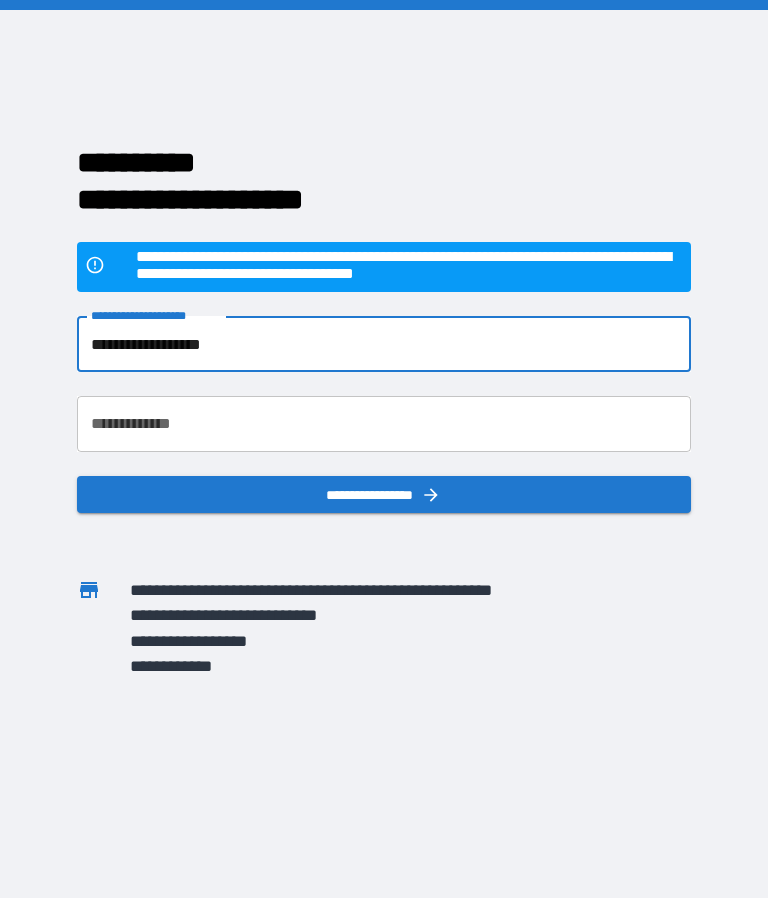 type on "**********" 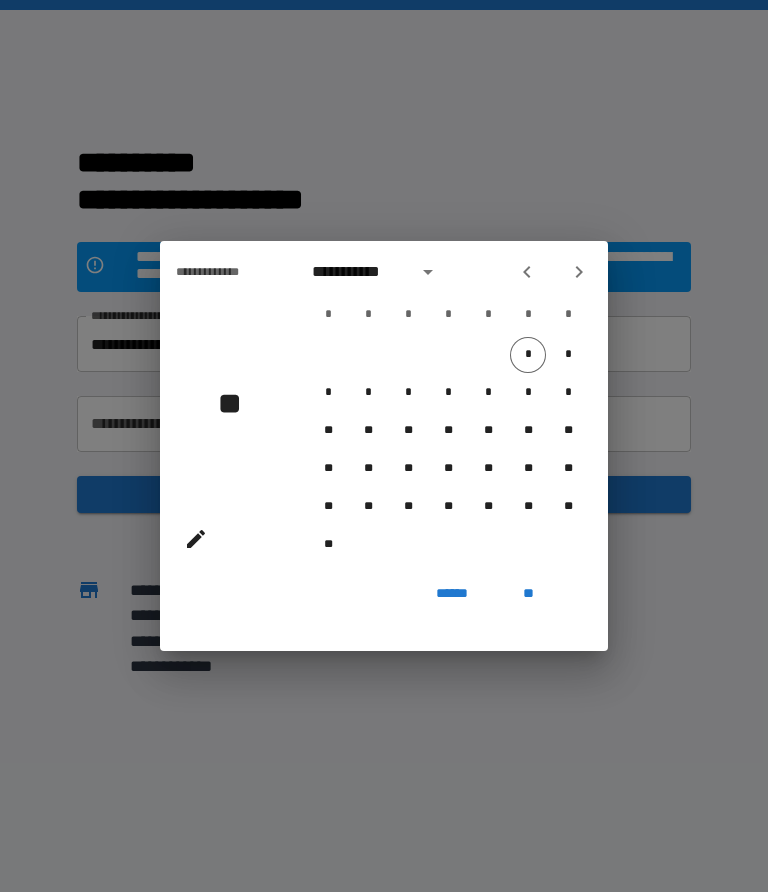 click 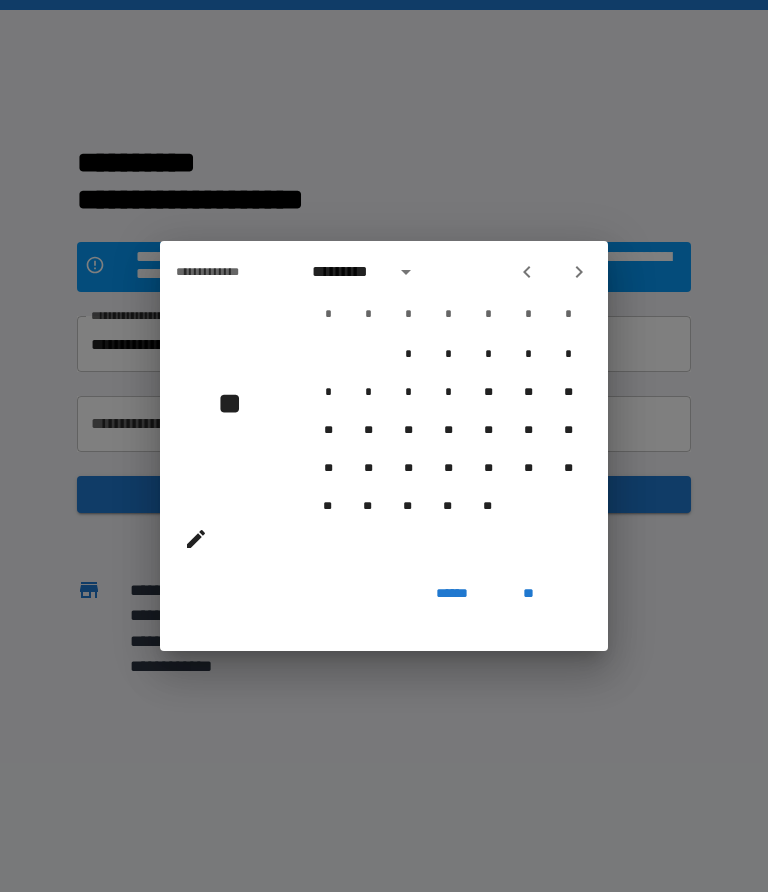 click 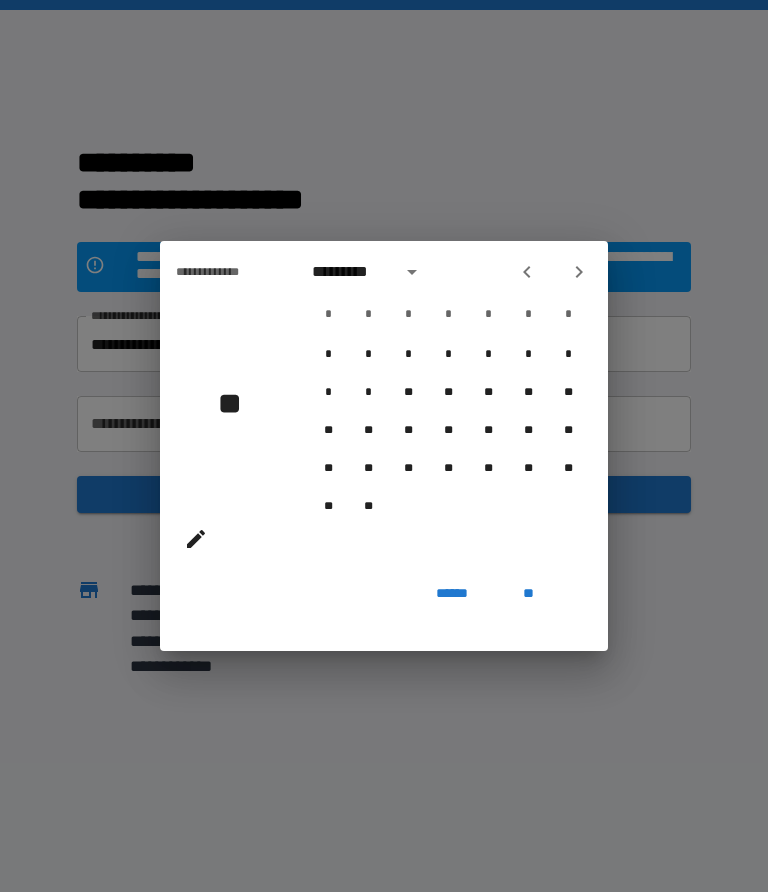 click at bounding box center (527, 272) 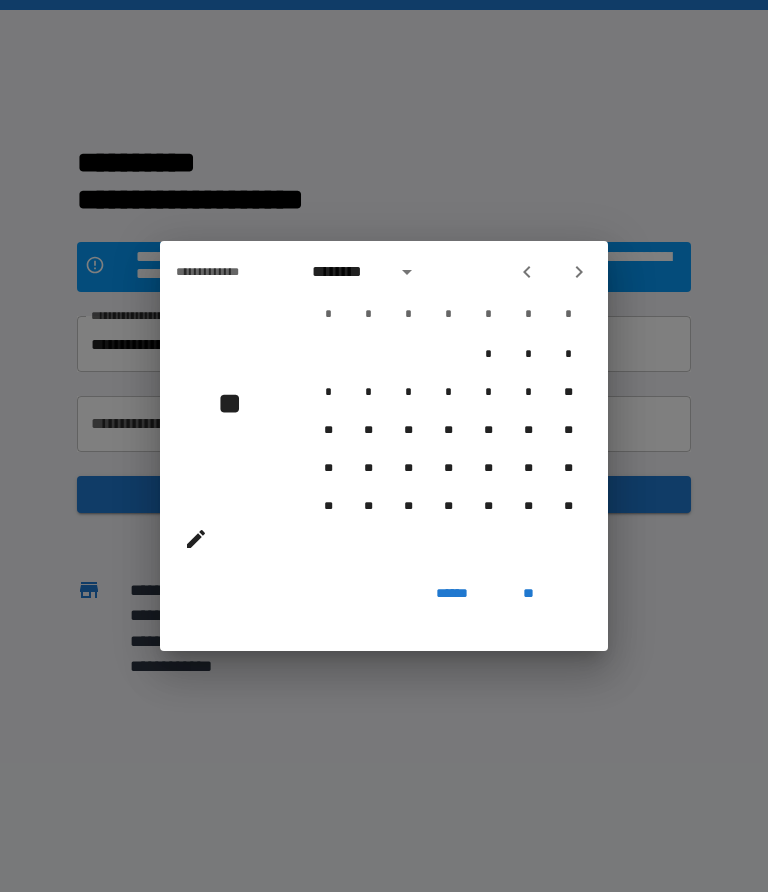 click at bounding box center [527, 272] 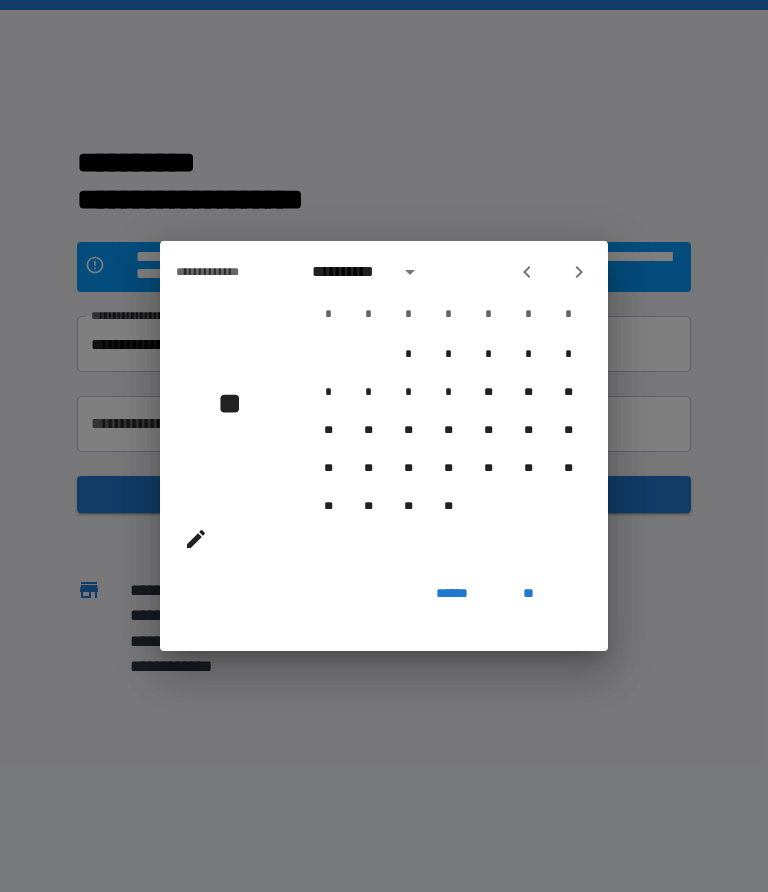 click at bounding box center [527, 272] 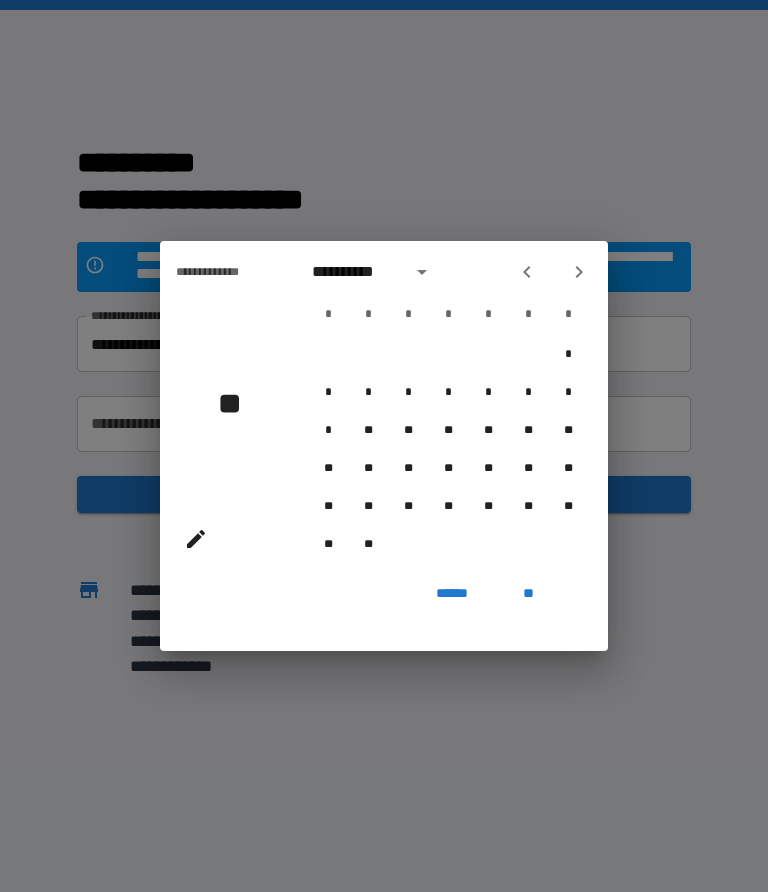 click at bounding box center (527, 272) 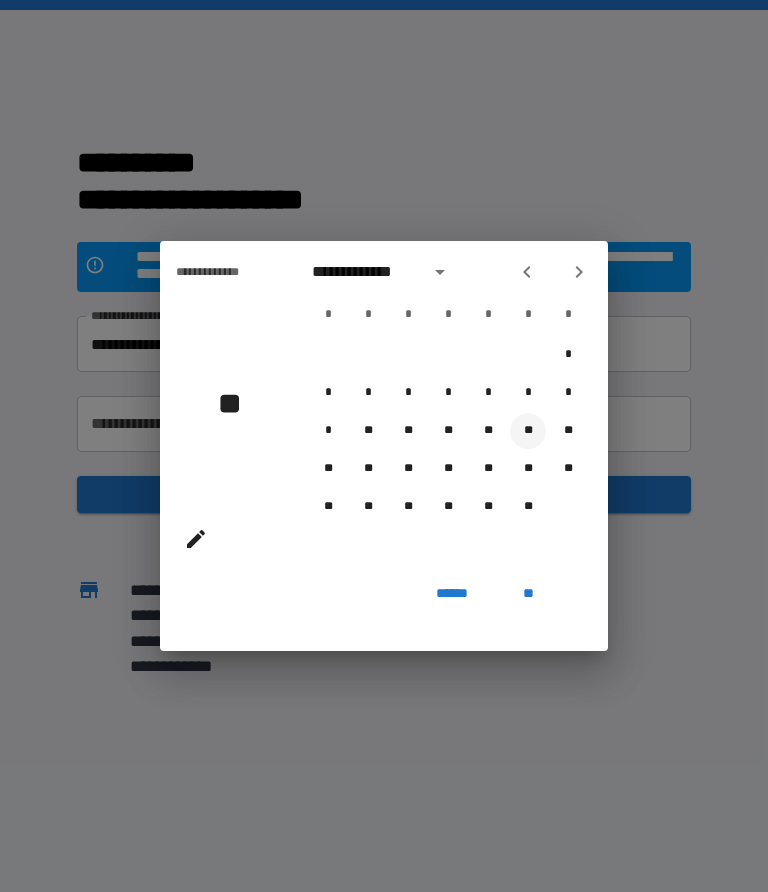 click on "**" at bounding box center [528, 431] 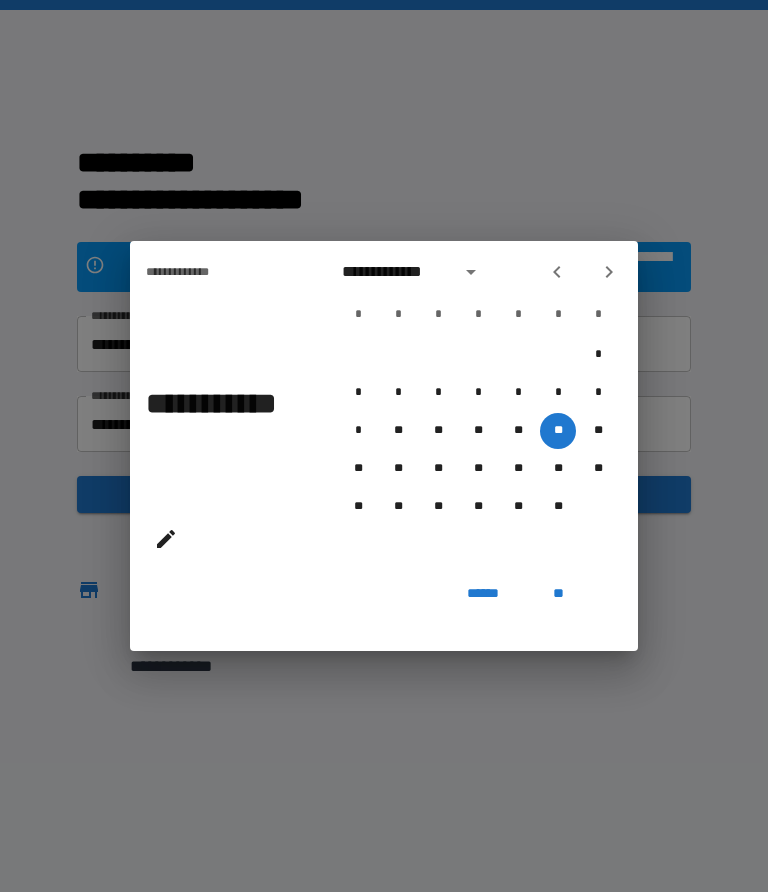 click 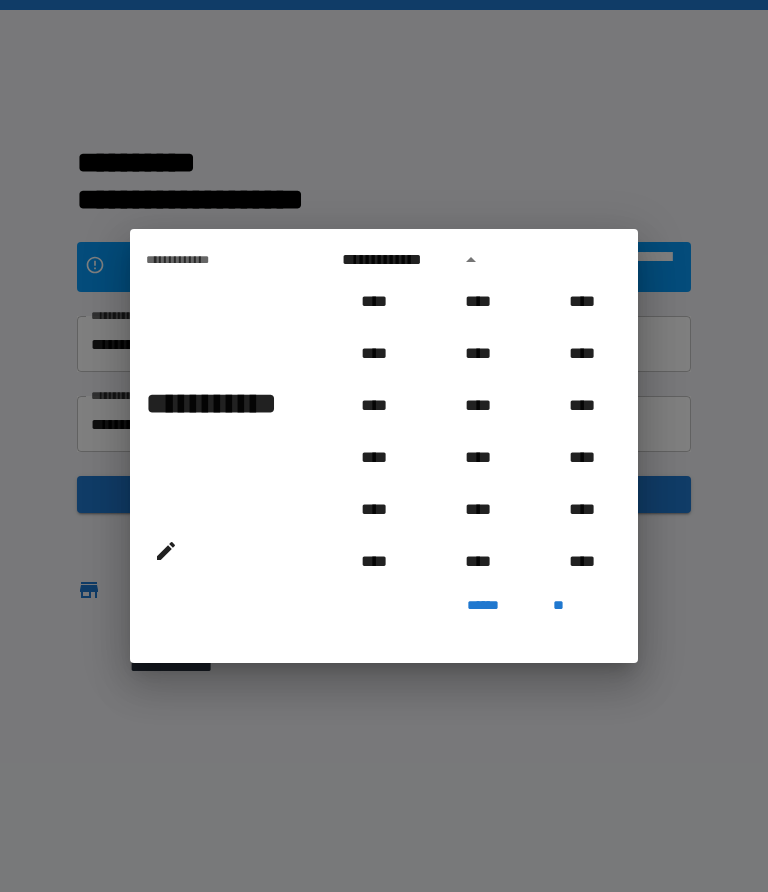 scroll, scrollTop: 941, scrollLeft: 0, axis: vertical 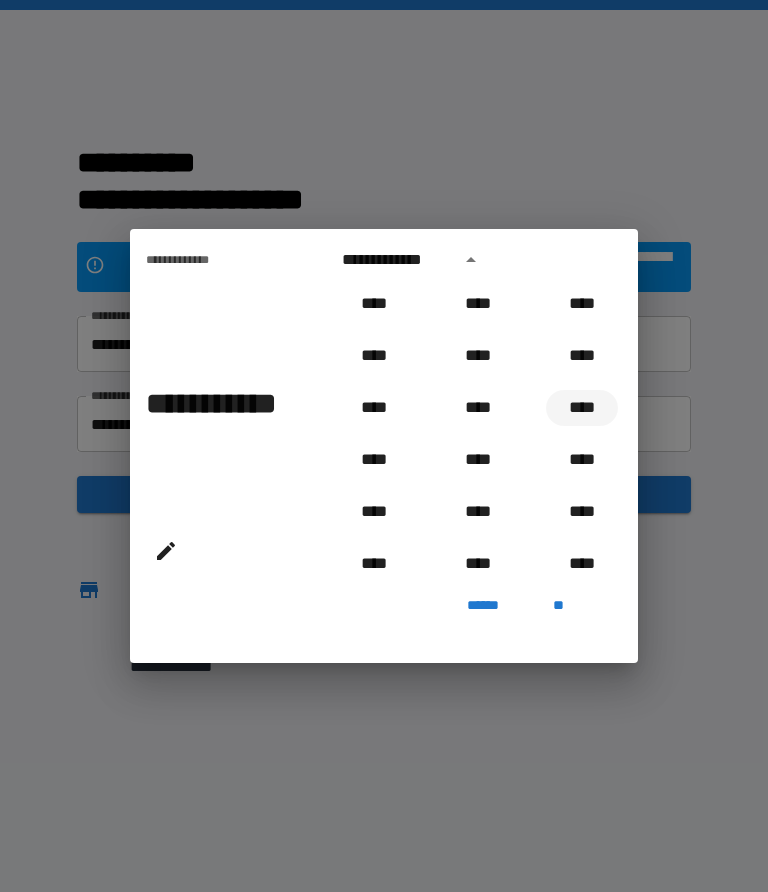 click on "****" at bounding box center [582, 408] 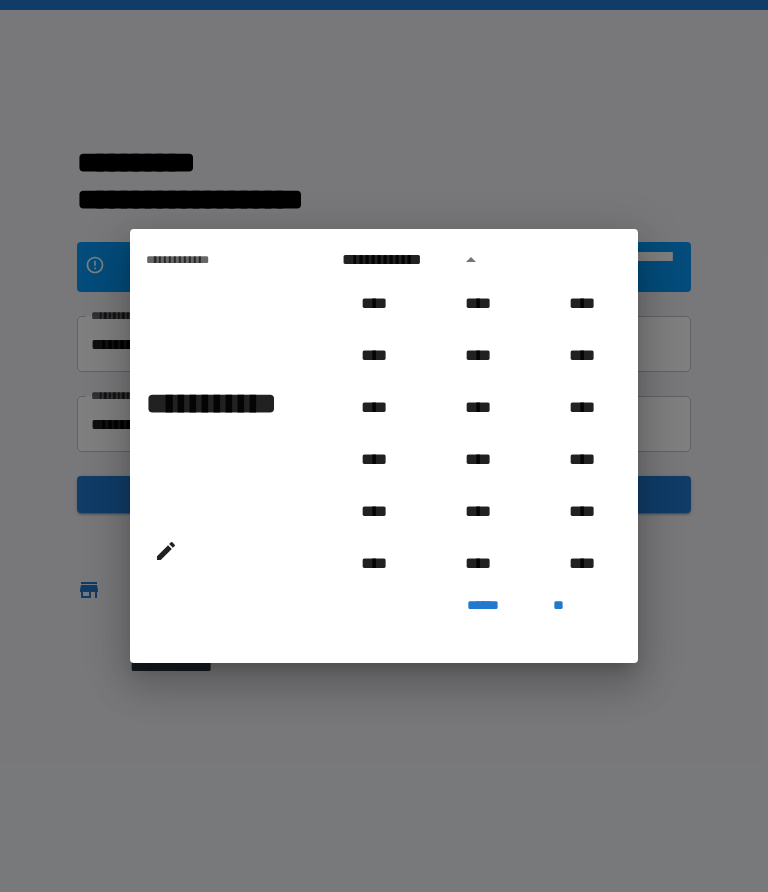 type on "**********" 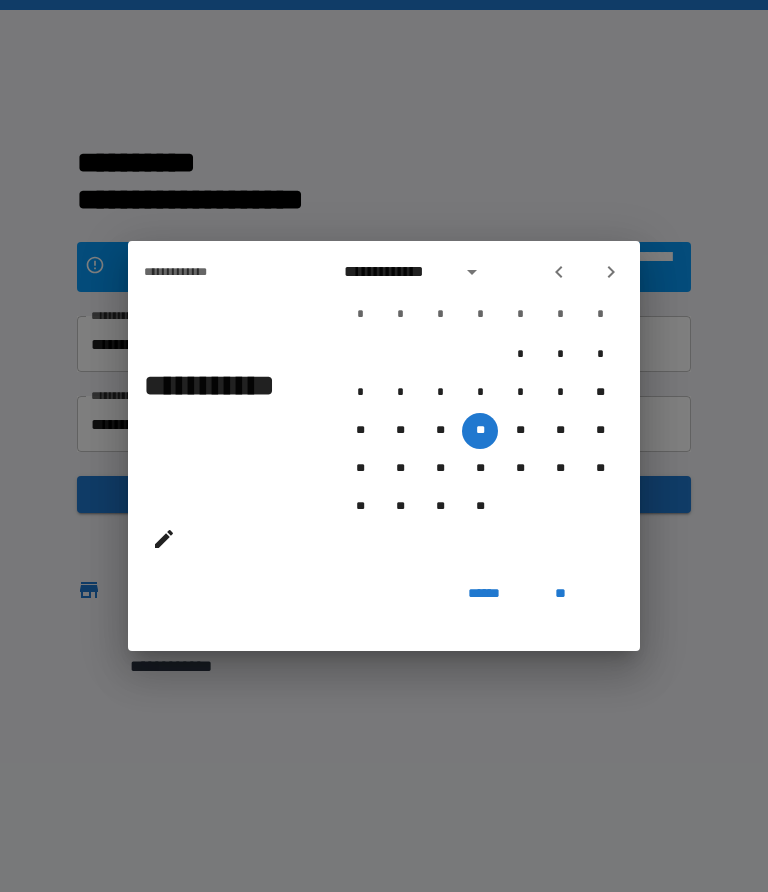 click on "**" at bounding box center (560, 593) 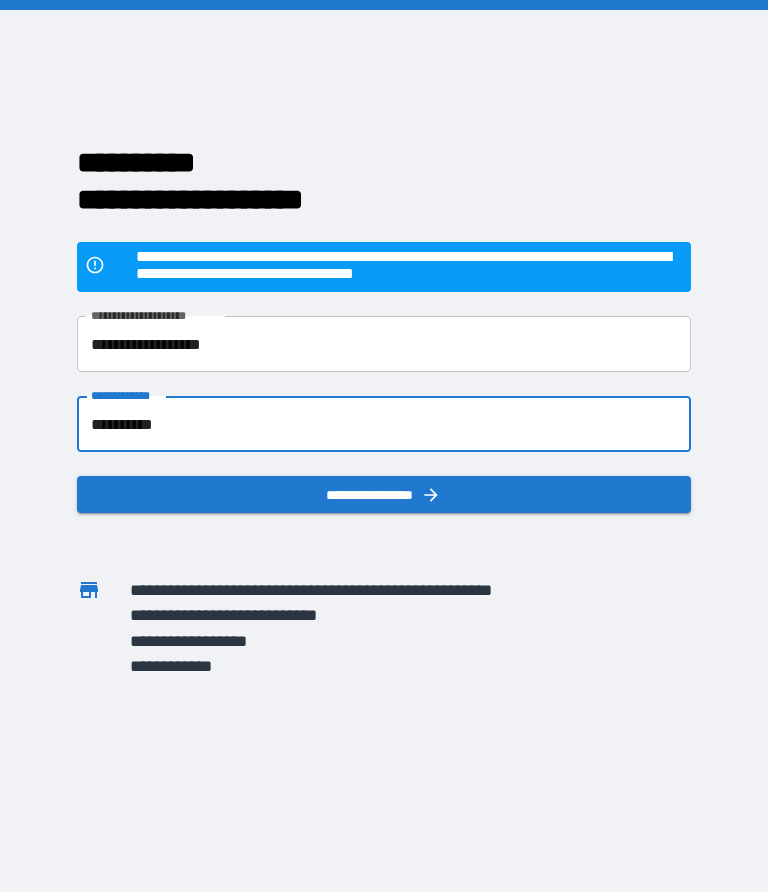 click on "**********" at bounding box center (384, 494) 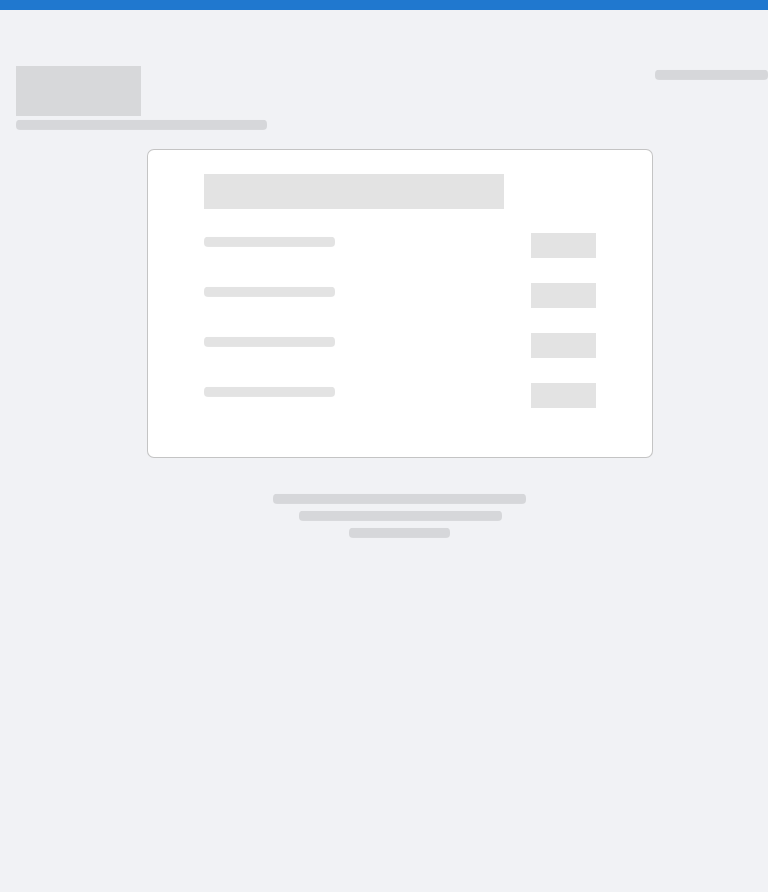 scroll, scrollTop: 0, scrollLeft: 0, axis: both 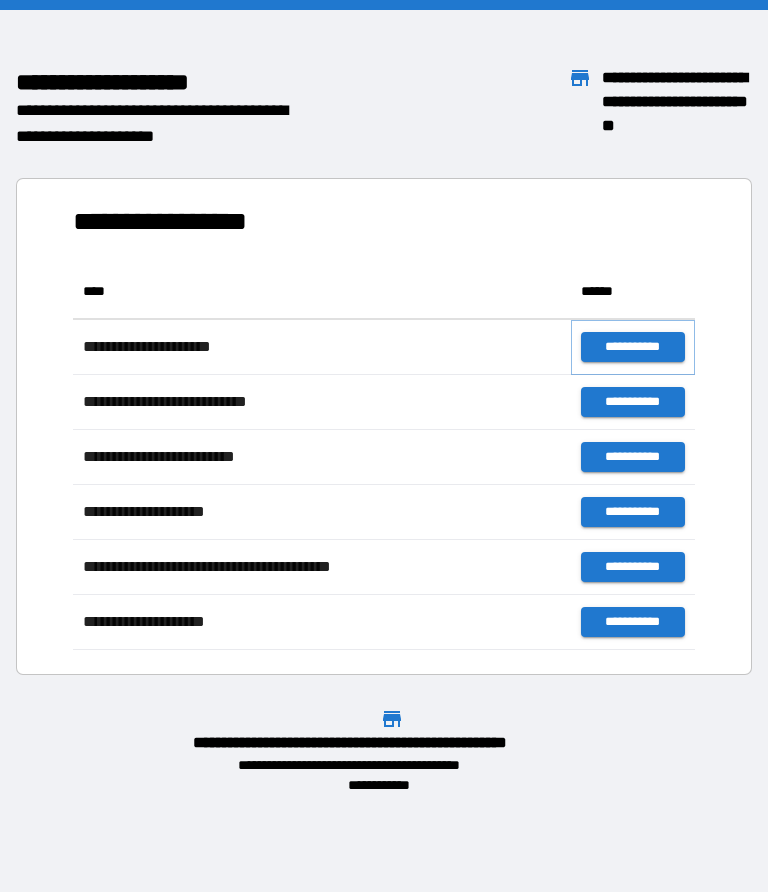 click on "**********" at bounding box center (633, 347) 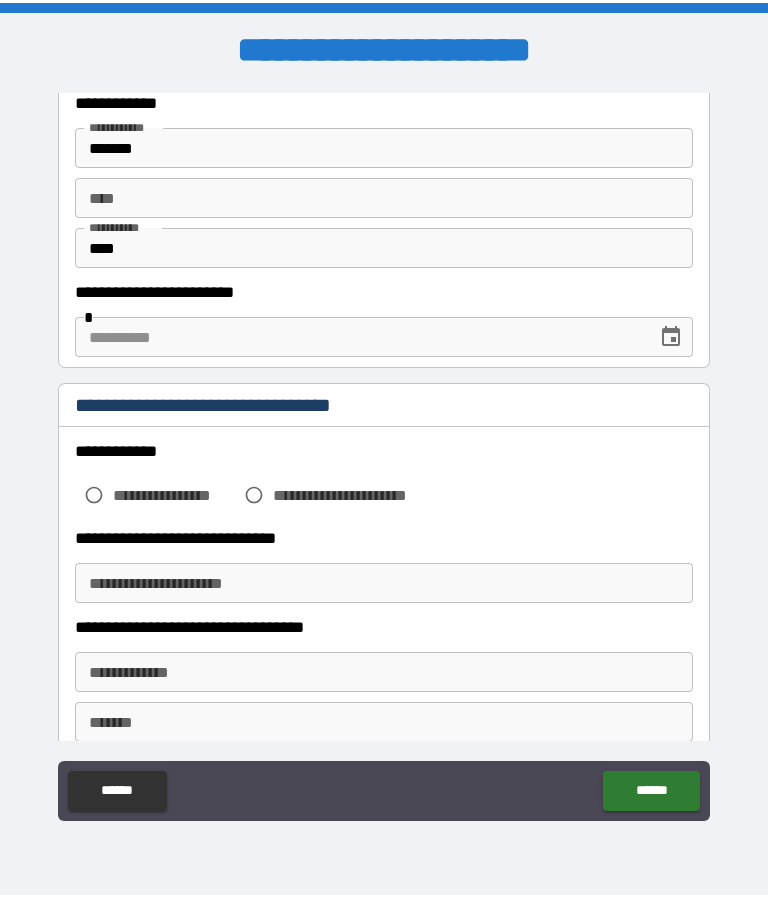 scroll, scrollTop: 115, scrollLeft: 0, axis: vertical 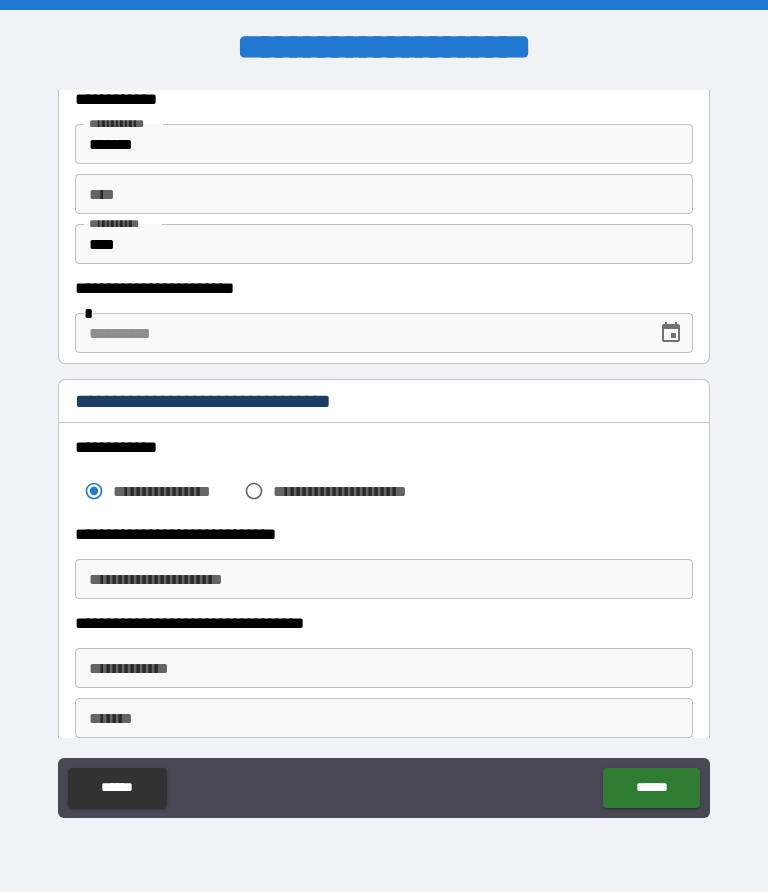 click on "**********" at bounding box center (384, 579) 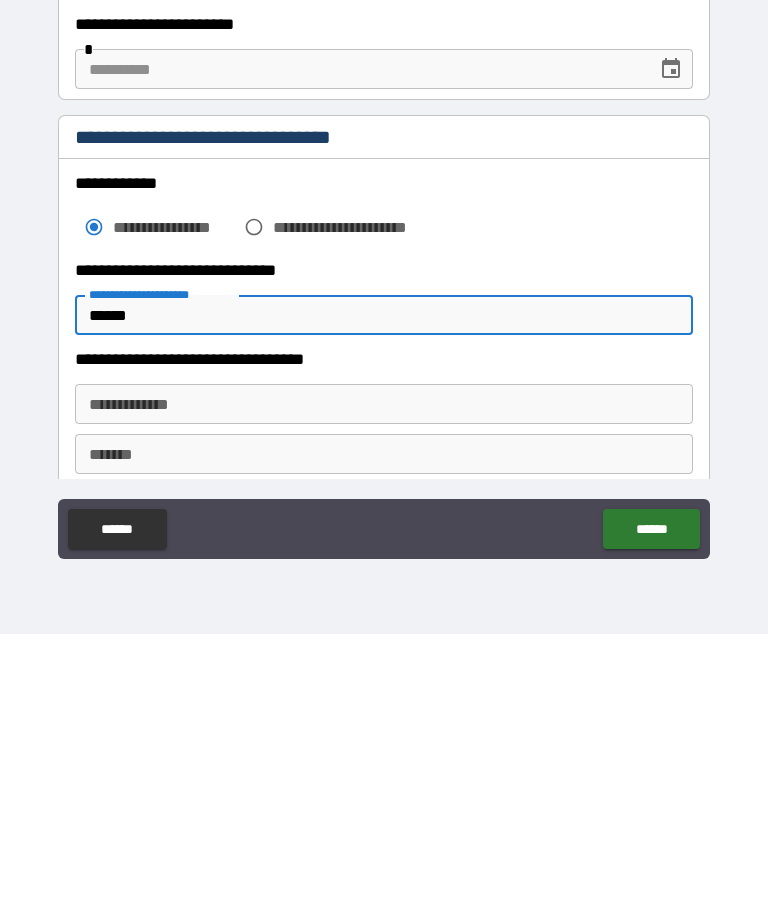 type on "*******" 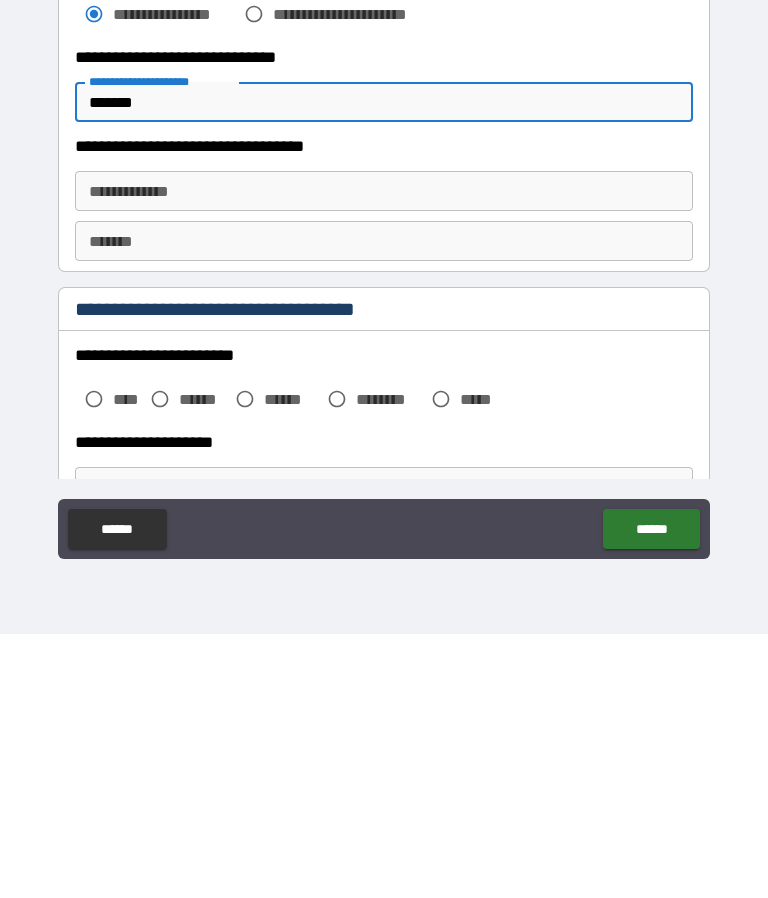scroll, scrollTop: 330, scrollLeft: 0, axis: vertical 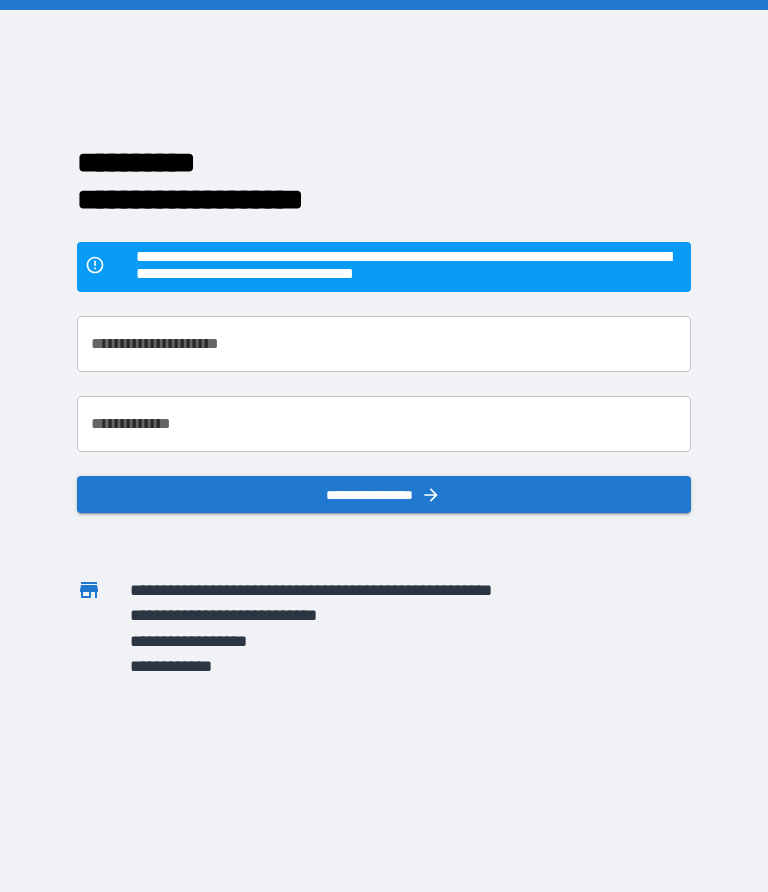 click on "**********" at bounding box center [384, 344] 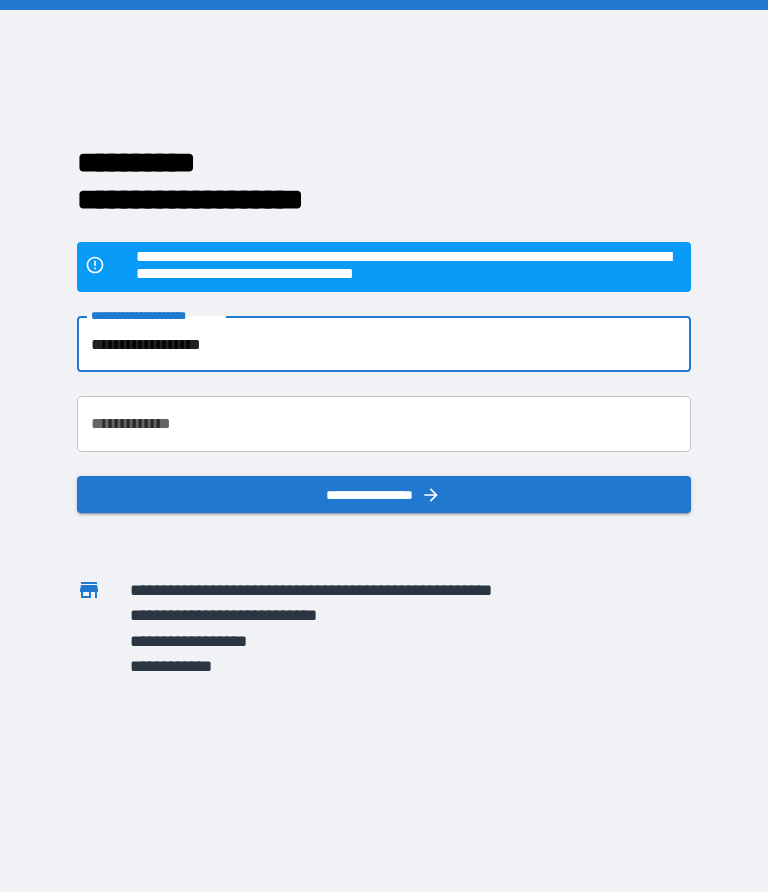 type on "**********" 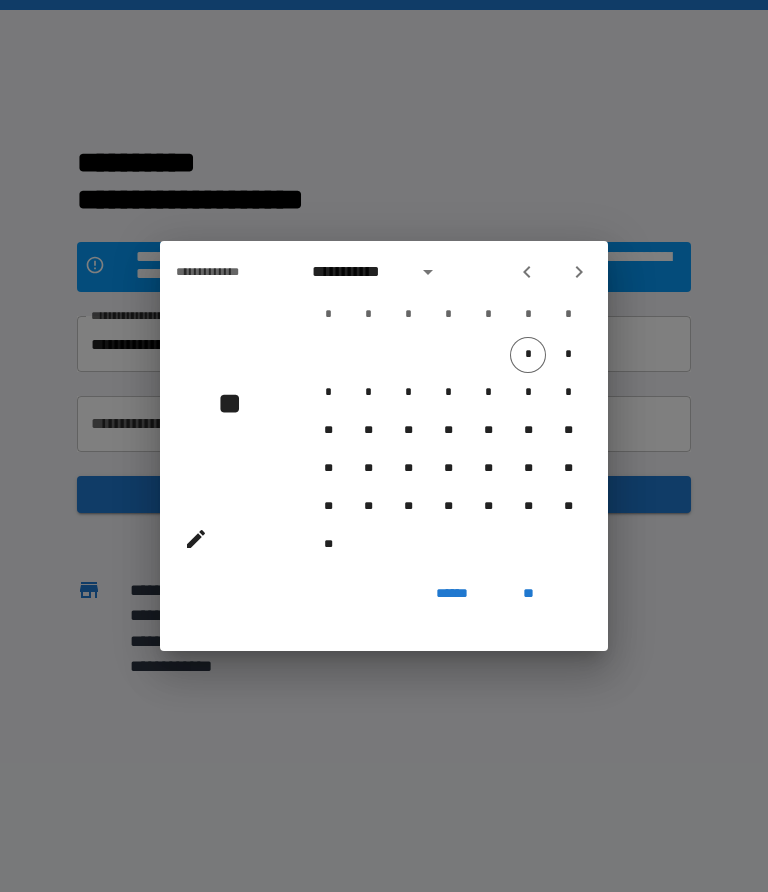 click 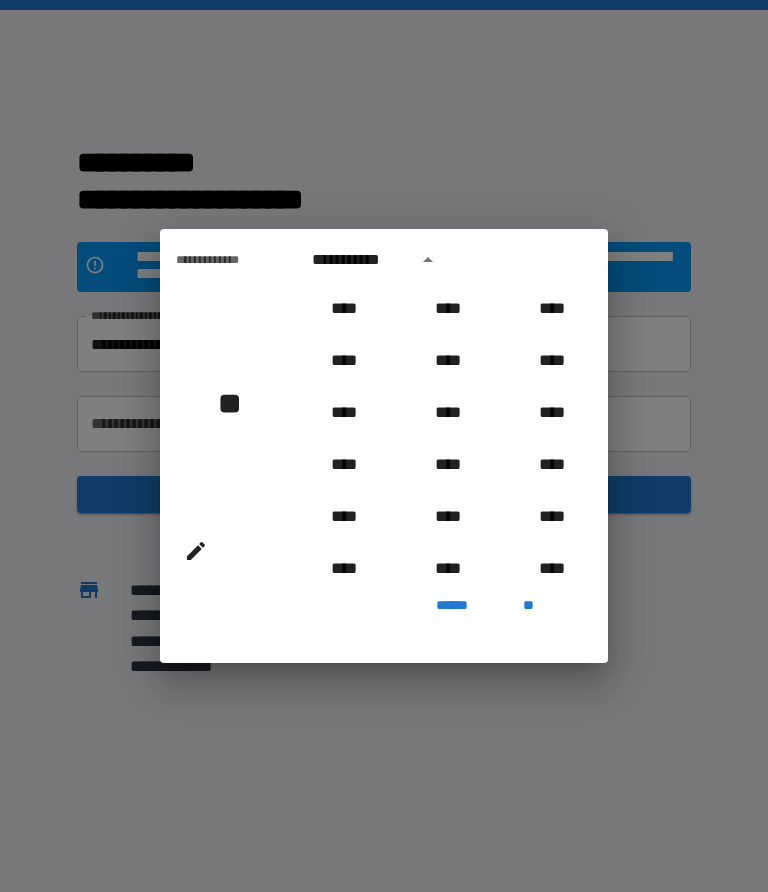scroll, scrollTop: 2006, scrollLeft: 0, axis: vertical 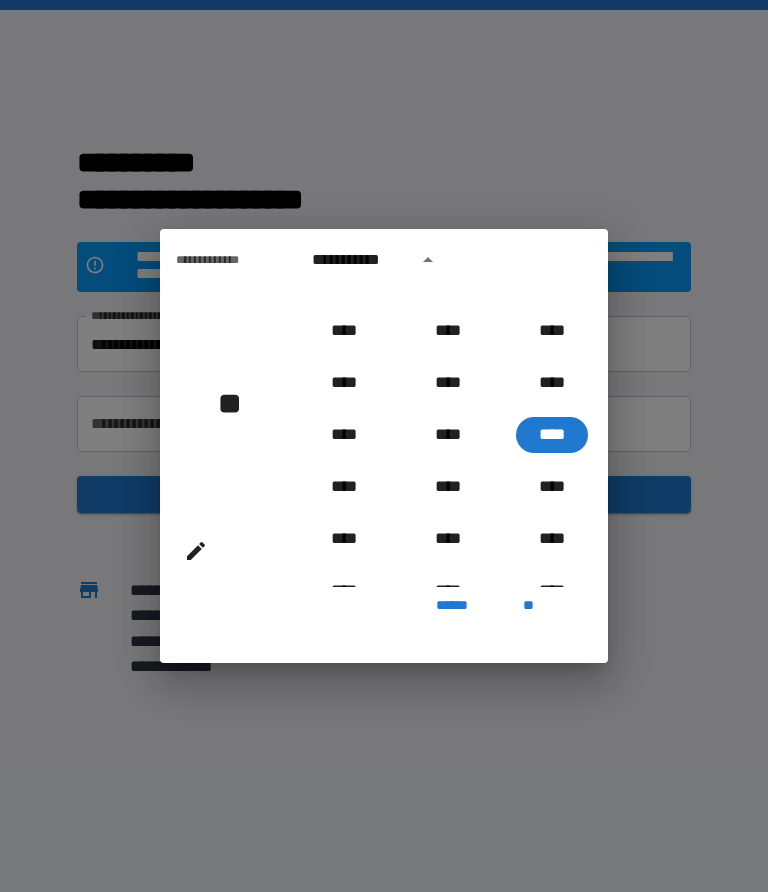 click 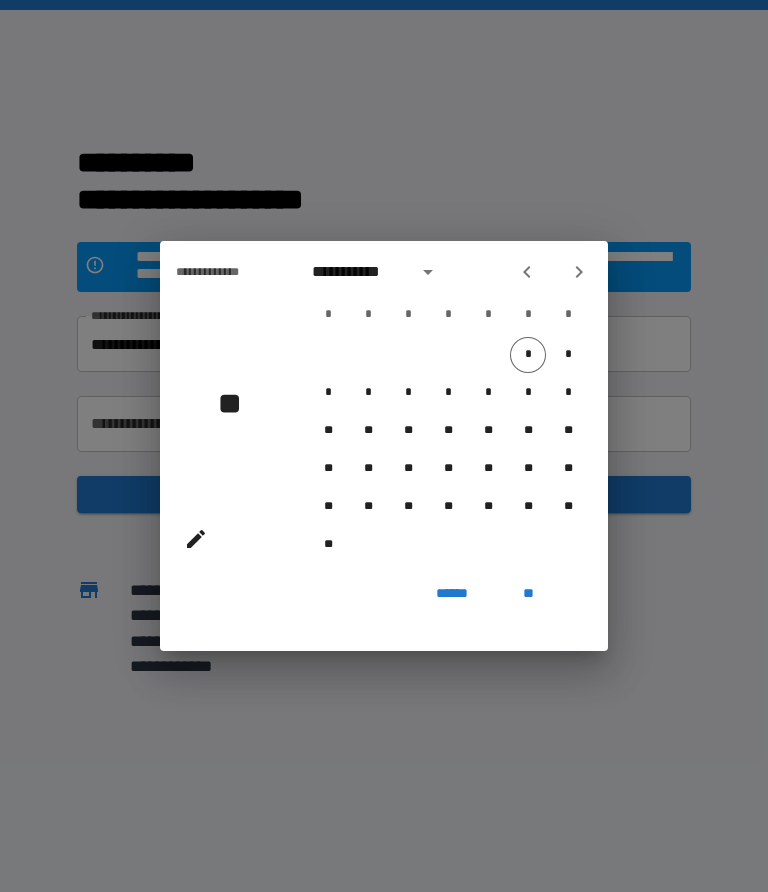 click 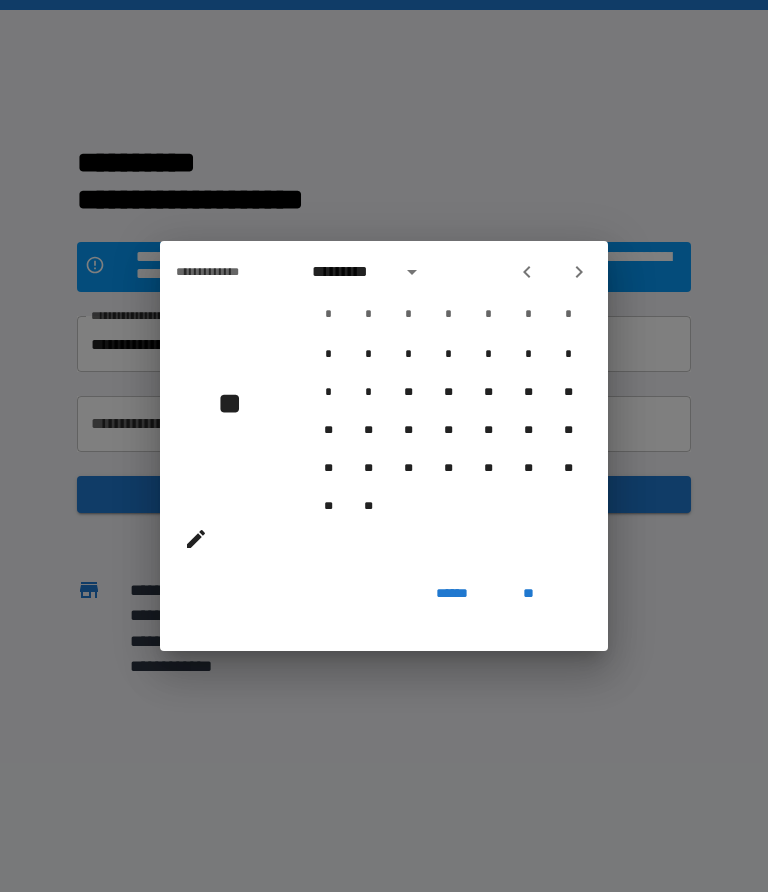 click at bounding box center (527, 272) 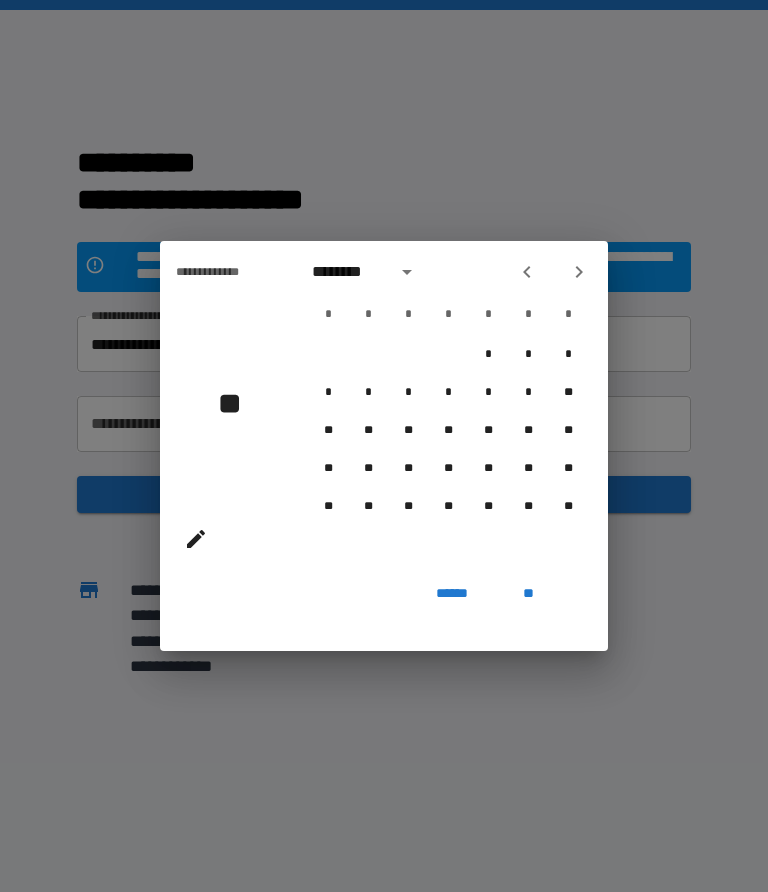click at bounding box center (527, 272) 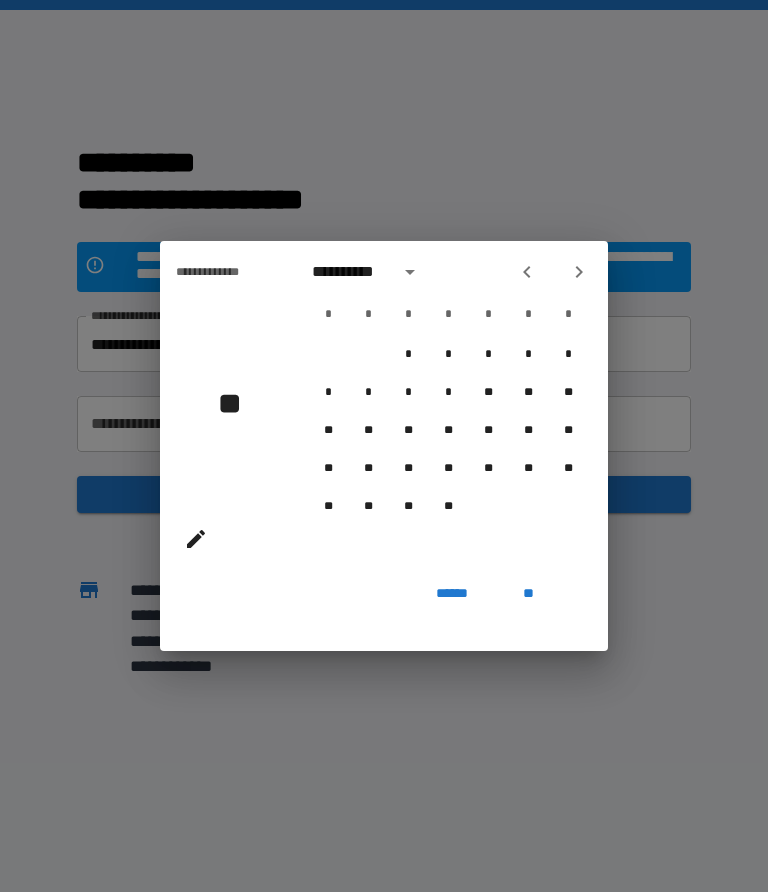click 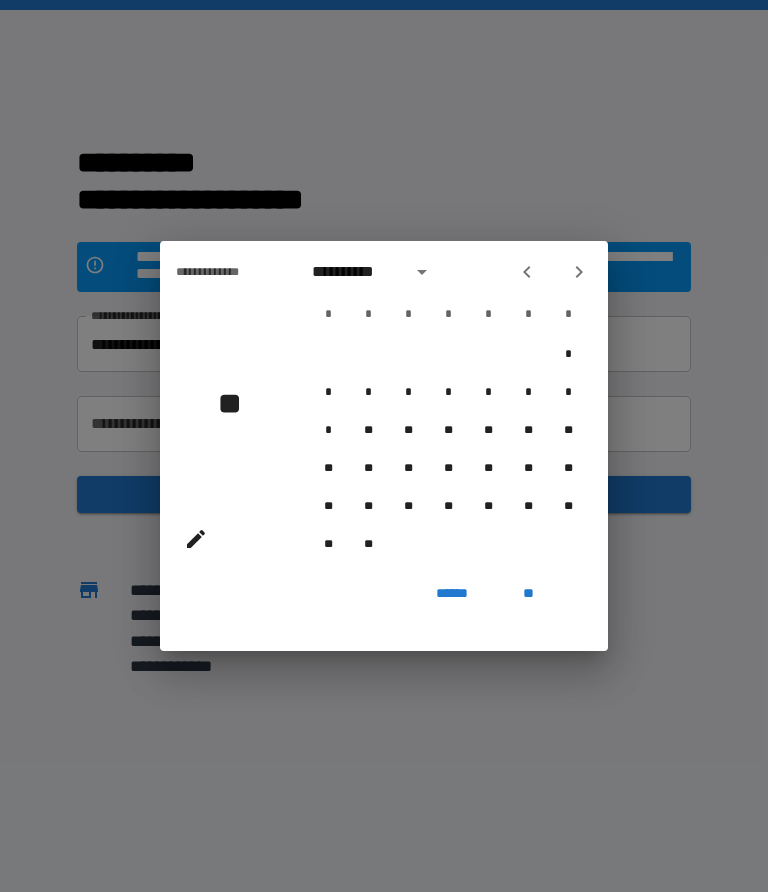 click 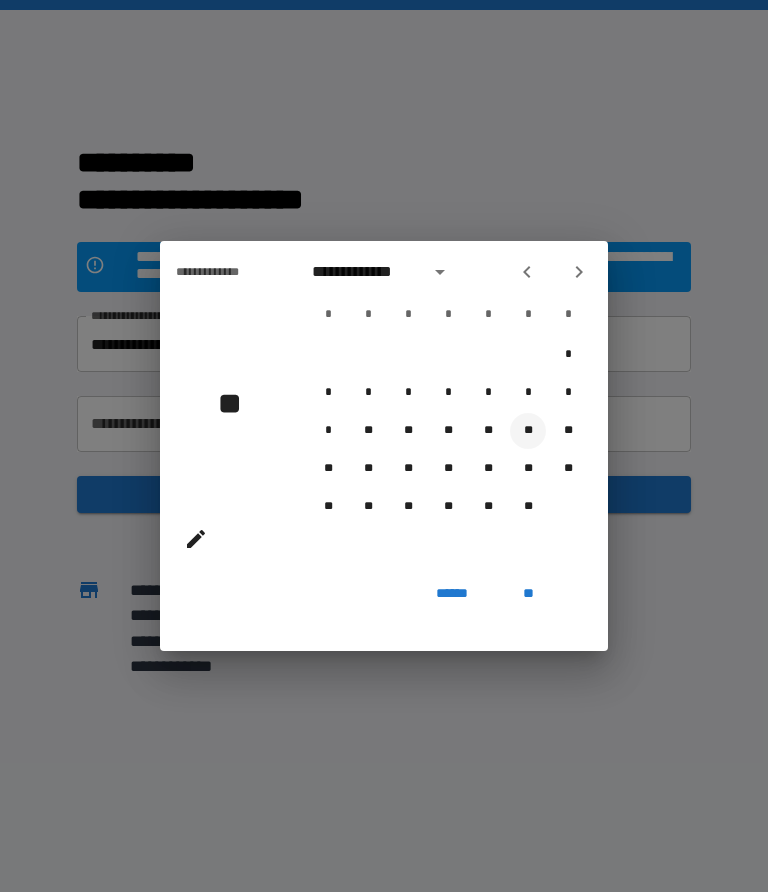click on "**" at bounding box center (528, 431) 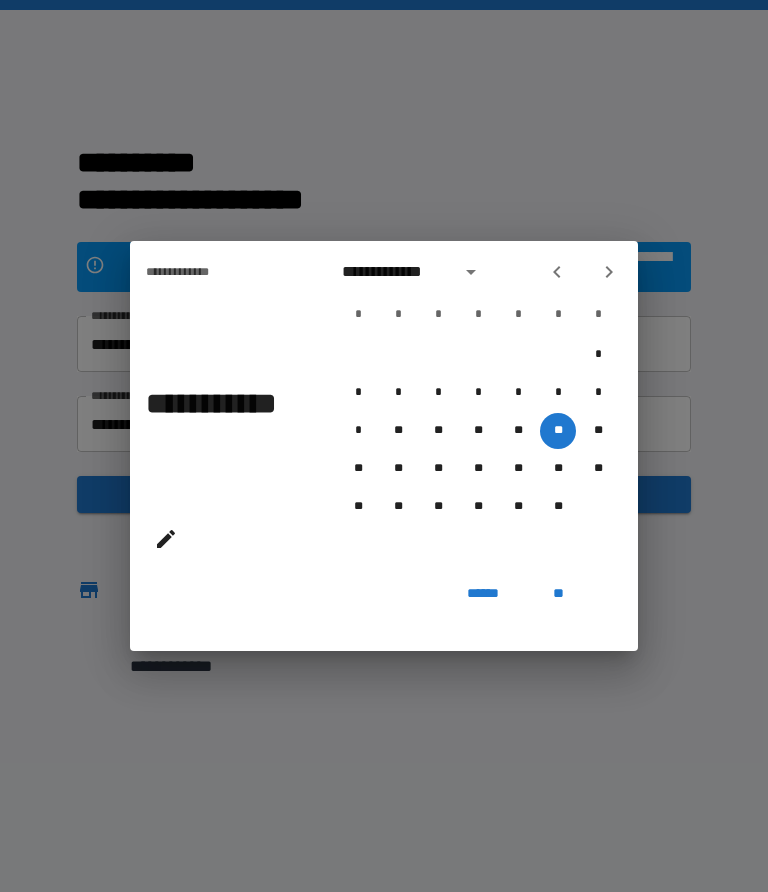 click 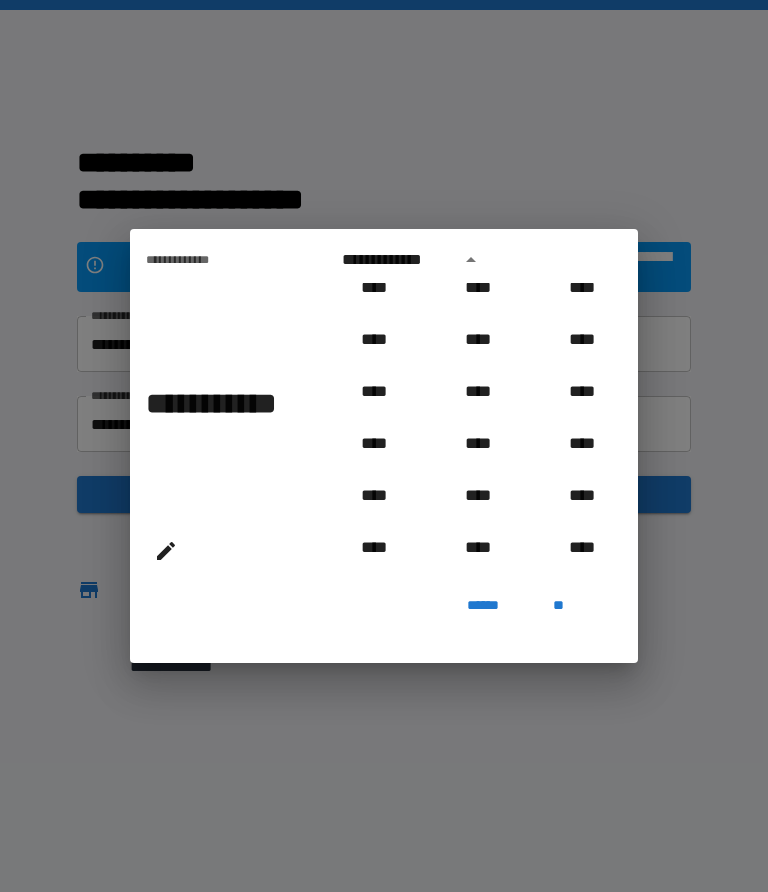 scroll, scrollTop: 1011, scrollLeft: 0, axis: vertical 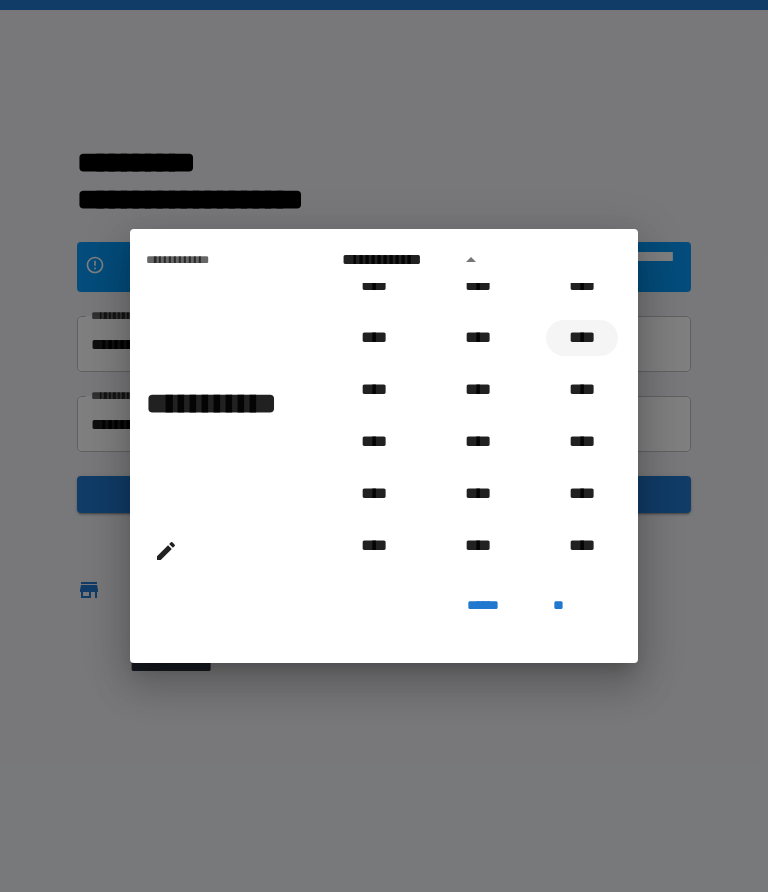 click on "****" at bounding box center [582, 338] 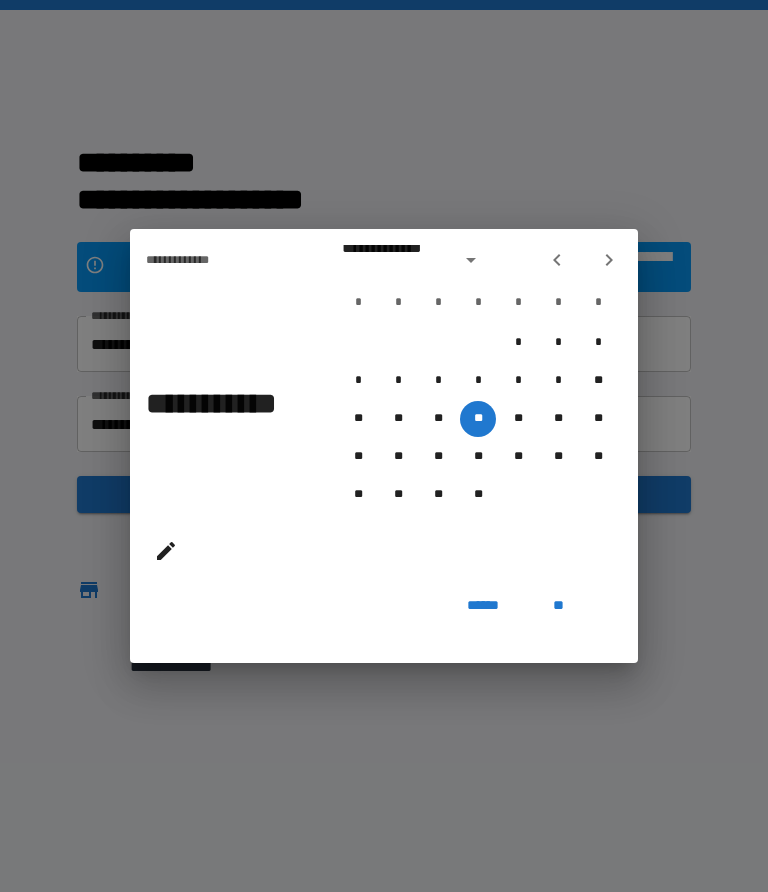 type on "**********" 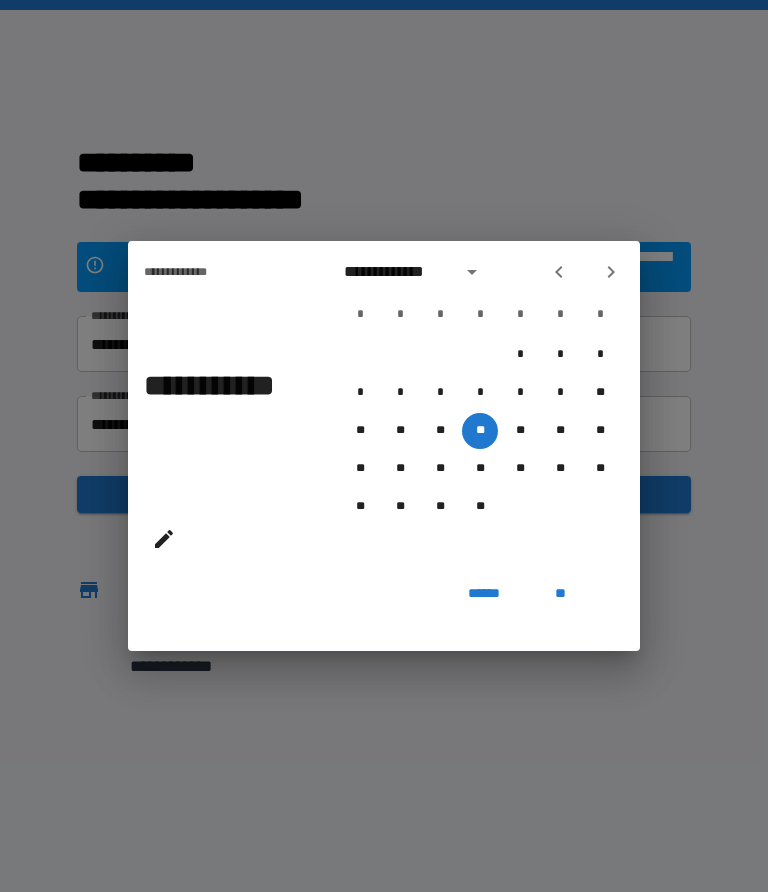 click on "**" at bounding box center [560, 593] 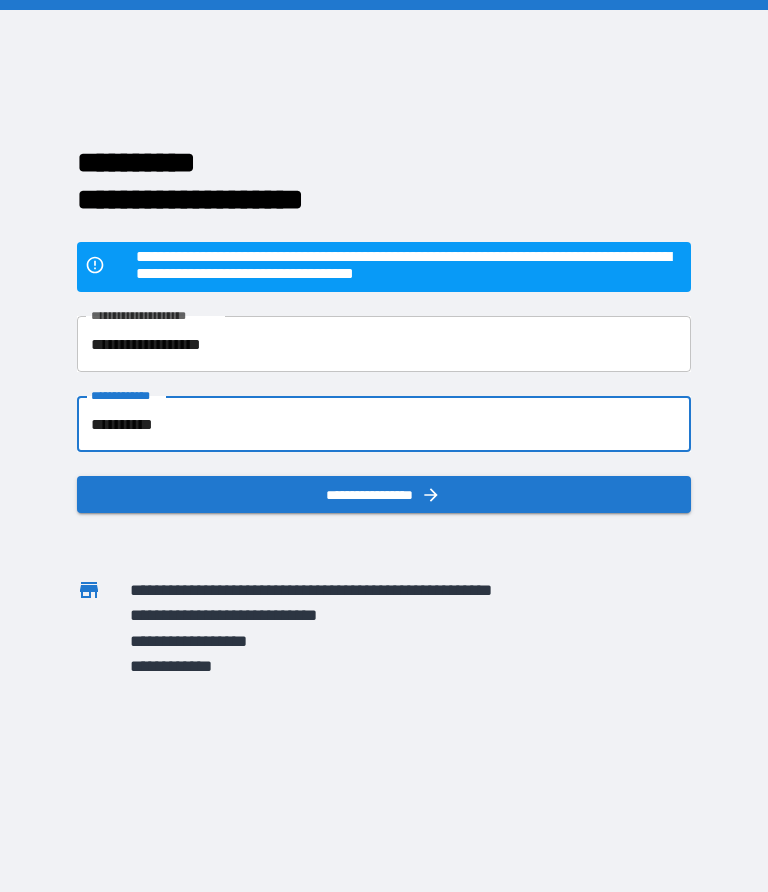 click on "**********" at bounding box center [384, 494] 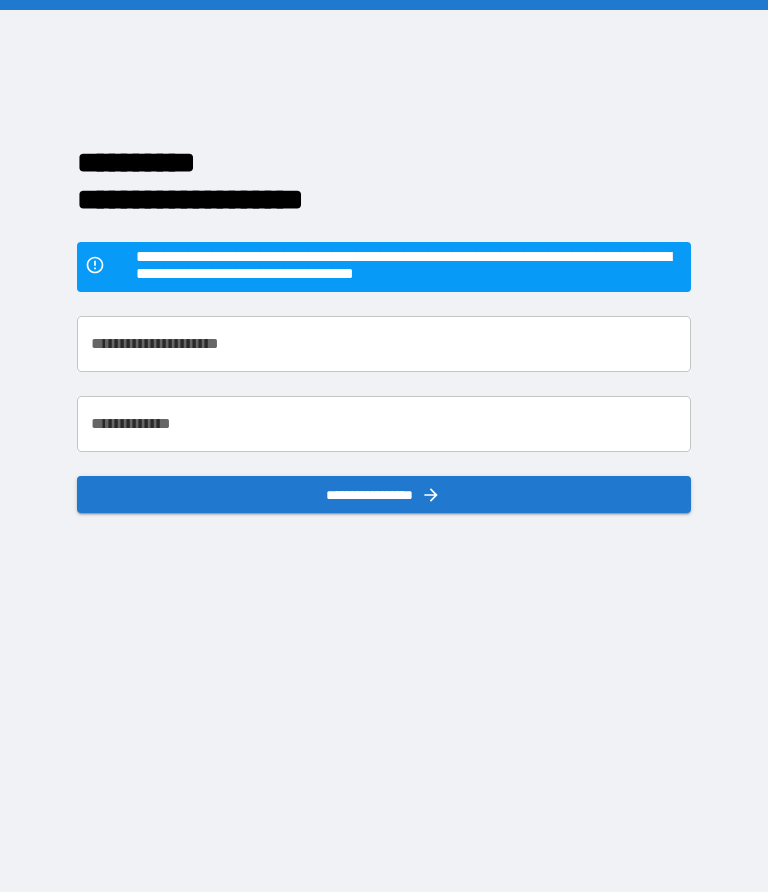 scroll, scrollTop: 0, scrollLeft: 0, axis: both 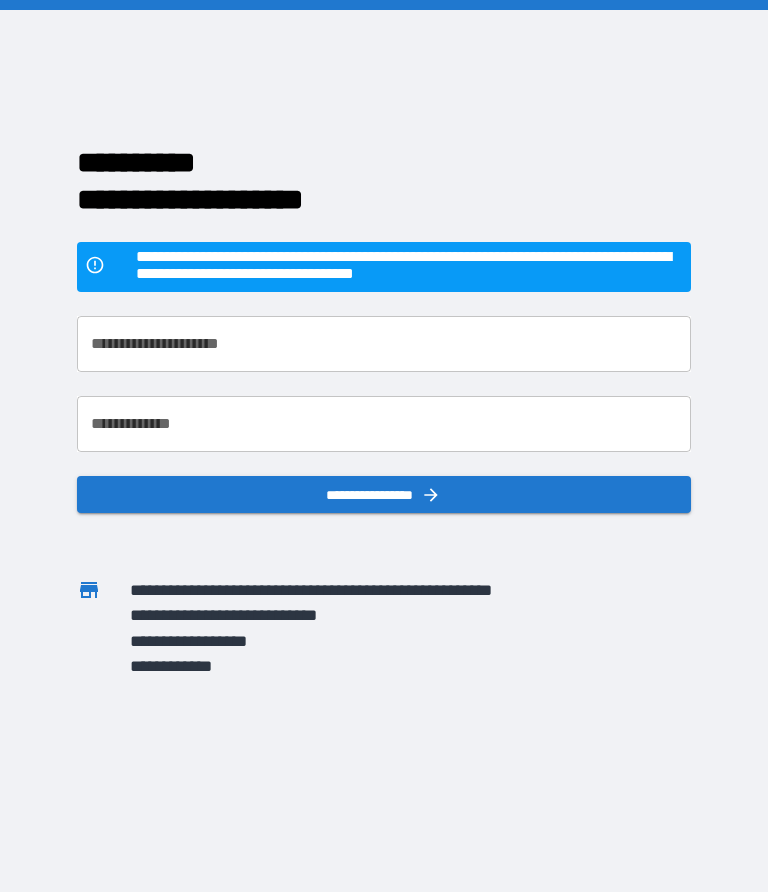 click on "**********" at bounding box center [384, 344] 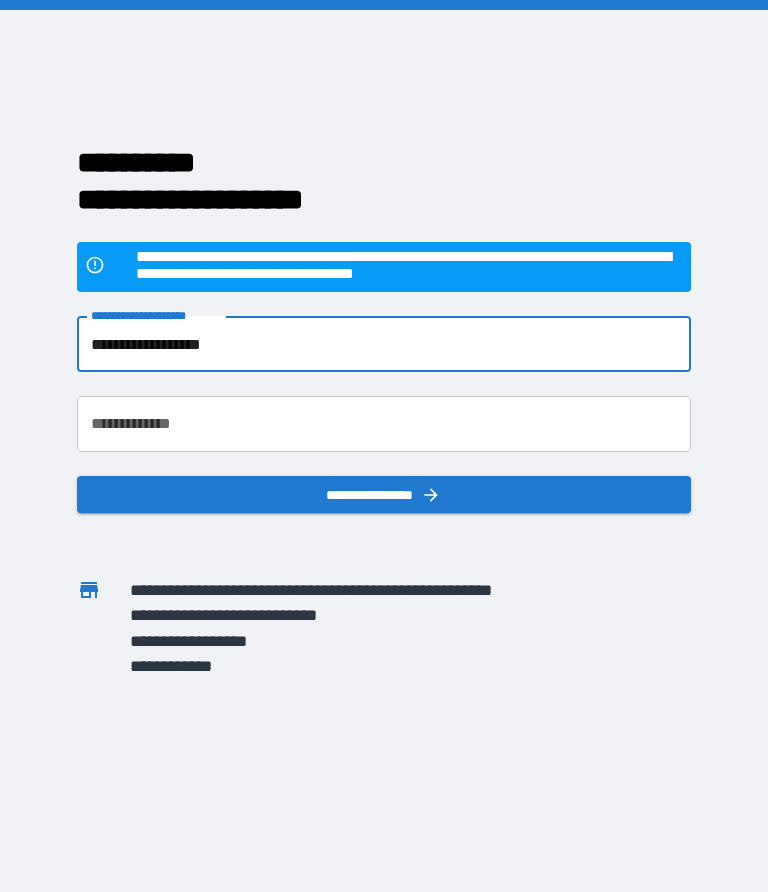 type on "**********" 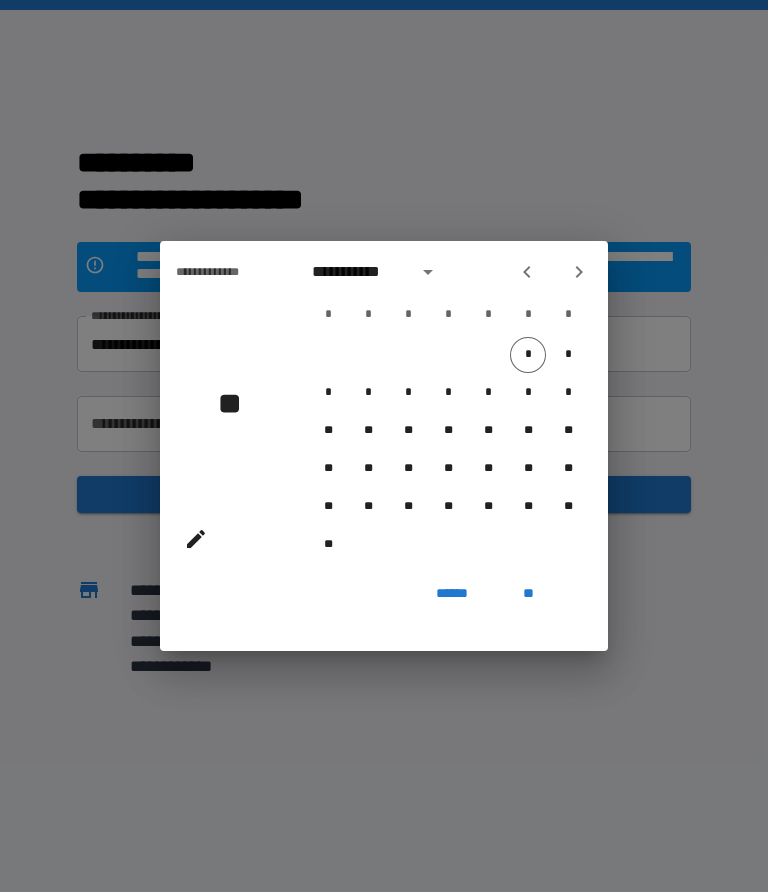 click on "**********" at bounding box center (358, 272) 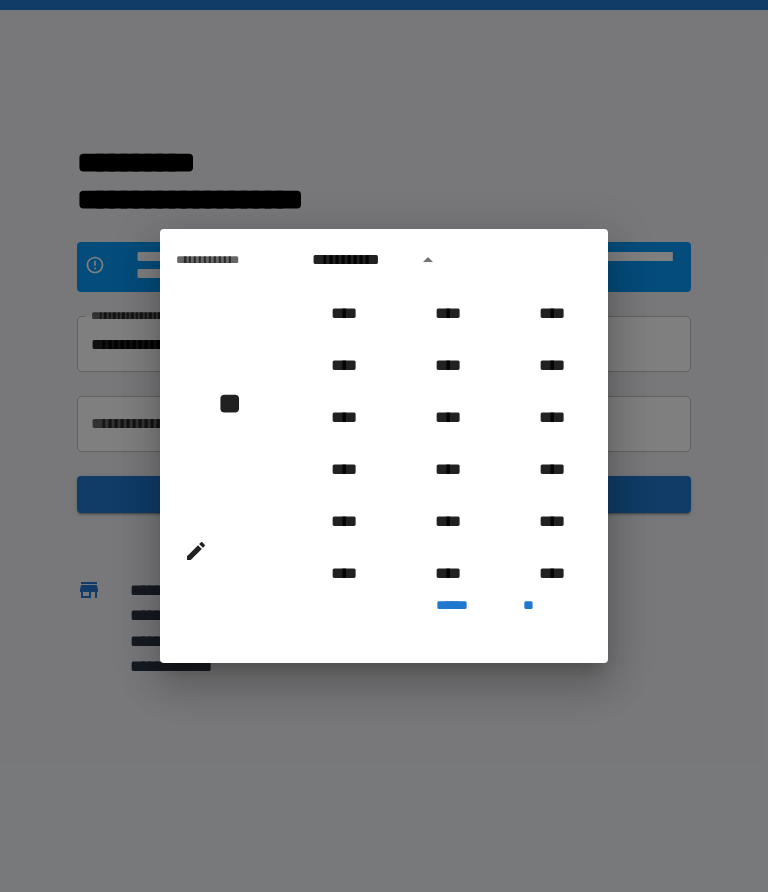 scroll, scrollTop: 925, scrollLeft: 0, axis: vertical 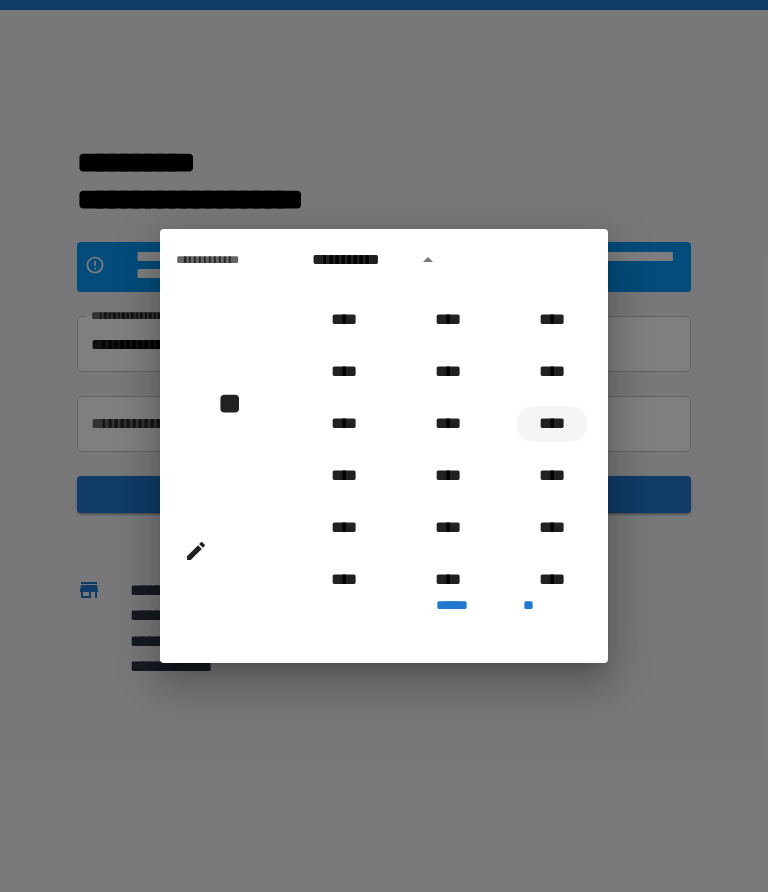 click on "****" at bounding box center (552, 424) 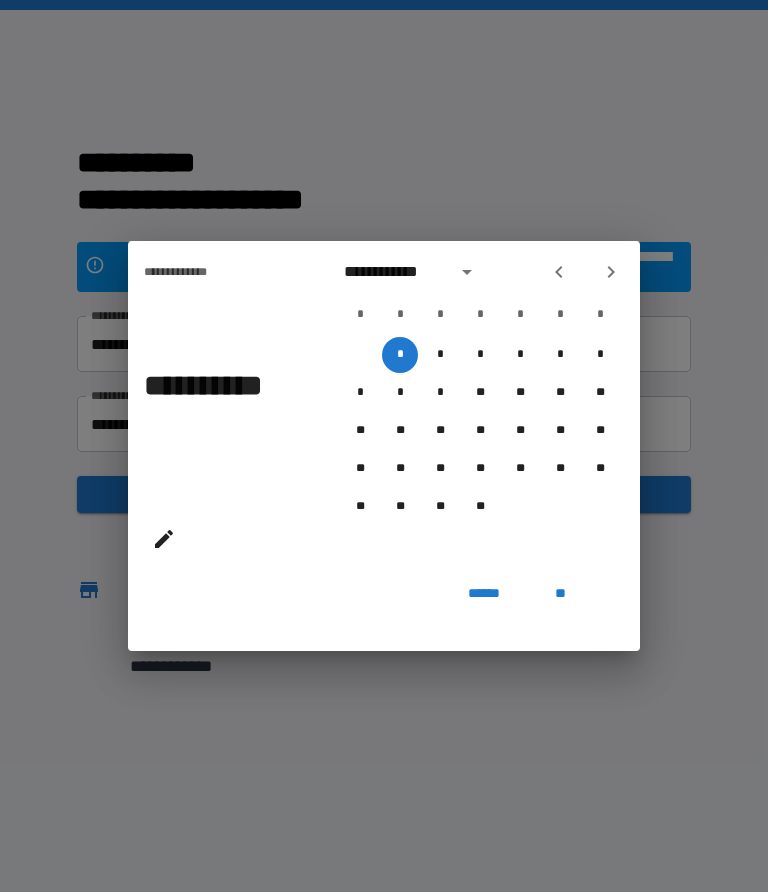 click 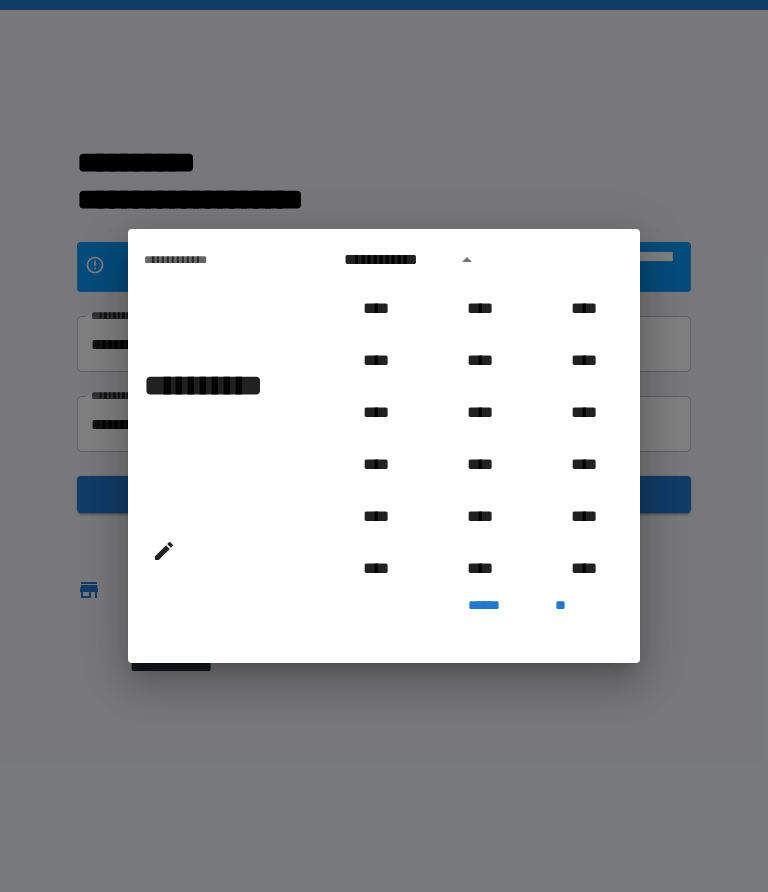 scroll, scrollTop: 914, scrollLeft: 0, axis: vertical 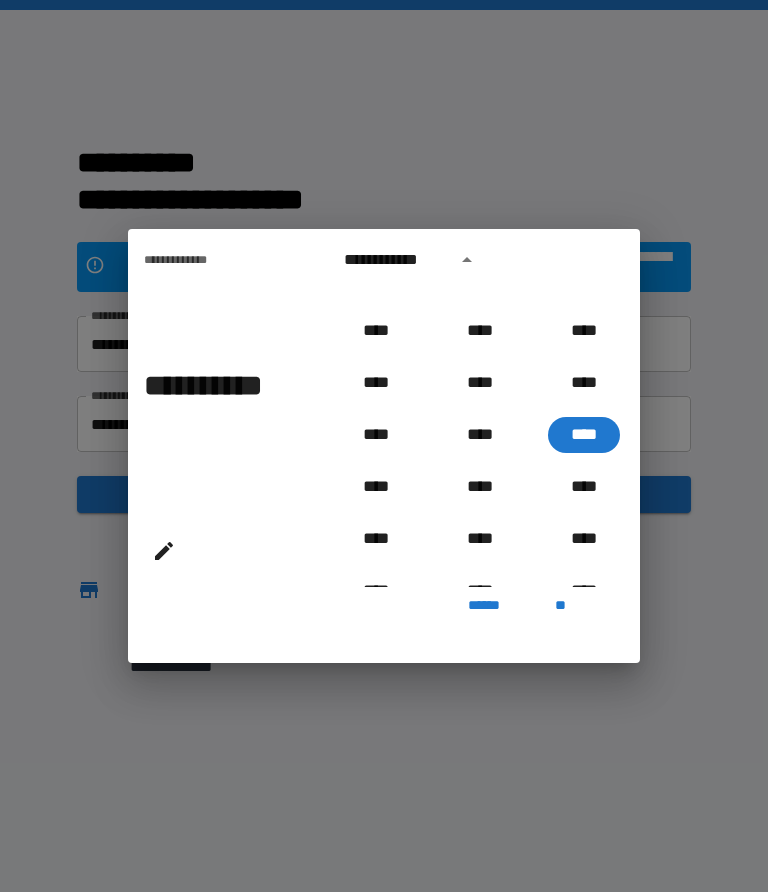 click at bounding box center (467, 260) 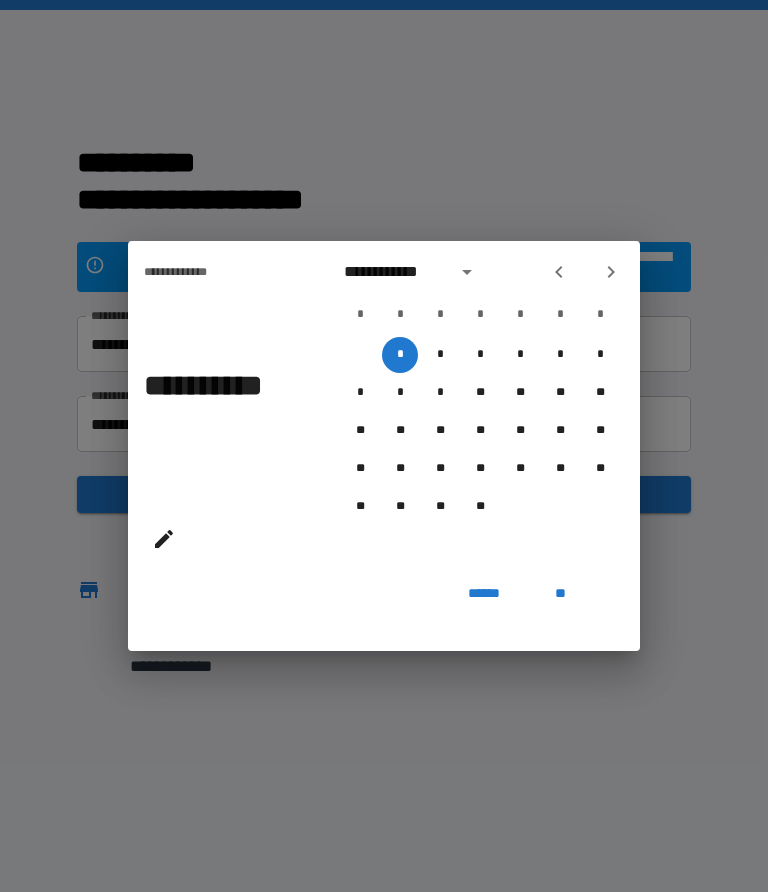 click on "**********" at bounding box center [480, 408] 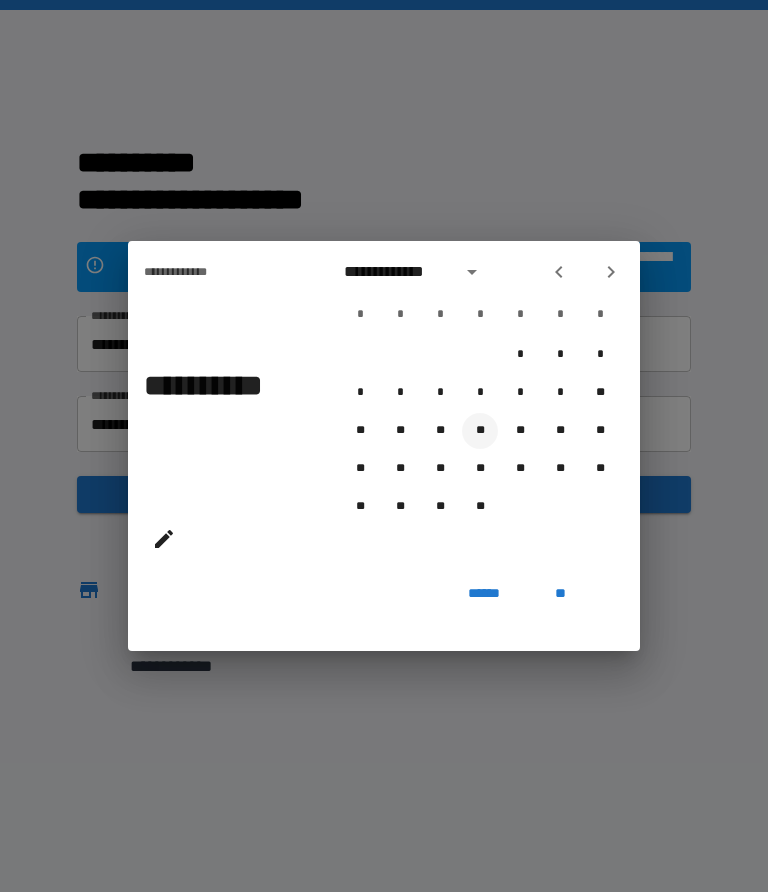 click on "**" at bounding box center [480, 431] 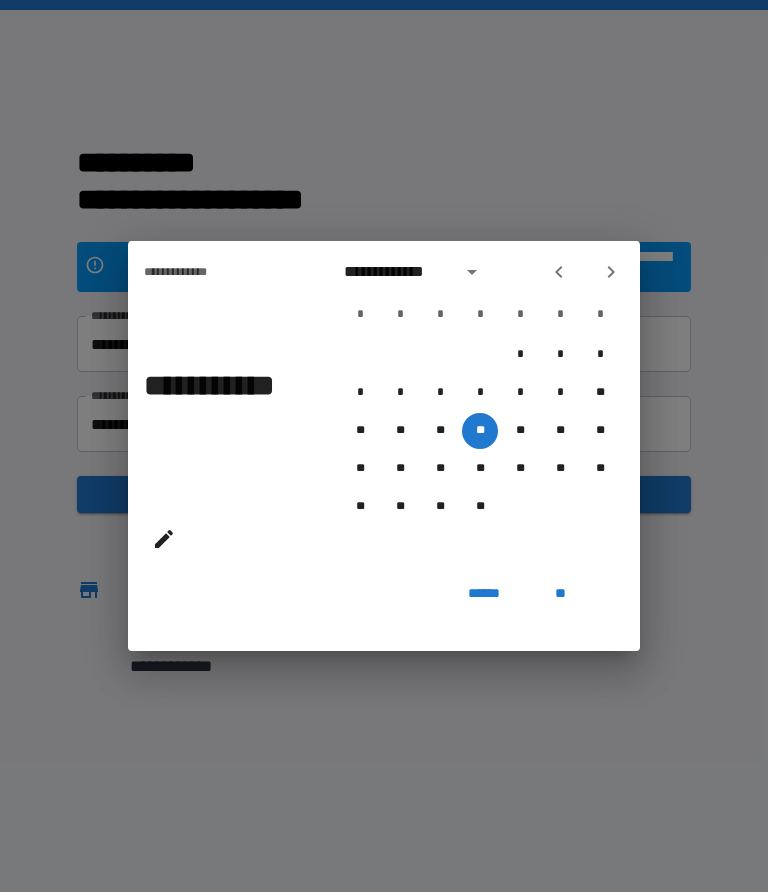 click on "**" at bounding box center (560, 593) 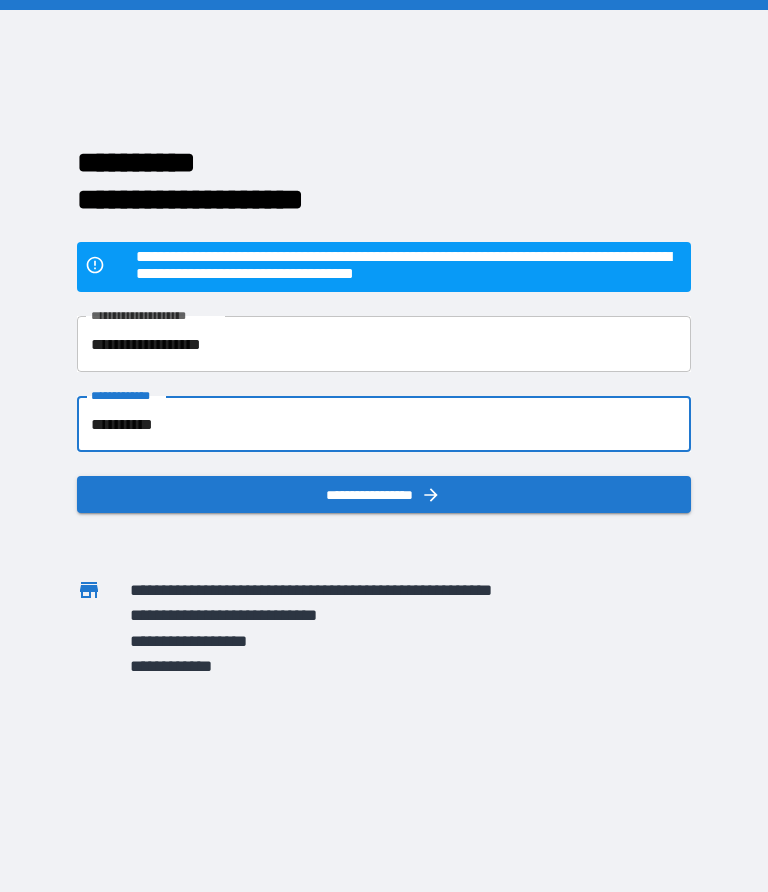 click on "**********" at bounding box center (384, 494) 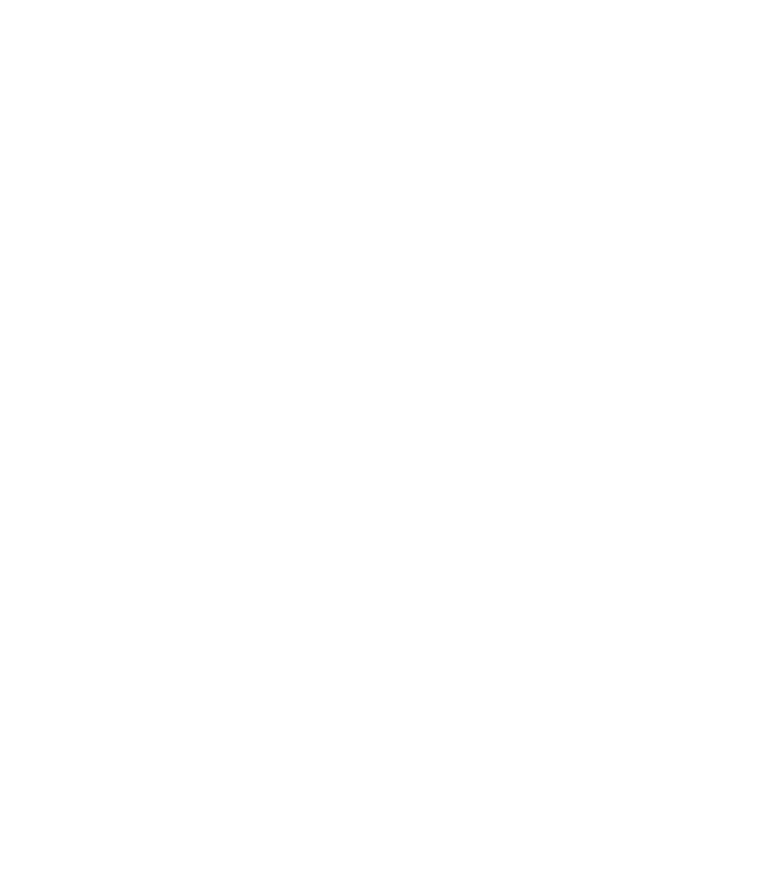 scroll, scrollTop: 0, scrollLeft: 0, axis: both 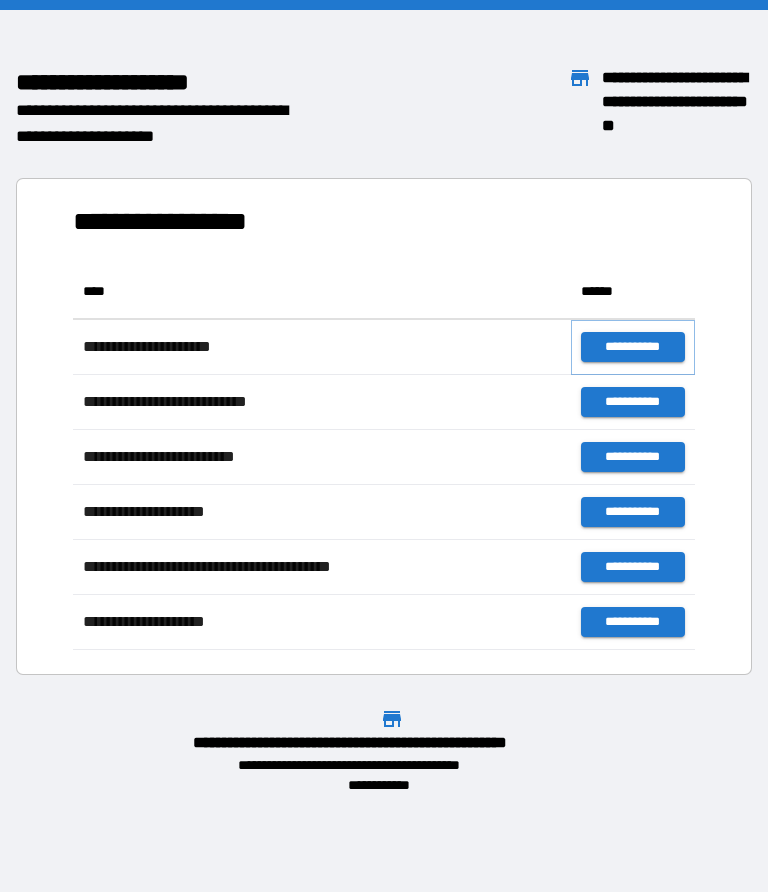 click on "**********" at bounding box center (633, 347) 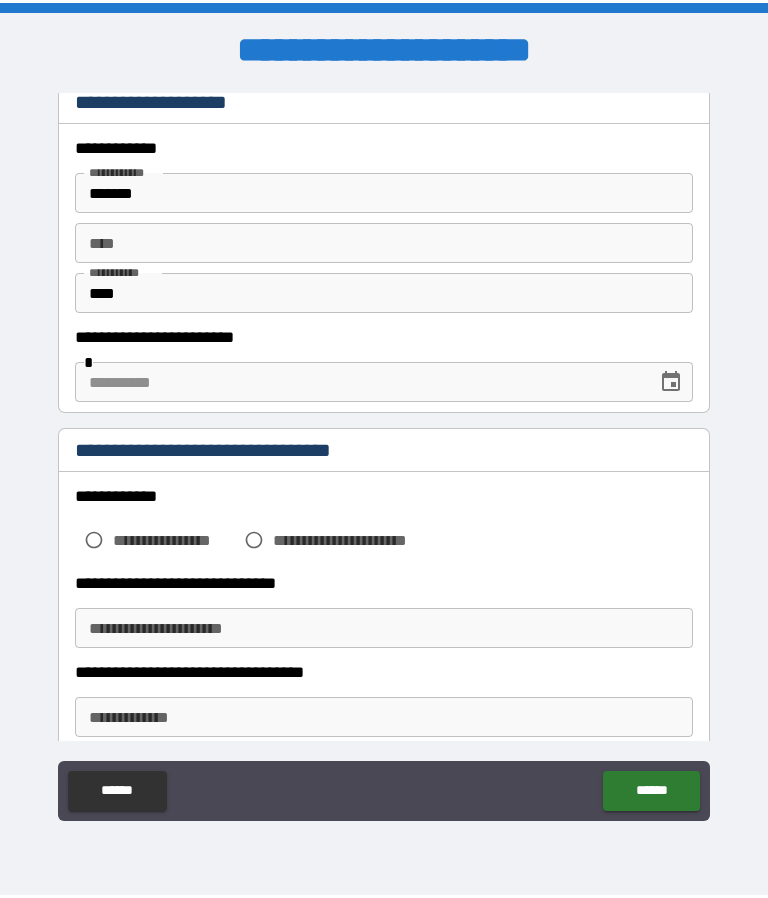 scroll, scrollTop: 75, scrollLeft: 0, axis: vertical 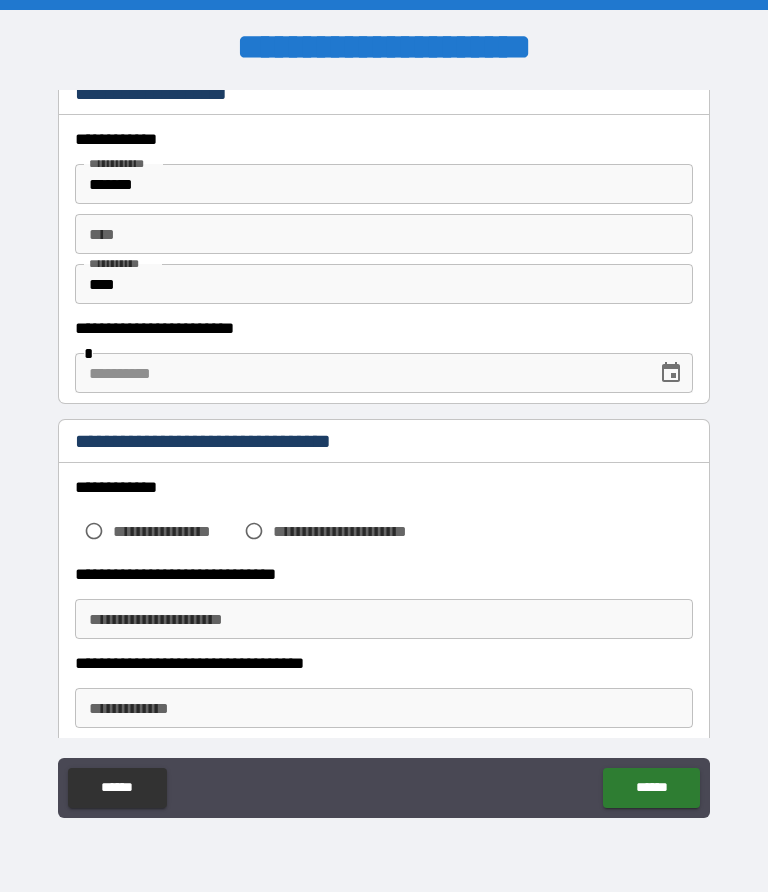 click at bounding box center [359, 373] 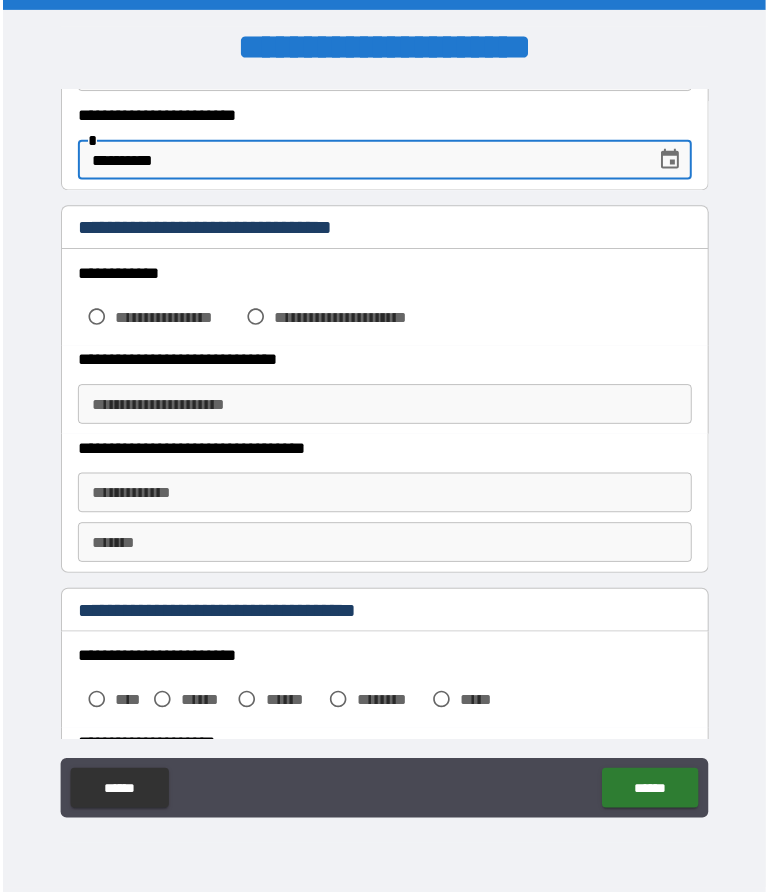 scroll, scrollTop: 289, scrollLeft: 0, axis: vertical 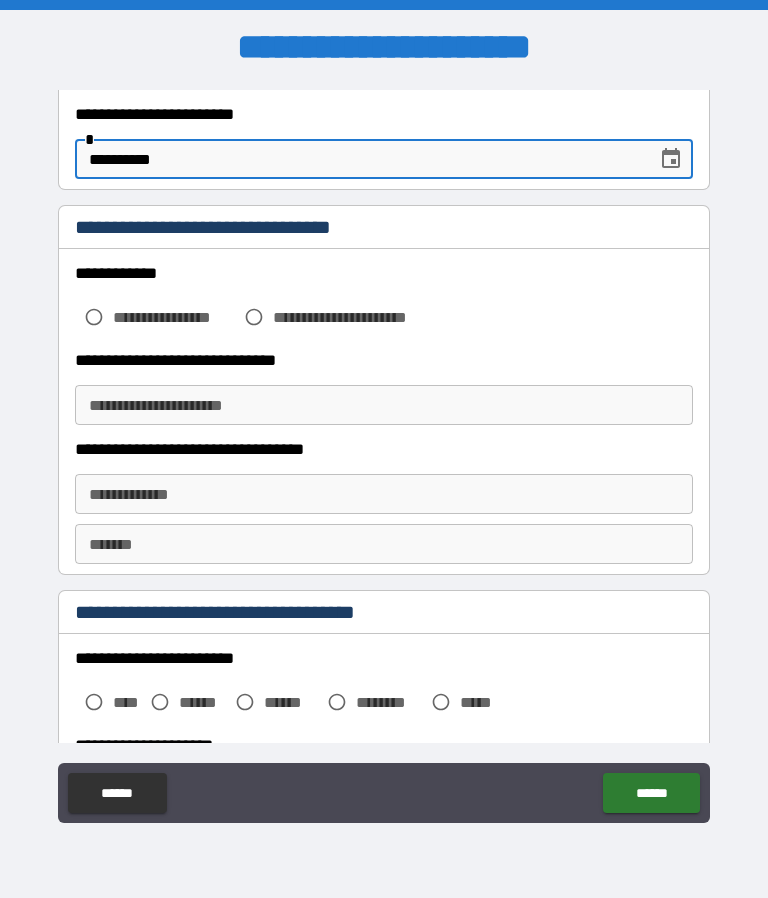 type on "**********" 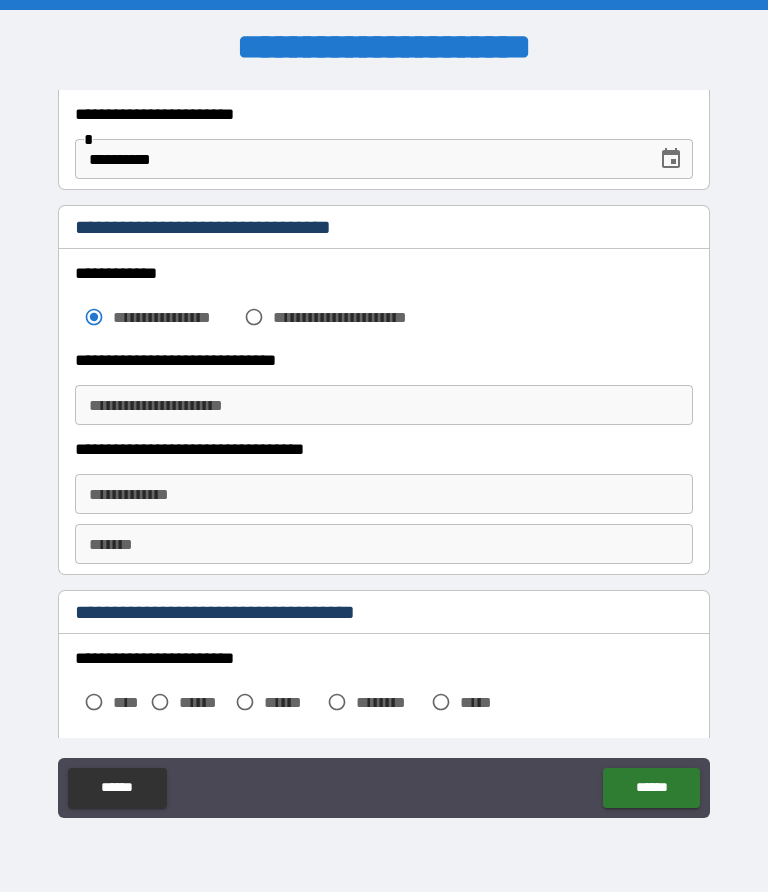 click on "**********" at bounding box center (384, 405) 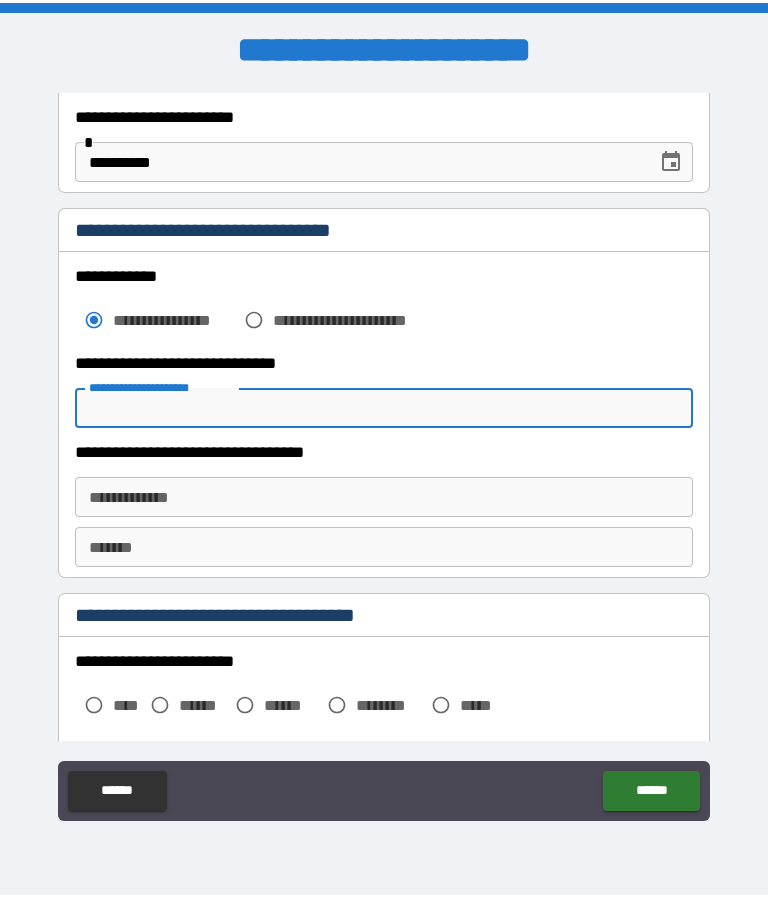 scroll, scrollTop: 0, scrollLeft: 0, axis: both 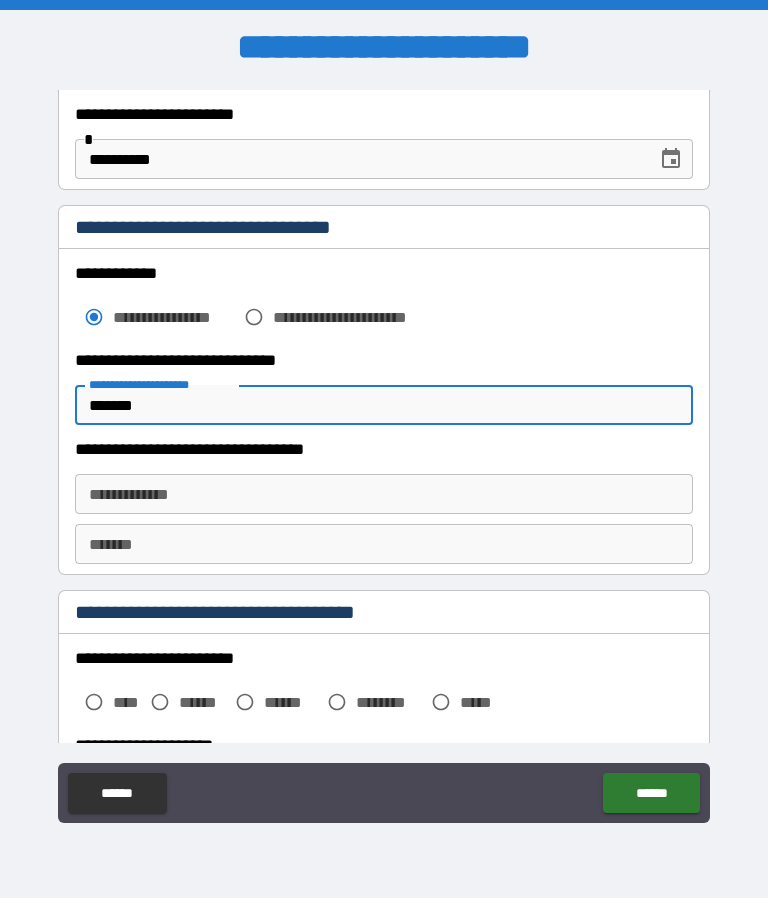 type on "*******" 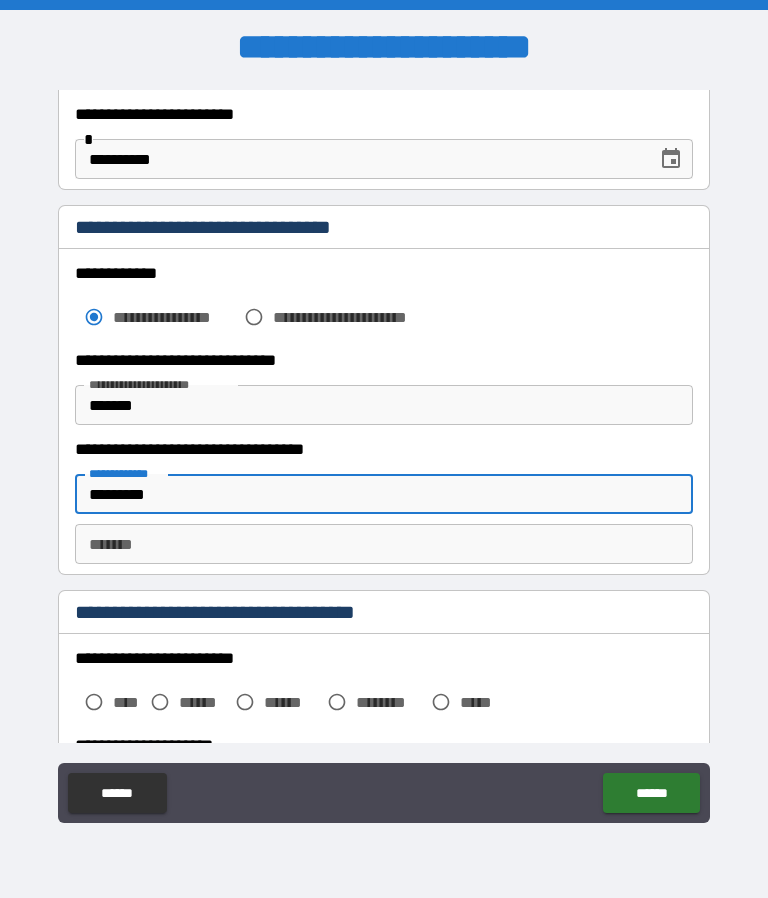 type on "*********" 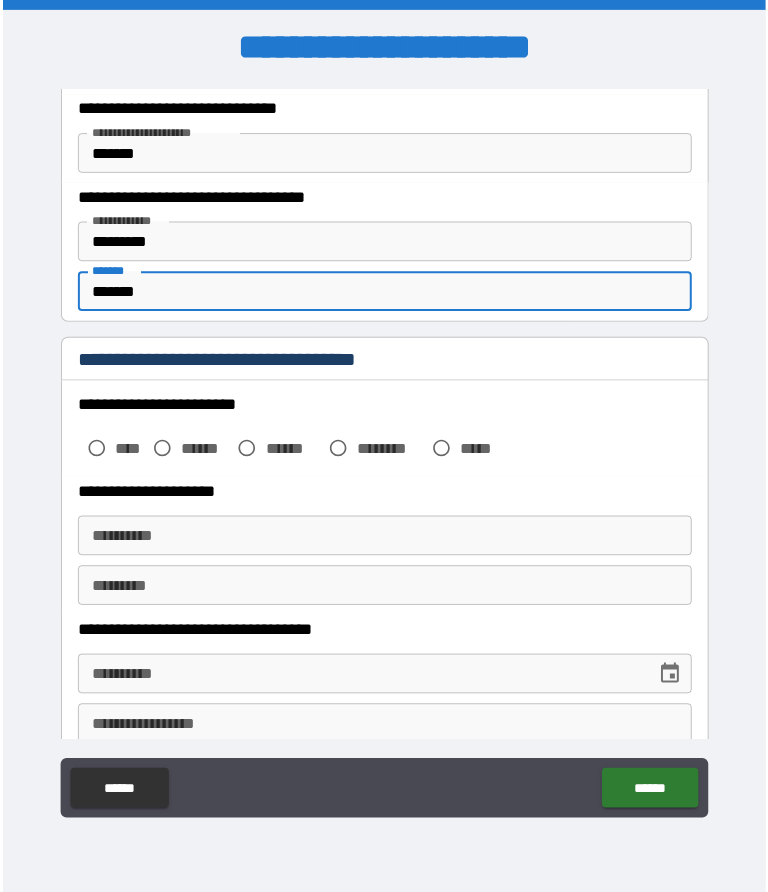 scroll, scrollTop: 552, scrollLeft: 0, axis: vertical 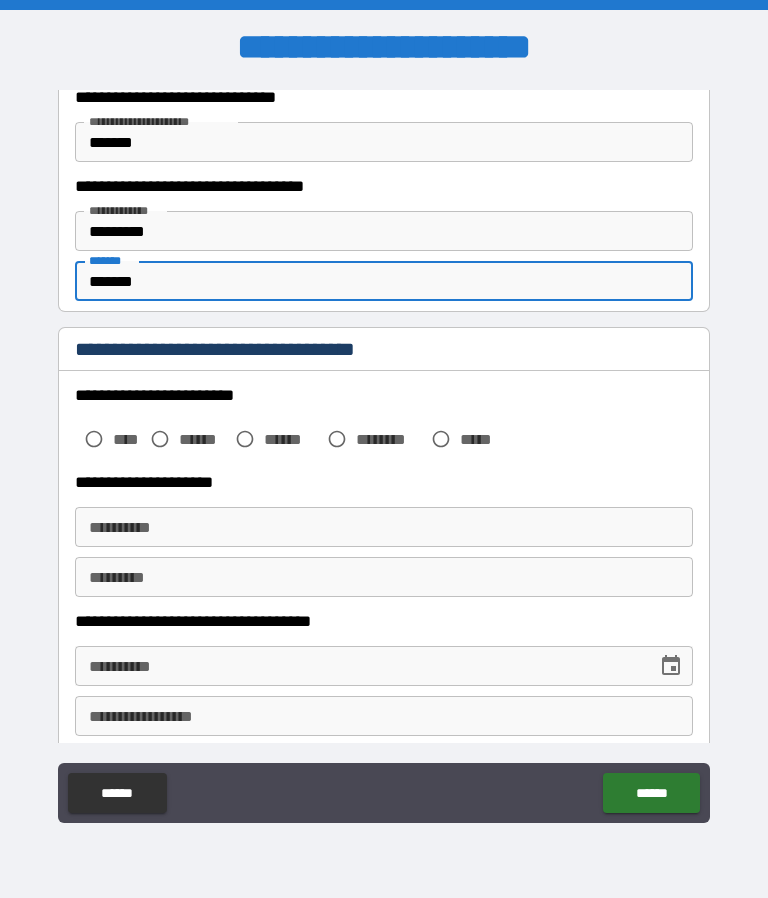 type on "*******" 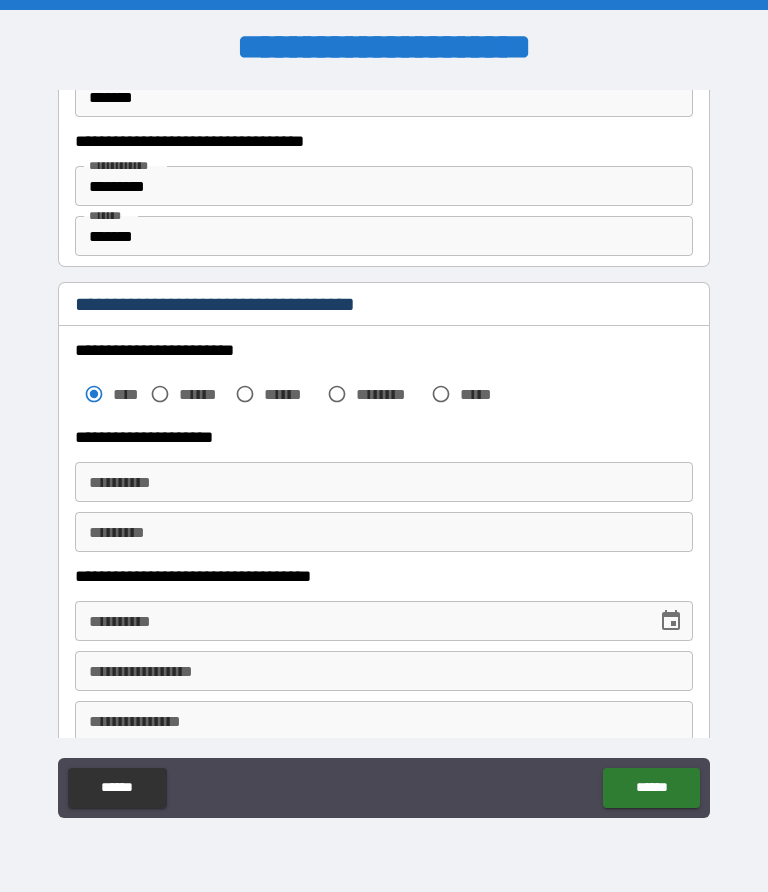 scroll, scrollTop: 597, scrollLeft: 0, axis: vertical 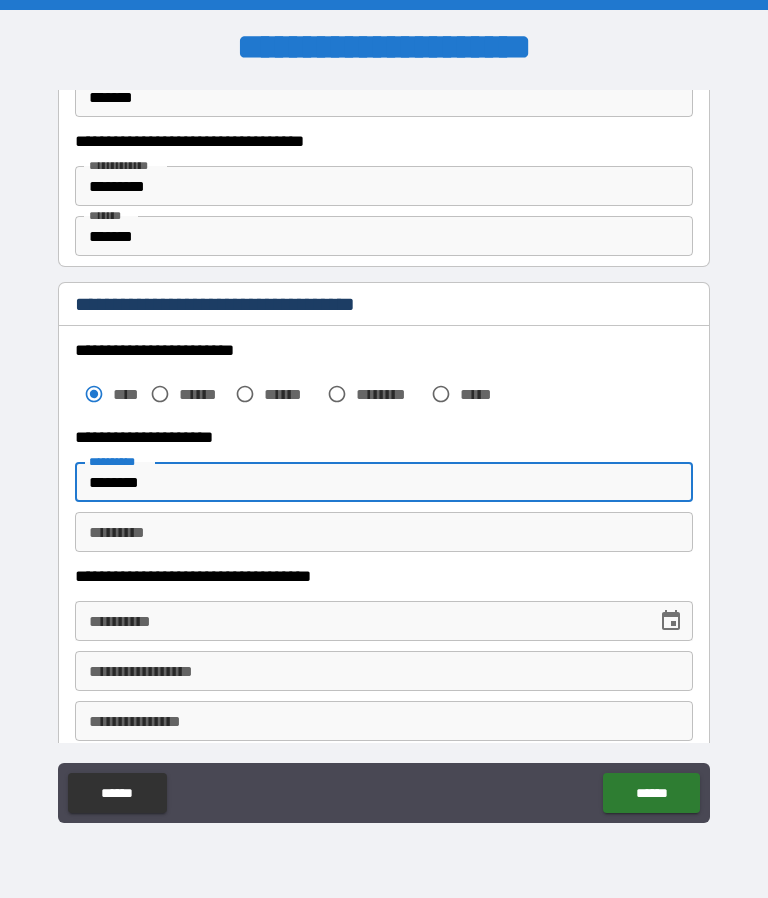 type on "*******" 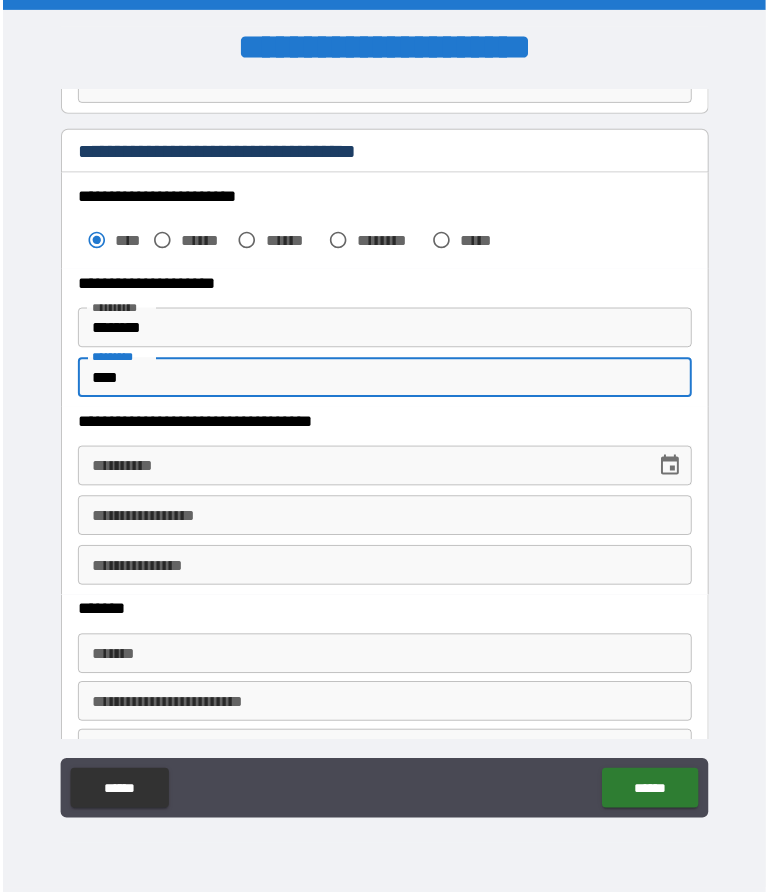 scroll, scrollTop: 760, scrollLeft: 0, axis: vertical 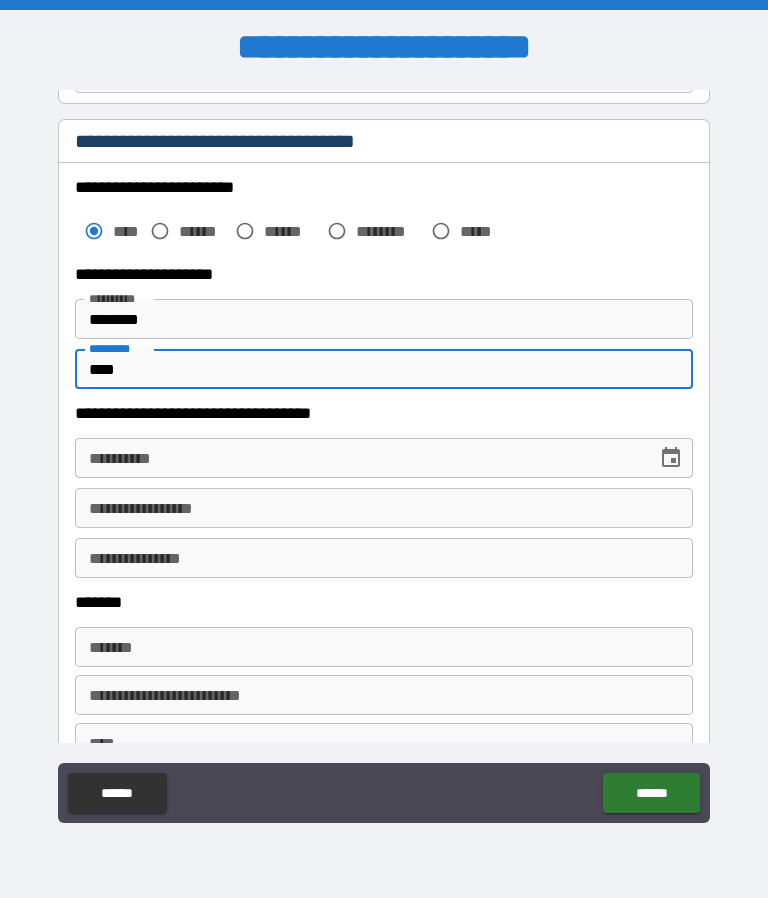 type on "****" 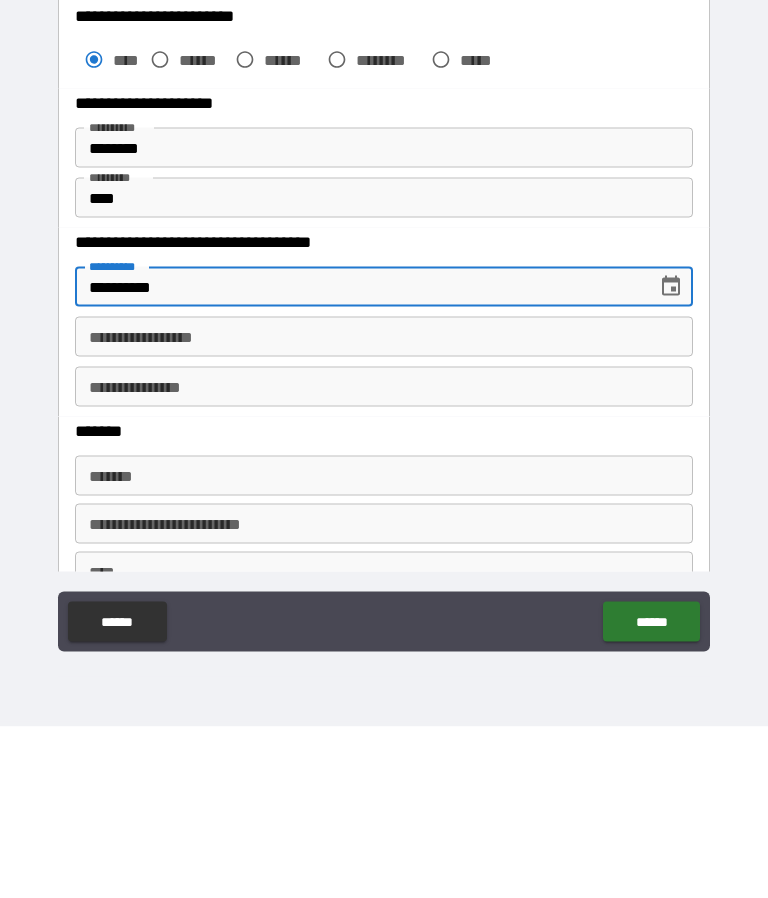 type on "**********" 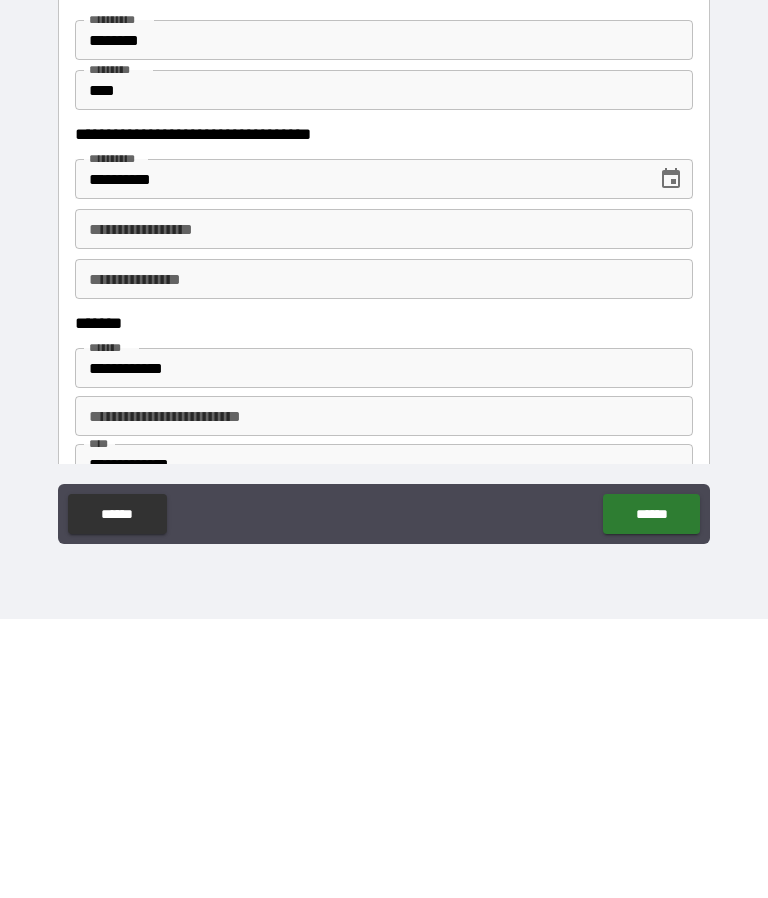 type on "**********" 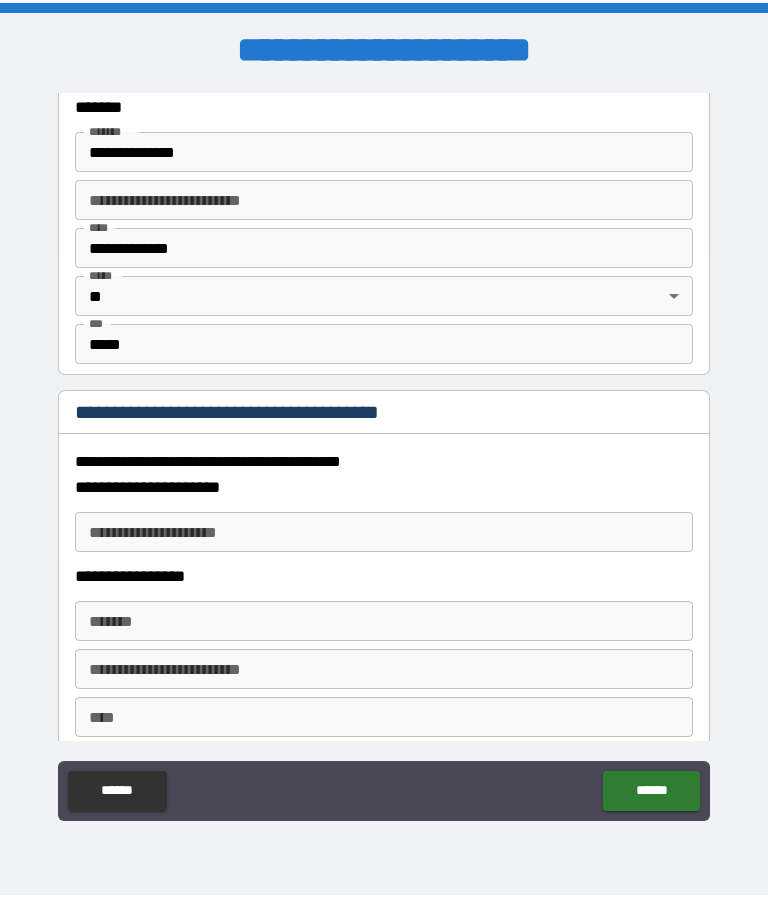 scroll, scrollTop: 1276, scrollLeft: 0, axis: vertical 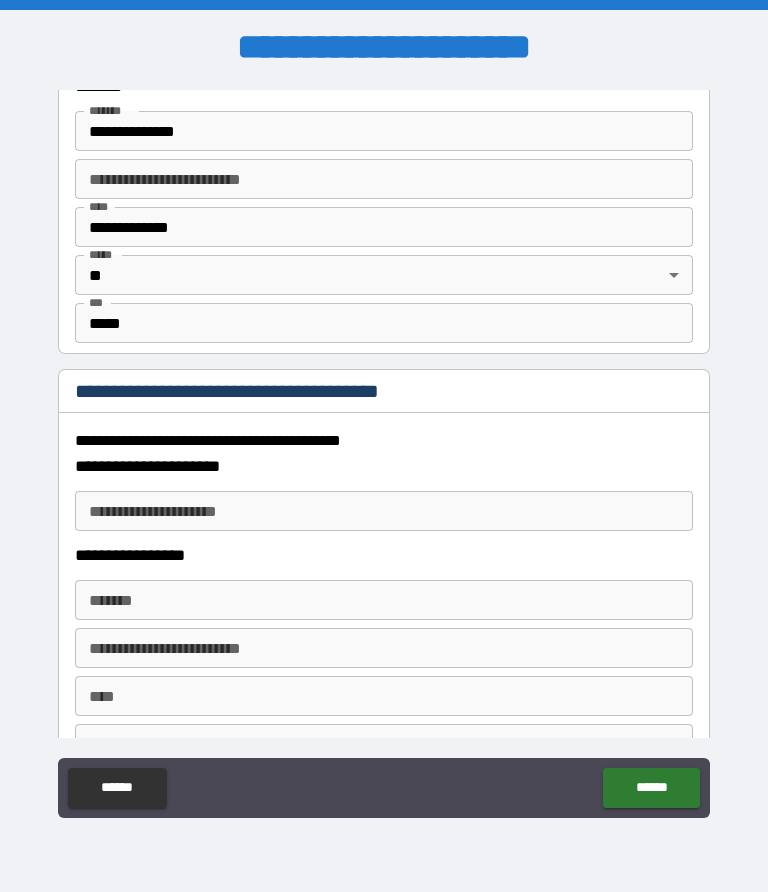 click on "**********" at bounding box center [384, 511] 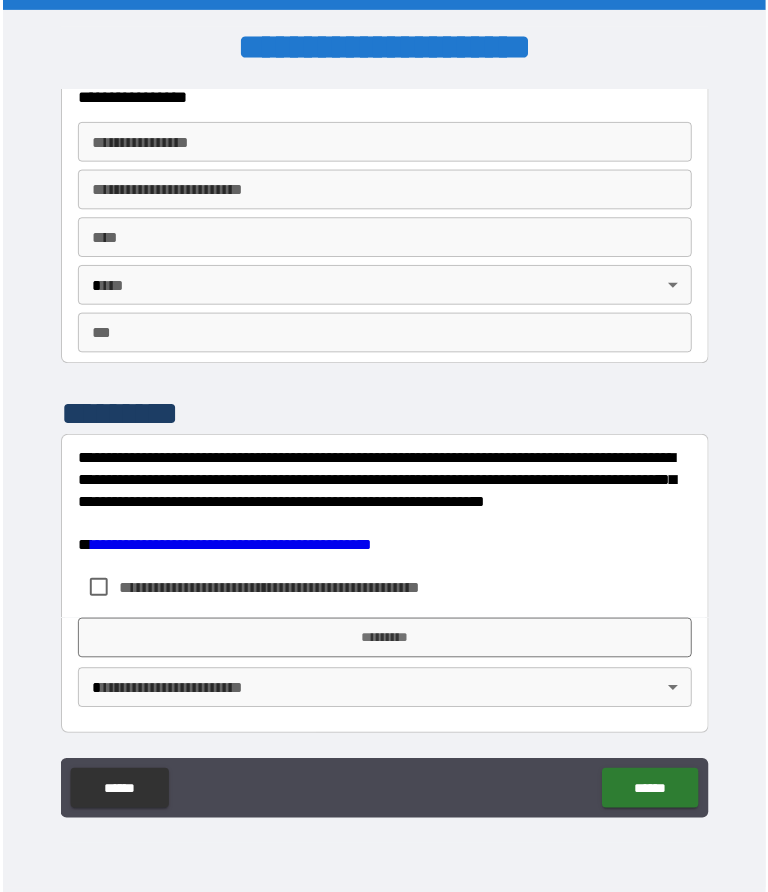 scroll, scrollTop: 3424, scrollLeft: 0, axis: vertical 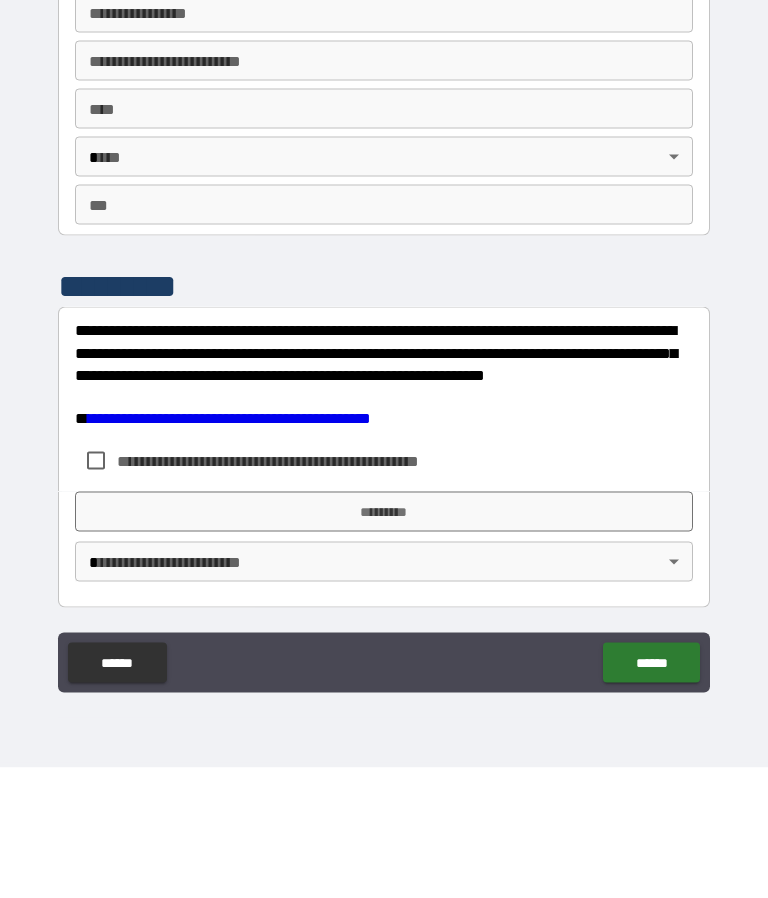 type on "**********" 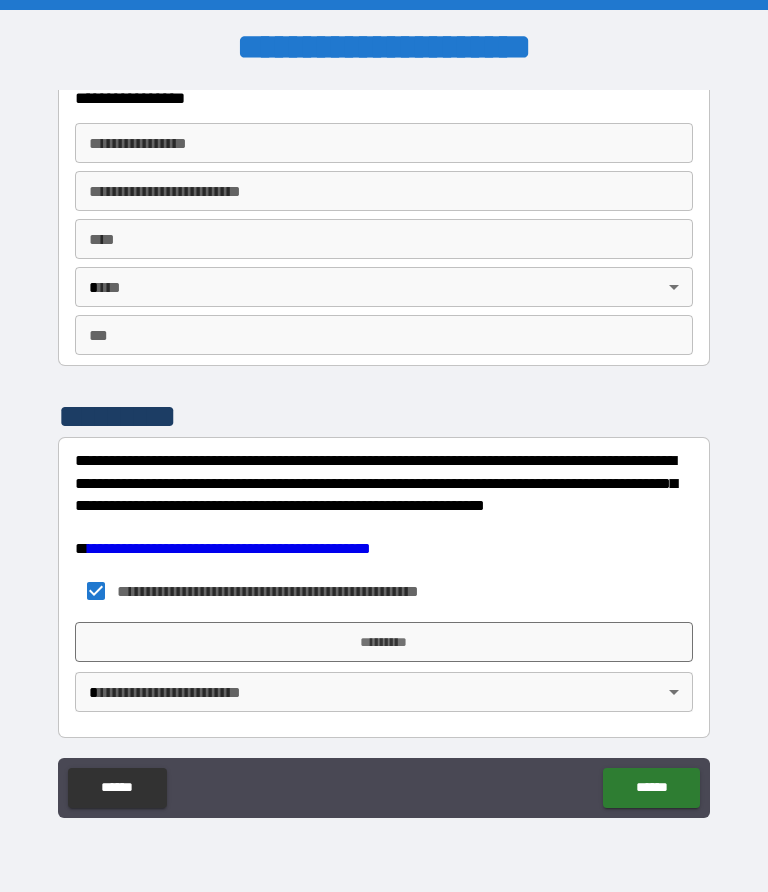 click on "**********" at bounding box center [384, 446] 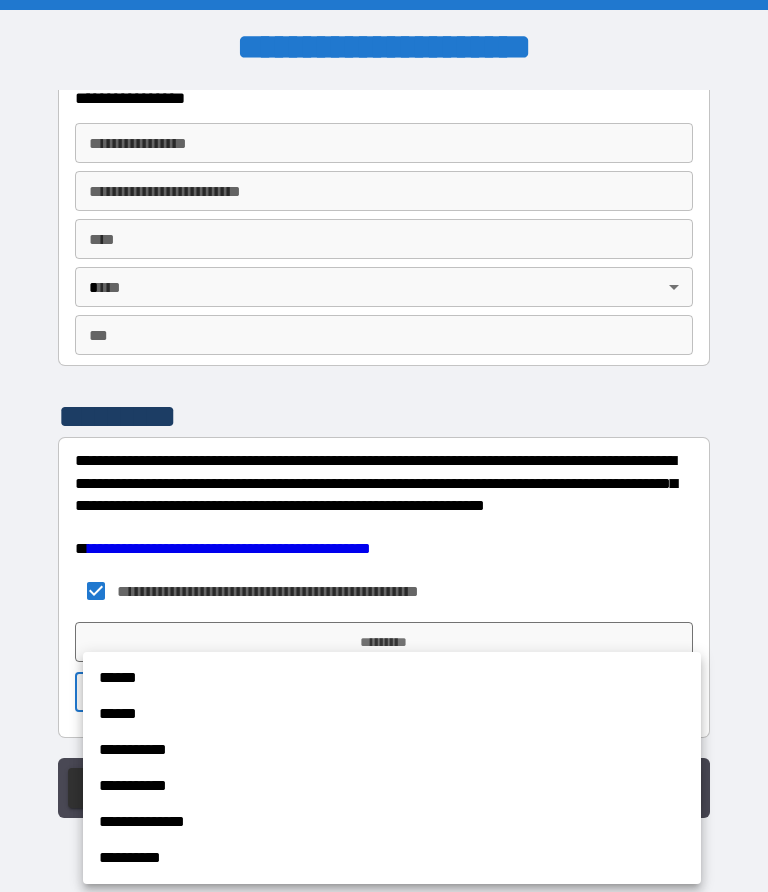 click on "**********" at bounding box center [392, 858] 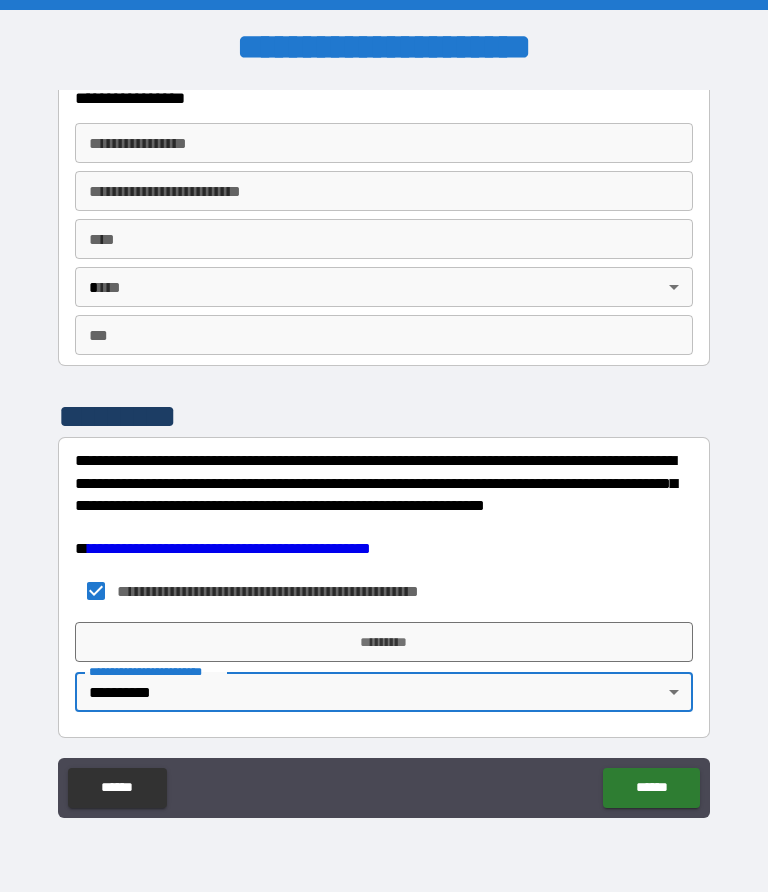 type on "********" 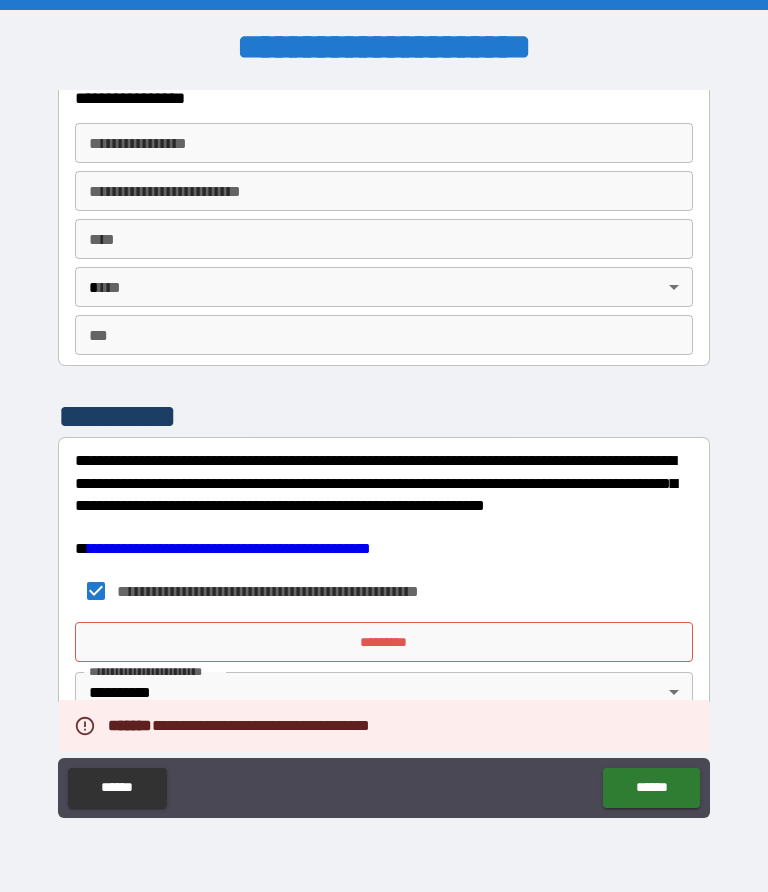 click on "*********" at bounding box center (384, 642) 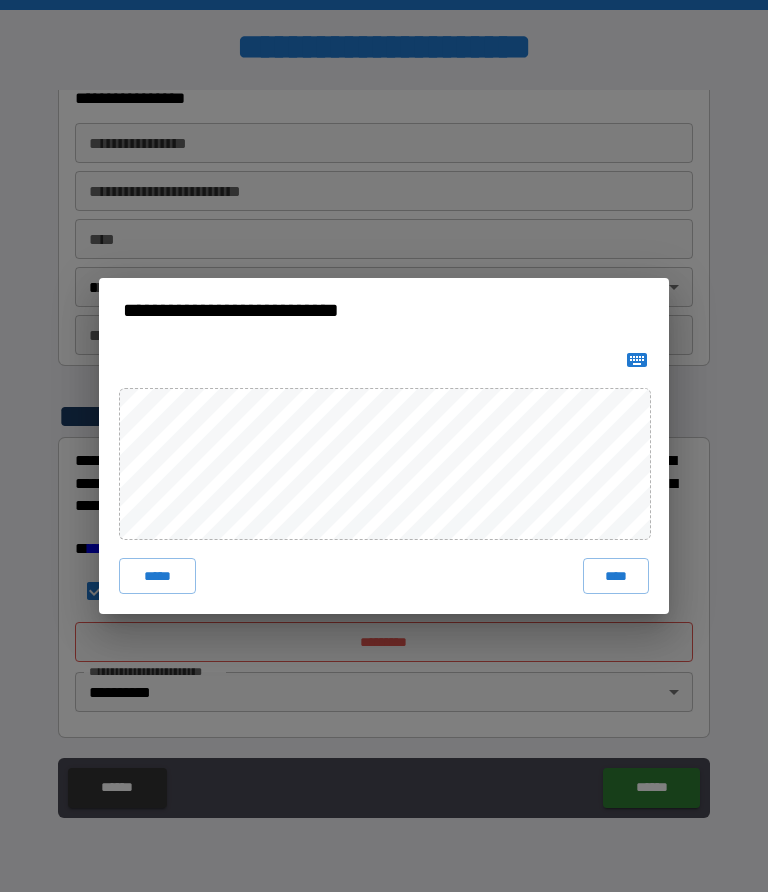 click on "****" at bounding box center (616, 576) 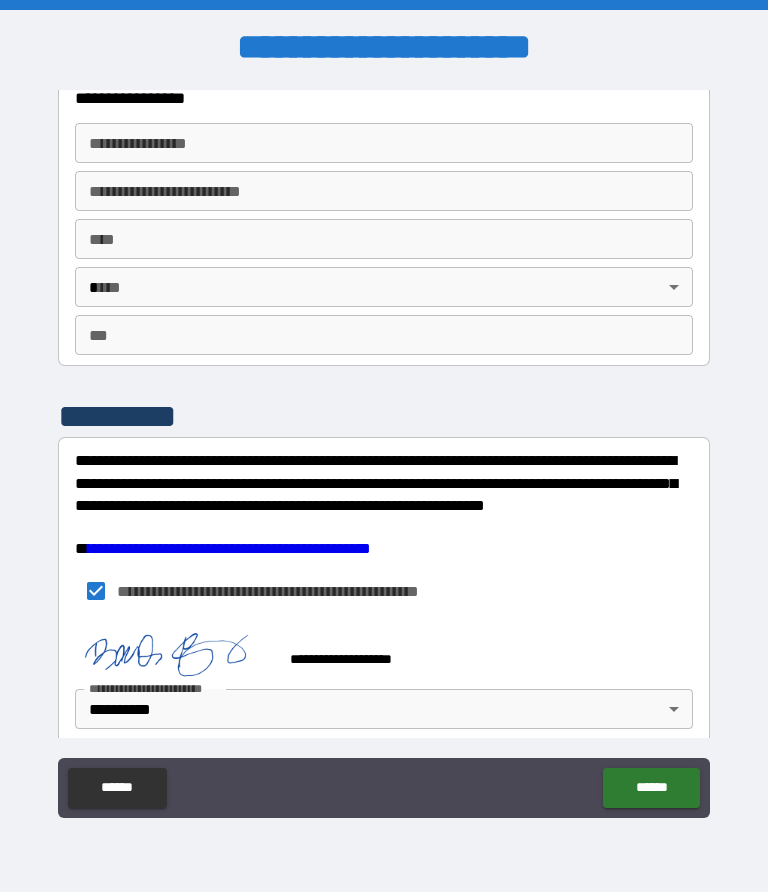 click on "******" at bounding box center [651, 788] 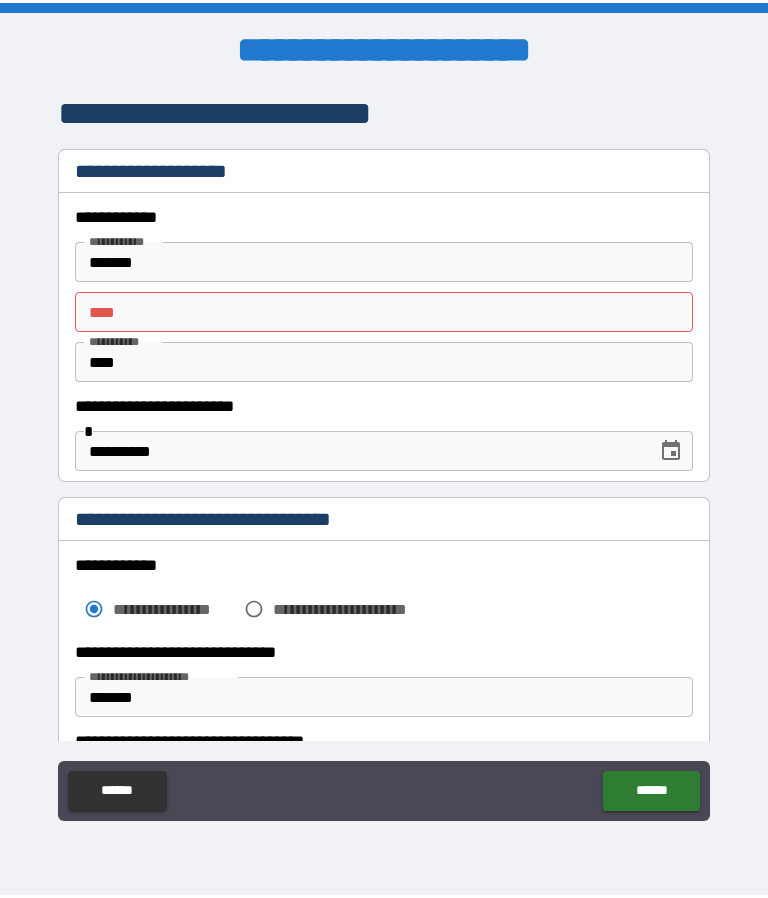 scroll, scrollTop: 0, scrollLeft: 0, axis: both 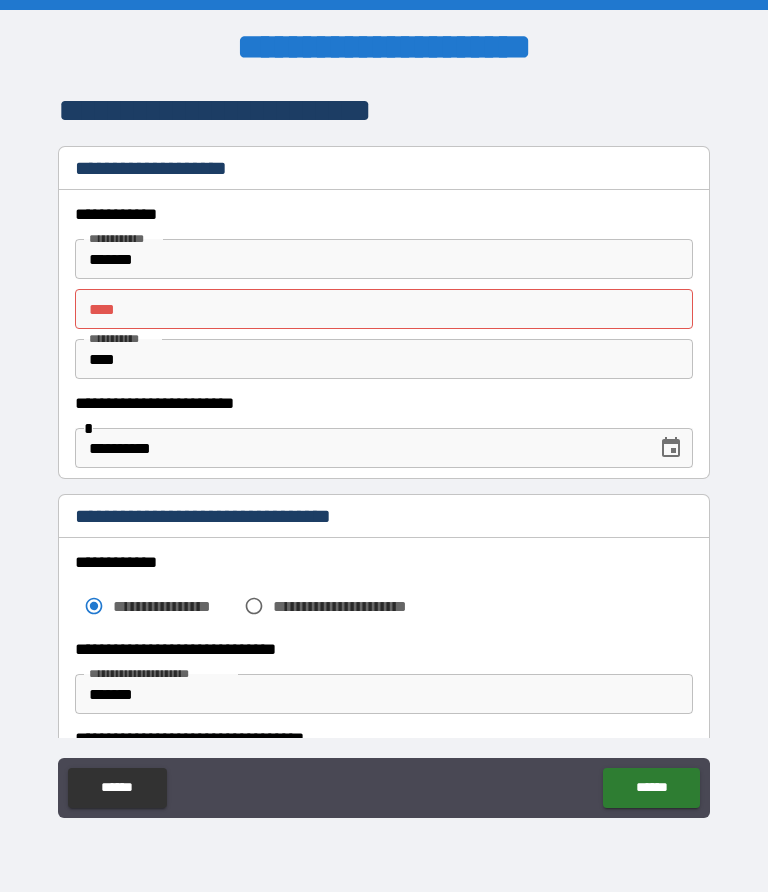 click on "**   *" at bounding box center (384, 309) 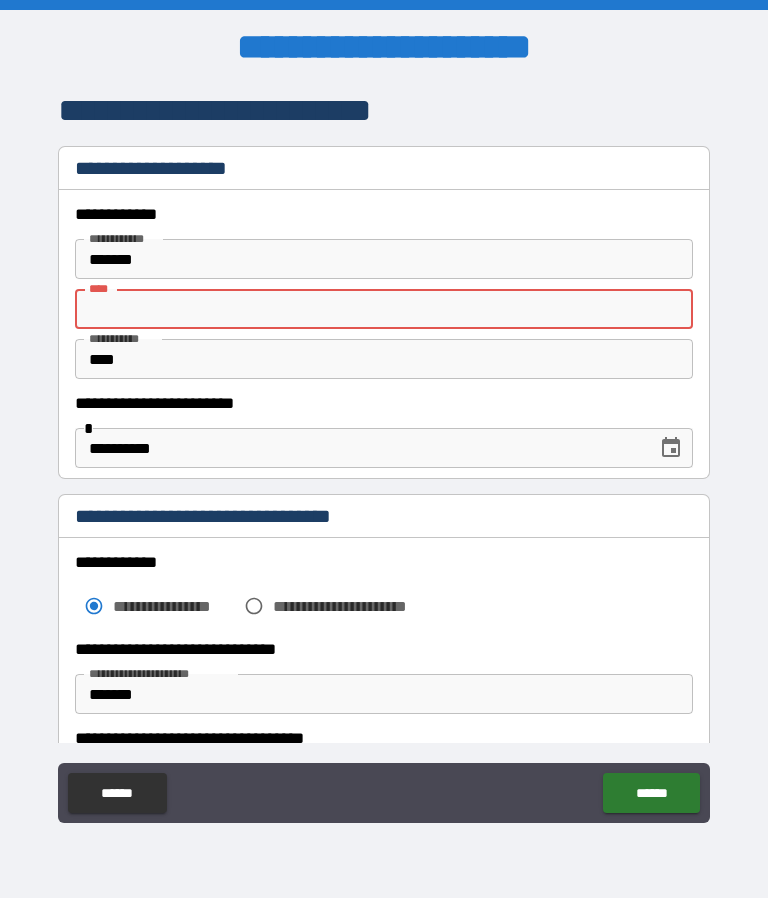 type on "*" 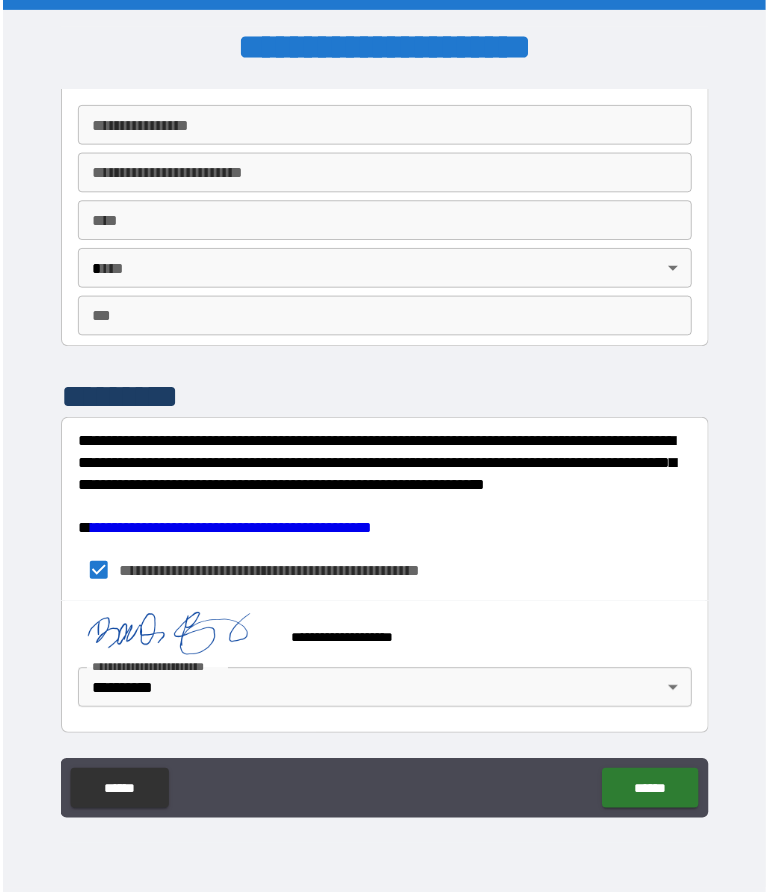 scroll, scrollTop: 3441, scrollLeft: 0, axis: vertical 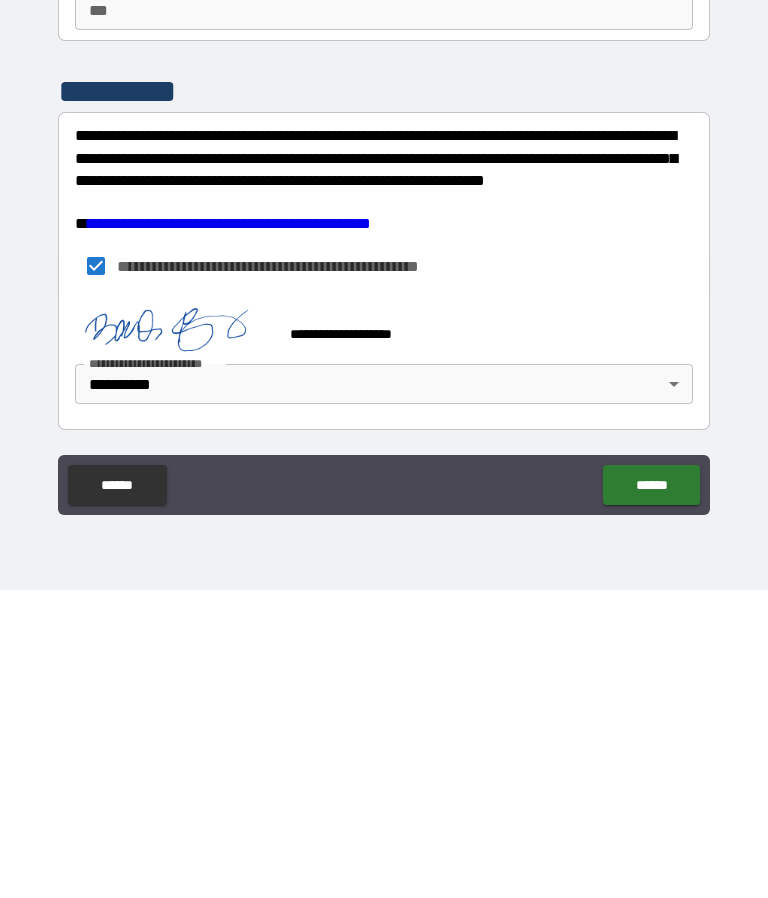 click on "******" at bounding box center [651, 793] 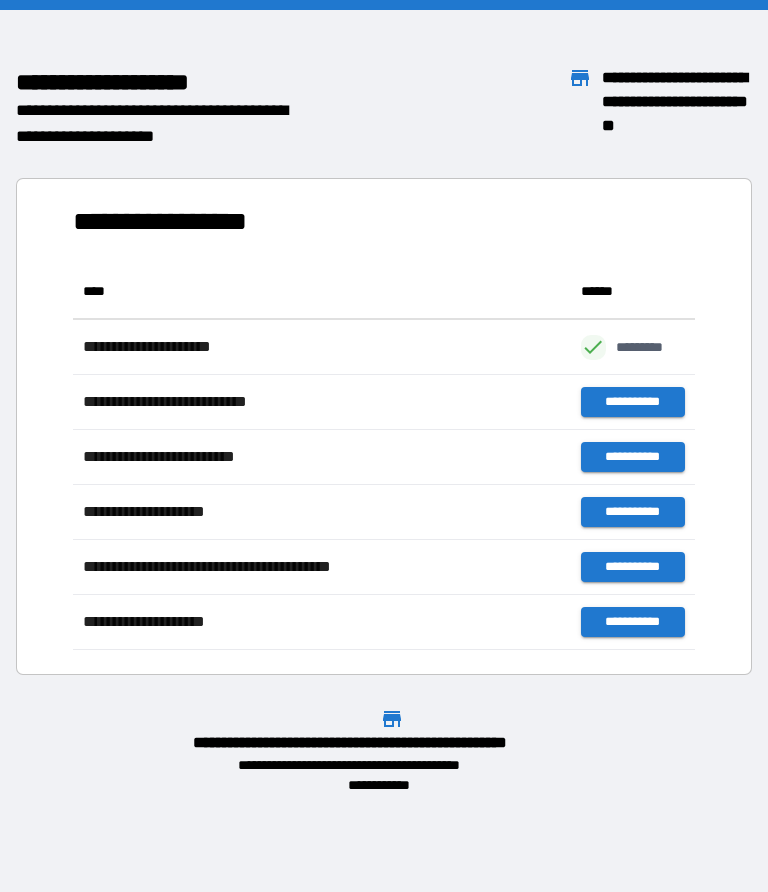 scroll, scrollTop: 1, scrollLeft: 1, axis: both 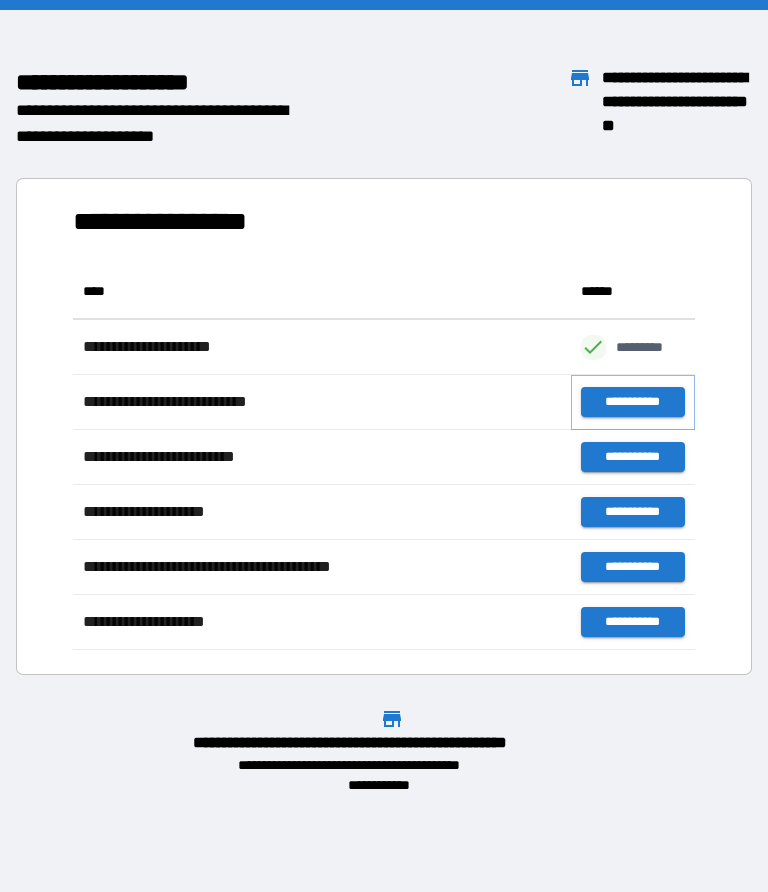 click on "**********" at bounding box center (633, 402) 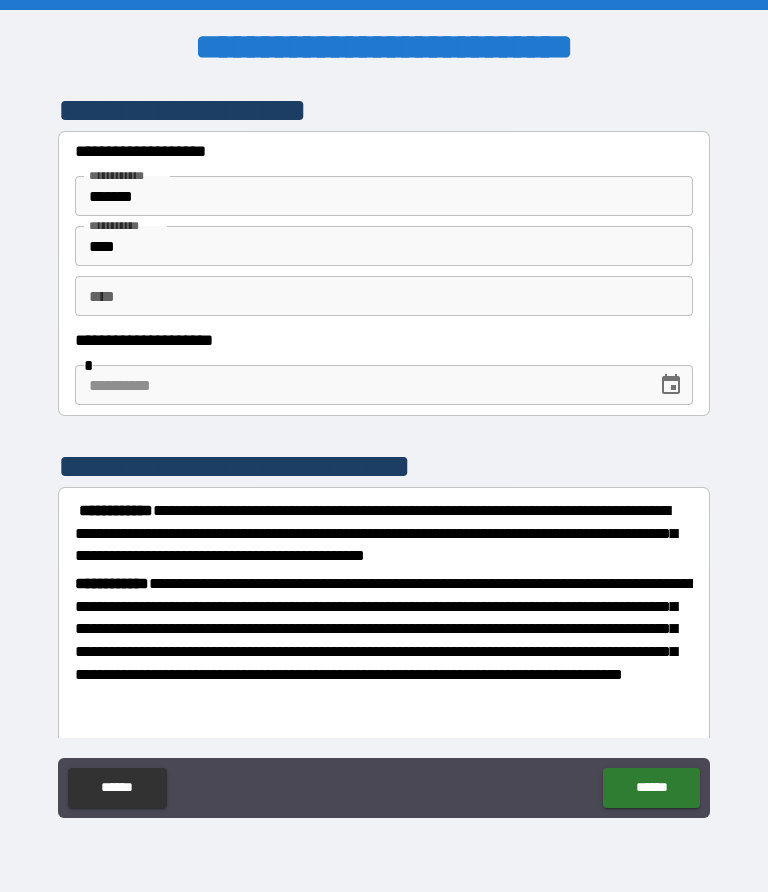 scroll, scrollTop: -8, scrollLeft: 0, axis: vertical 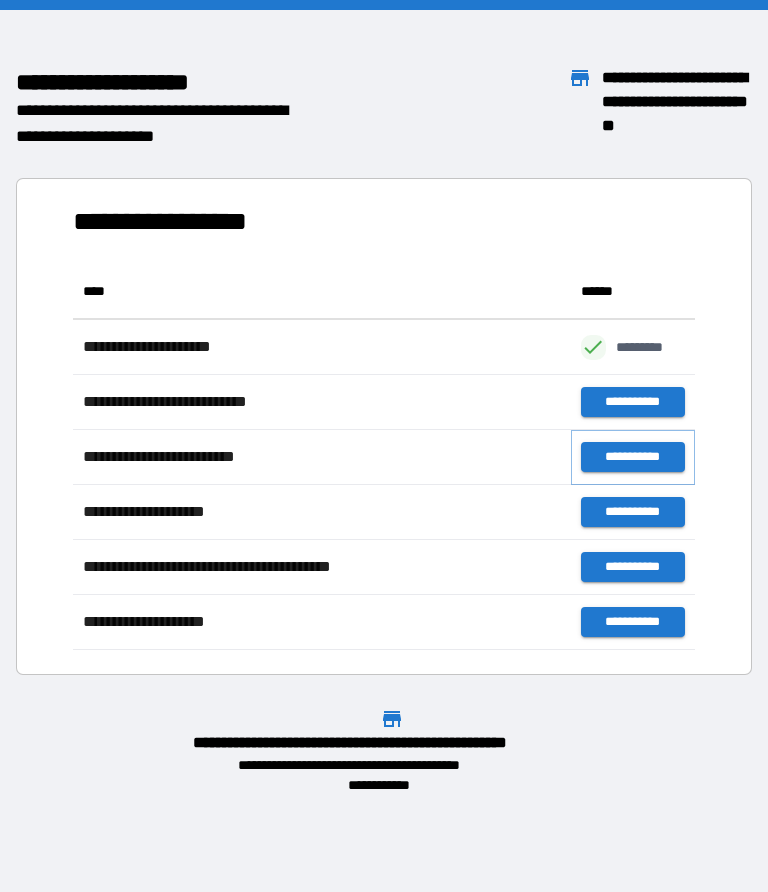 click on "**********" at bounding box center [633, 457] 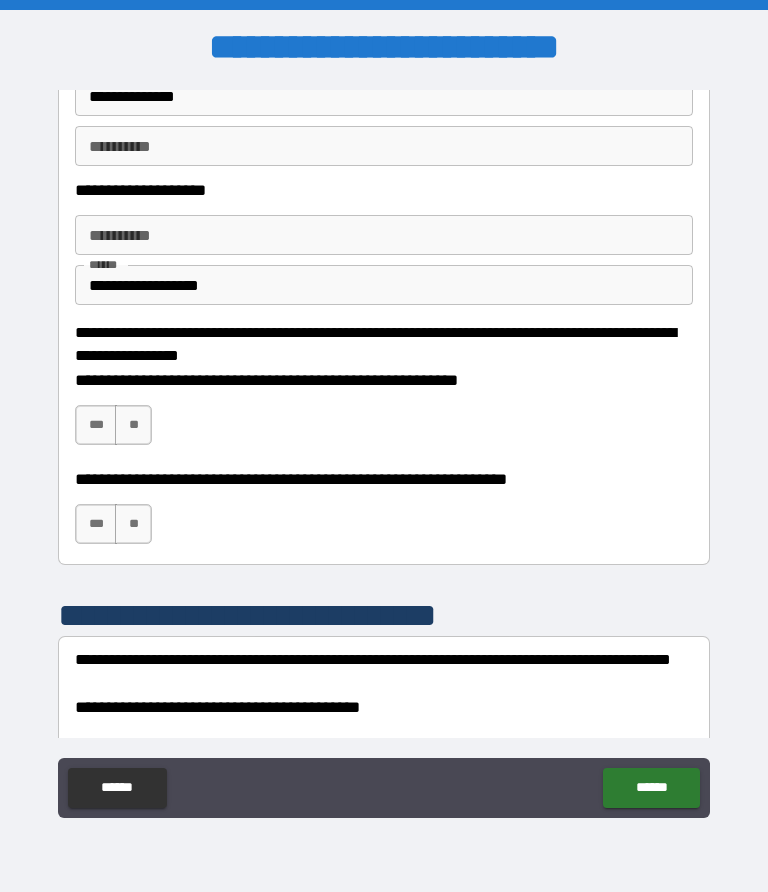 scroll, scrollTop: 1082, scrollLeft: 0, axis: vertical 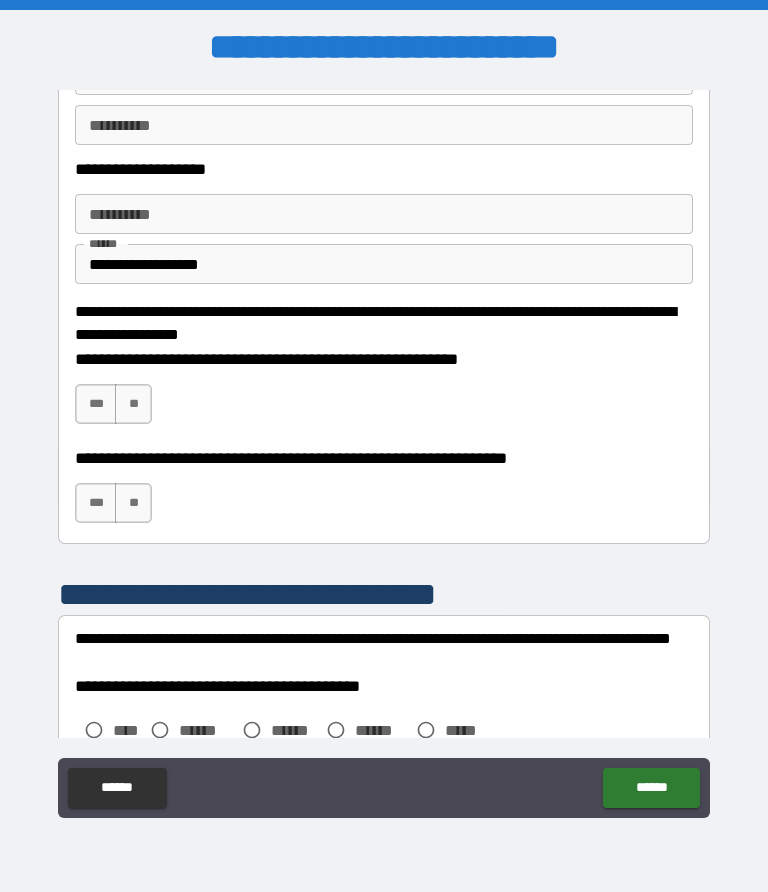 click on "***" at bounding box center (96, 404) 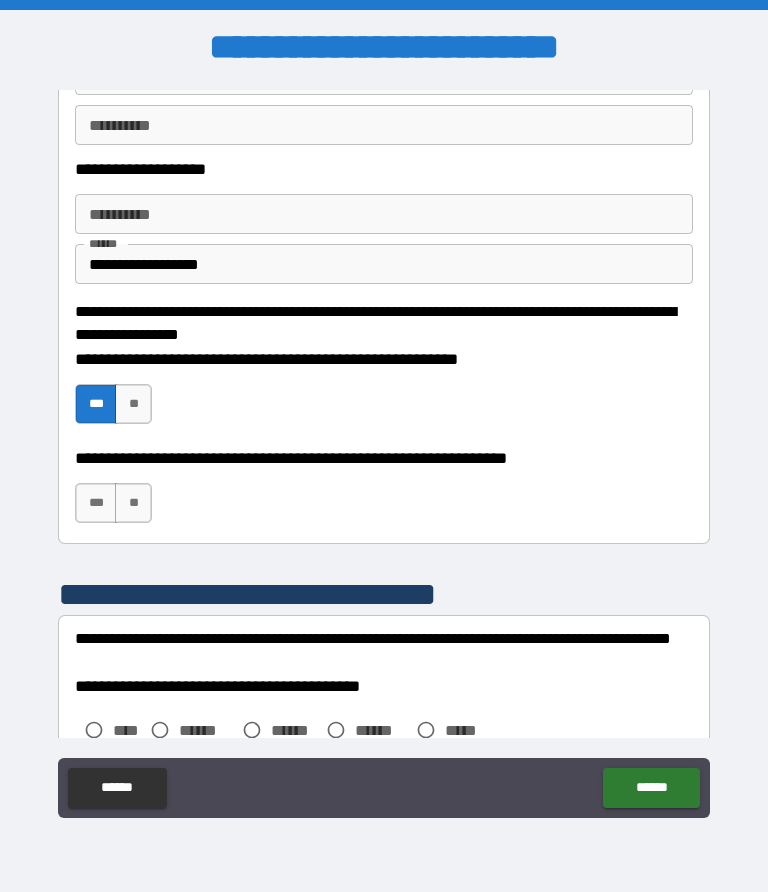 click on "***" at bounding box center [96, 503] 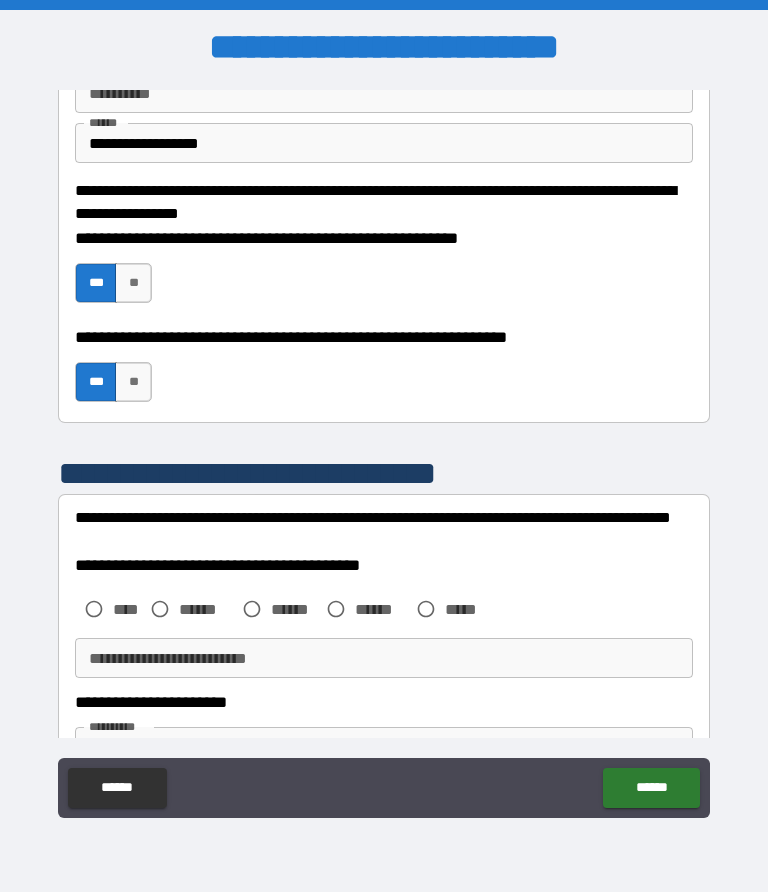 scroll, scrollTop: 1214, scrollLeft: 0, axis: vertical 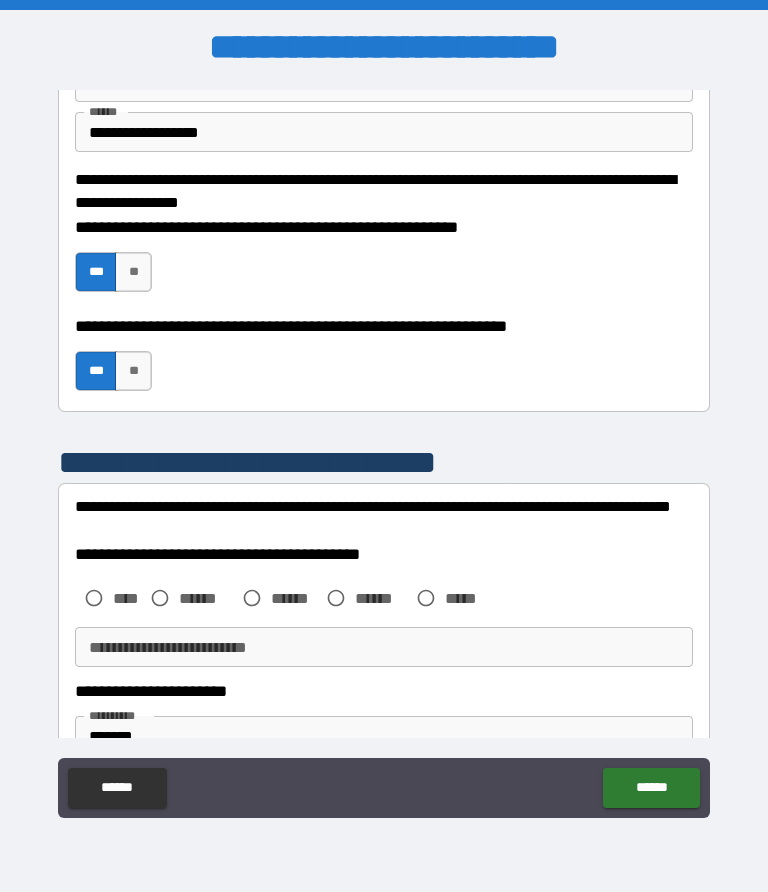 click on "****" at bounding box center [127, 598] 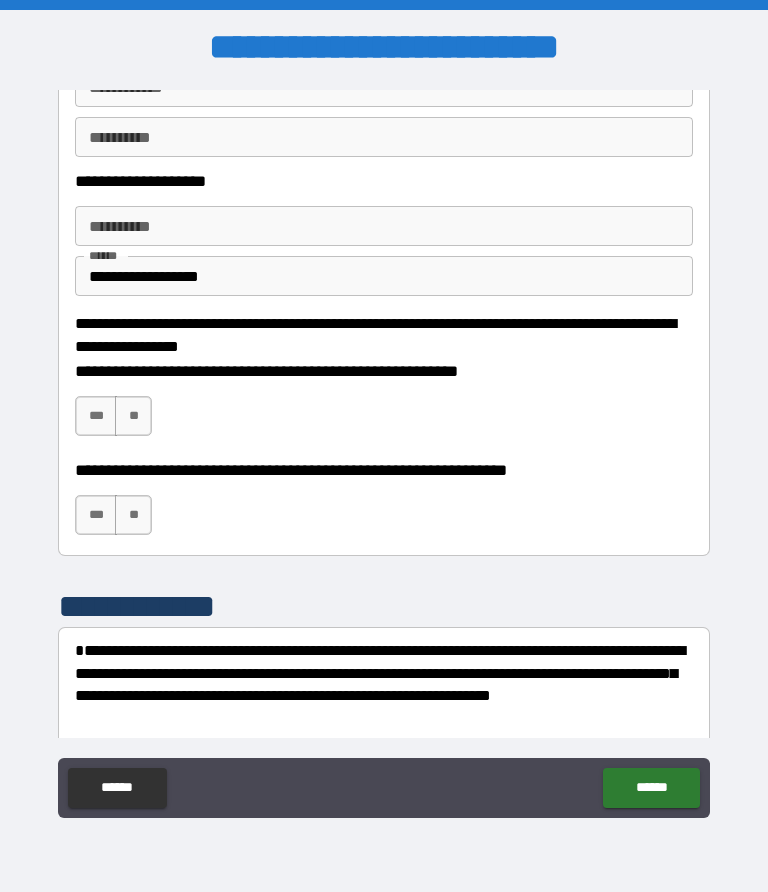 scroll, scrollTop: 2562, scrollLeft: 0, axis: vertical 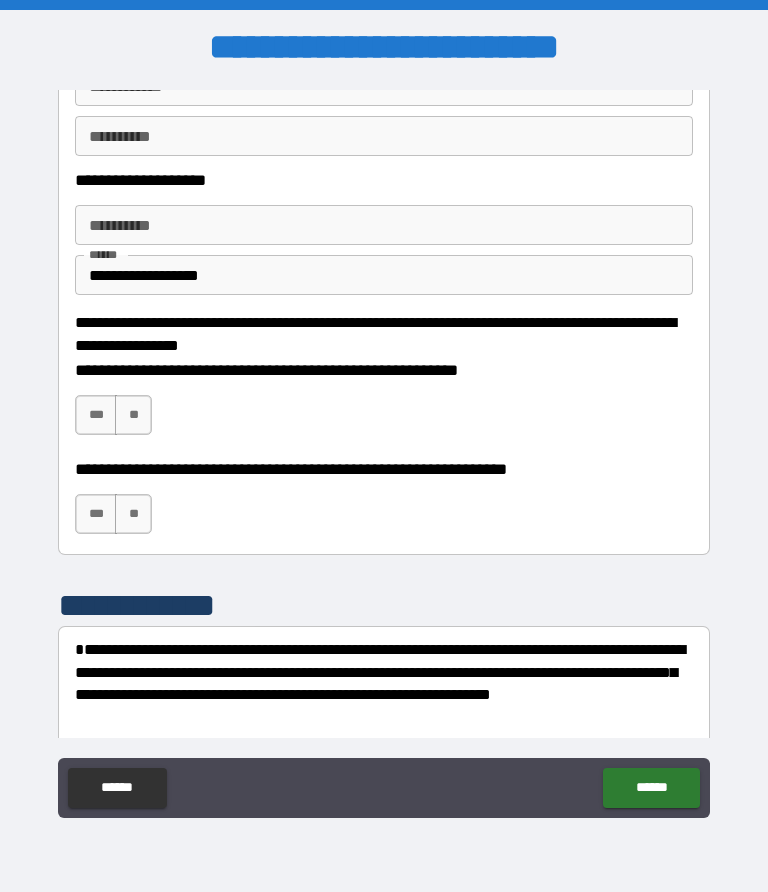 click on "***" at bounding box center [96, 415] 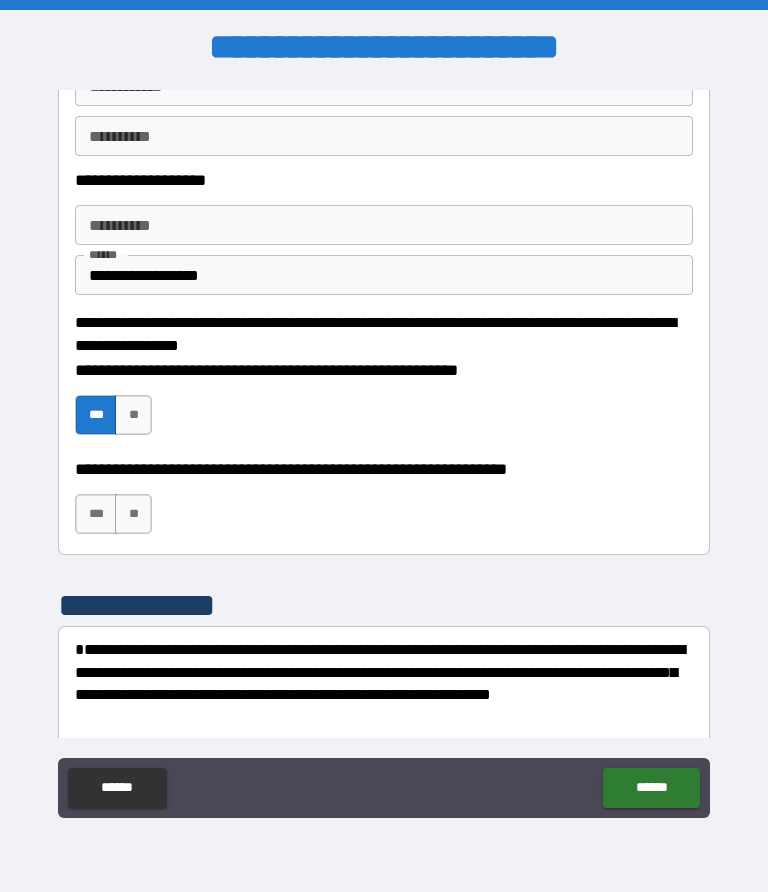 click on "***" at bounding box center (96, 514) 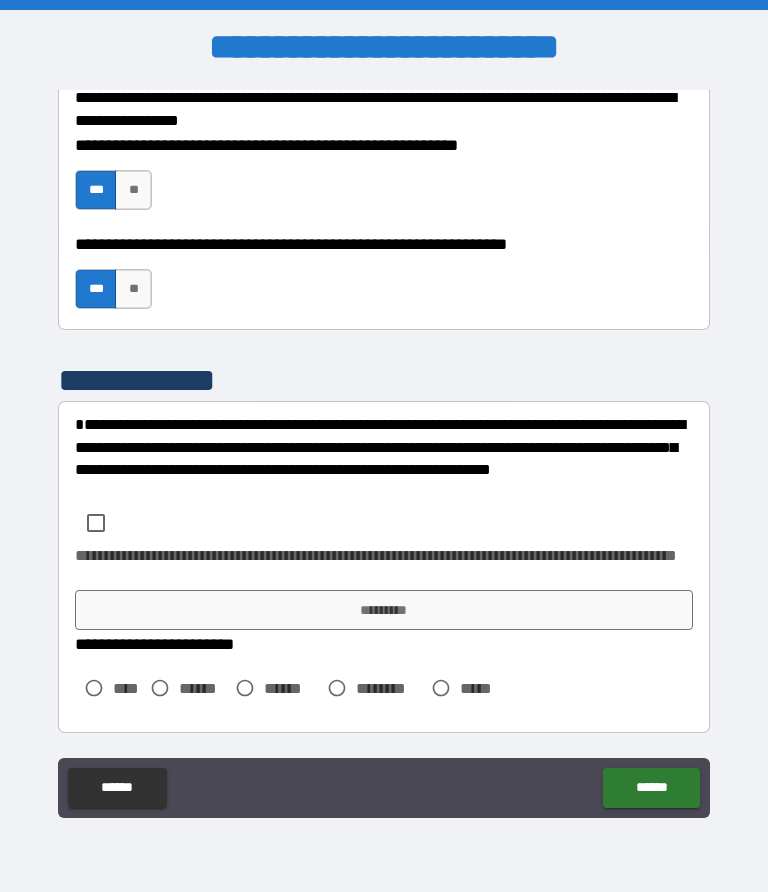 scroll, scrollTop: 2787, scrollLeft: 0, axis: vertical 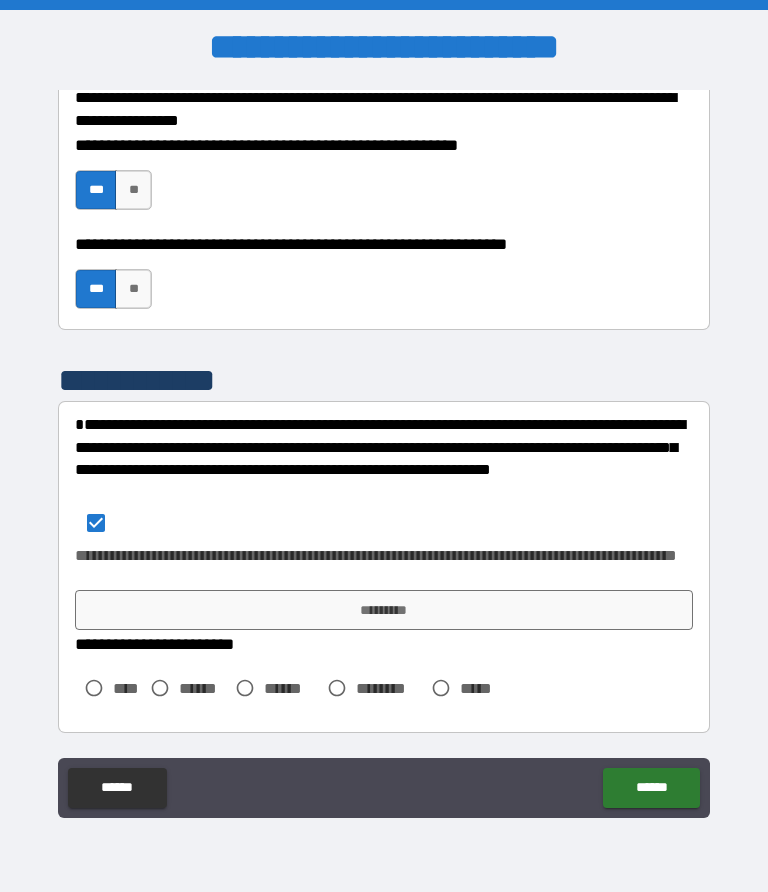 click on "*********" at bounding box center (384, 610) 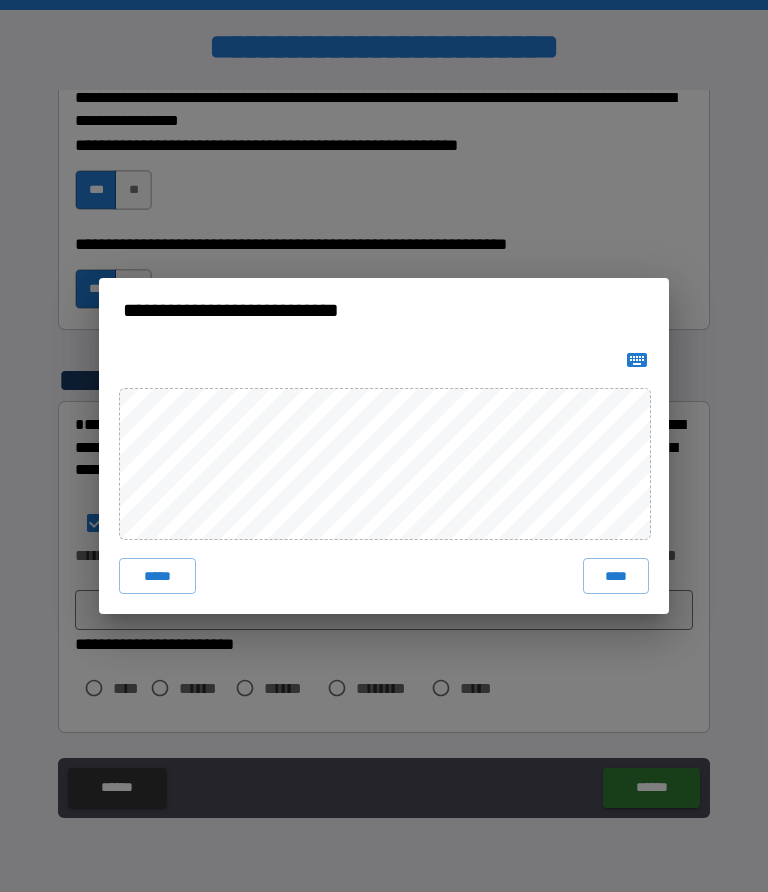 click on "****" at bounding box center [616, 576] 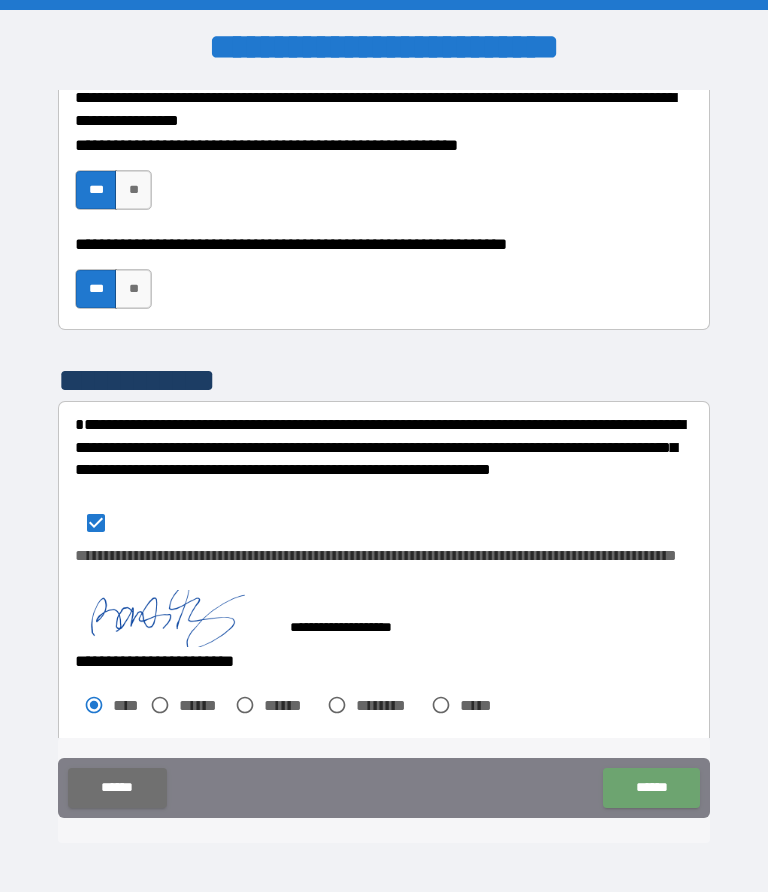 click on "******" at bounding box center (651, 788) 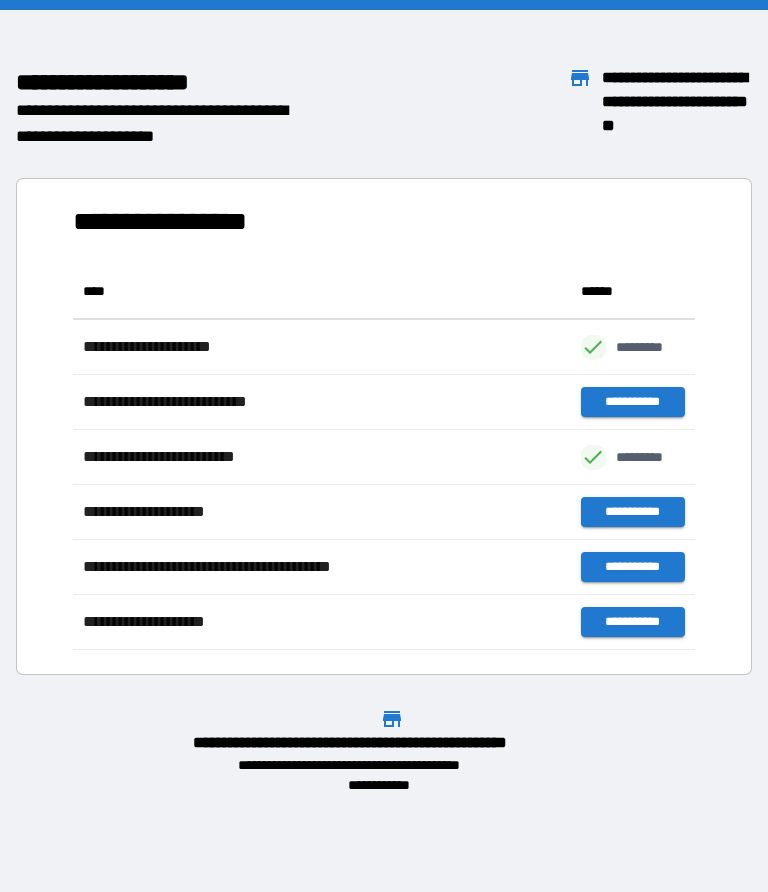 scroll, scrollTop: 1, scrollLeft: 1, axis: both 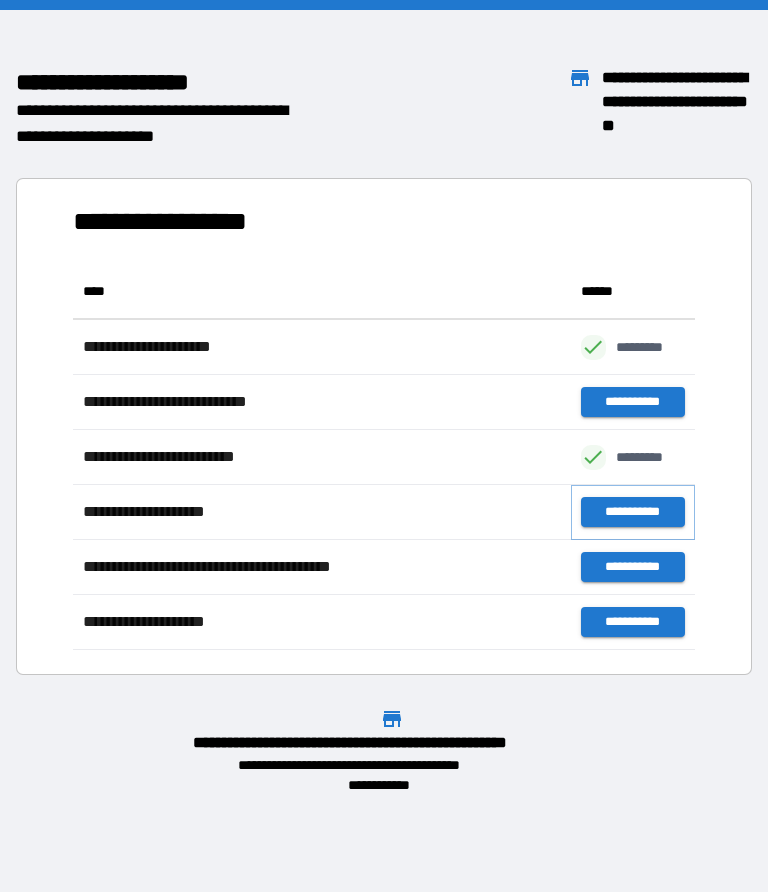 click on "**********" at bounding box center [633, 512] 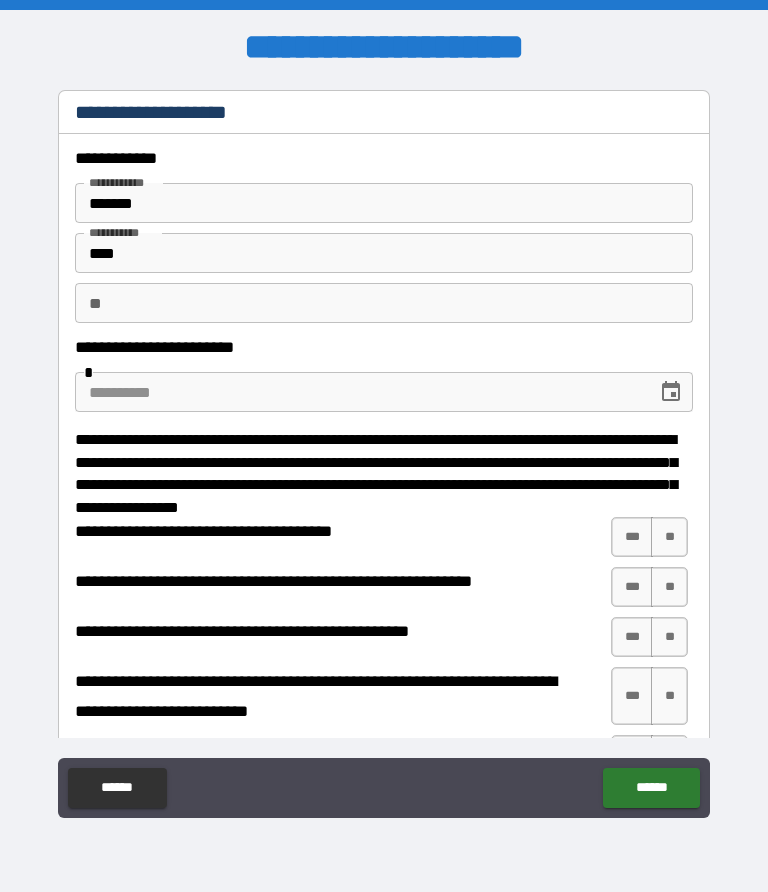 click on "***" at bounding box center (632, 537) 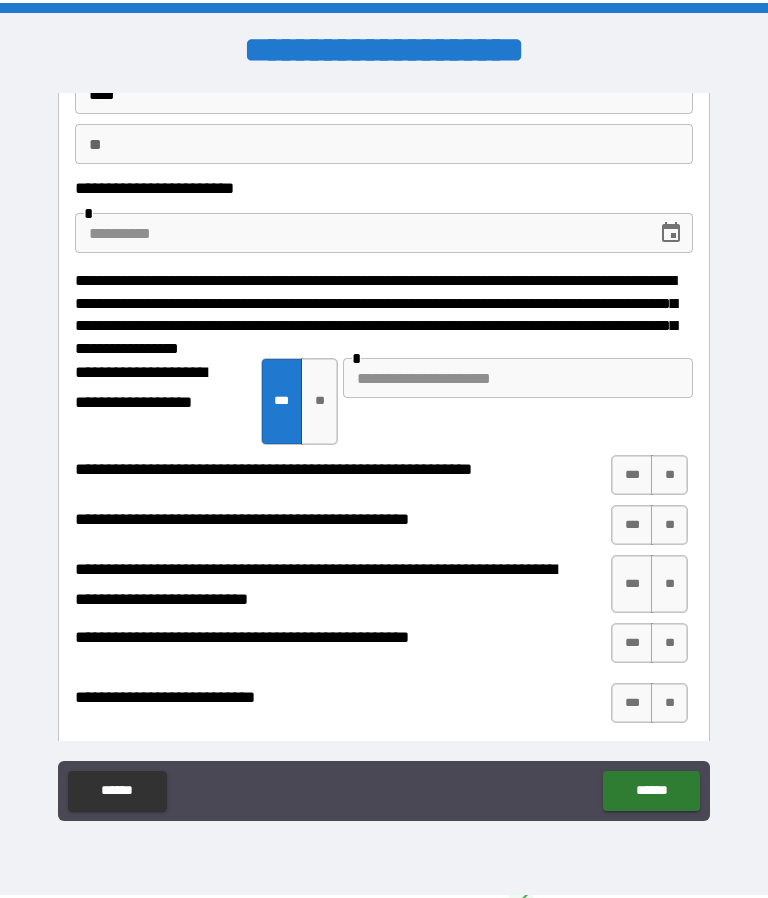scroll, scrollTop: 163, scrollLeft: 0, axis: vertical 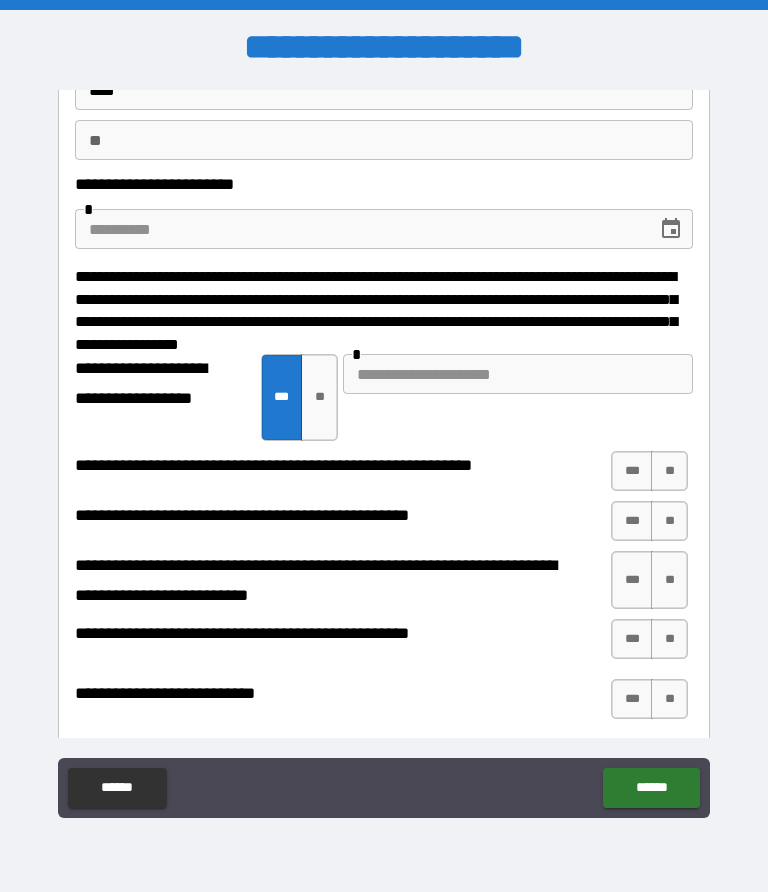 click at bounding box center [518, 374] 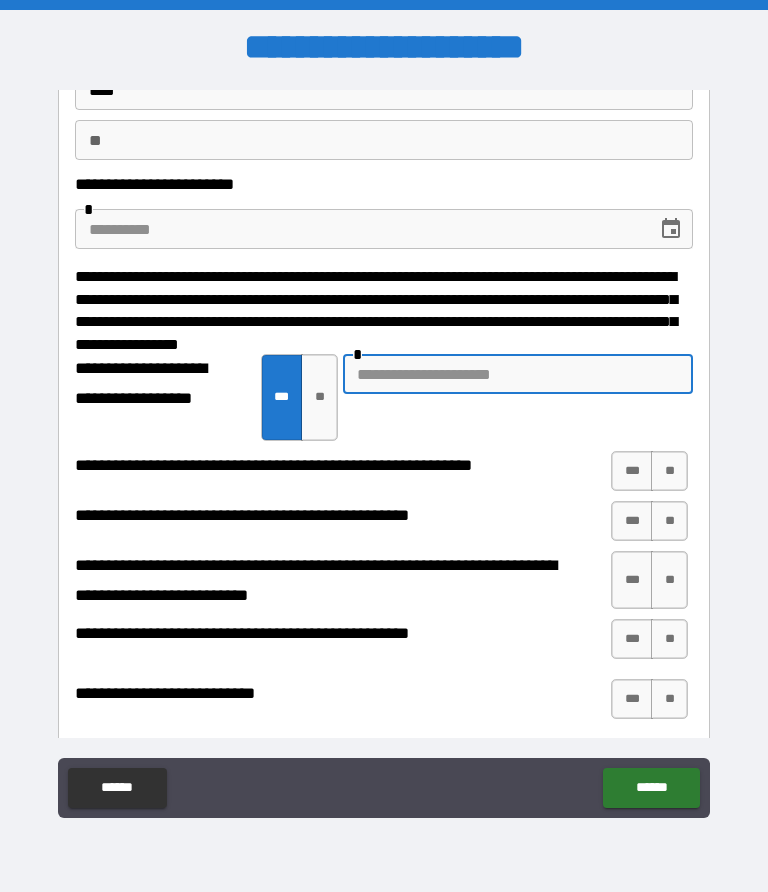 click at bounding box center [518, 374] 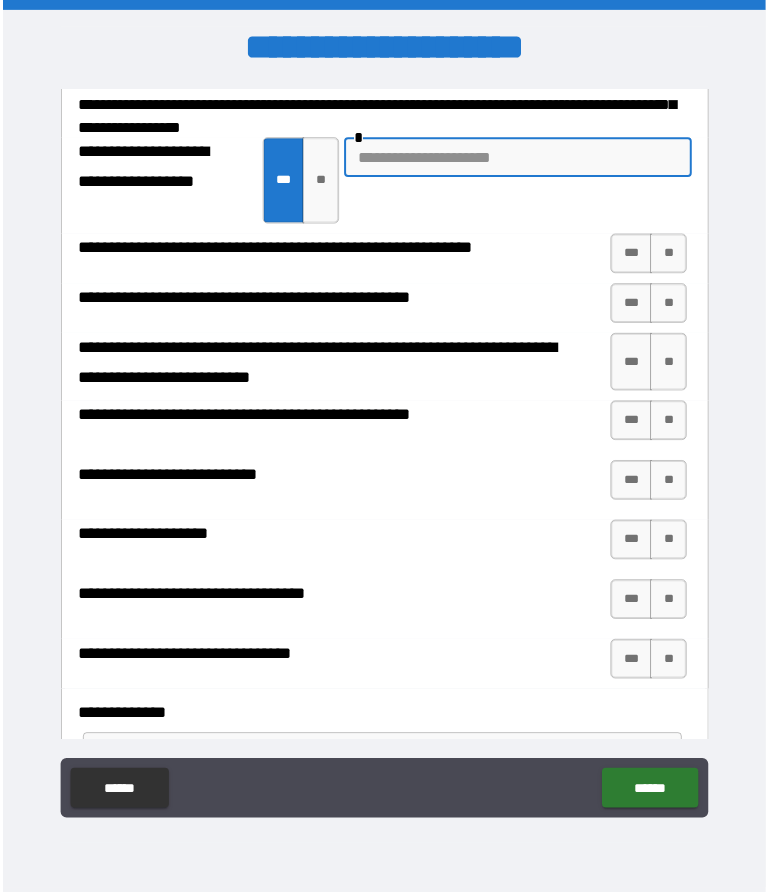 scroll, scrollTop: 383, scrollLeft: 0, axis: vertical 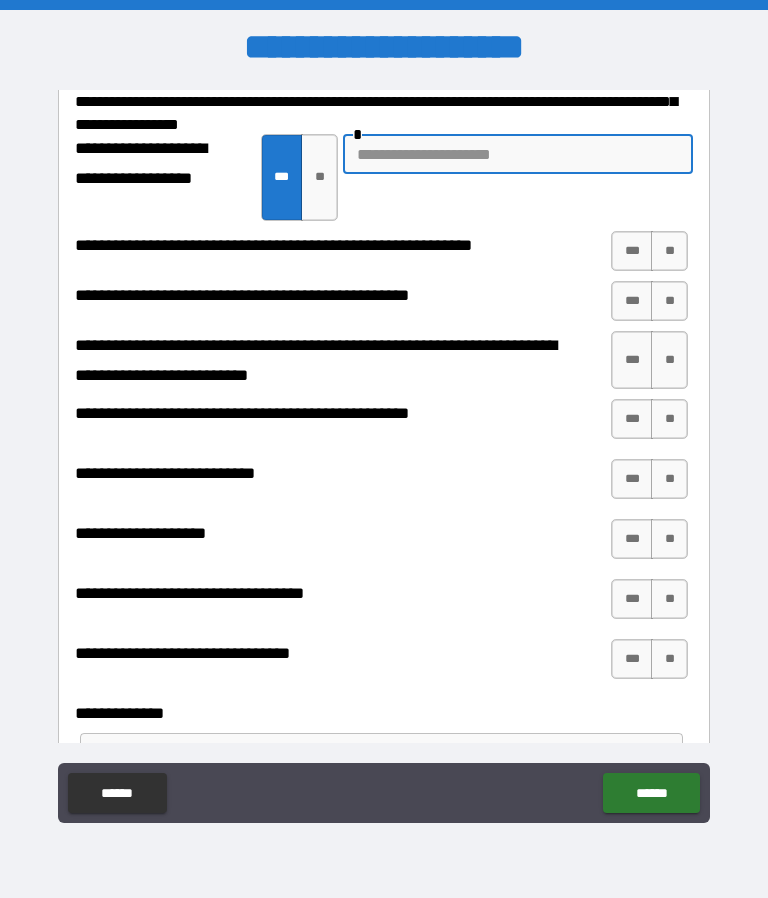 click on "**" at bounding box center [669, 419] 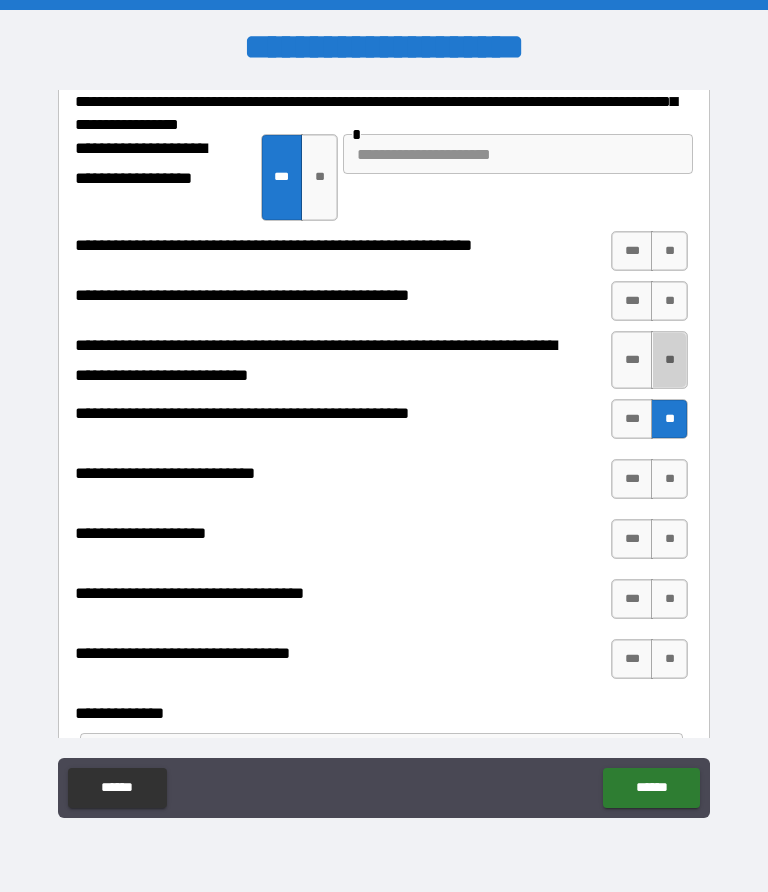 click on "**" at bounding box center (669, 360) 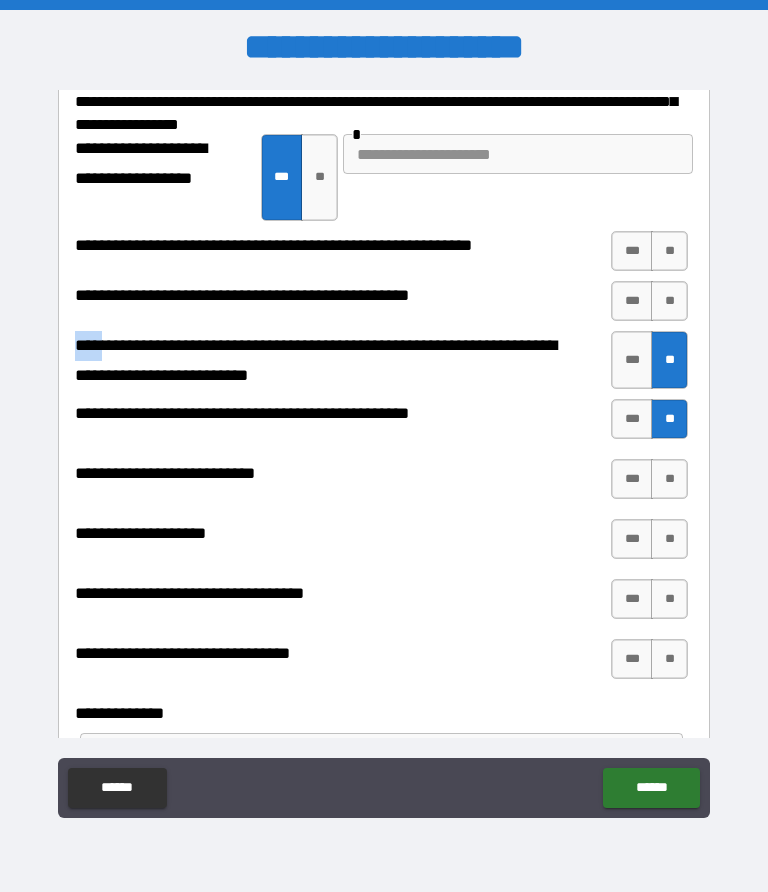 click on "**" at bounding box center [669, 301] 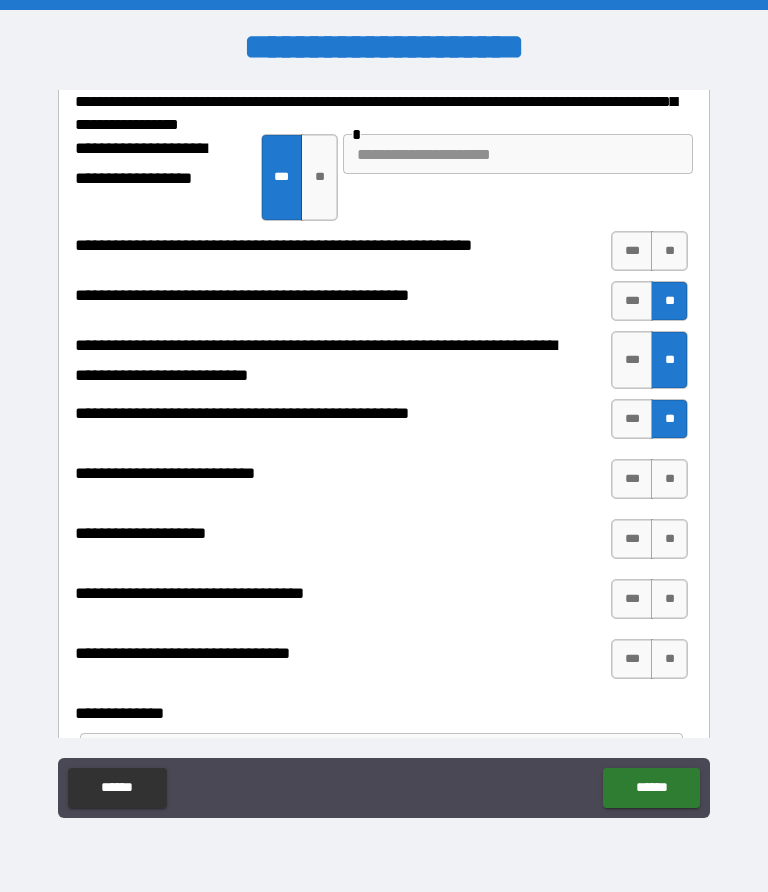 click on "***" at bounding box center [632, 251] 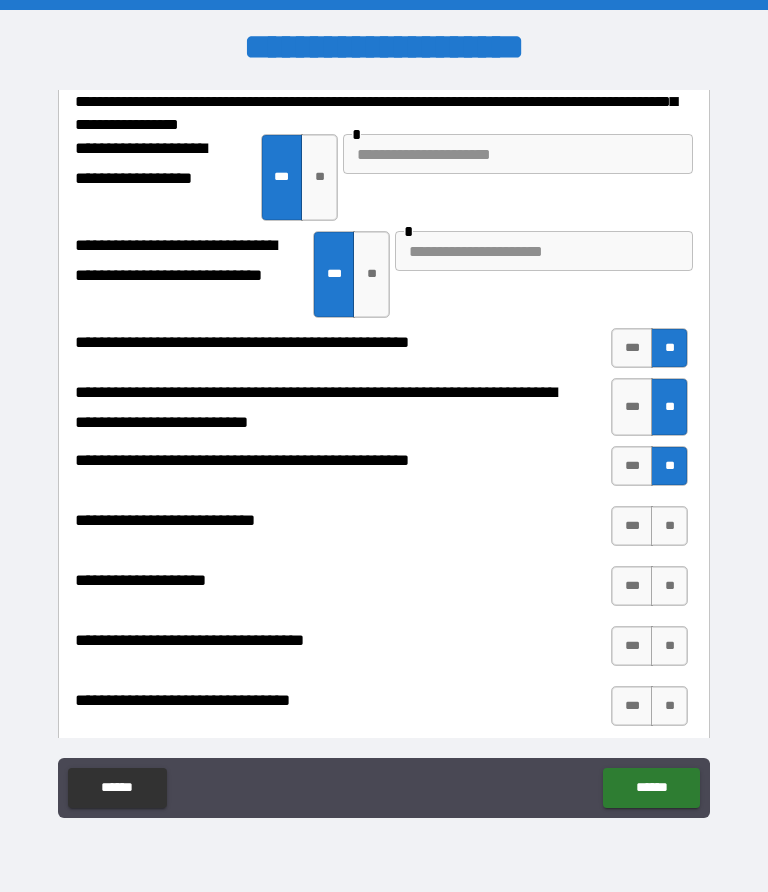 click on "**" at bounding box center [669, 526] 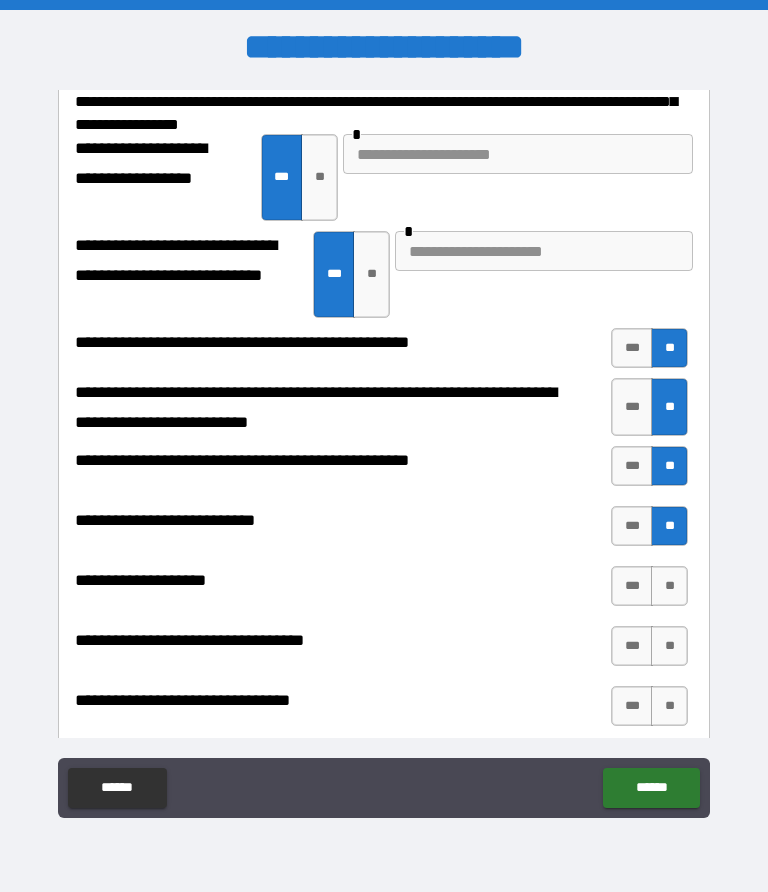 click on "**" at bounding box center [669, 586] 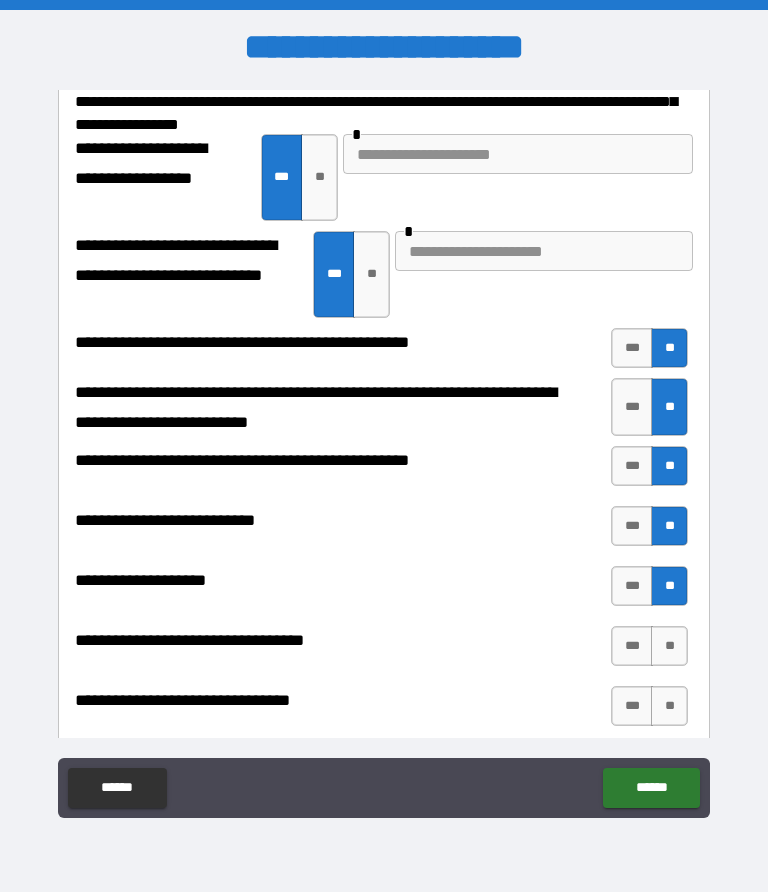 click on "**" at bounding box center [669, 646] 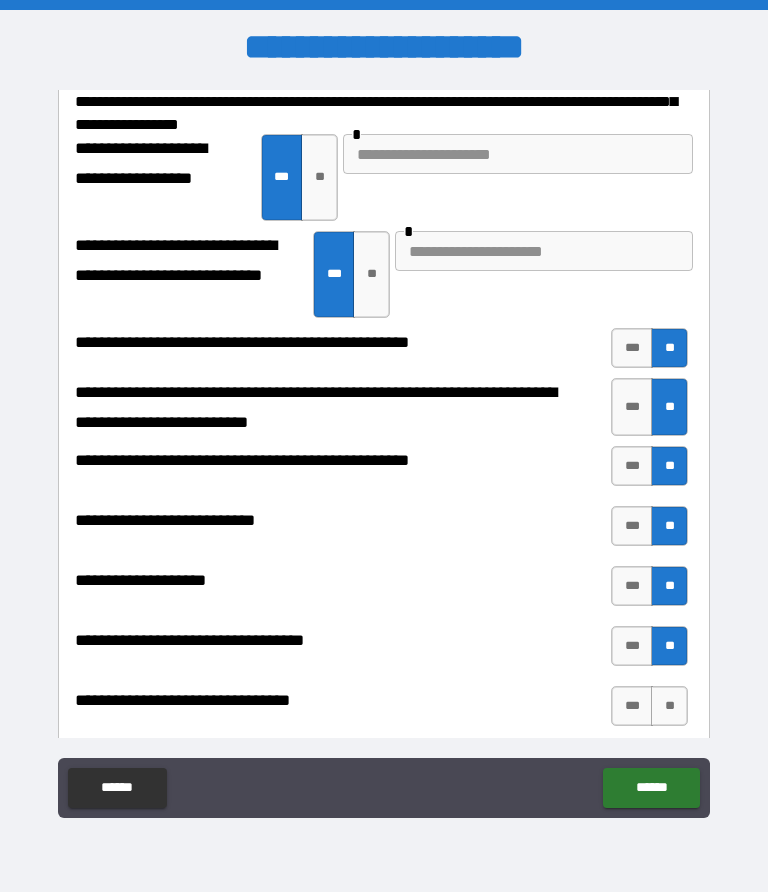 click on "**" at bounding box center [669, 706] 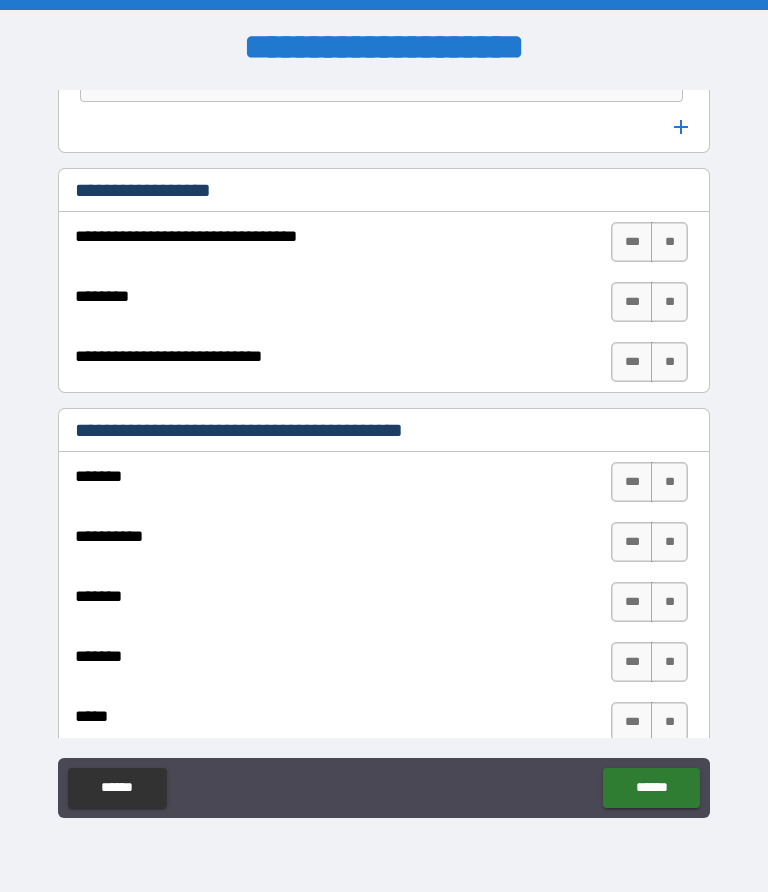 scroll, scrollTop: 1191, scrollLeft: 0, axis: vertical 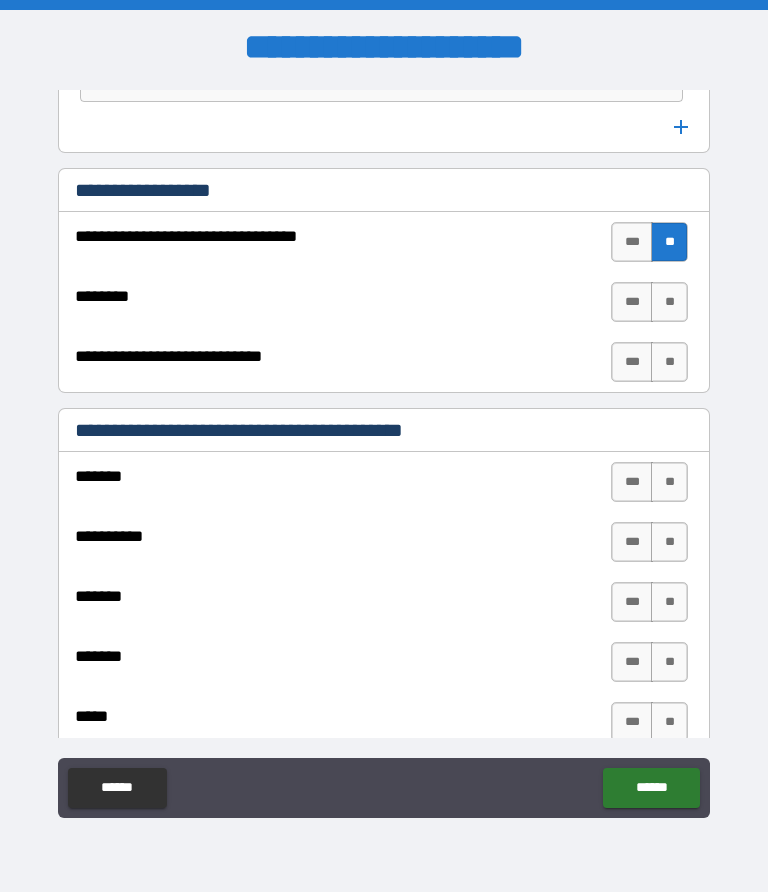 click on "**" at bounding box center [669, 302] 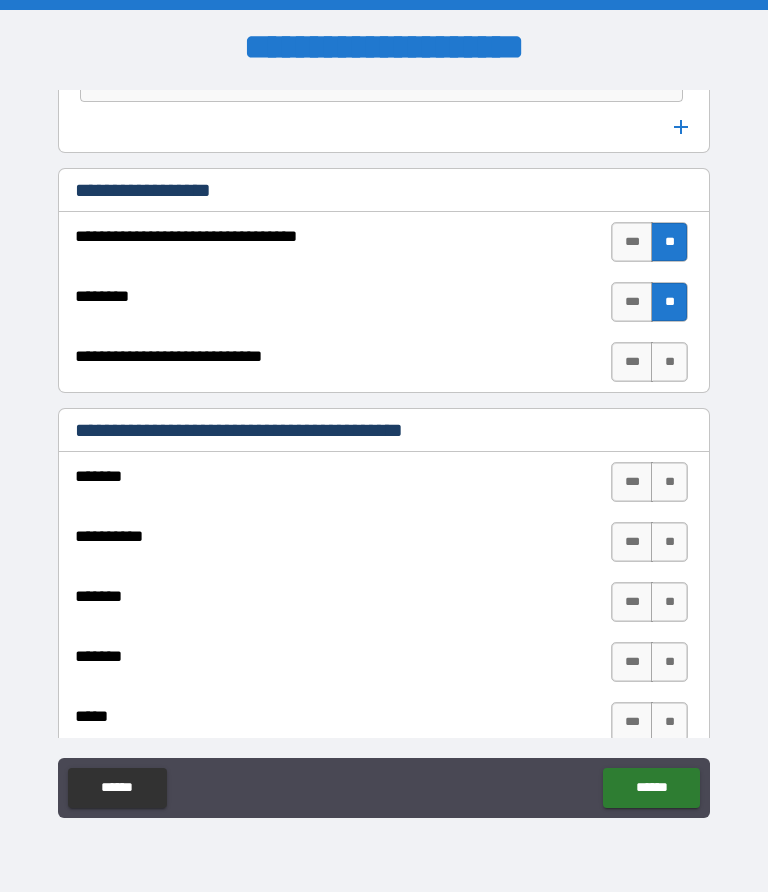 click on "**" at bounding box center (669, 362) 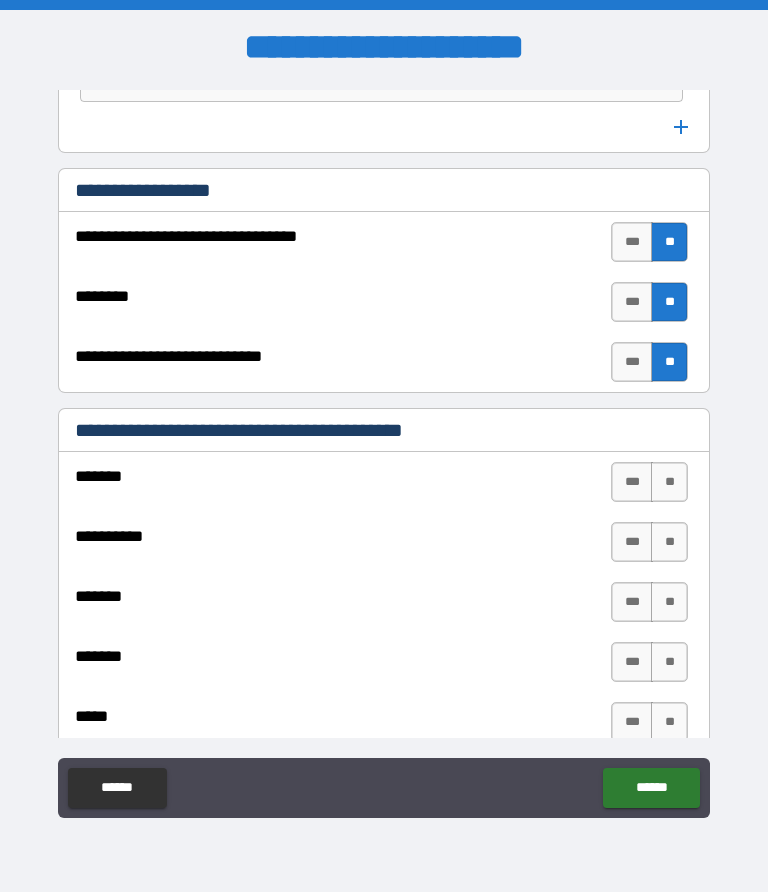 click on "**" at bounding box center (669, 482) 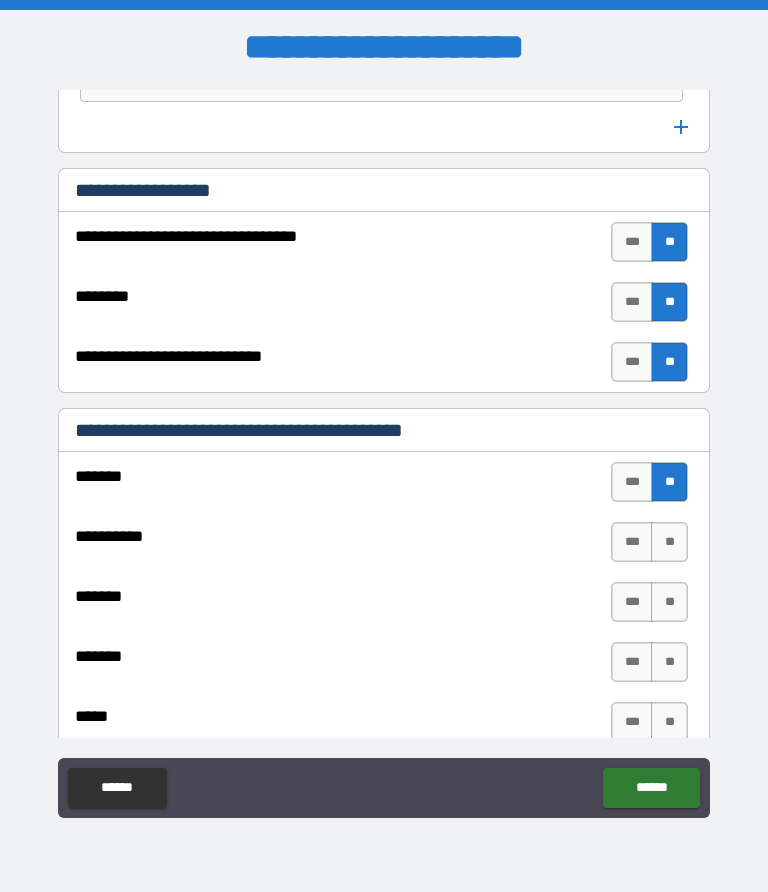 click on "***" at bounding box center (632, 542) 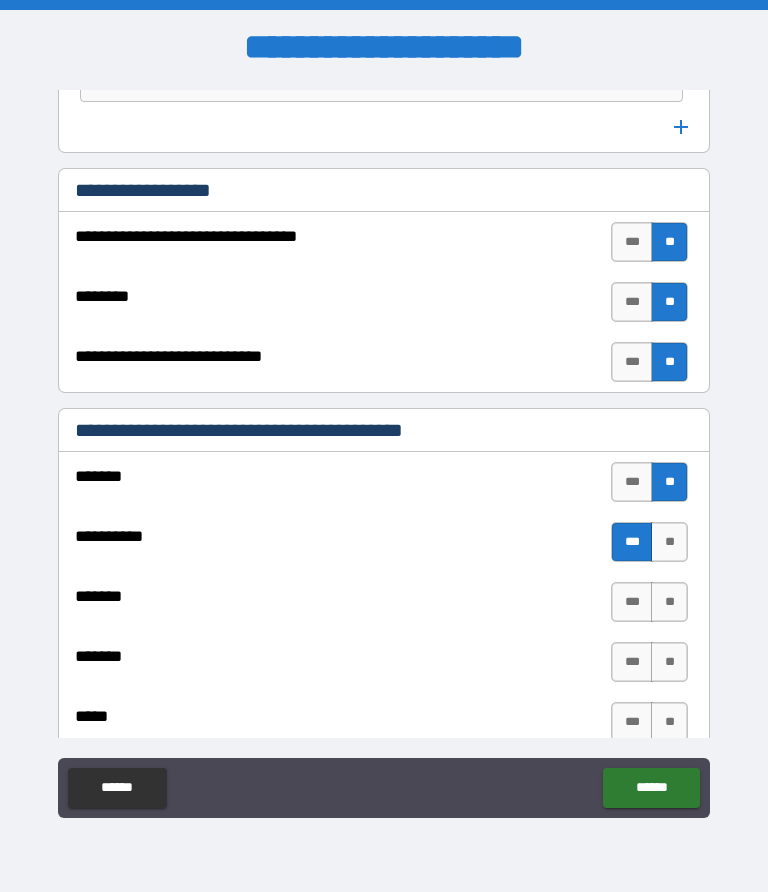 click on "**" at bounding box center [669, 602] 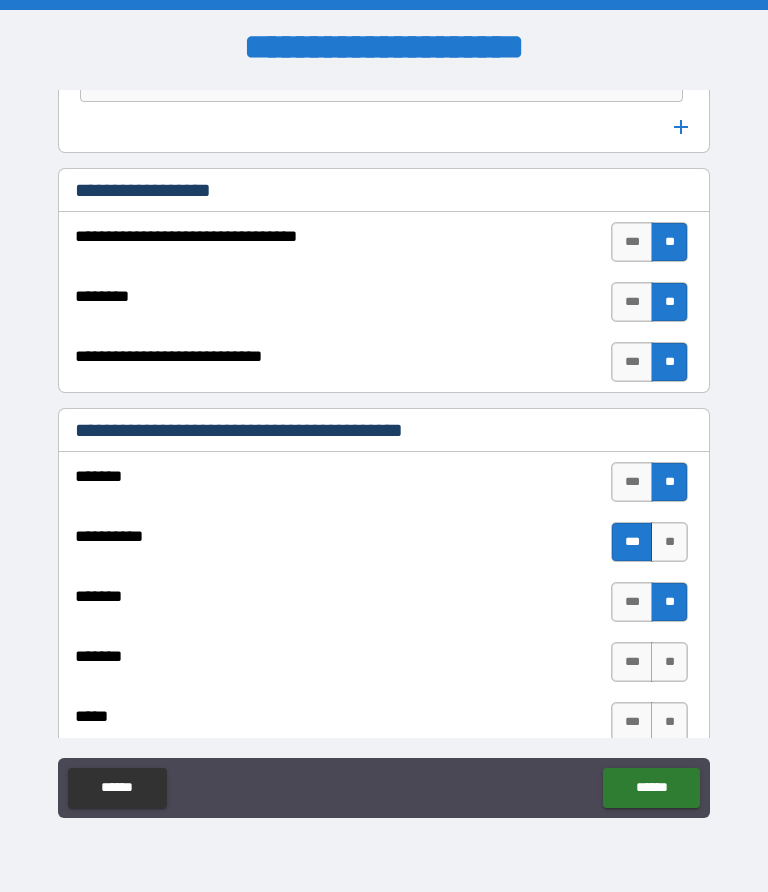 click on "**" at bounding box center [669, 662] 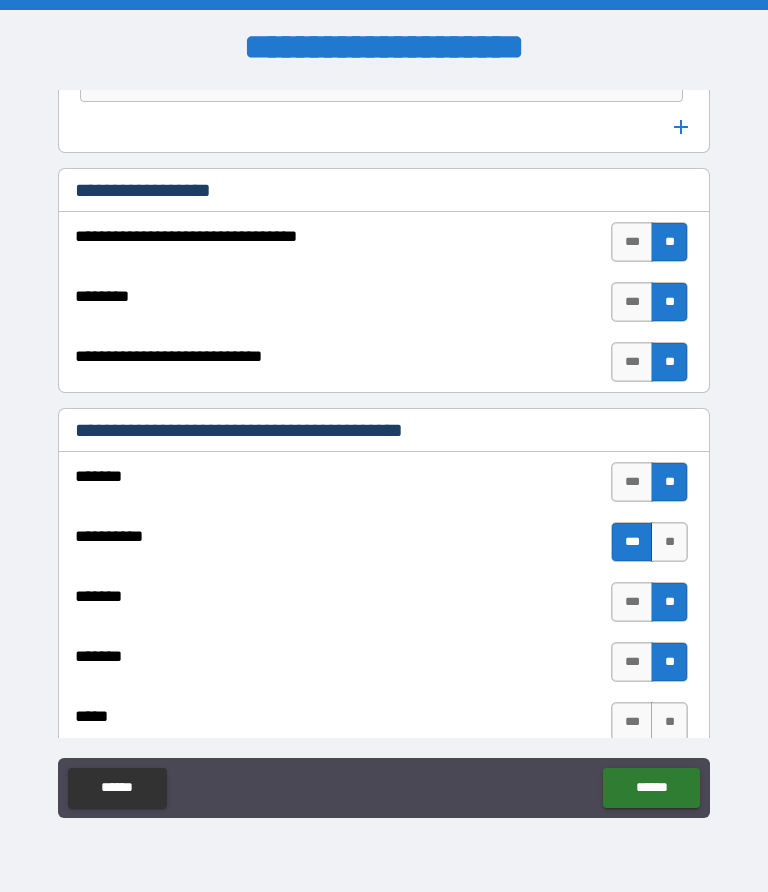 click on "**" at bounding box center (669, 722) 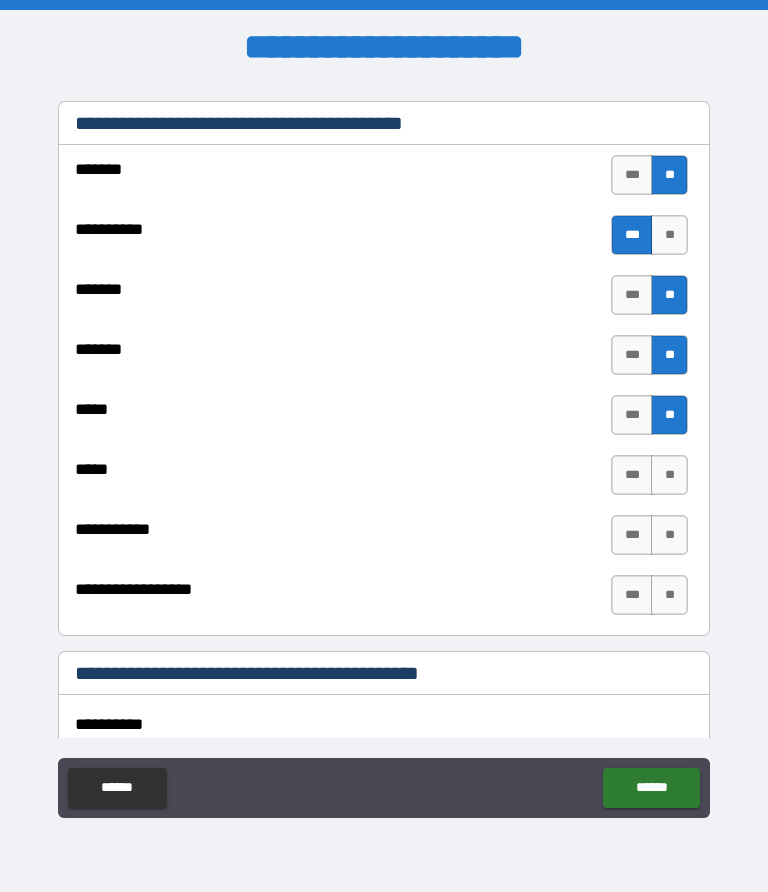 scroll, scrollTop: 1500, scrollLeft: 0, axis: vertical 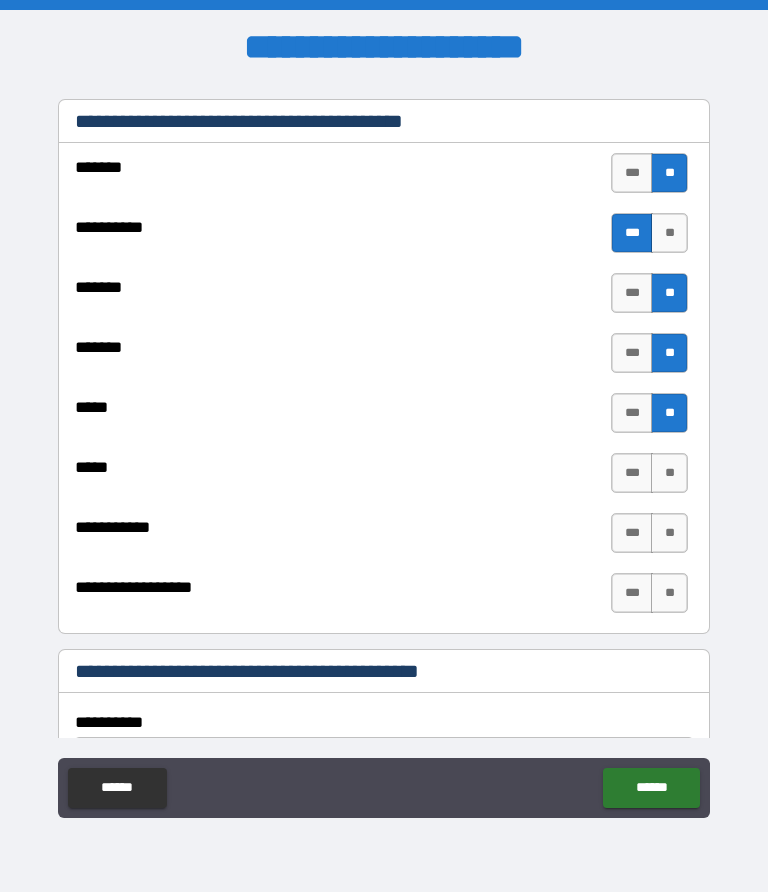 click on "**" at bounding box center [669, 473] 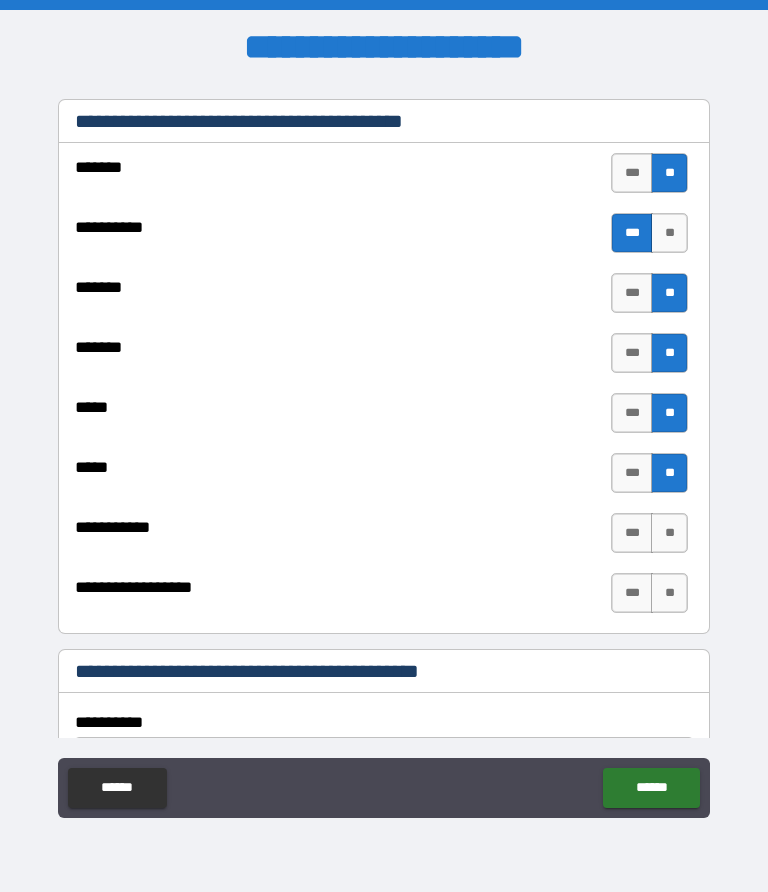 click on "**" at bounding box center [669, 533] 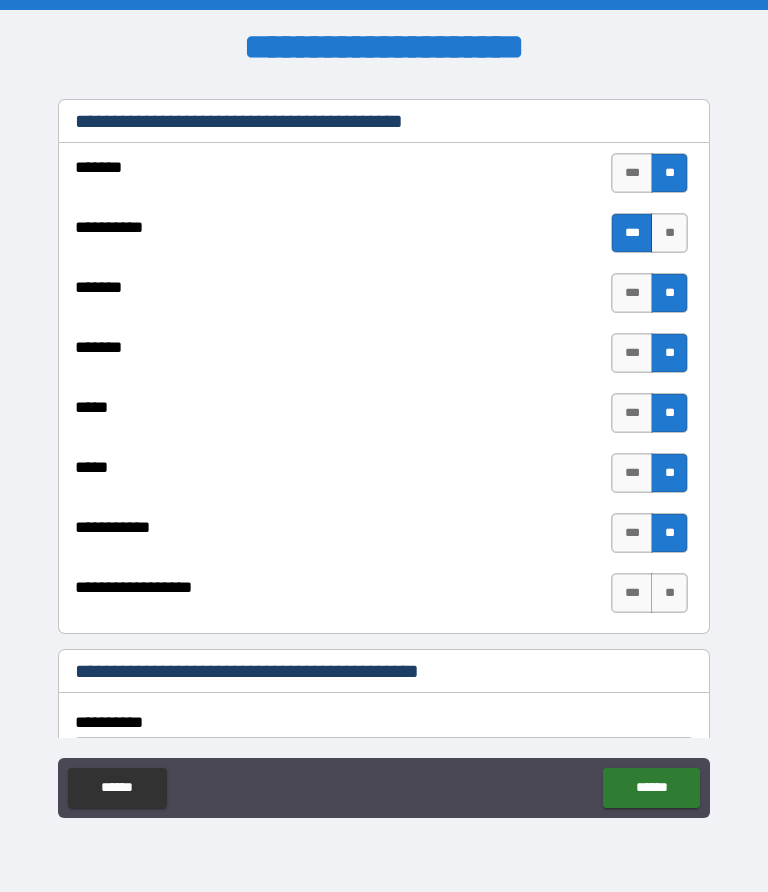 click on "**" at bounding box center [669, 593] 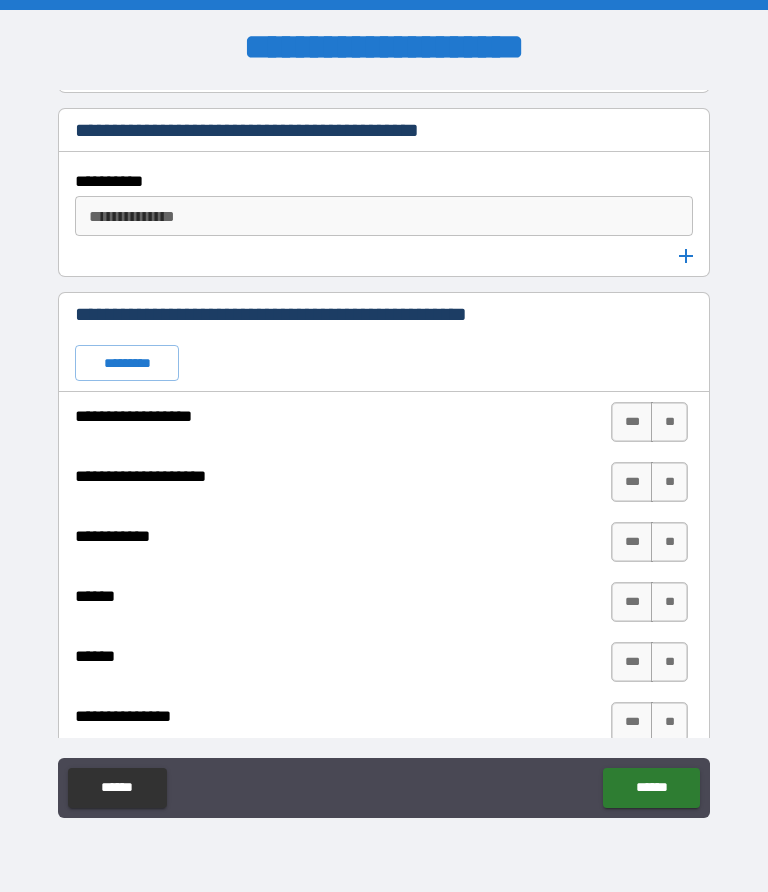 scroll, scrollTop: 2043, scrollLeft: 0, axis: vertical 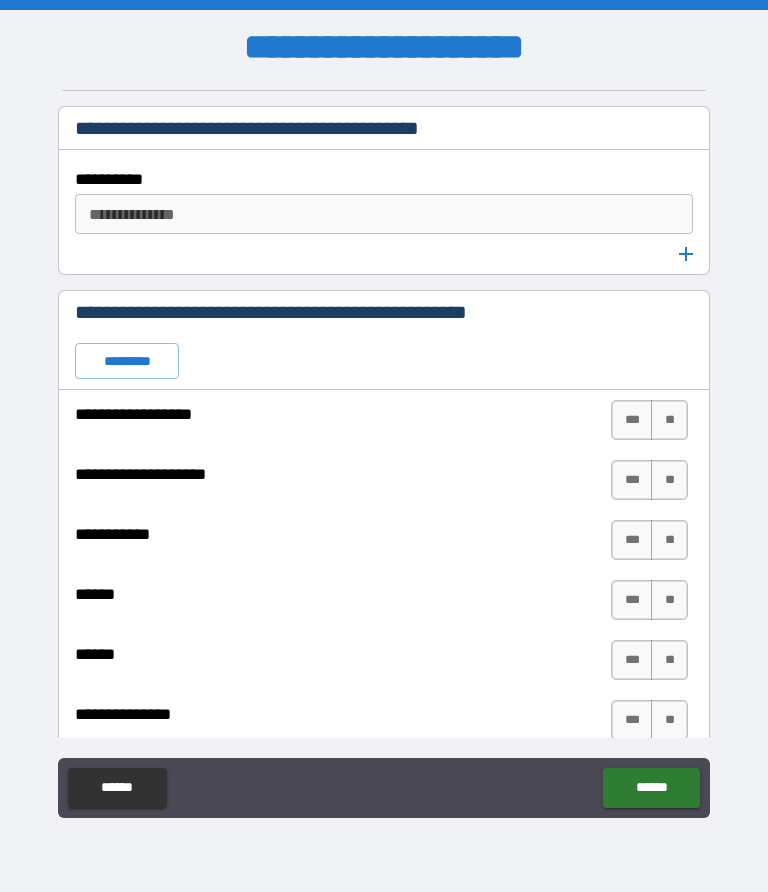 click on "**" at bounding box center [669, 420] 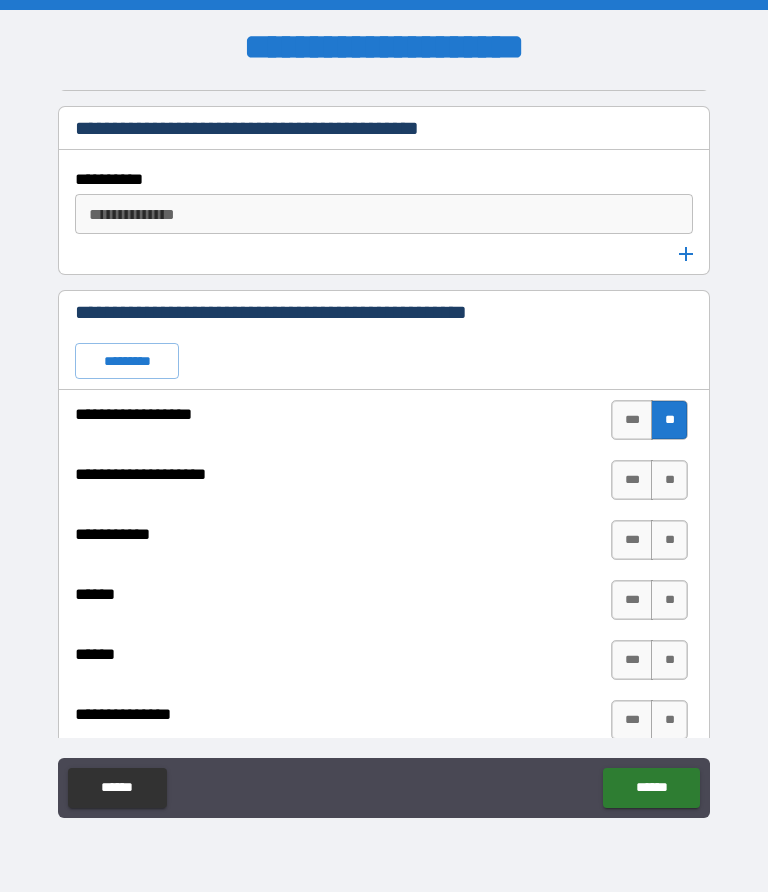click on "**" at bounding box center (669, 480) 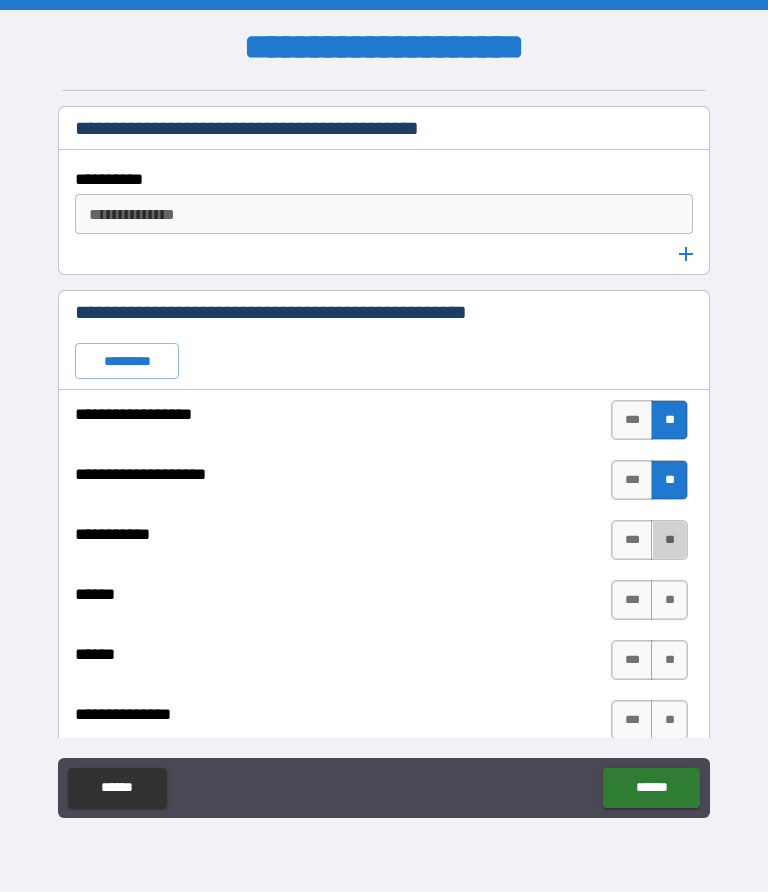 click on "**" at bounding box center (669, 540) 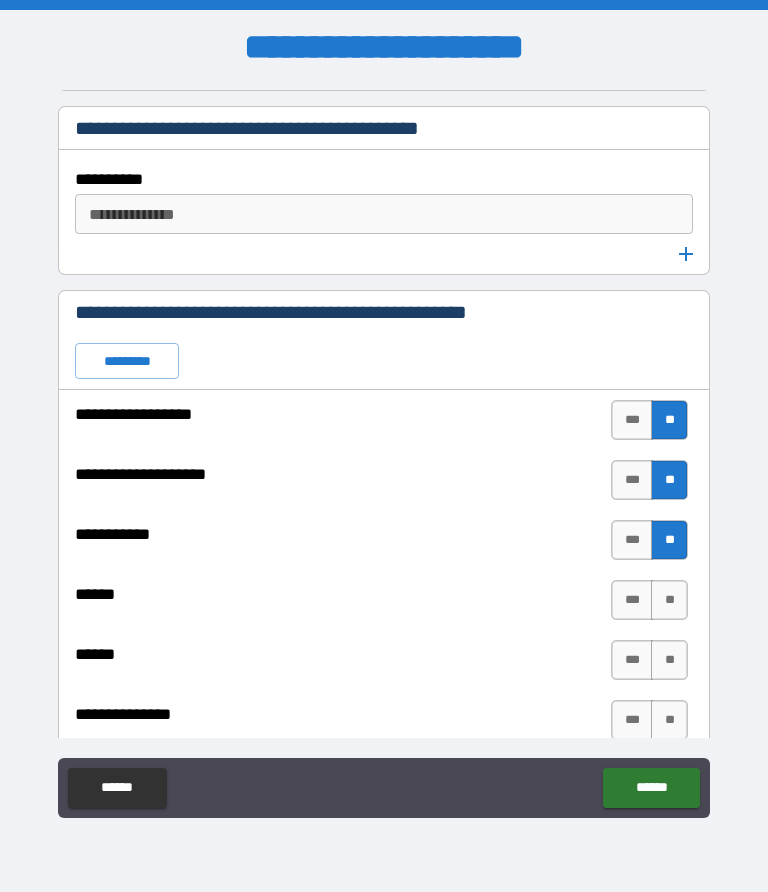 click on "**" at bounding box center [669, 600] 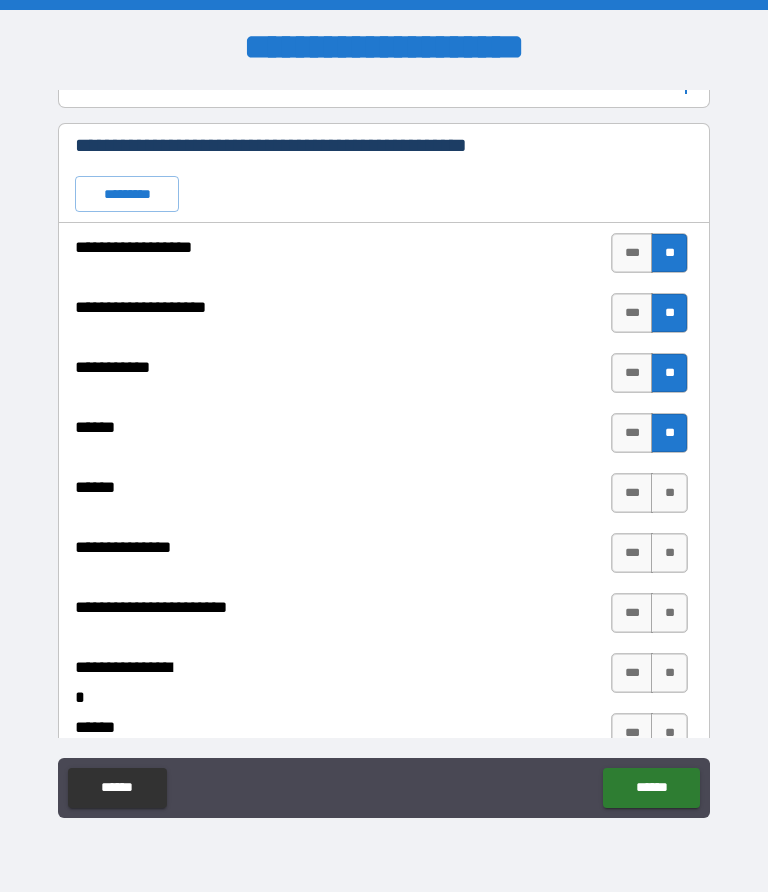 scroll, scrollTop: 2215, scrollLeft: 0, axis: vertical 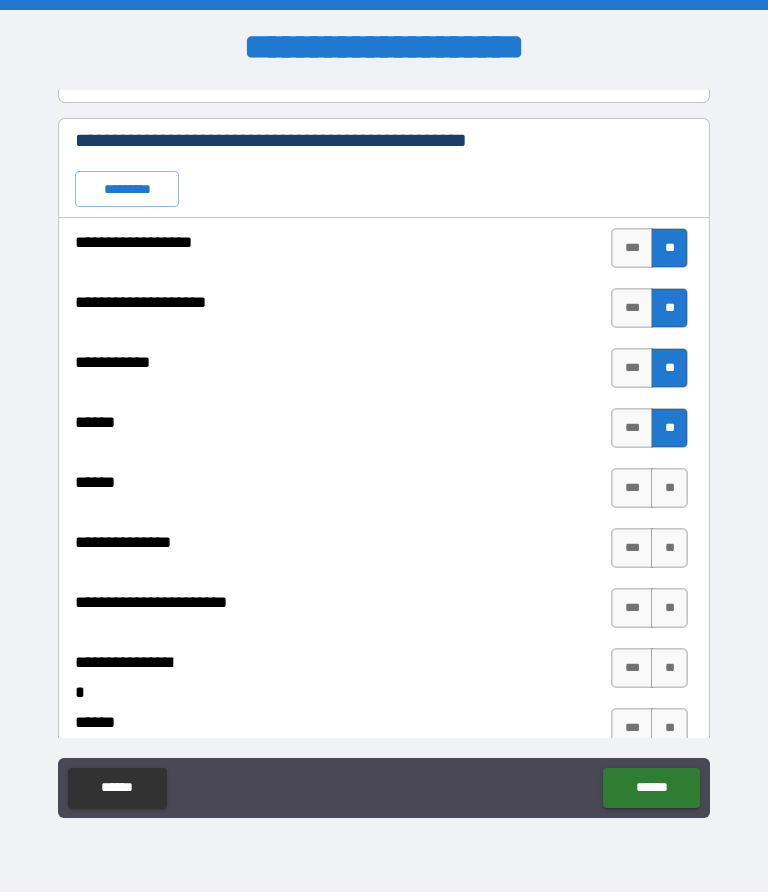 click on "**" at bounding box center [669, 488] 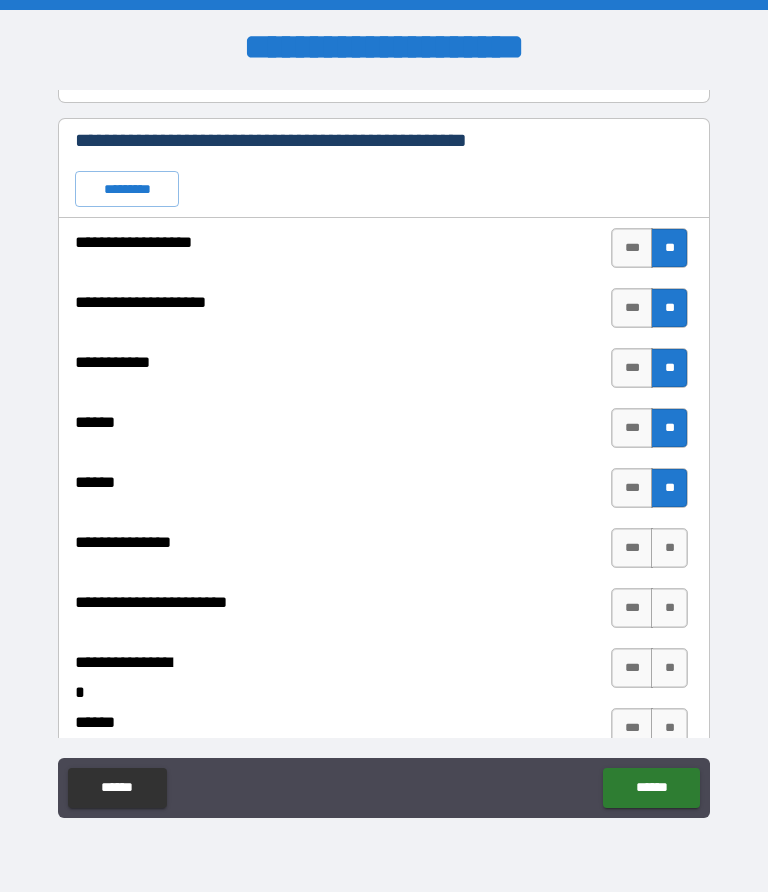 click on "**" at bounding box center (669, 548) 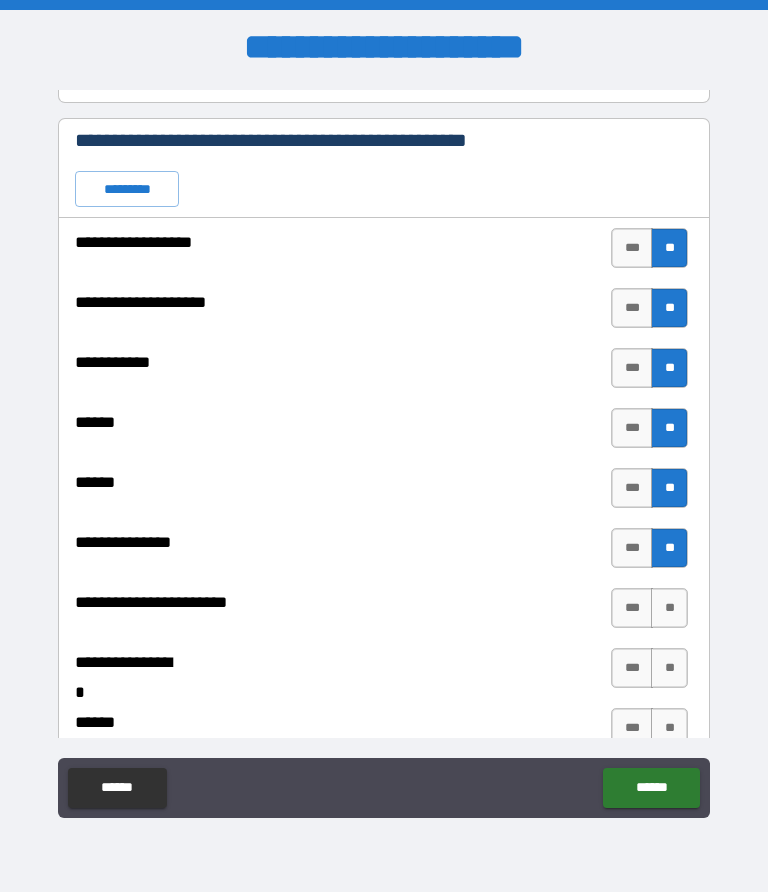 click on "**" at bounding box center (669, 608) 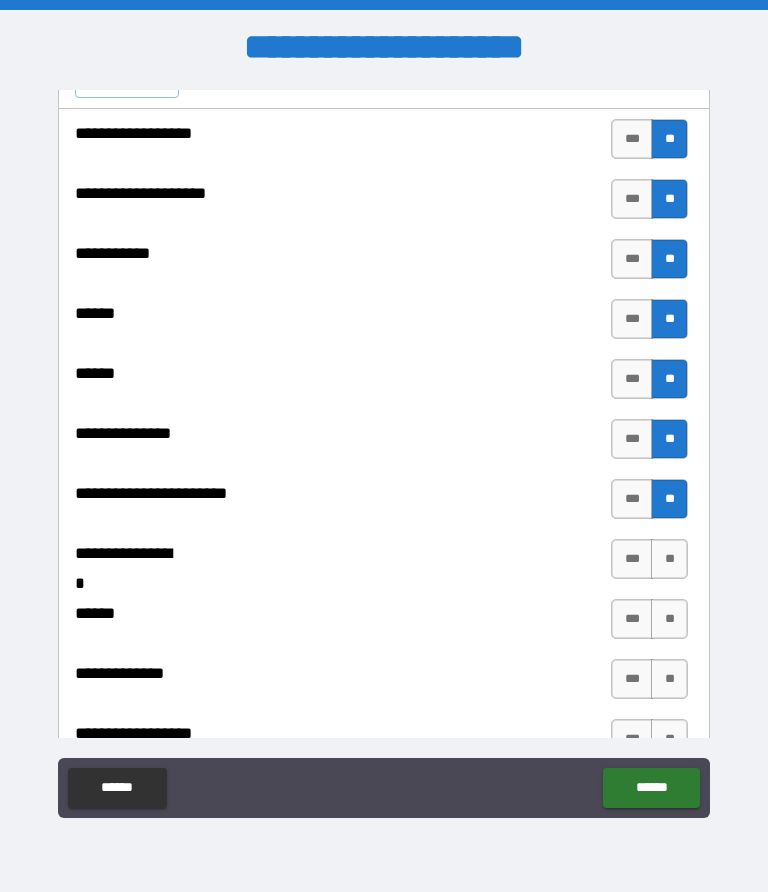 scroll, scrollTop: 2407, scrollLeft: 0, axis: vertical 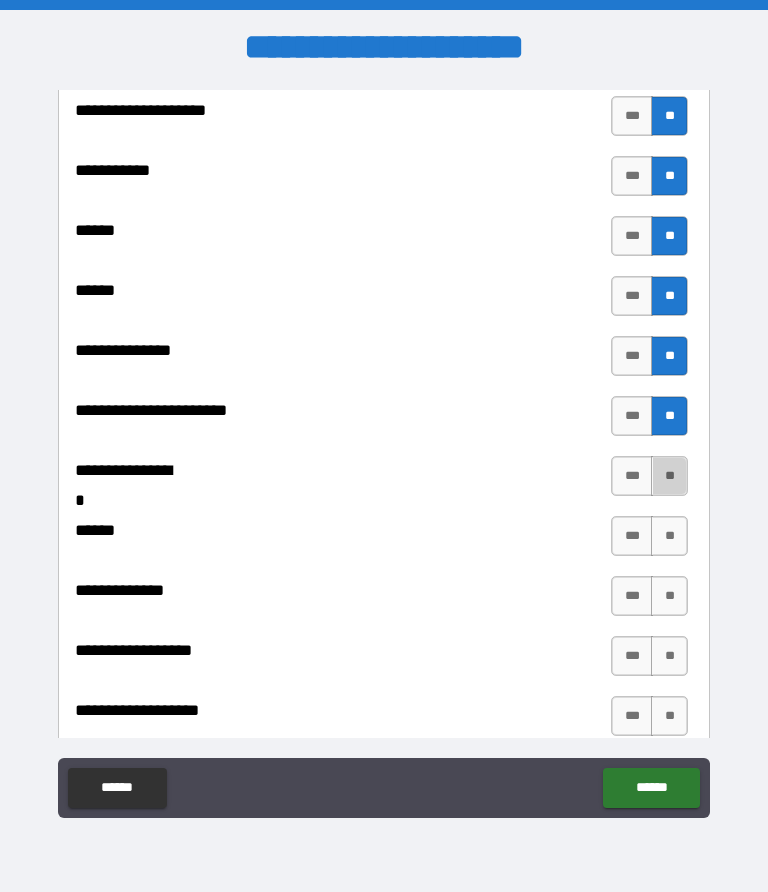 click on "**" at bounding box center (669, 476) 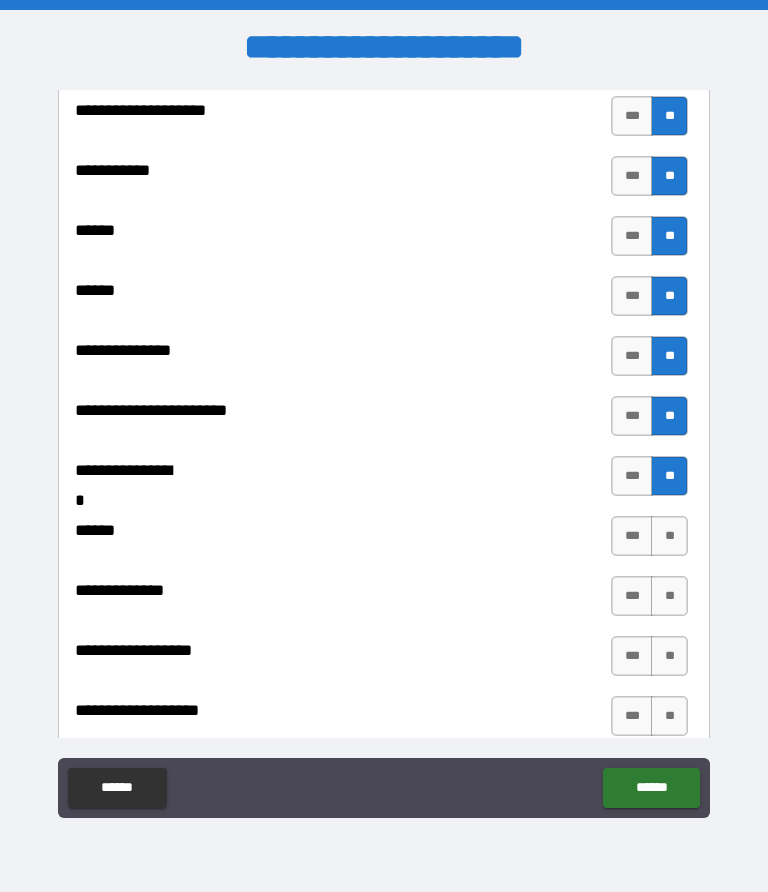 click on "**" at bounding box center (669, 536) 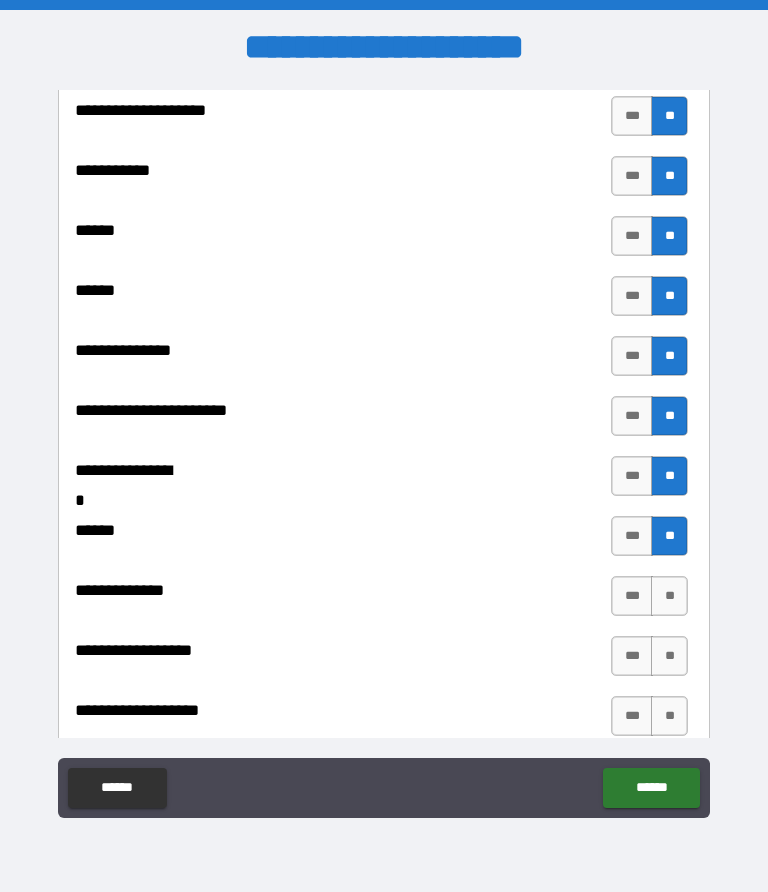 click on "**" at bounding box center [669, 596] 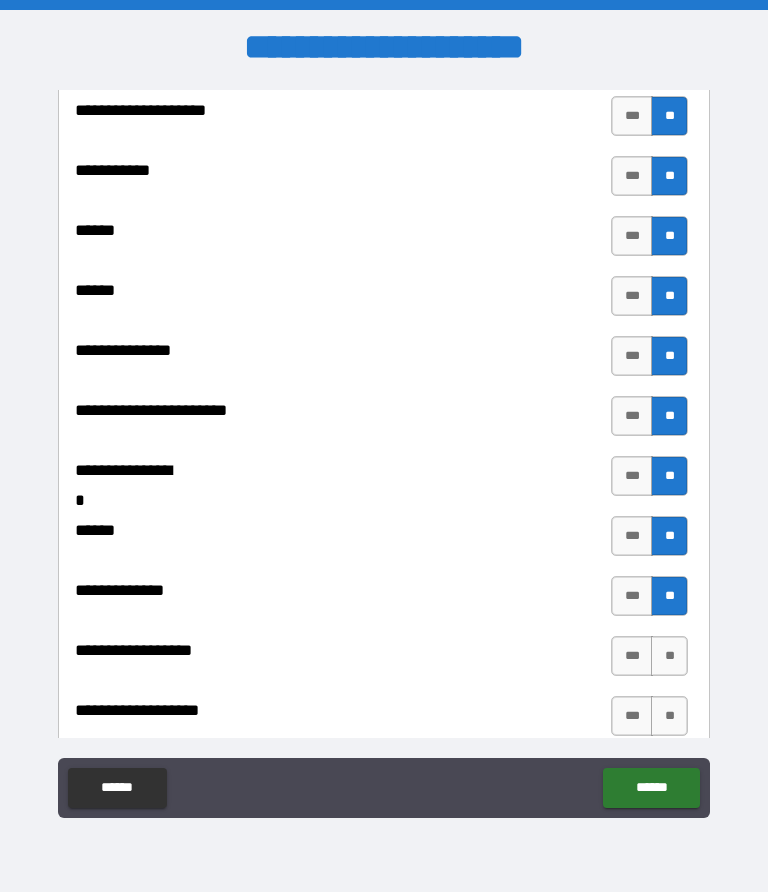 click on "**" at bounding box center [669, 656] 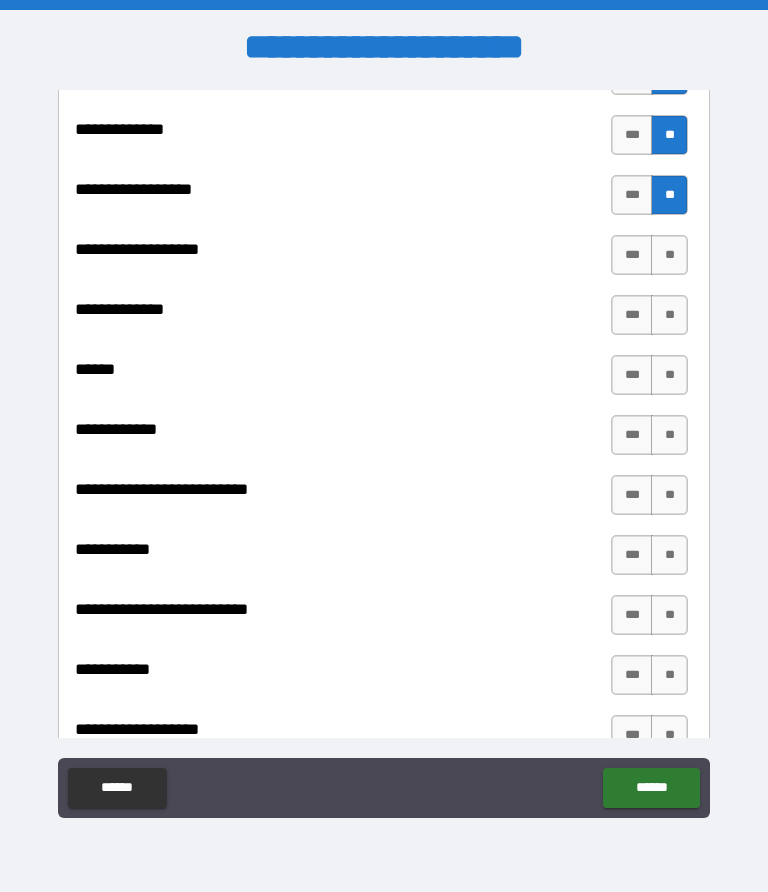 click on "**********" at bounding box center (384, 448) 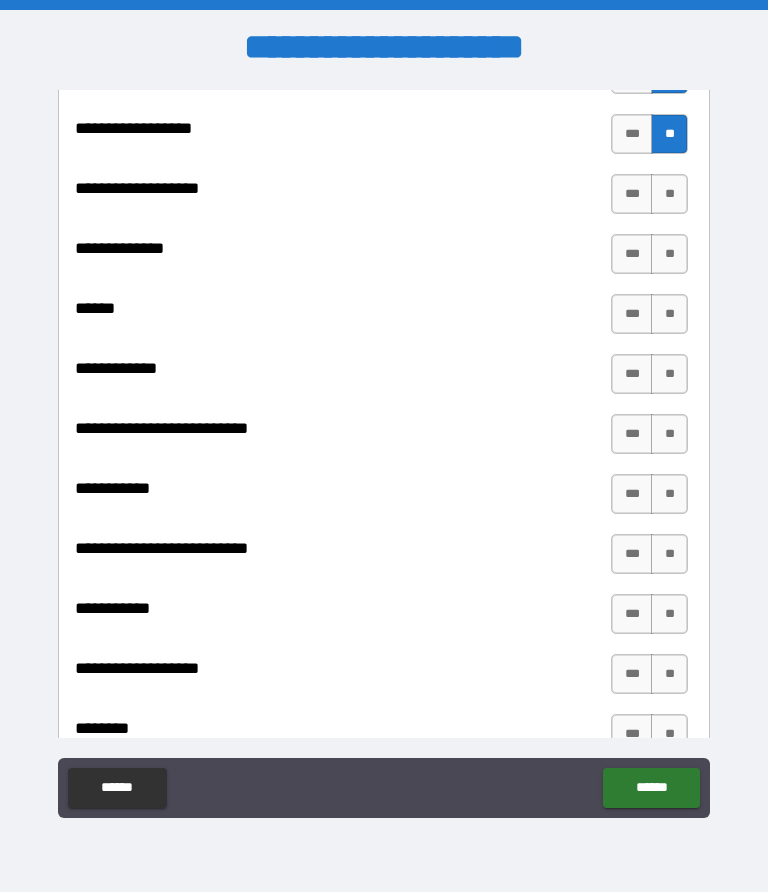 scroll, scrollTop: 2930, scrollLeft: 0, axis: vertical 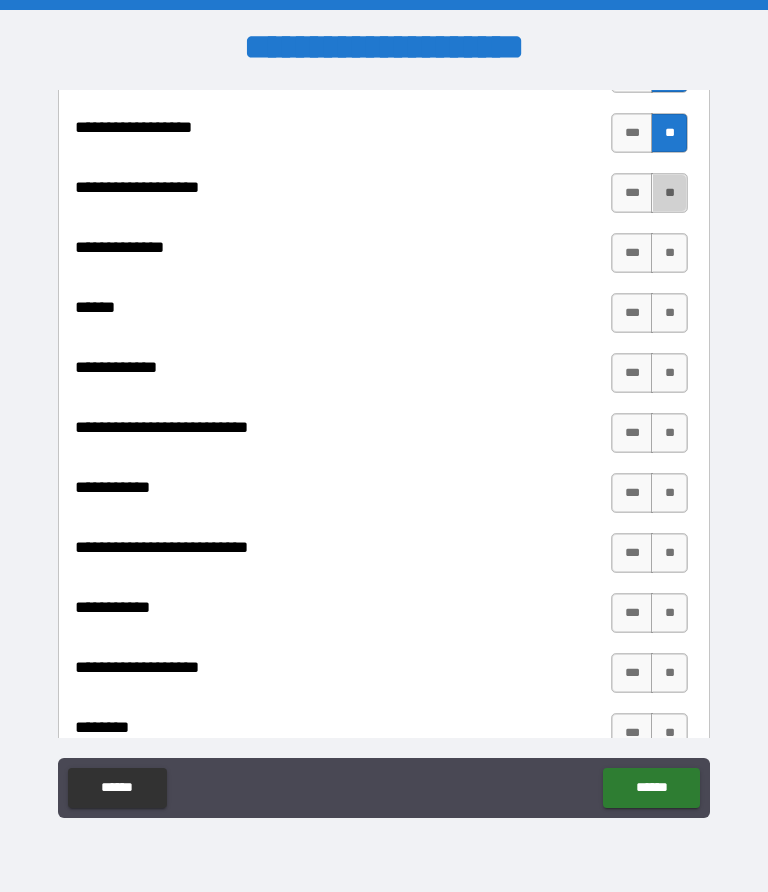click on "**" at bounding box center (669, 193) 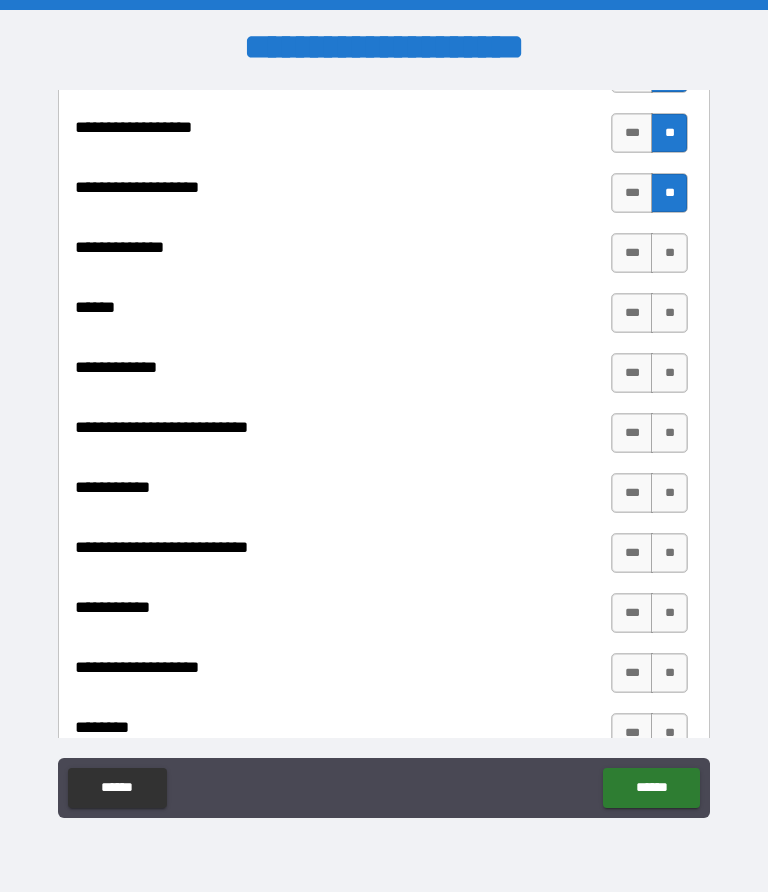 click on "**" at bounding box center [669, 253] 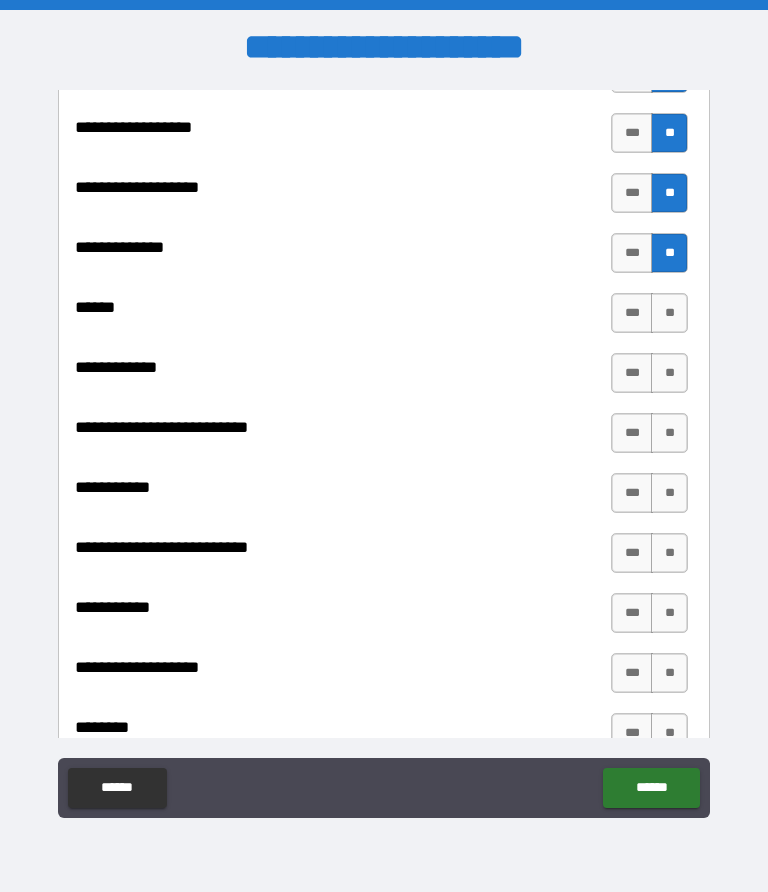 click on "**" at bounding box center (669, 313) 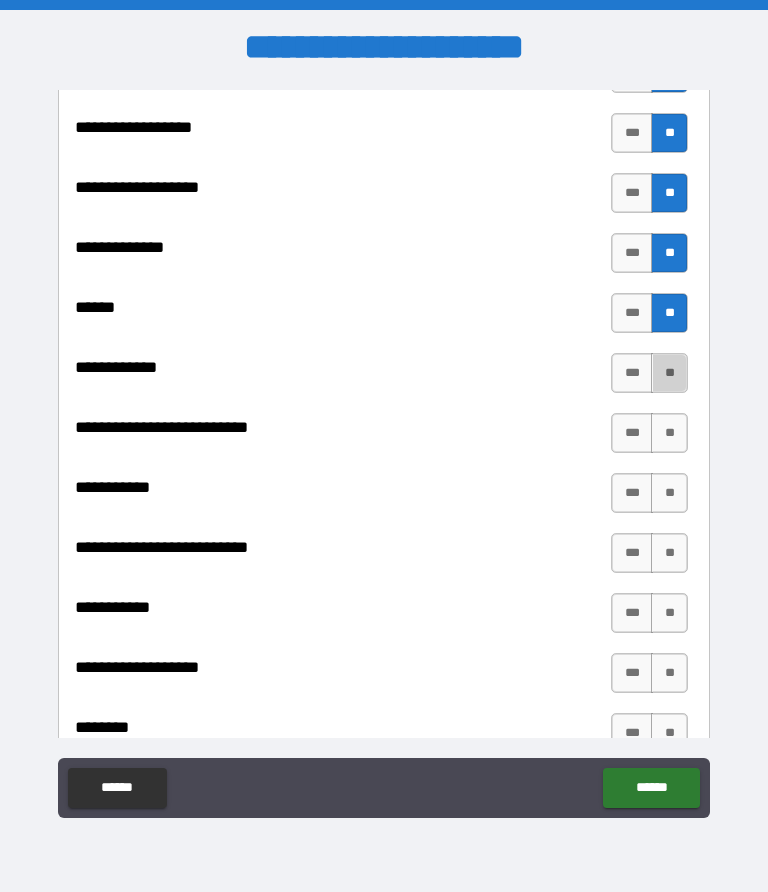 click on "**" at bounding box center (669, 373) 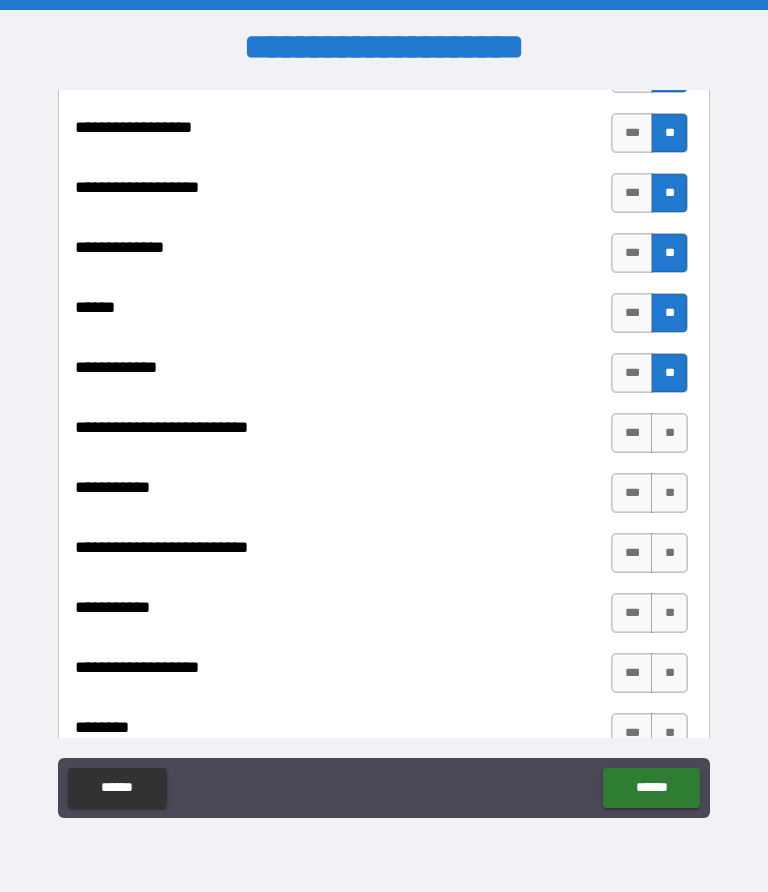 click on "**" at bounding box center (669, 433) 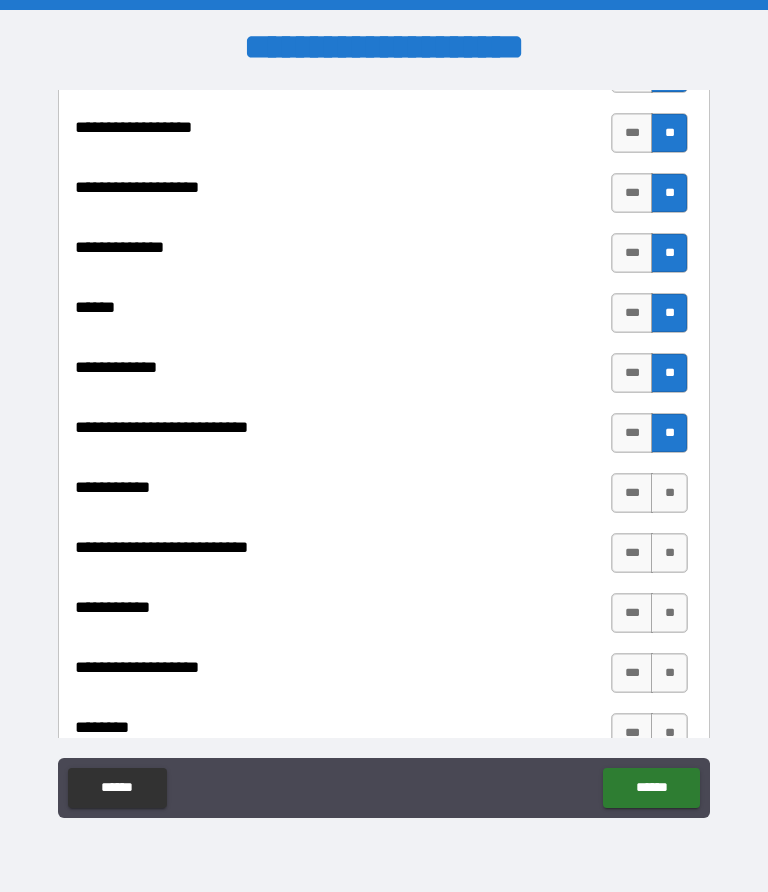click on "**" at bounding box center (669, 493) 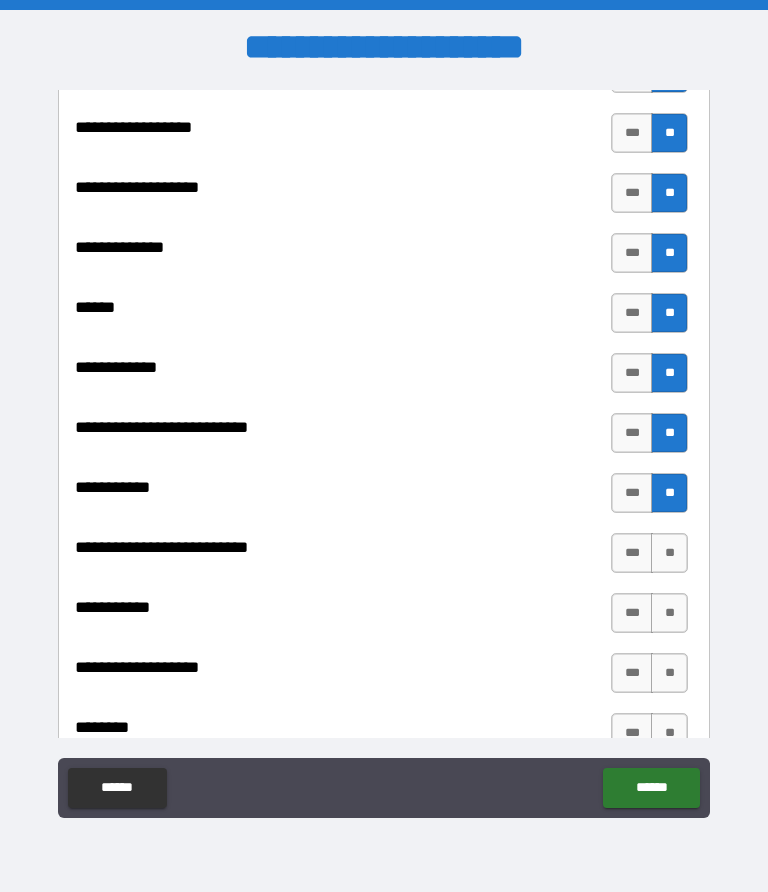 click on "**" at bounding box center (669, 553) 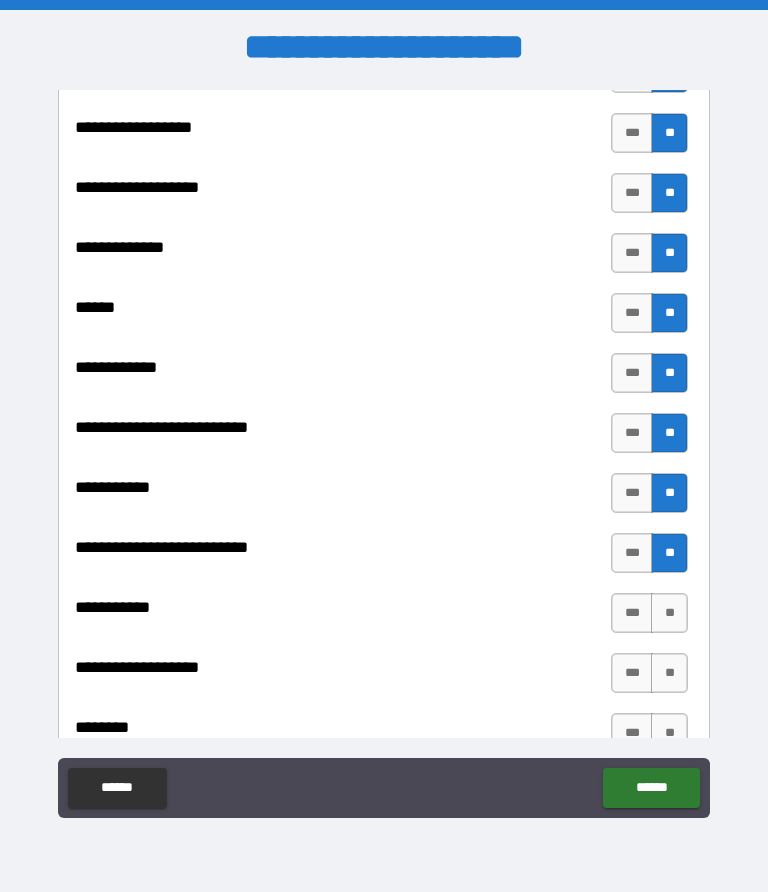 click on "**" at bounding box center [669, 553] 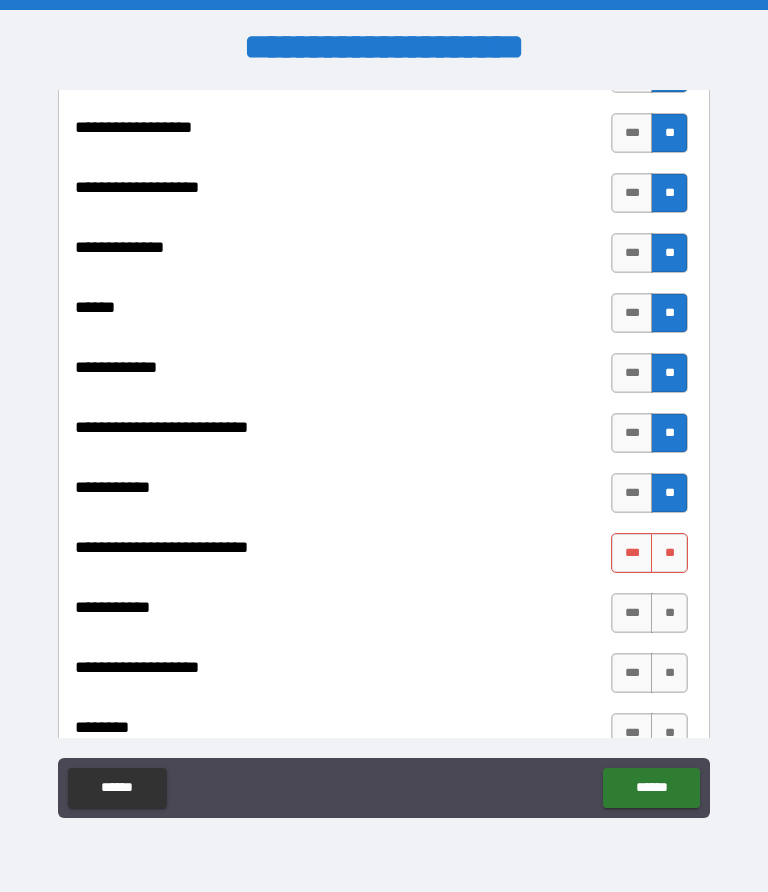 click on "**" at bounding box center [669, 553] 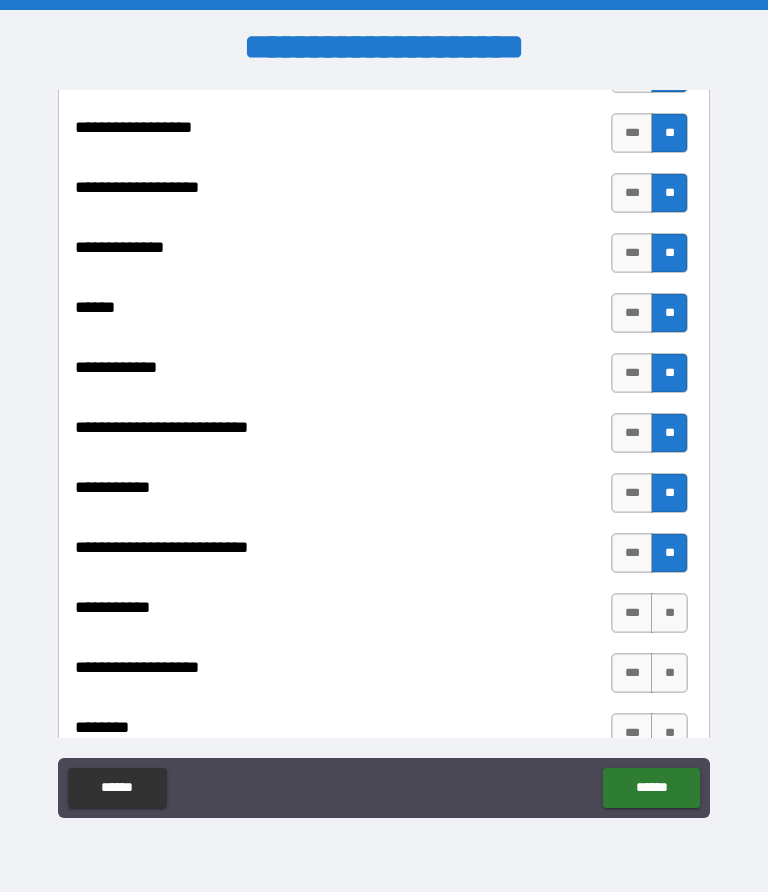 click on "**" at bounding box center [669, 613] 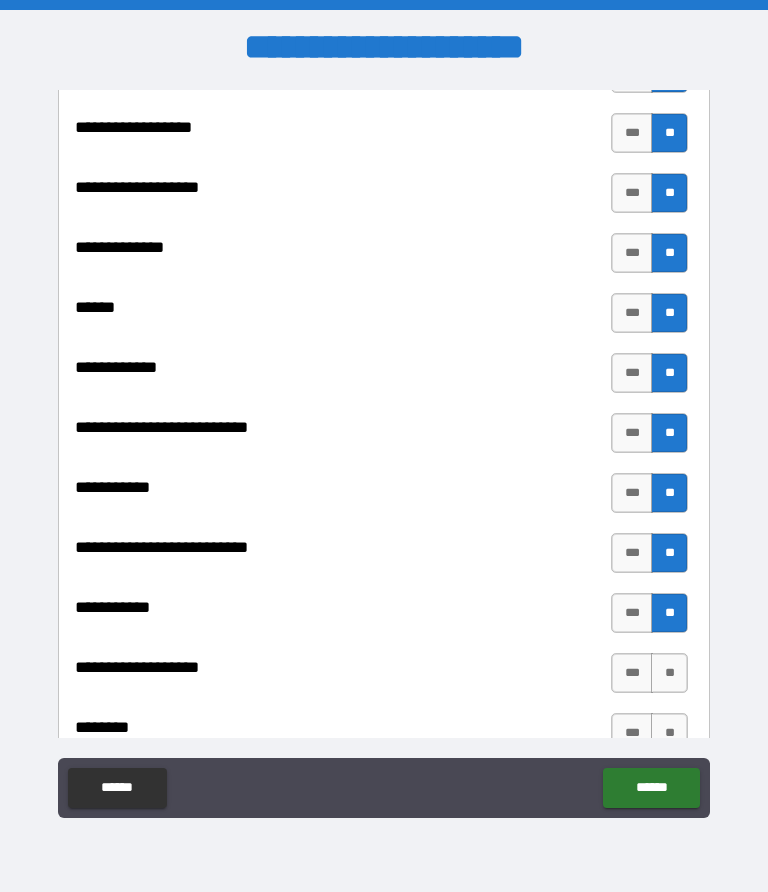 click on "**" at bounding box center (669, 673) 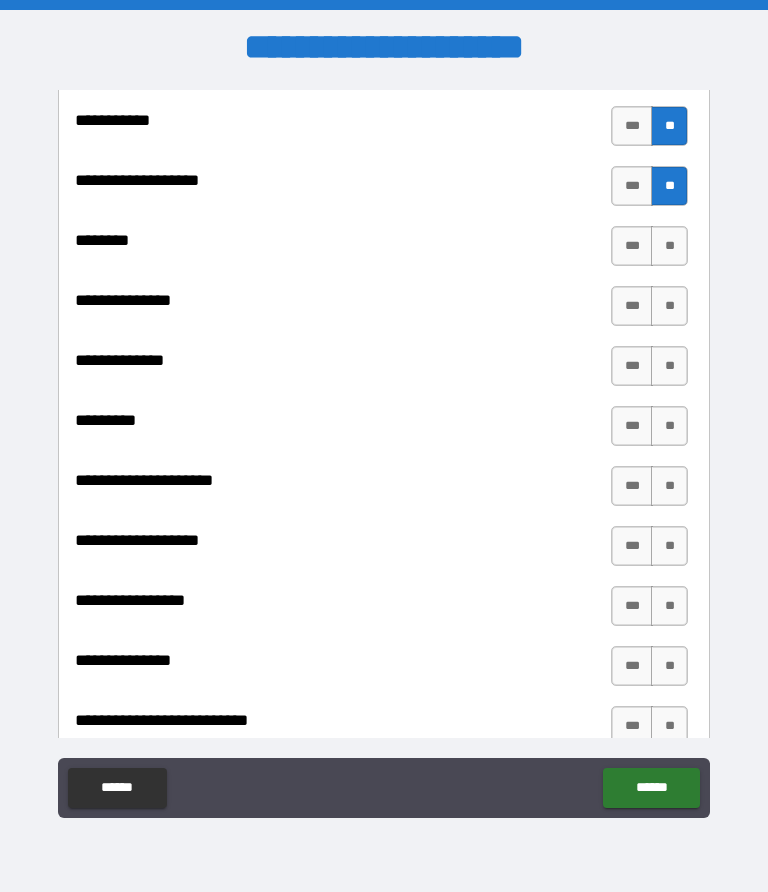 scroll, scrollTop: 3419, scrollLeft: 0, axis: vertical 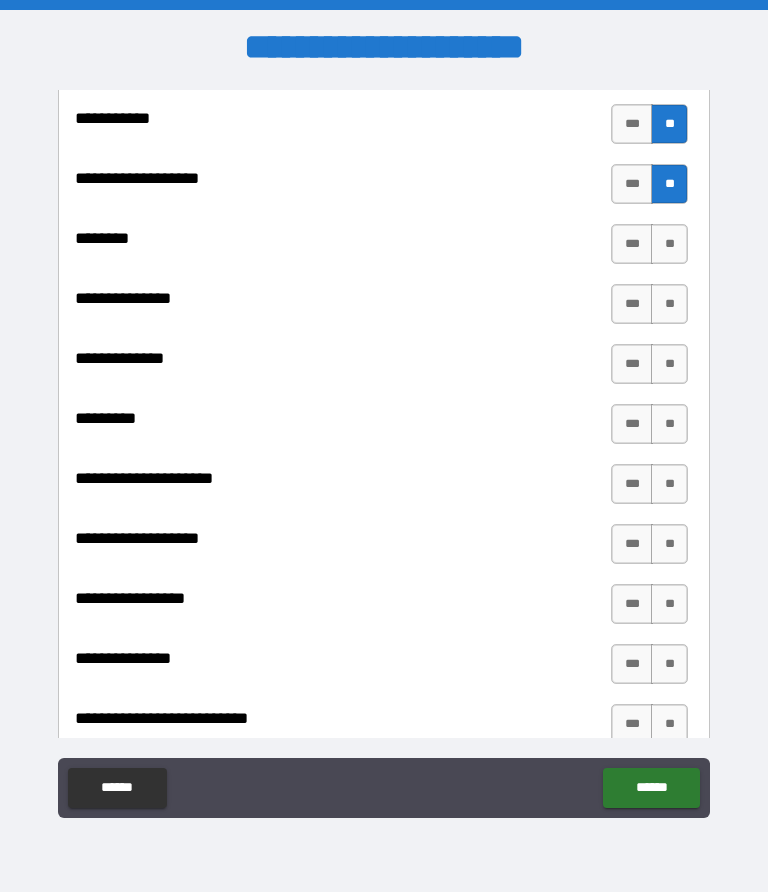 click on "**" at bounding box center [669, 244] 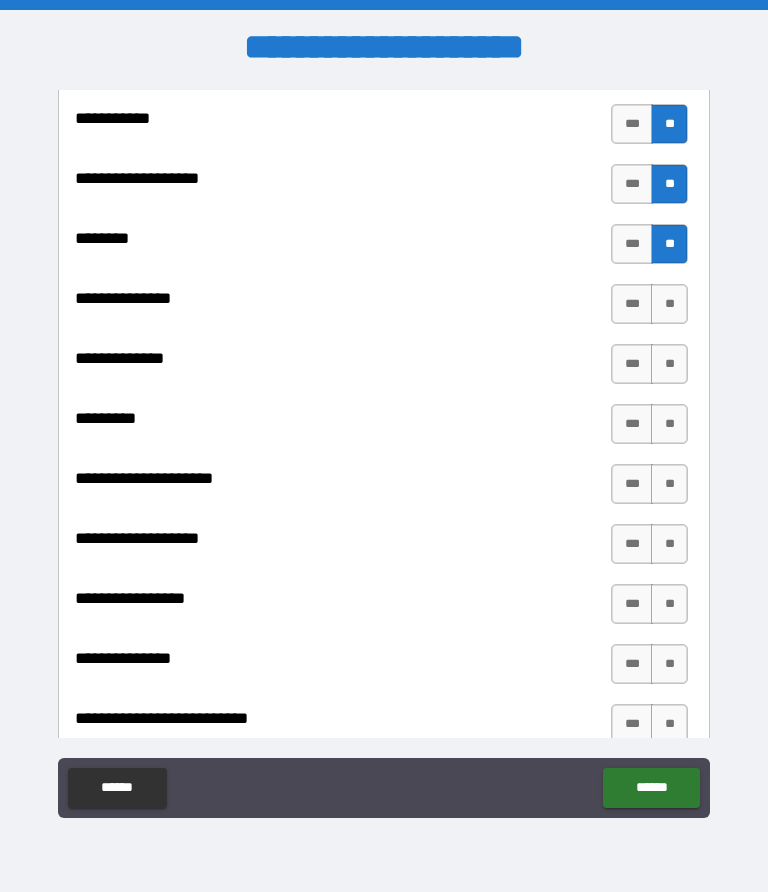 click on "**" at bounding box center [669, 304] 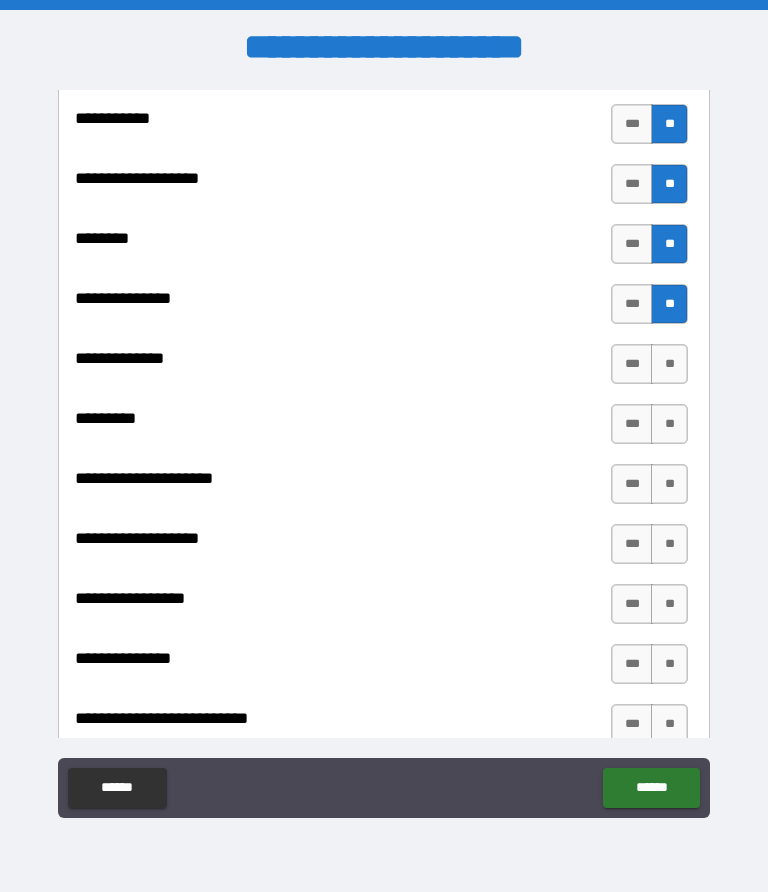 click on "**" at bounding box center (669, 364) 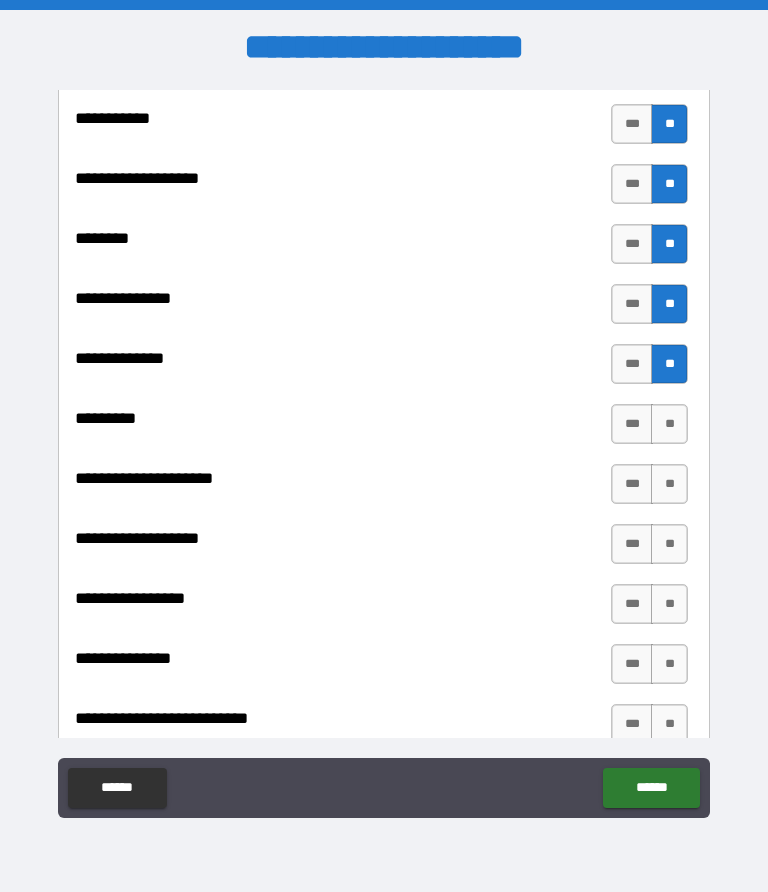 click on "**" at bounding box center [669, 424] 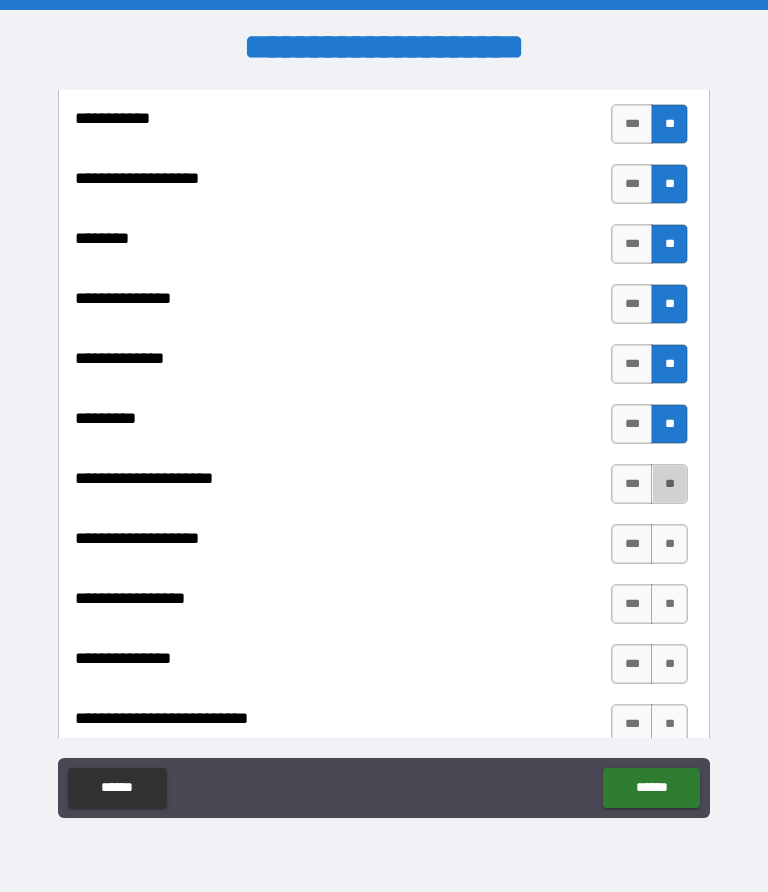 click on "**" at bounding box center (669, 484) 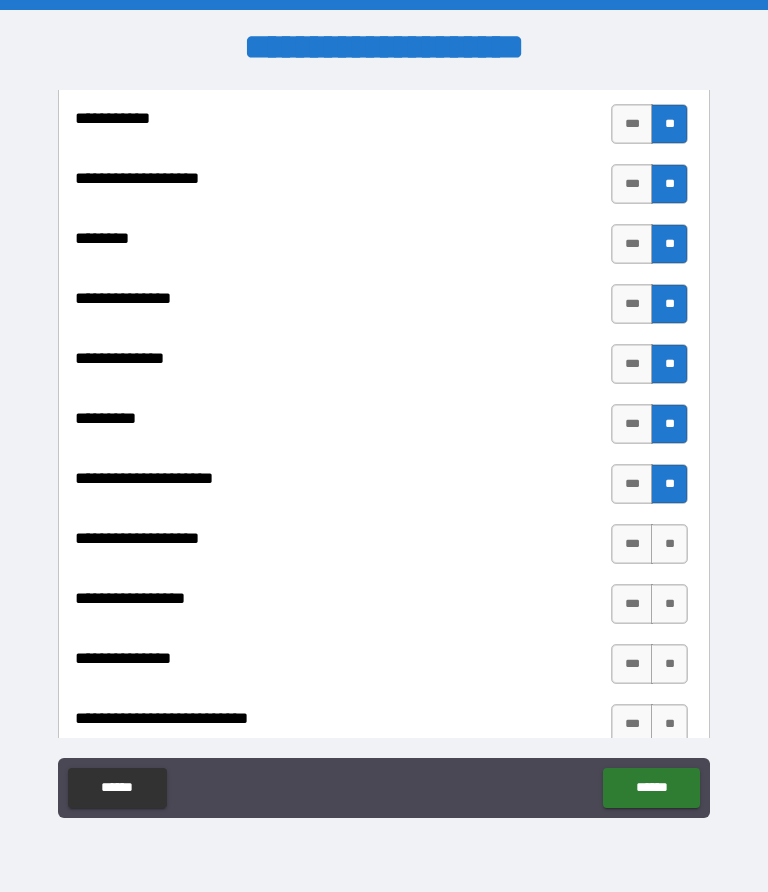 click on "**" at bounding box center [669, 544] 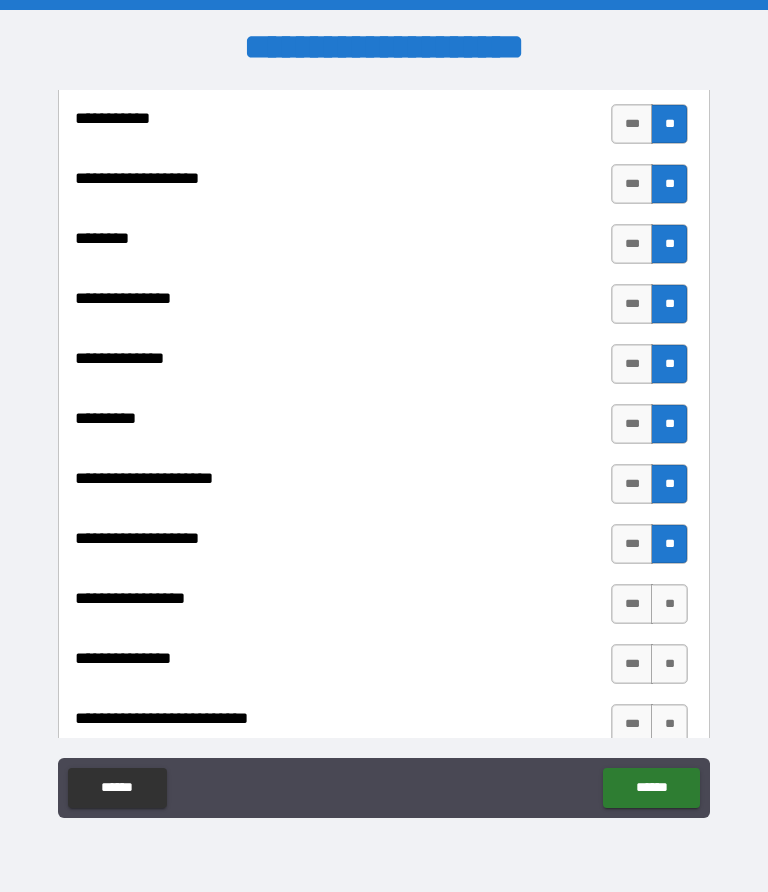 click on "**" at bounding box center (669, 604) 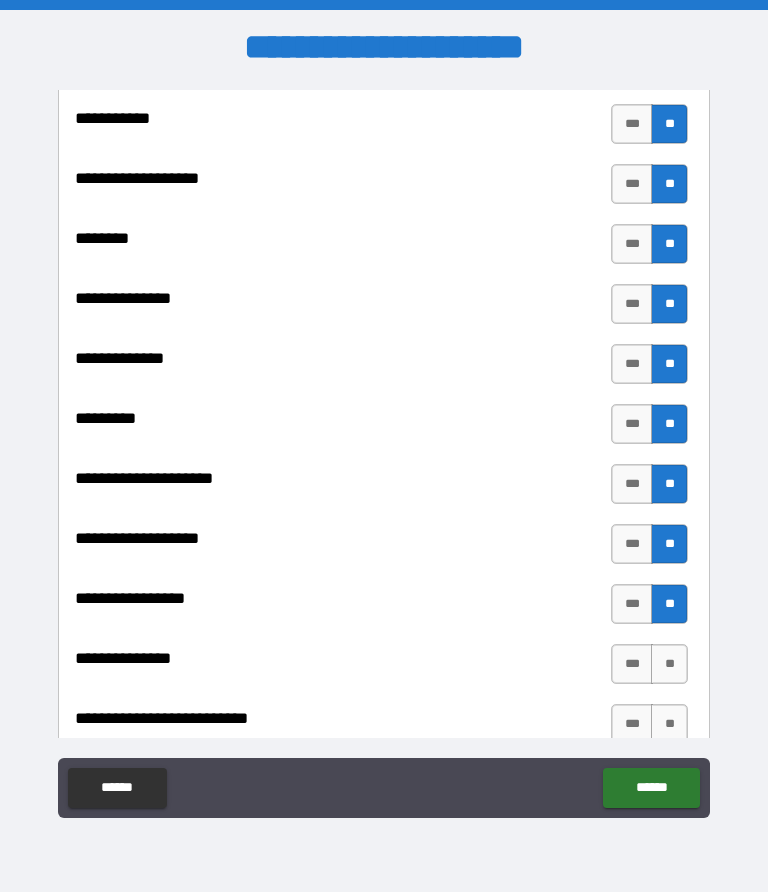 click on "**" at bounding box center [669, 664] 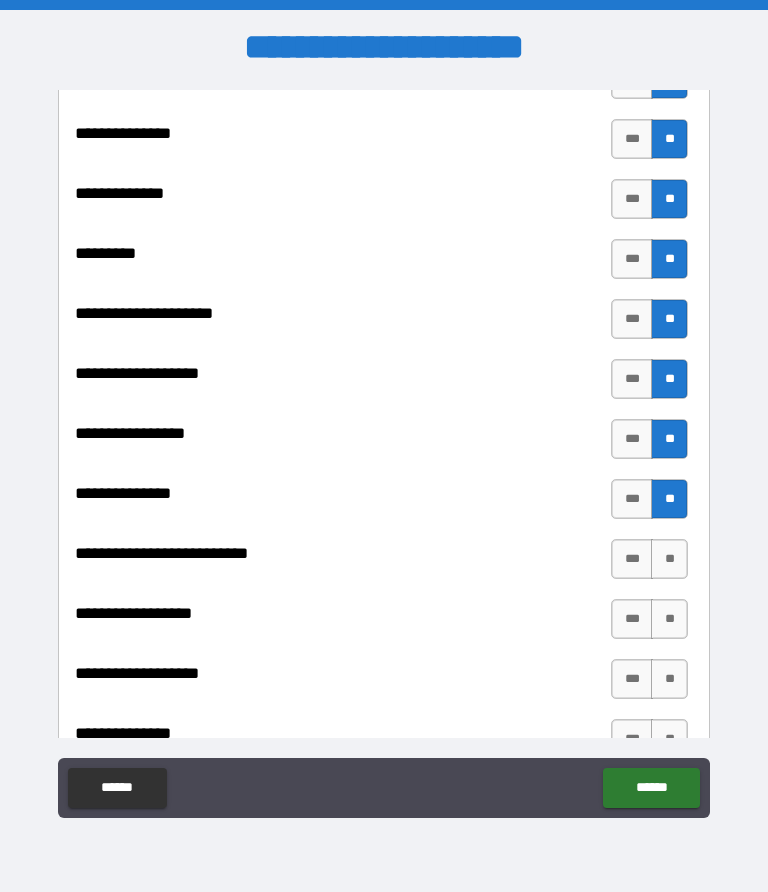 scroll, scrollTop: 3594, scrollLeft: 0, axis: vertical 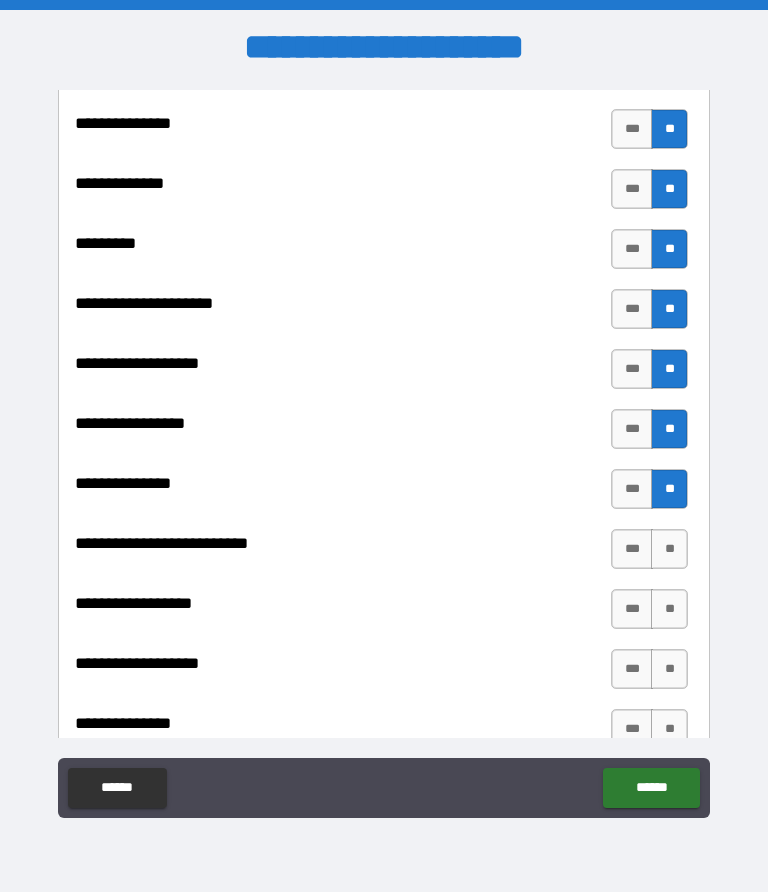 click on "**" at bounding box center (669, 549) 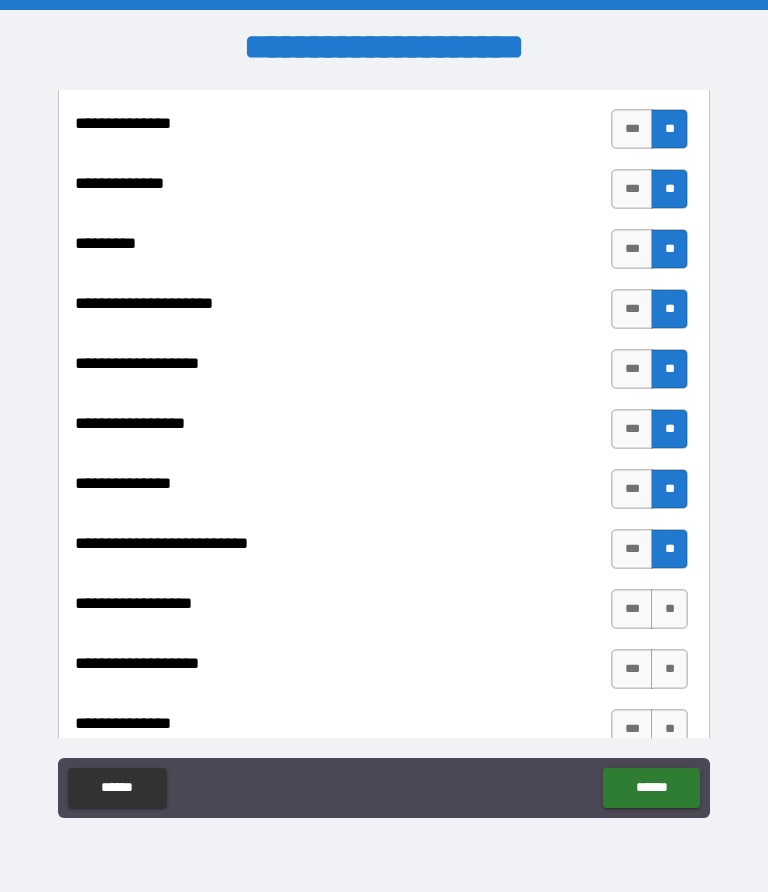 click on "**" at bounding box center (669, 609) 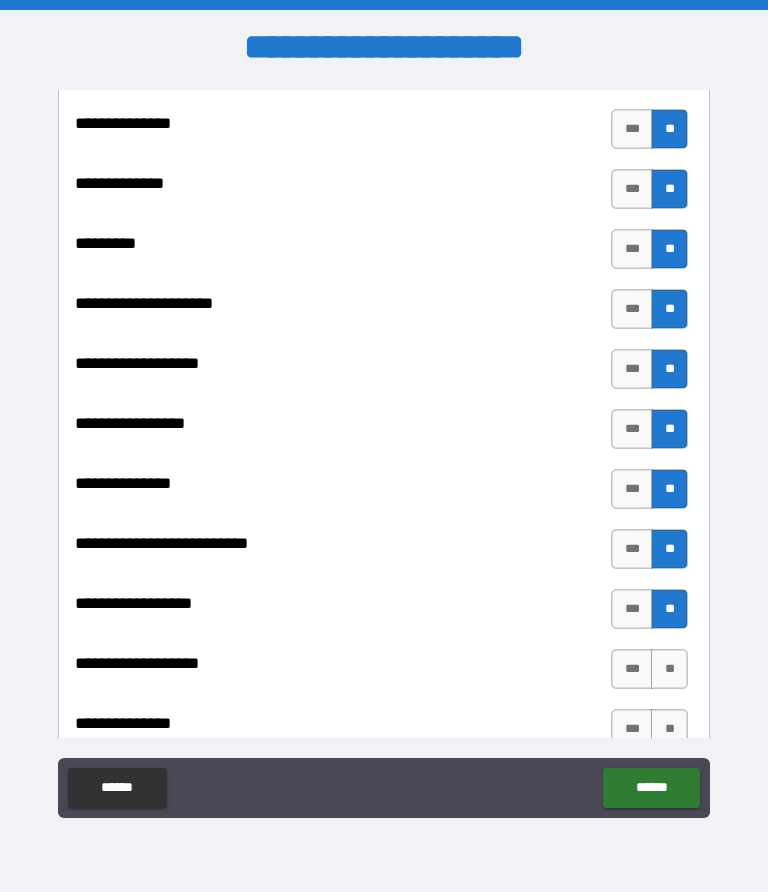 click on "**" at bounding box center (669, 669) 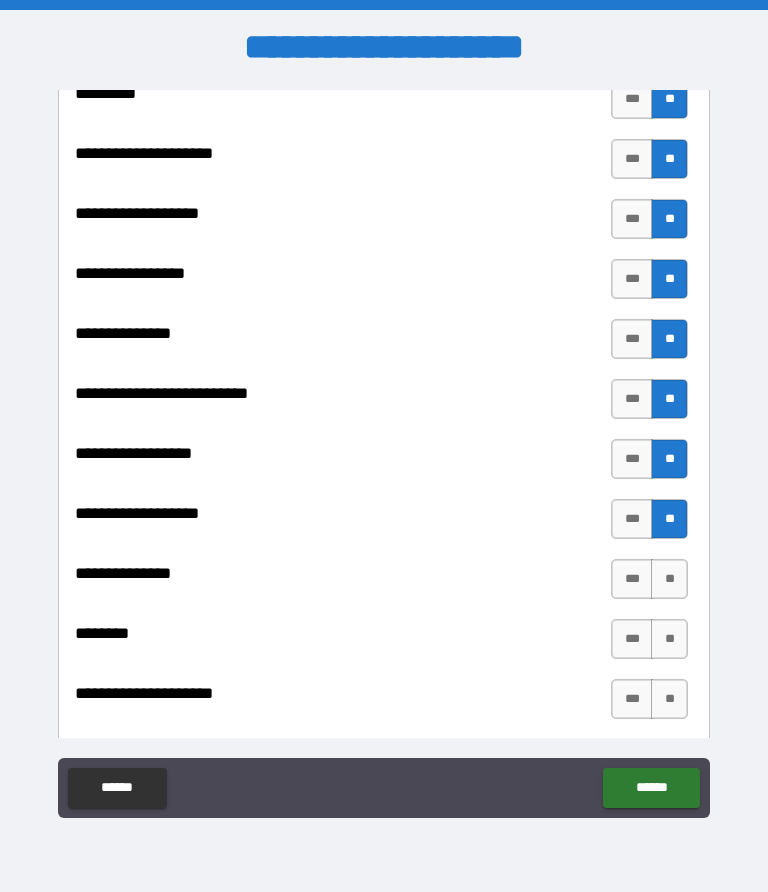 scroll, scrollTop: 3744, scrollLeft: 0, axis: vertical 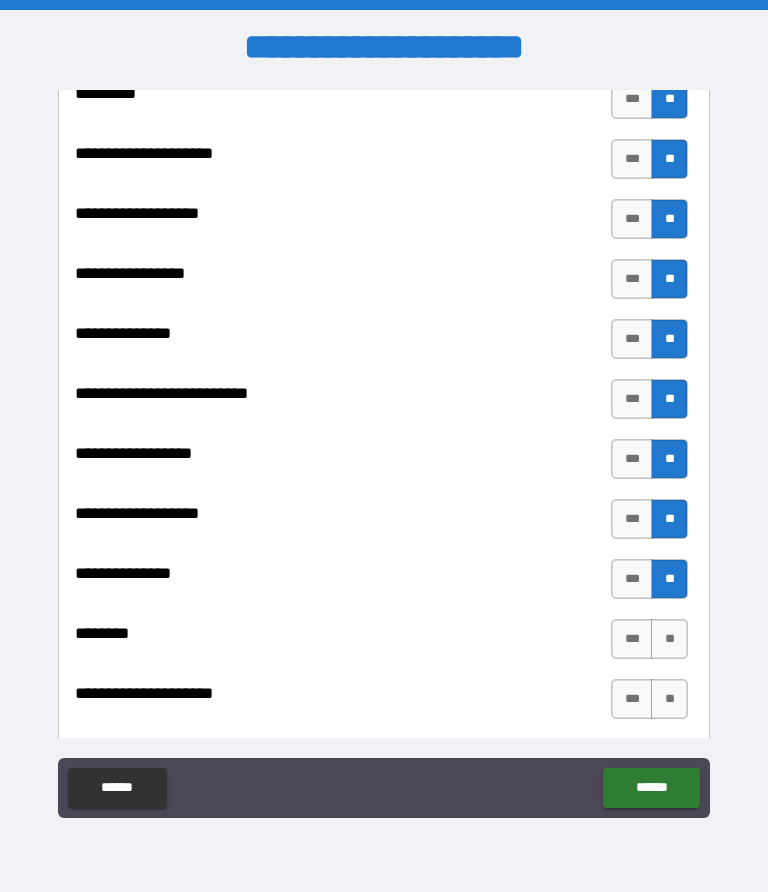 click on "**" at bounding box center [669, 639] 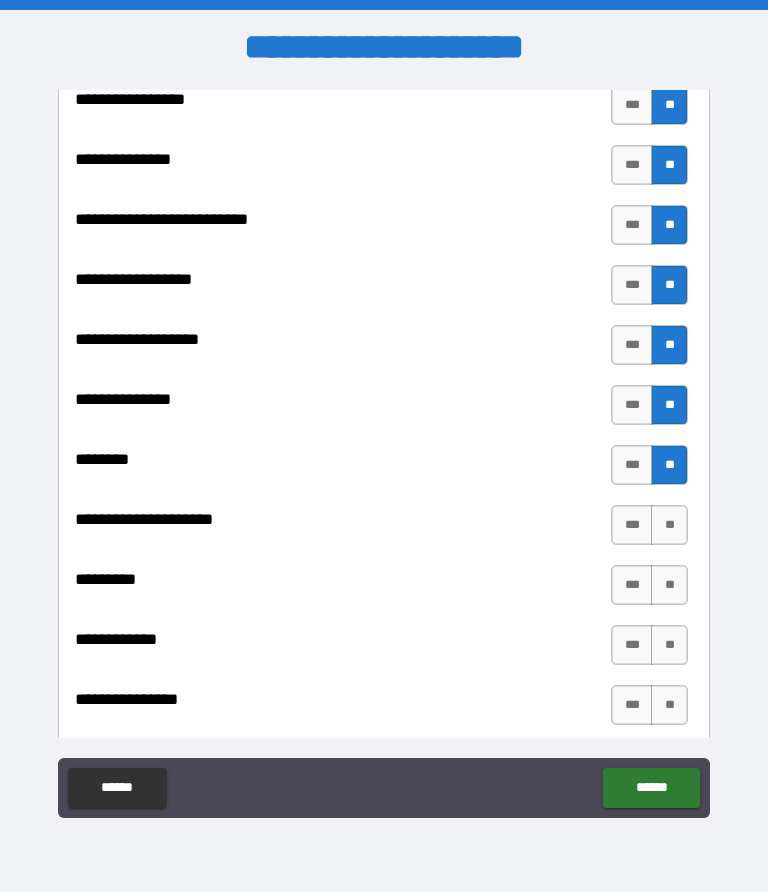 scroll, scrollTop: 3925, scrollLeft: 0, axis: vertical 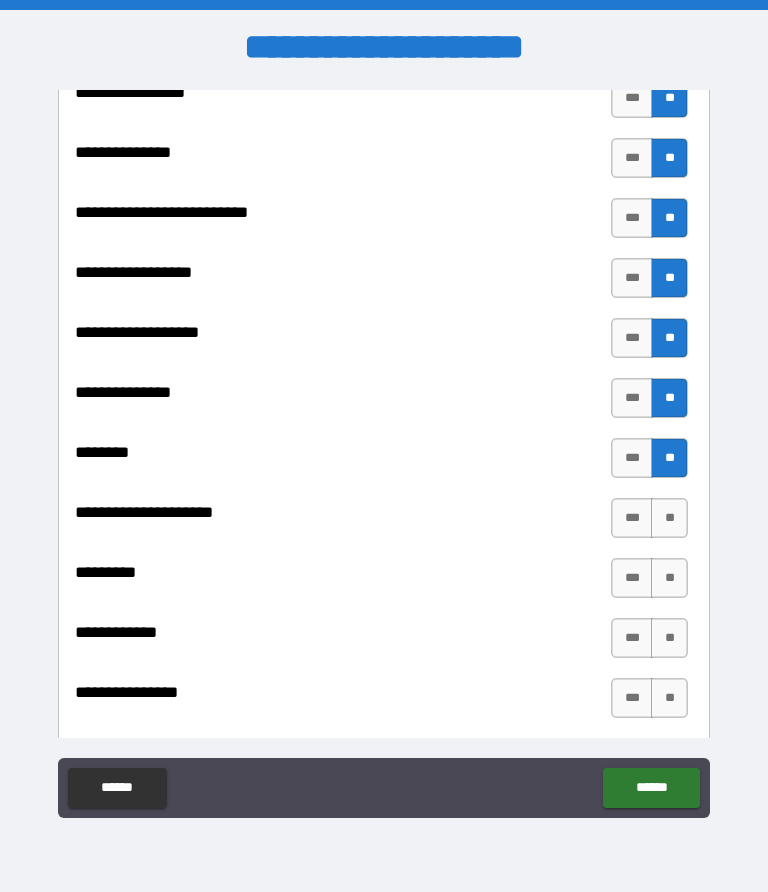 click on "**" at bounding box center (669, 518) 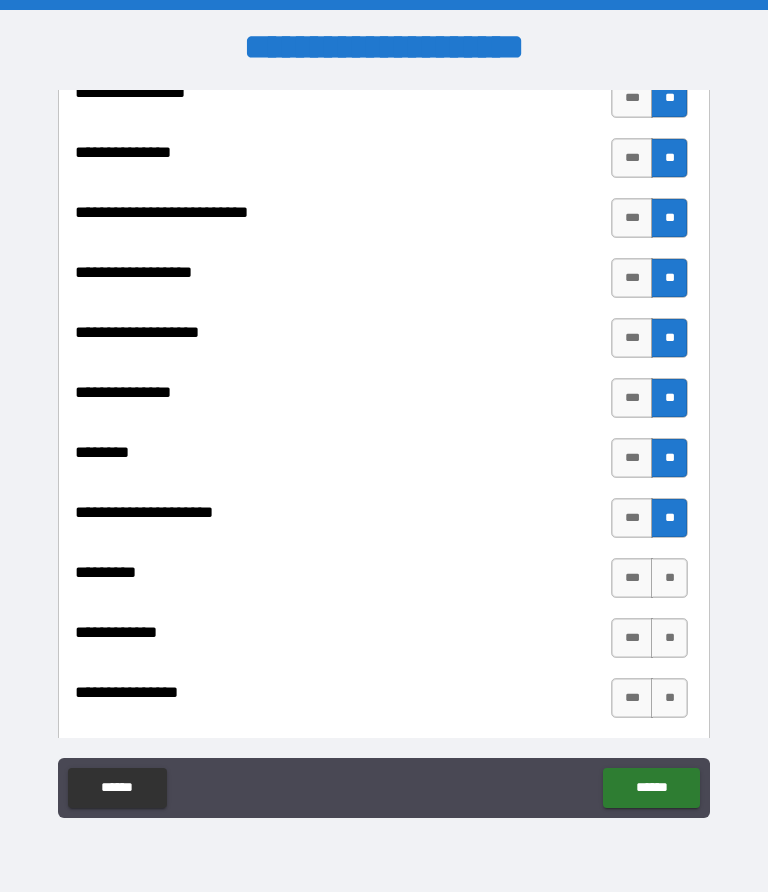 click on "**" at bounding box center [669, 578] 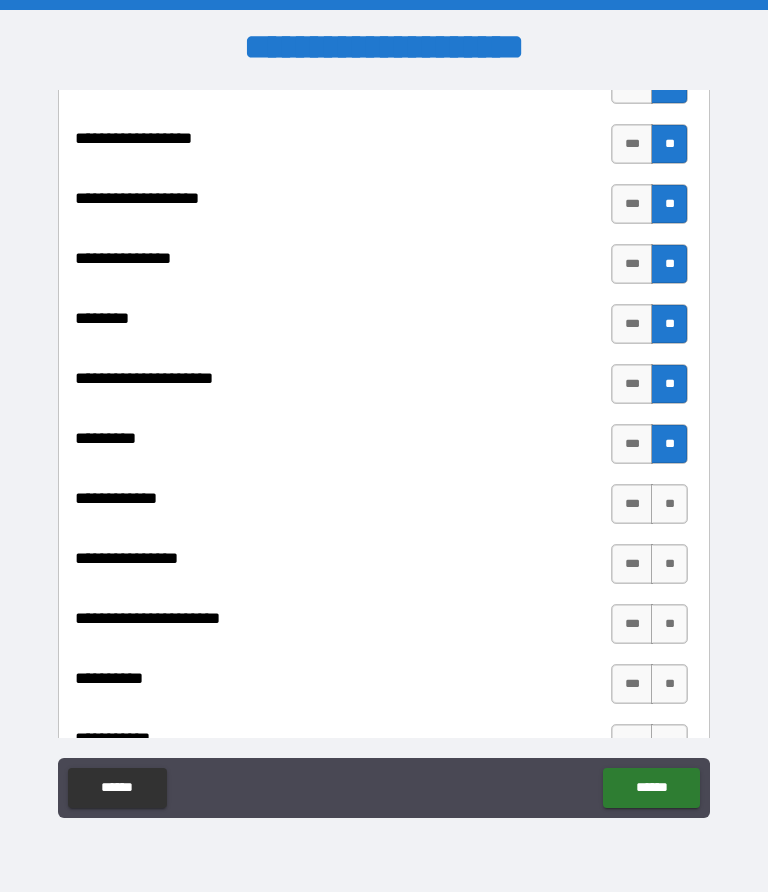 scroll, scrollTop: 4085, scrollLeft: 0, axis: vertical 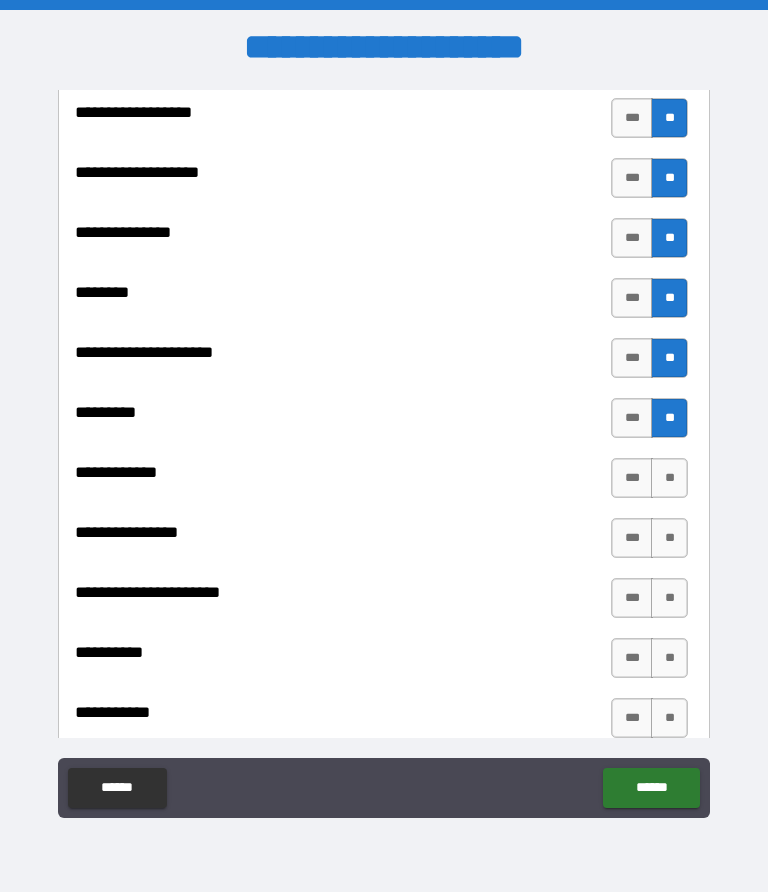 click on "**" at bounding box center (669, 478) 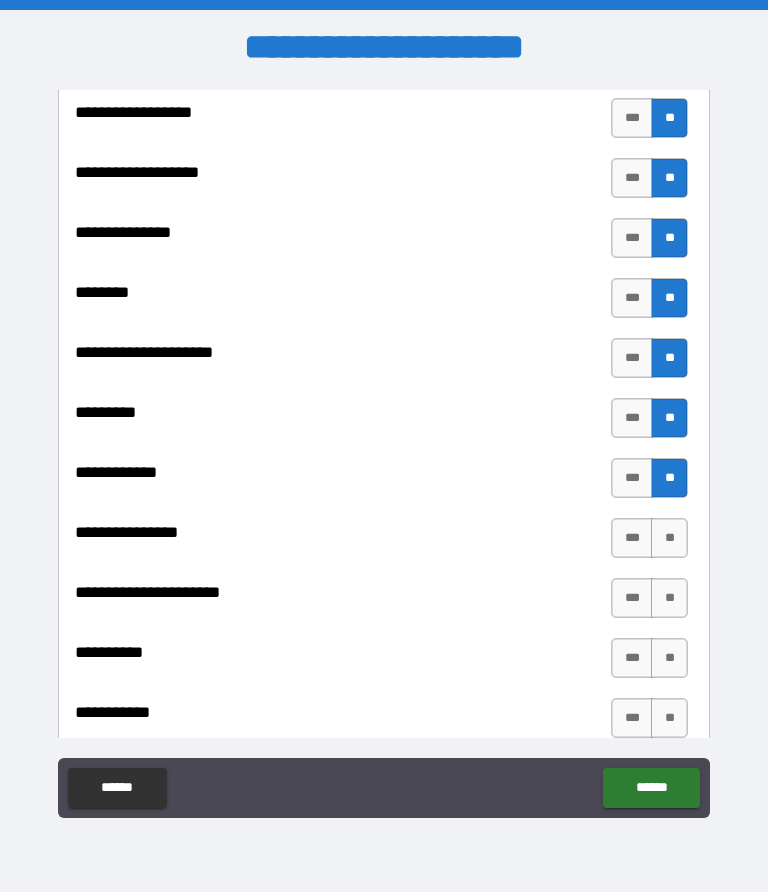 click on "**" at bounding box center [669, 478] 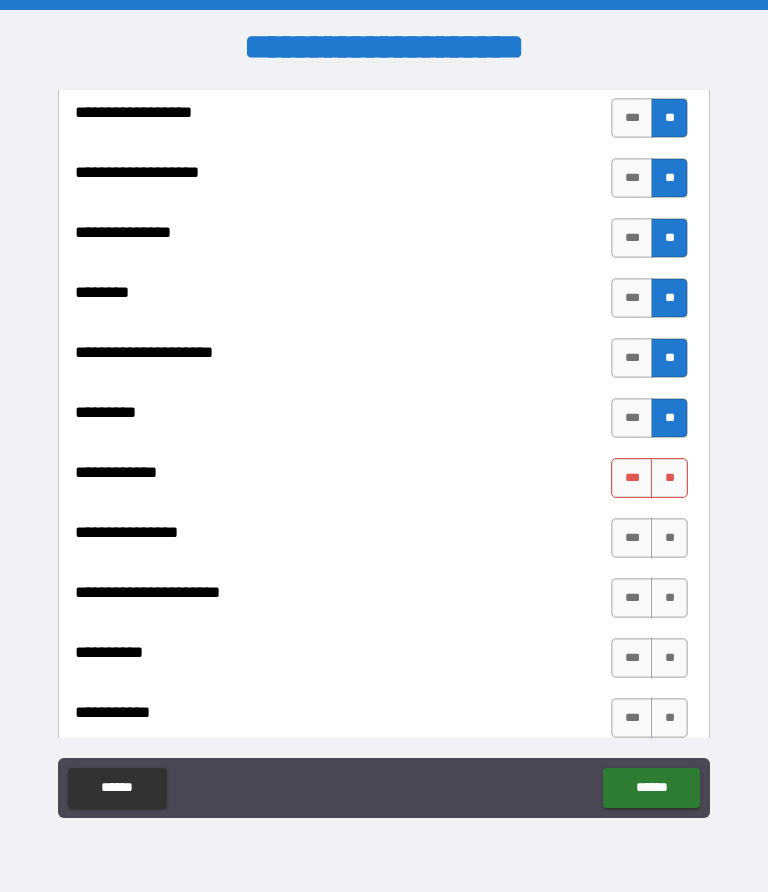 click on "**" at bounding box center (669, 598) 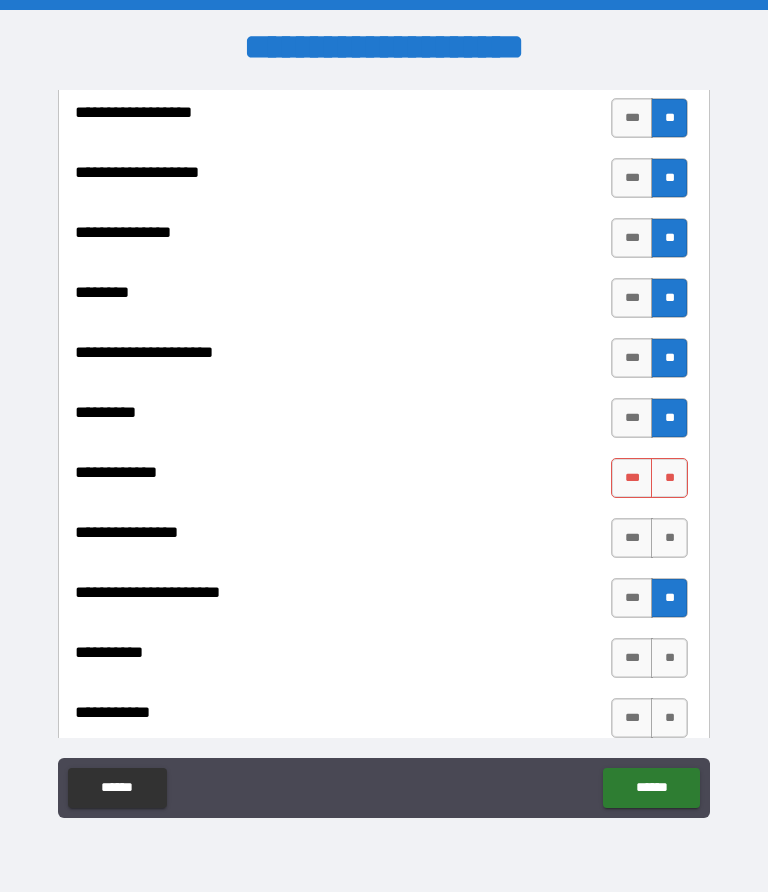 click on "**" at bounding box center (669, 478) 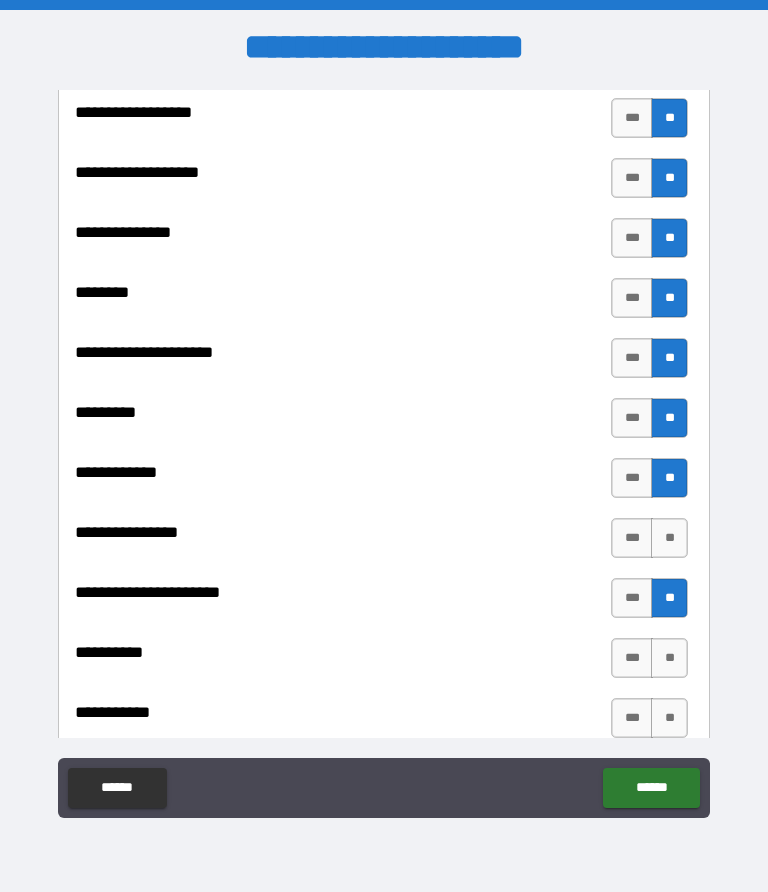 click on "**" at bounding box center [669, 538] 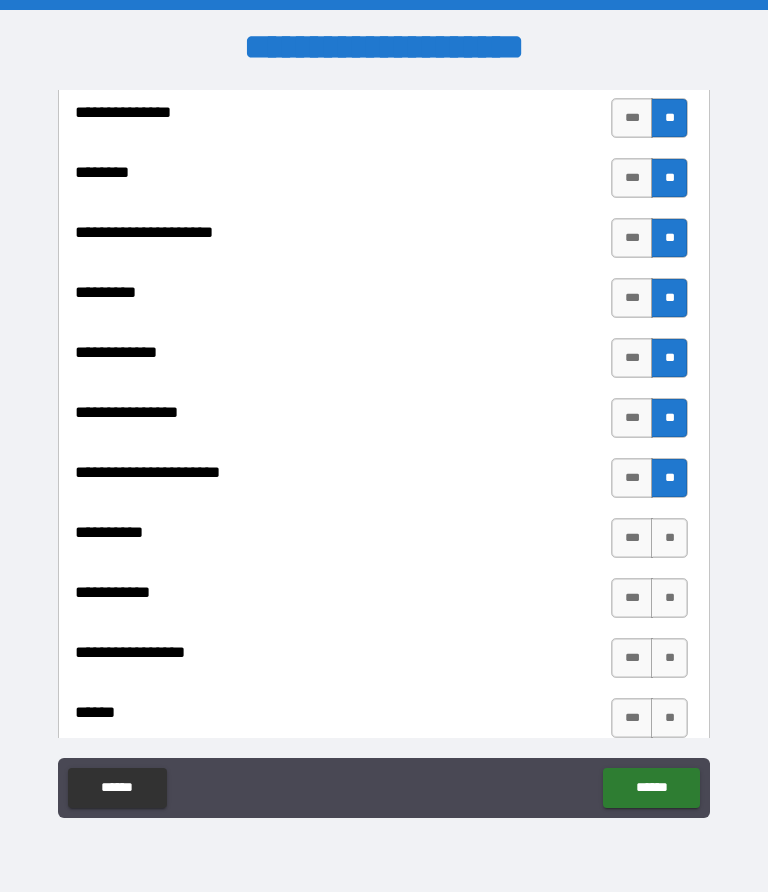 scroll, scrollTop: 4211, scrollLeft: 0, axis: vertical 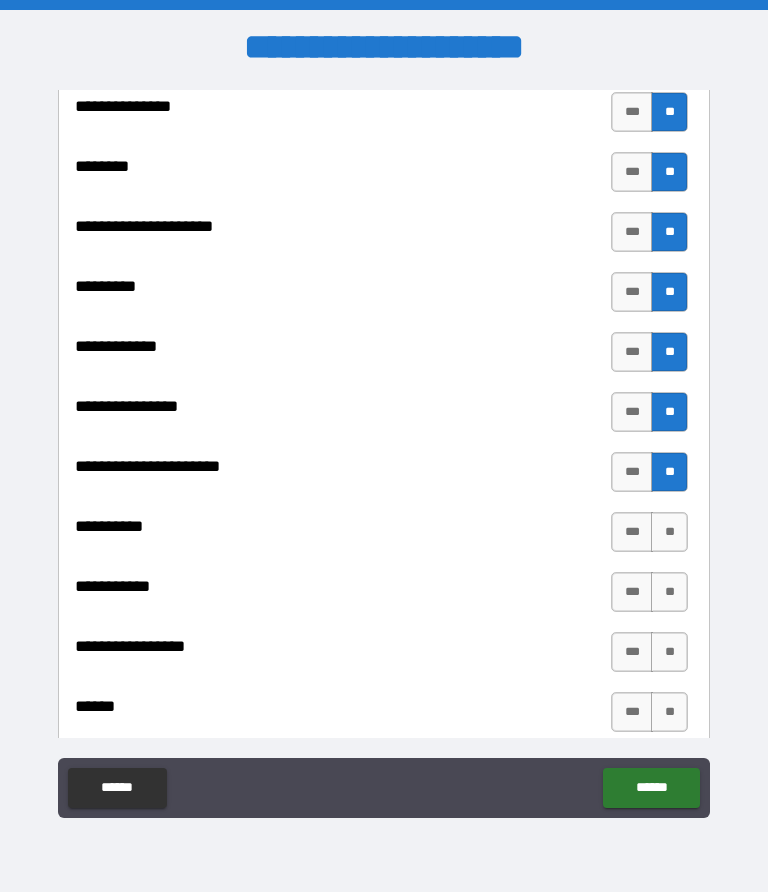 click on "**" at bounding box center (669, 532) 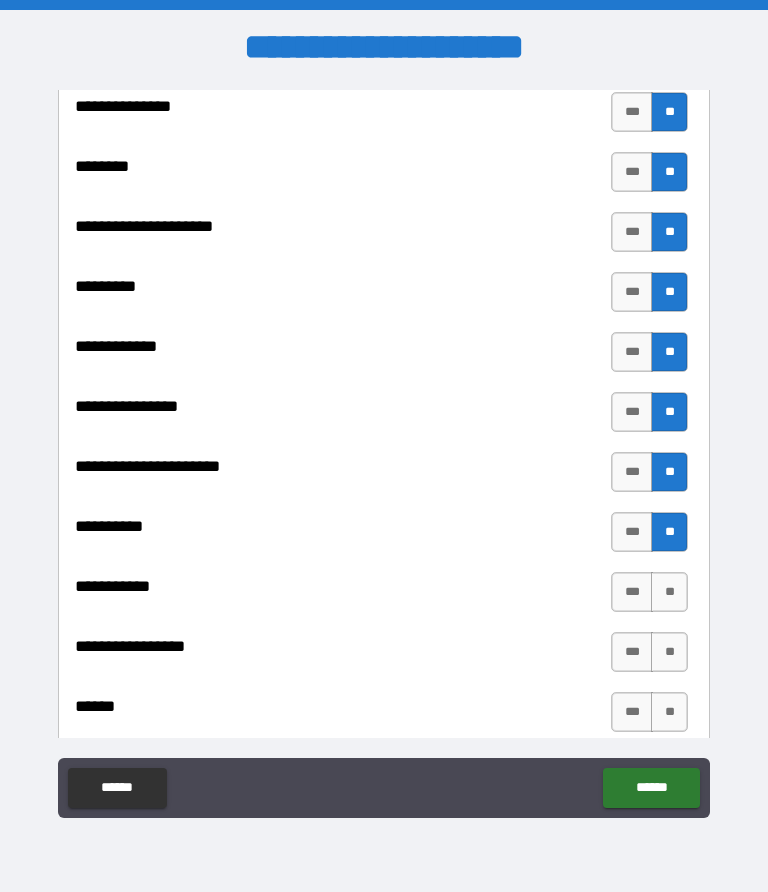 click on "**" at bounding box center (669, 592) 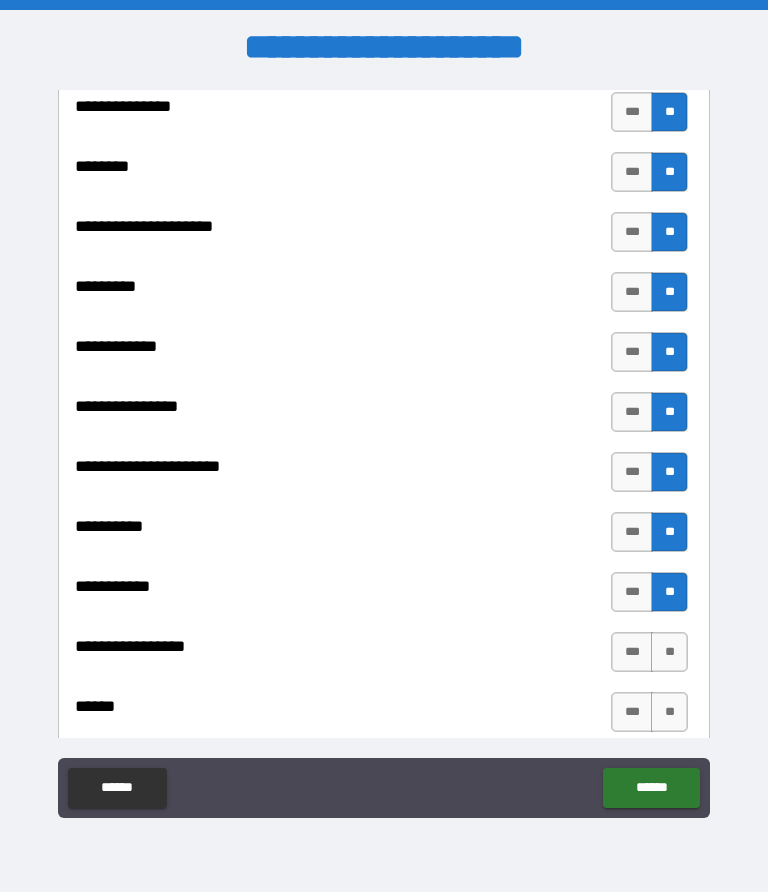 click on "**" at bounding box center (669, 652) 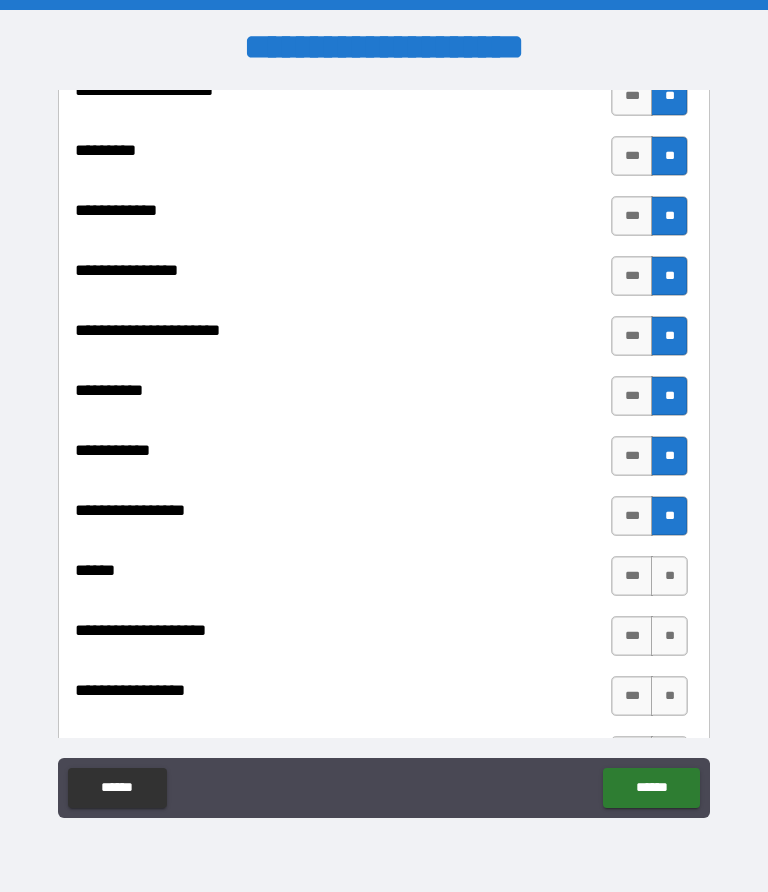 scroll, scrollTop: 4372, scrollLeft: 0, axis: vertical 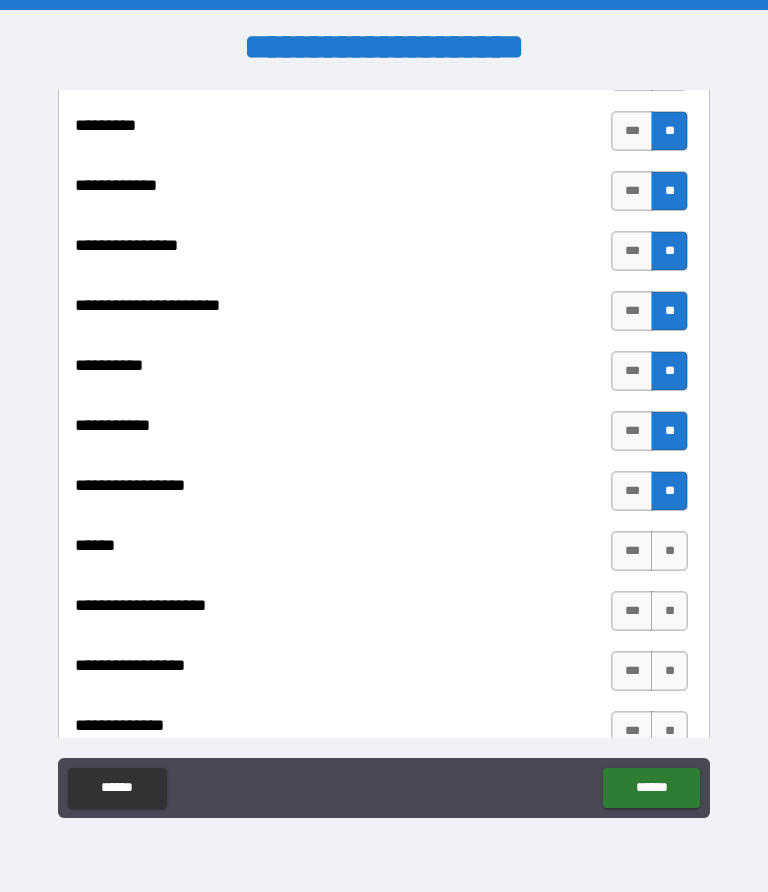 click on "**" at bounding box center (669, 551) 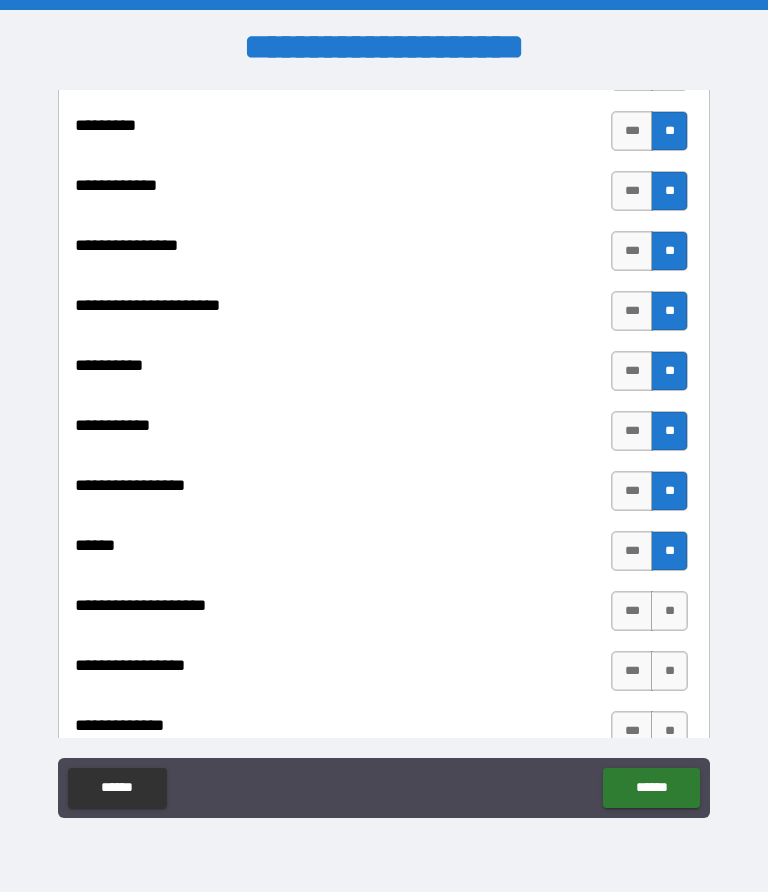 click on "**" at bounding box center [669, 611] 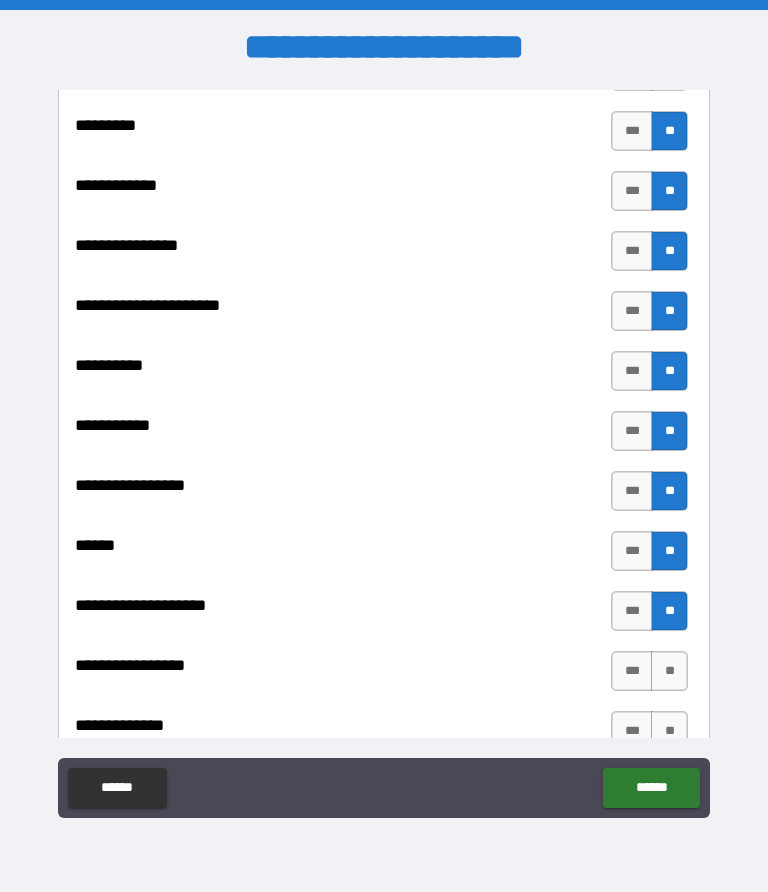 click on "**" at bounding box center (669, 671) 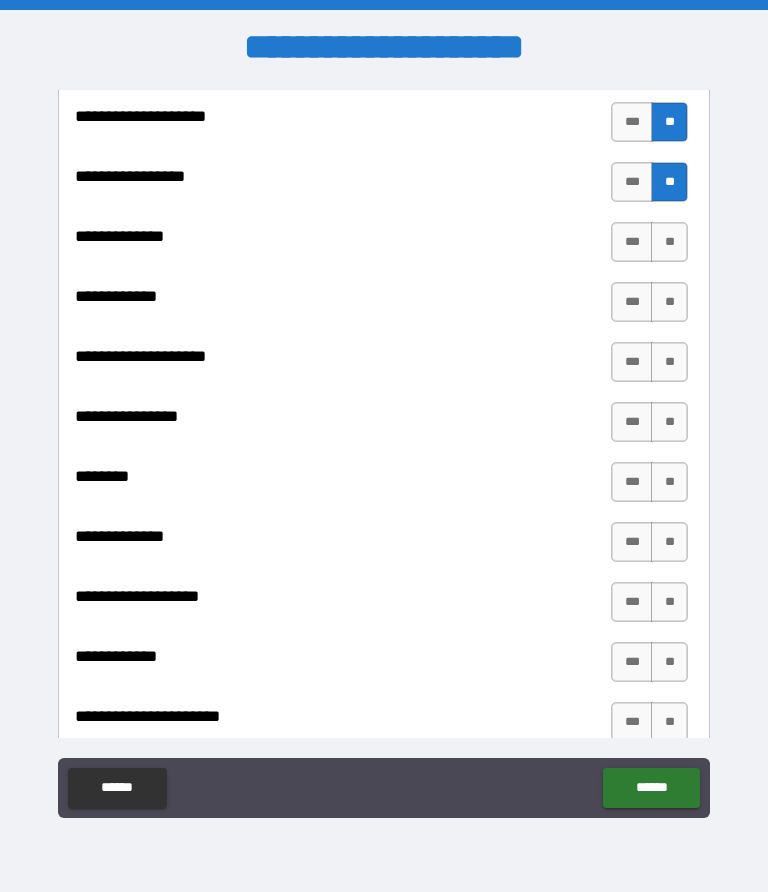 scroll, scrollTop: 4858, scrollLeft: 0, axis: vertical 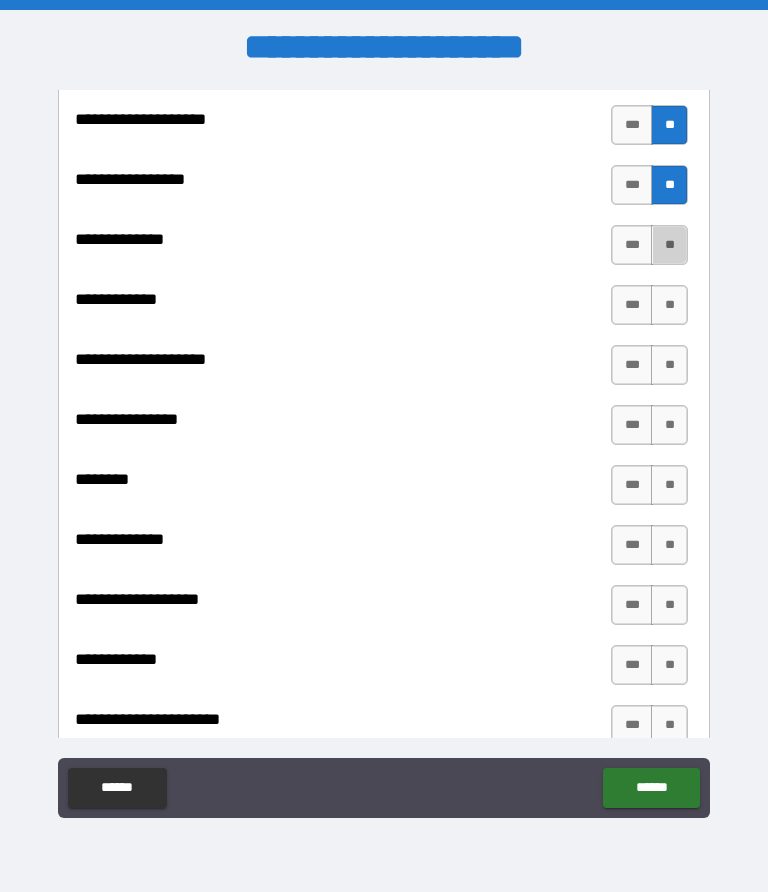 click on "**" at bounding box center (669, 245) 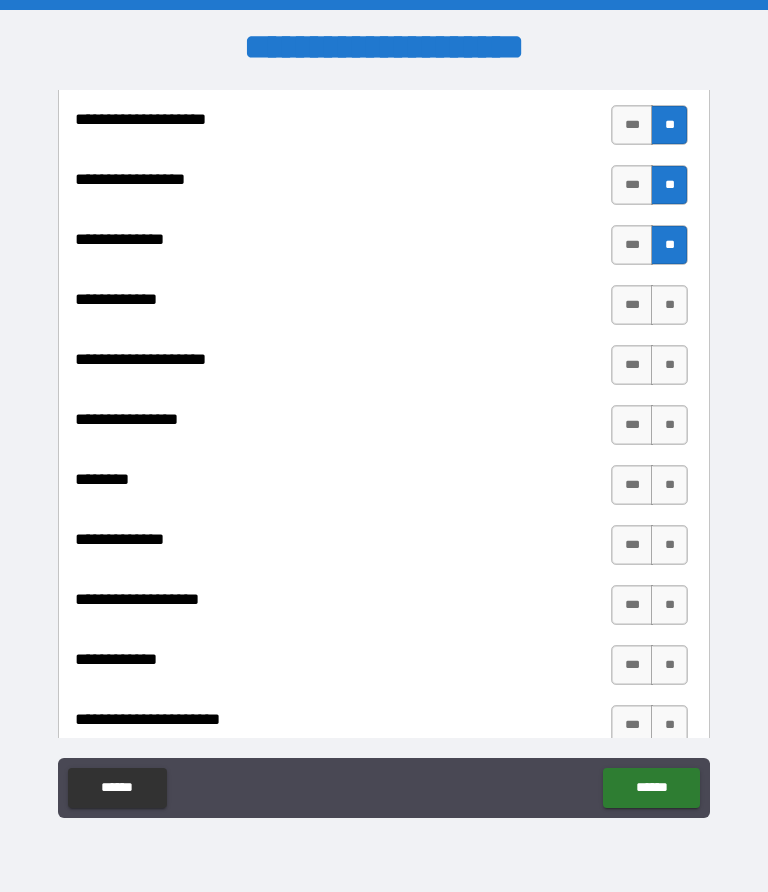 click on "**" at bounding box center (669, 305) 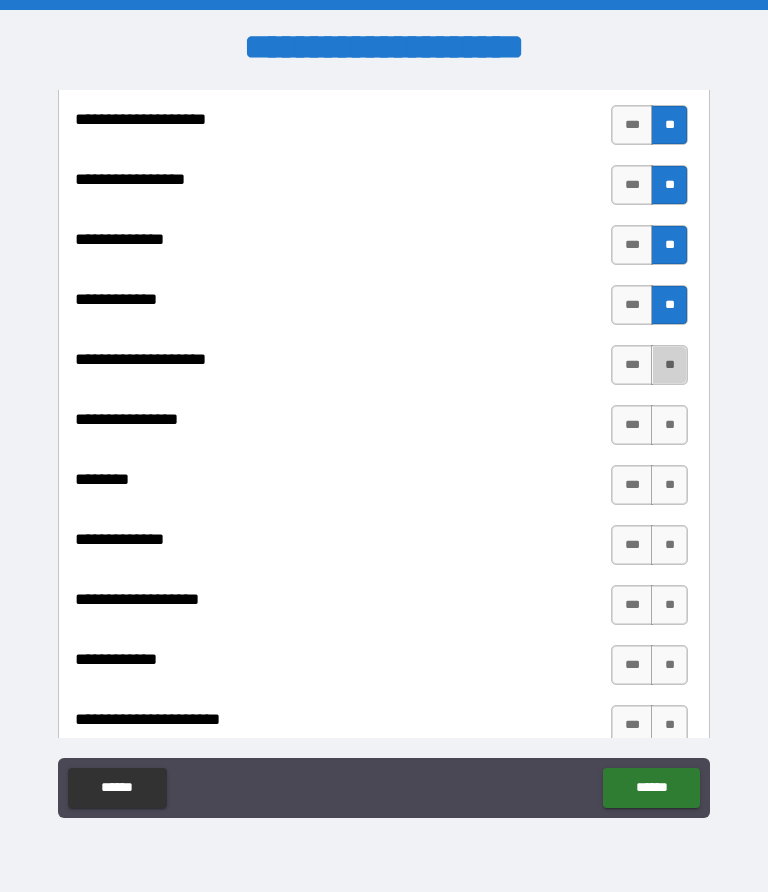 click on "**" at bounding box center (669, 365) 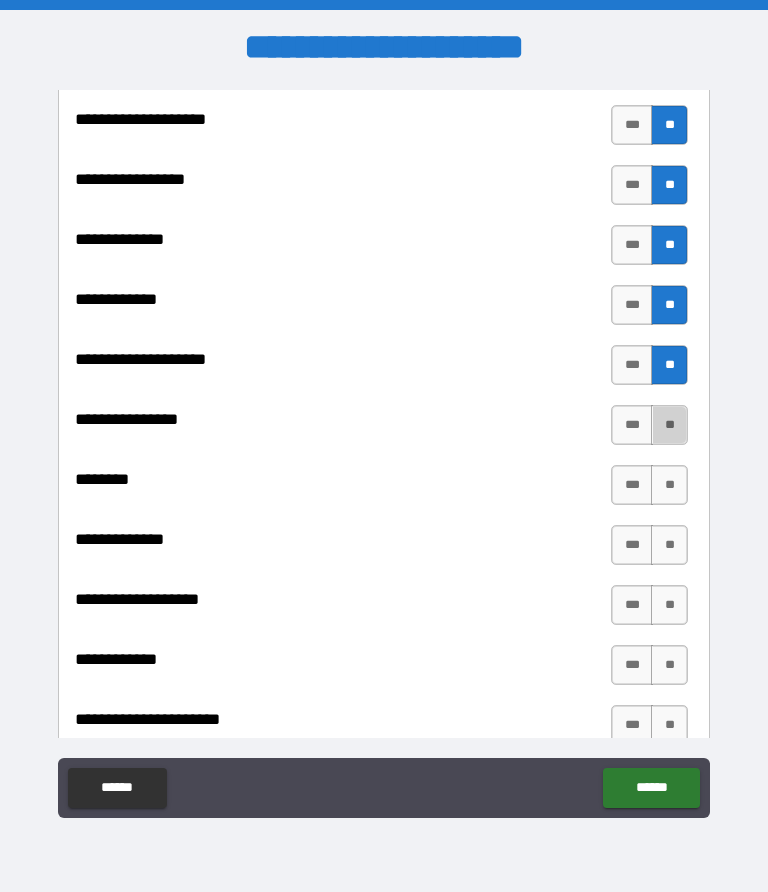 click on "**" at bounding box center (669, 425) 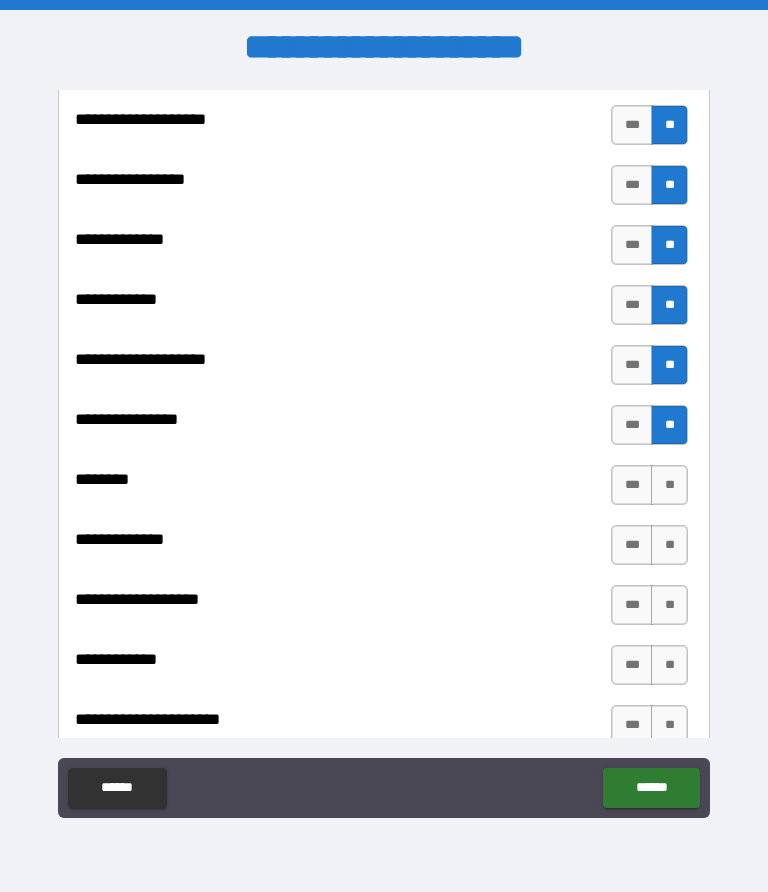 click on "**" at bounding box center (669, 485) 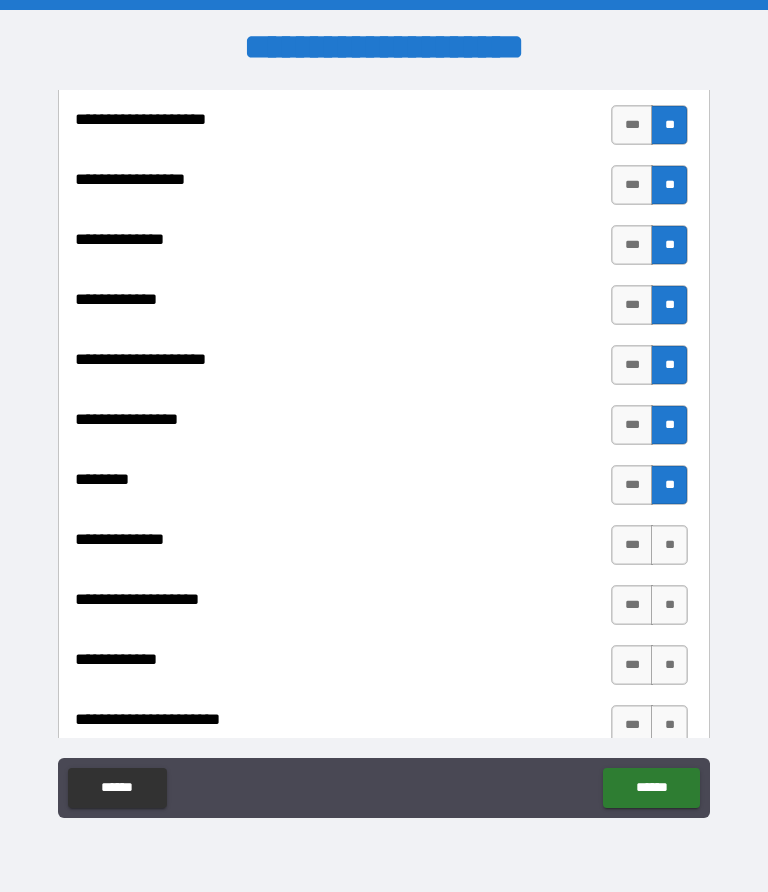 click on "**" at bounding box center [669, 545] 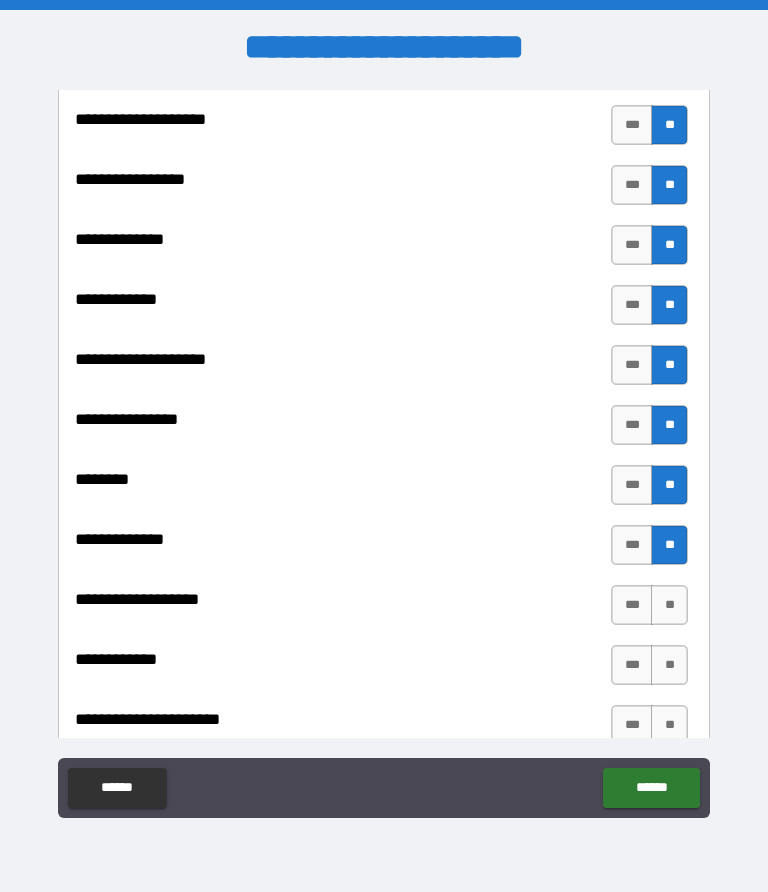 click on "**" at bounding box center (669, 605) 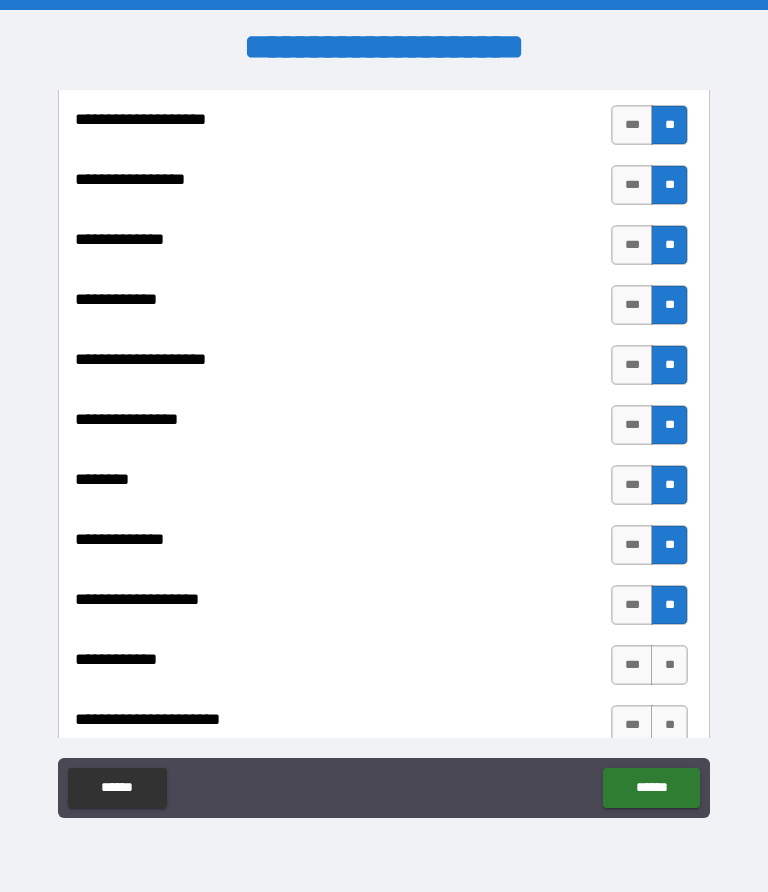 click on "**" at bounding box center (669, 665) 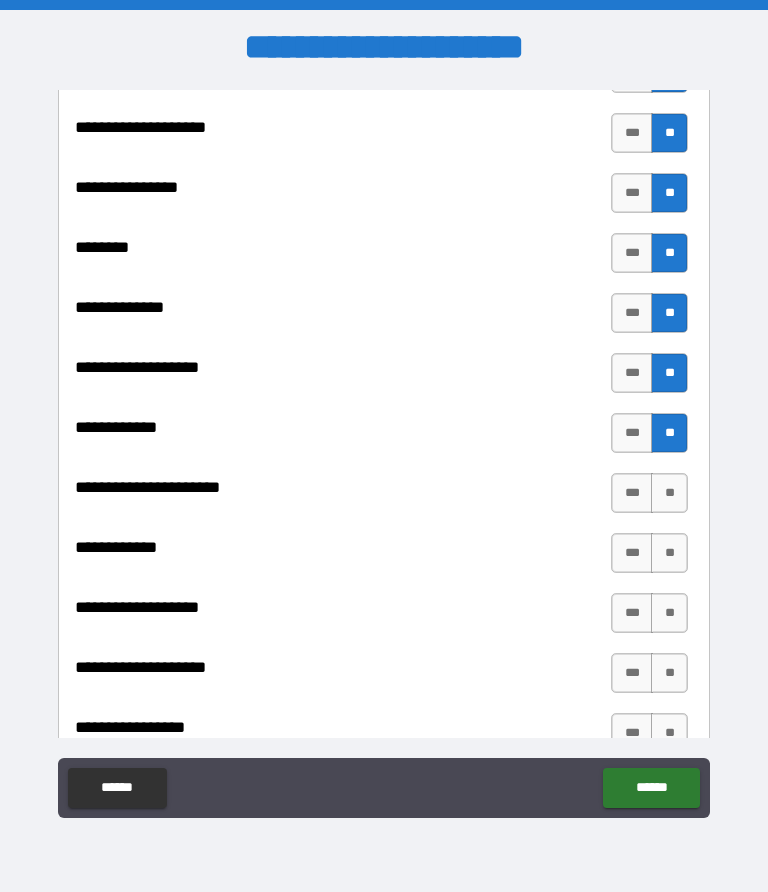 scroll, scrollTop: 5090, scrollLeft: 0, axis: vertical 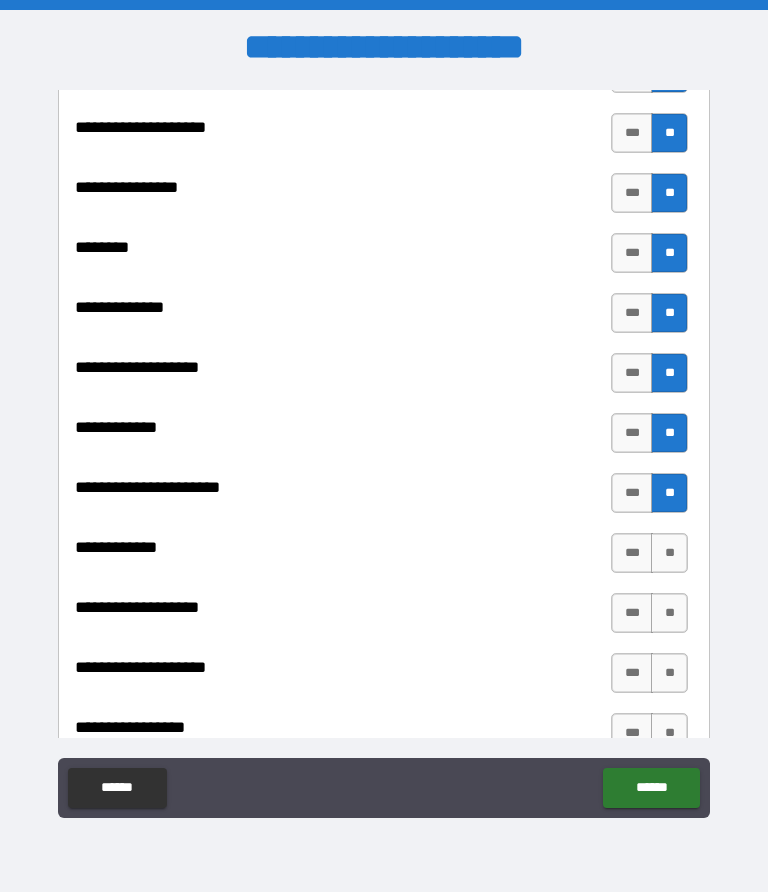 click on "**" at bounding box center [669, 553] 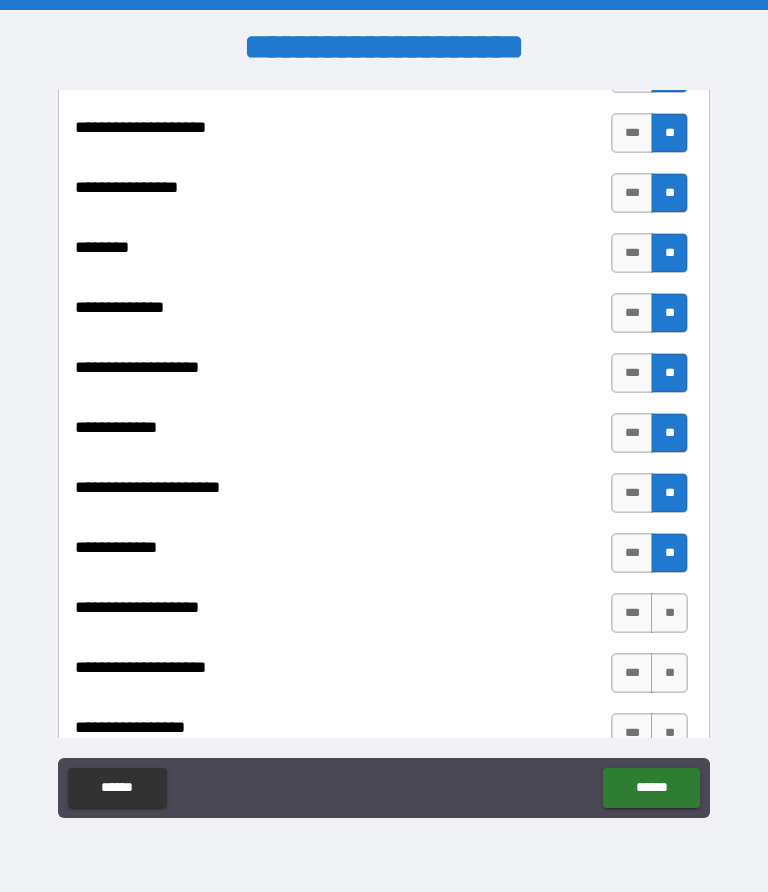 click on "**" at bounding box center [669, 613] 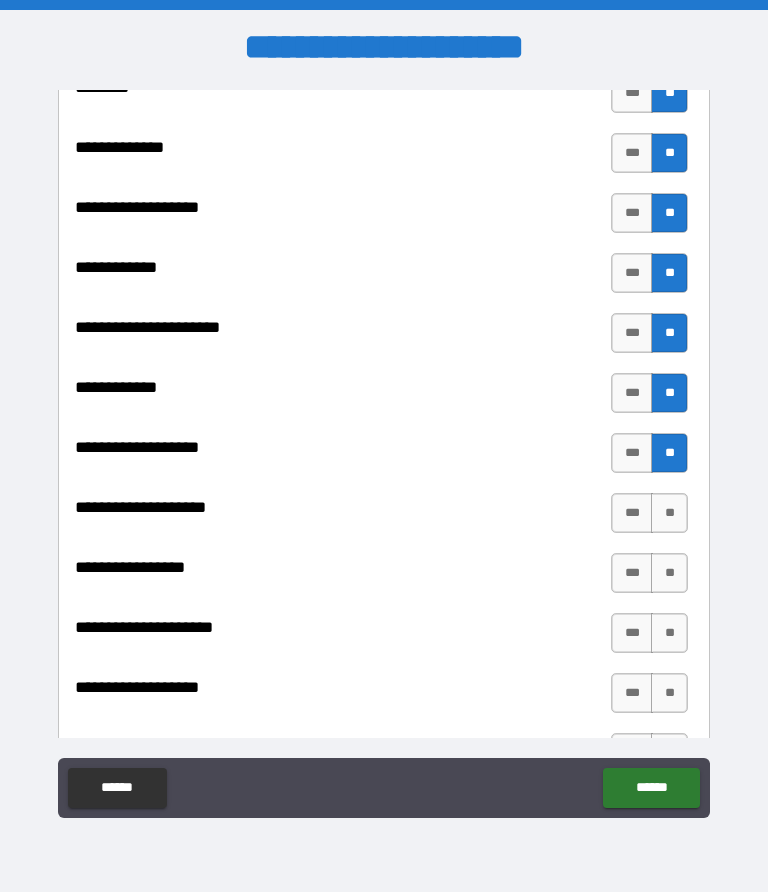 scroll, scrollTop: 5259, scrollLeft: 0, axis: vertical 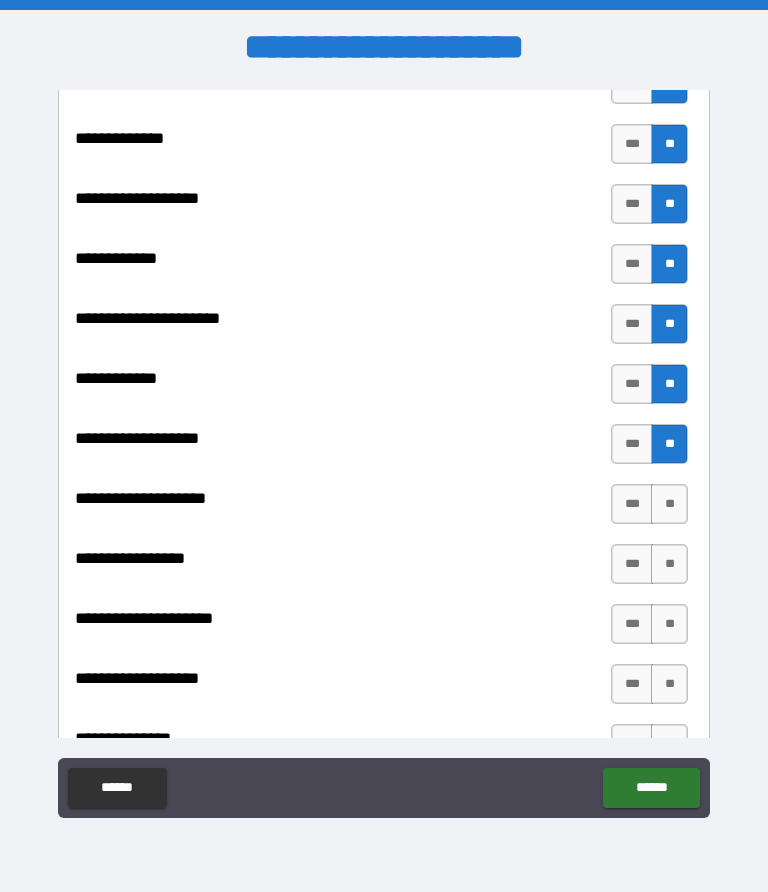 click on "**" at bounding box center [669, 504] 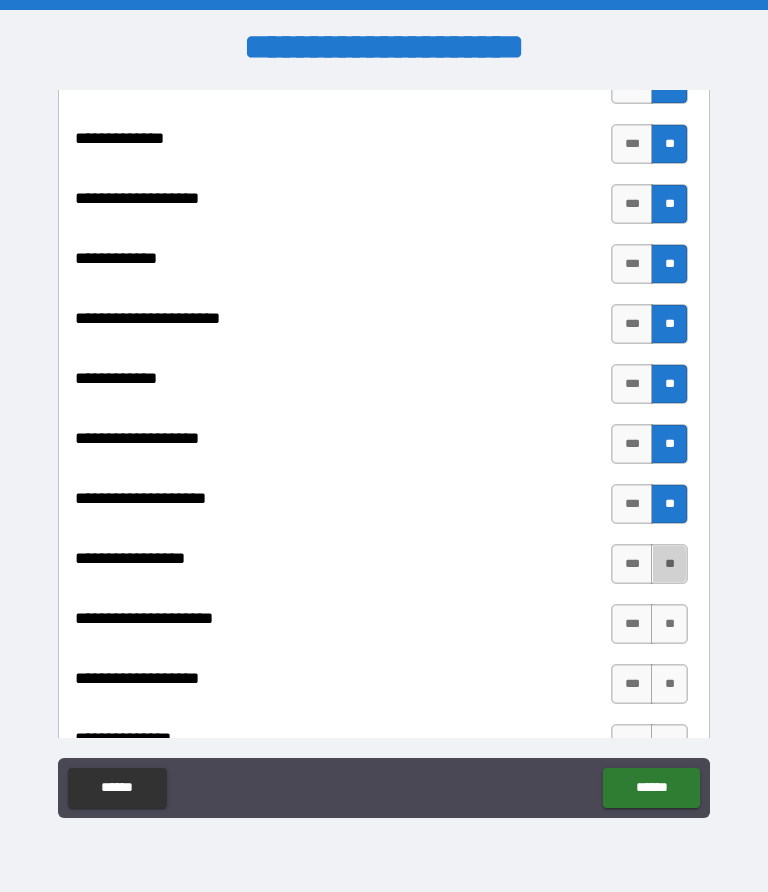 click on "**" at bounding box center (669, 564) 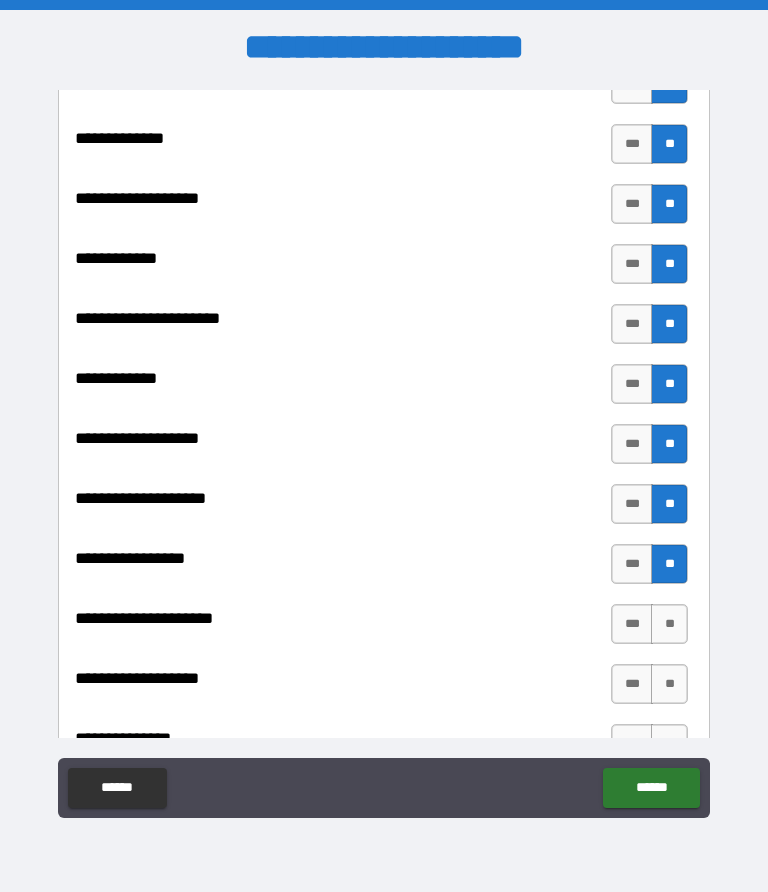 click on "**" at bounding box center [669, 624] 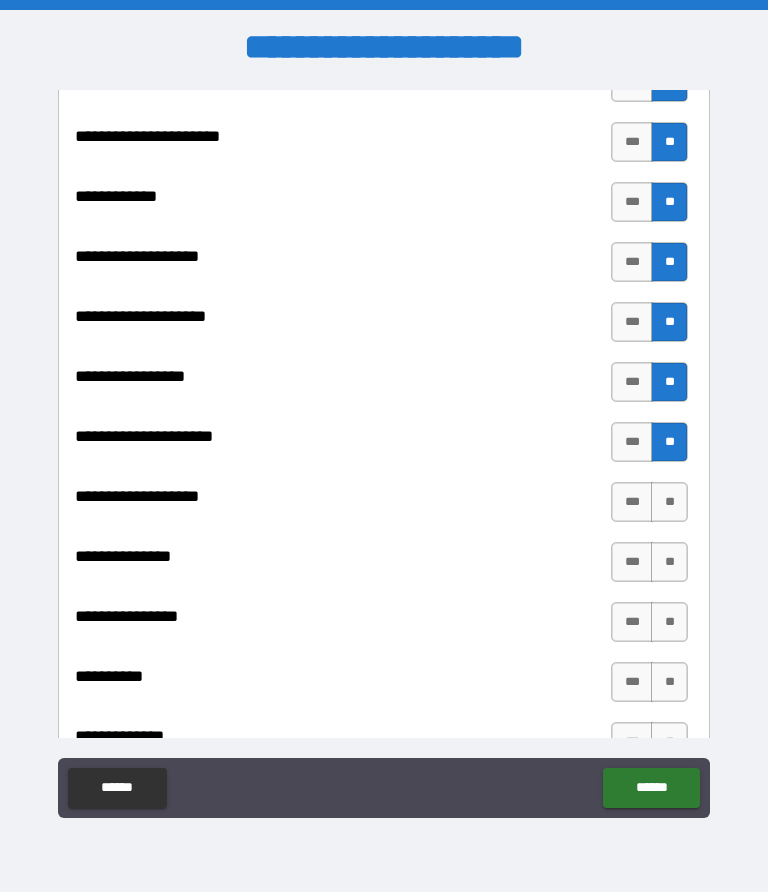 scroll, scrollTop: 5449, scrollLeft: 0, axis: vertical 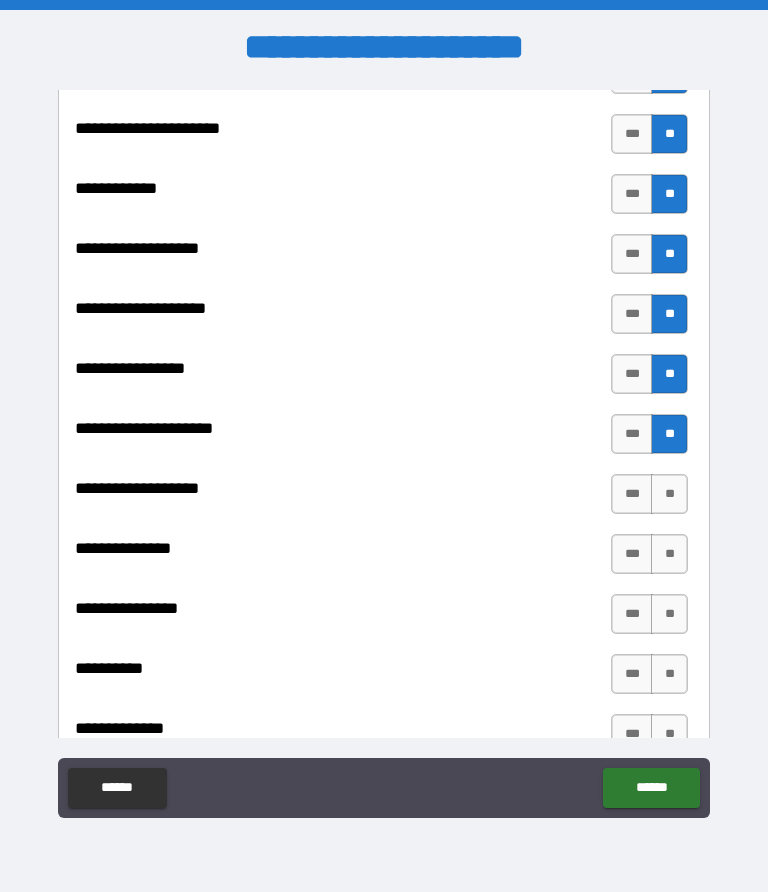 click on "**" at bounding box center (669, 494) 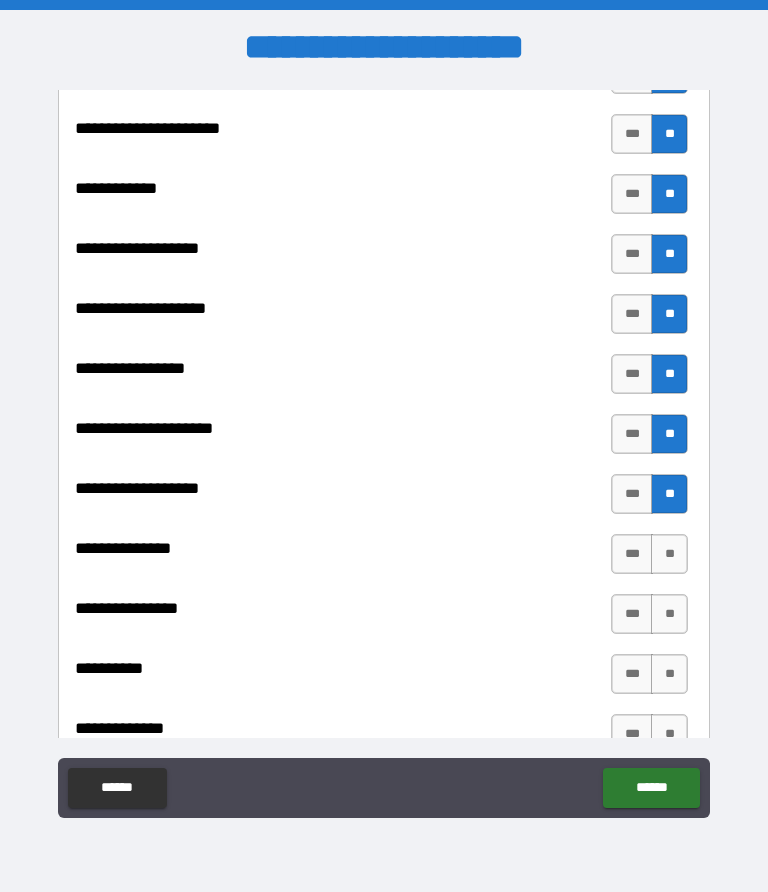 click on "**" at bounding box center [669, 554] 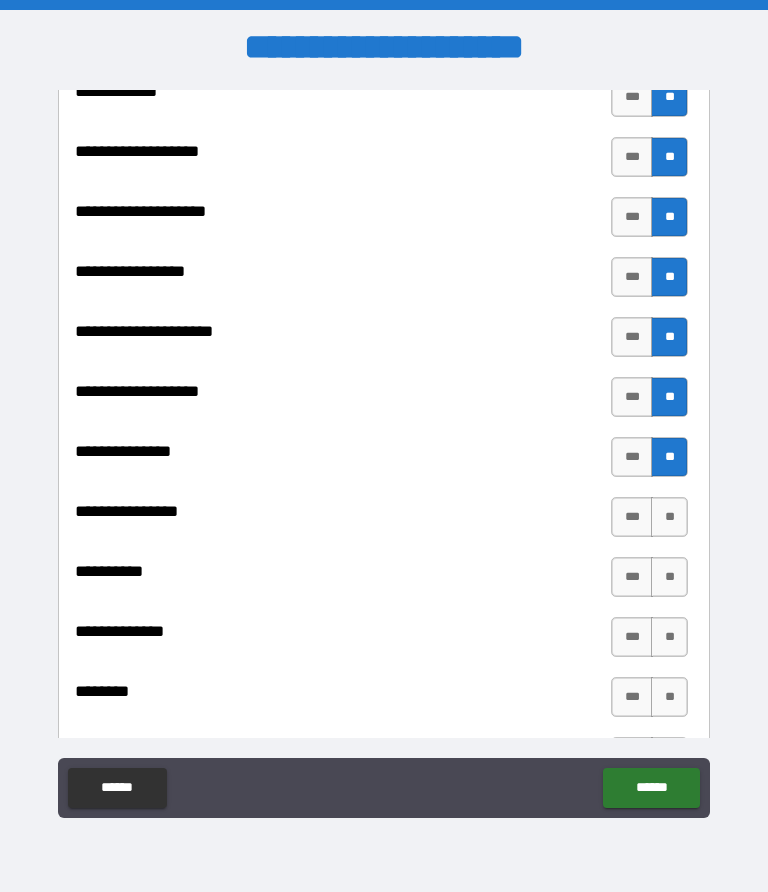 scroll, scrollTop: 5629, scrollLeft: 0, axis: vertical 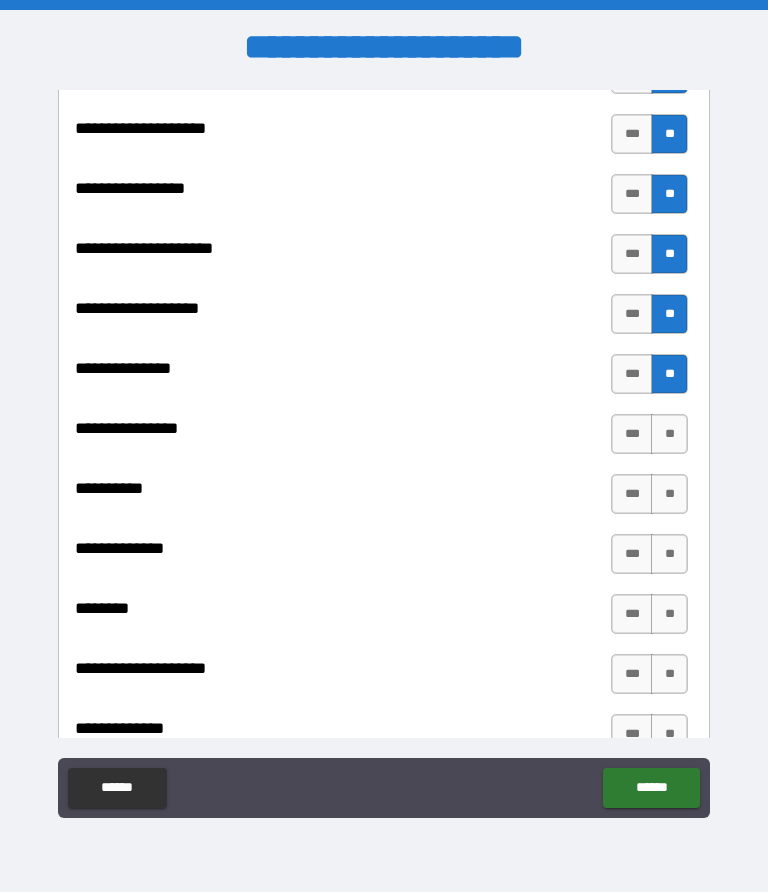click on "**" at bounding box center [669, 434] 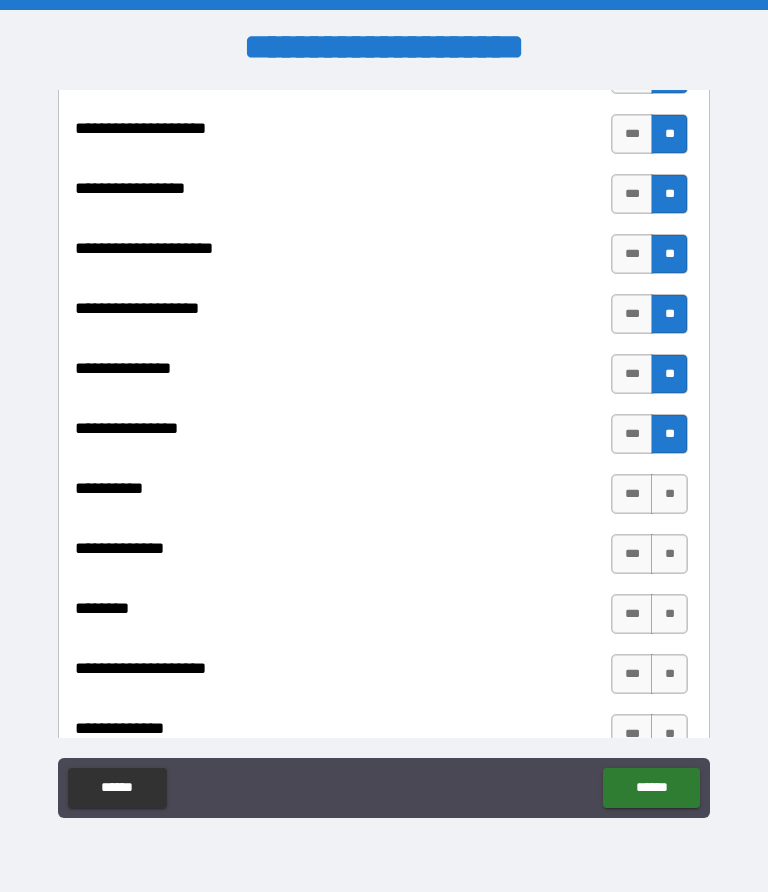 click on "**" at bounding box center [669, 434] 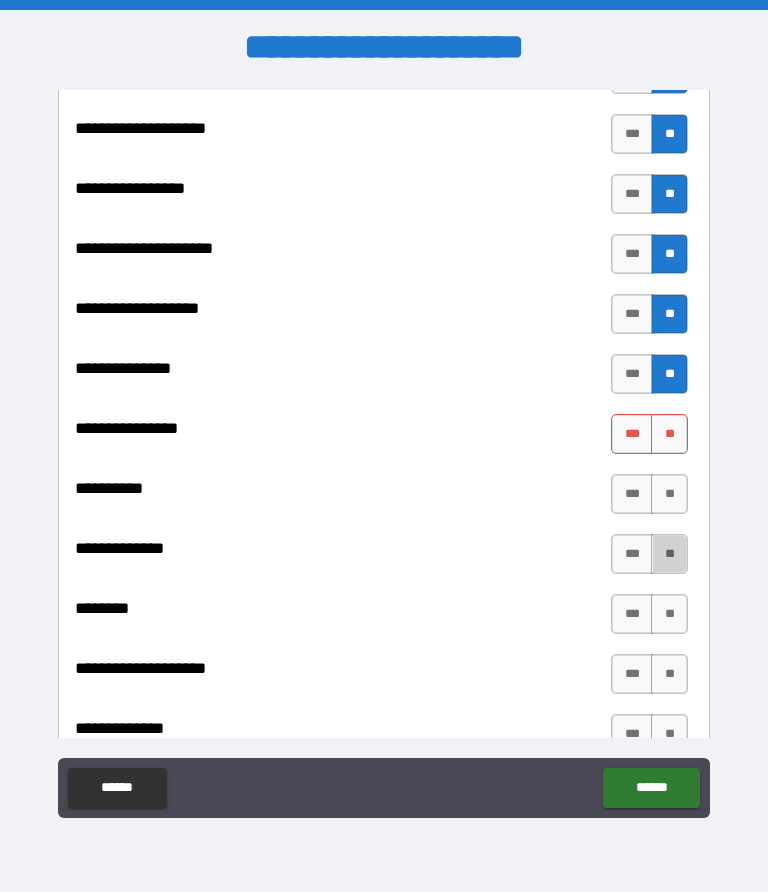 click on "**" at bounding box center (669, 554) 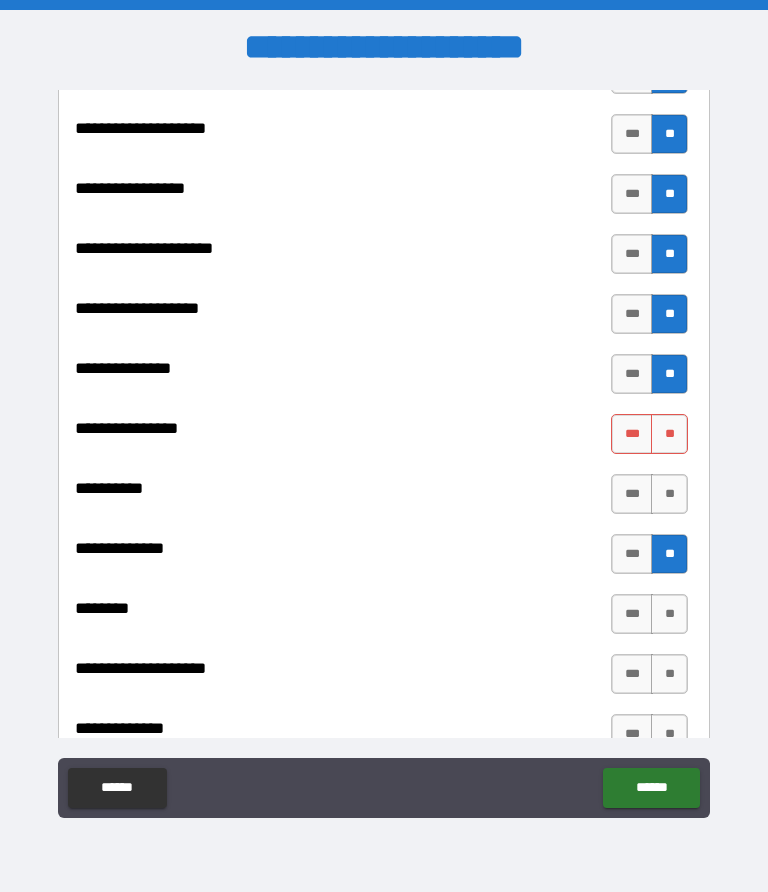 click on "**********" at bounding box center [384, 324] 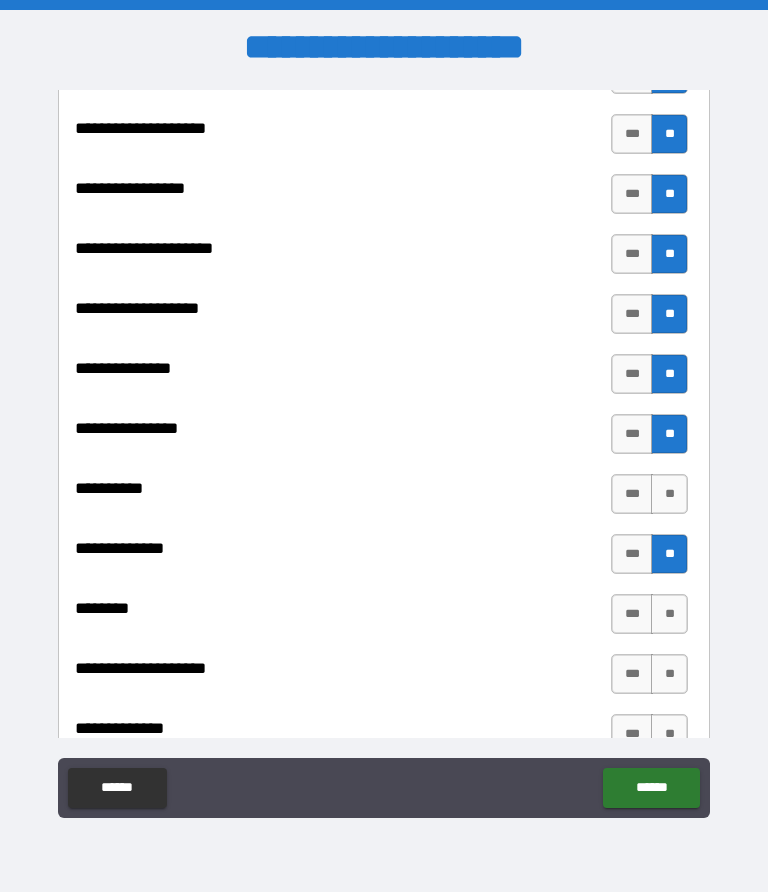 click on "**" at bounding box center (669, 494) 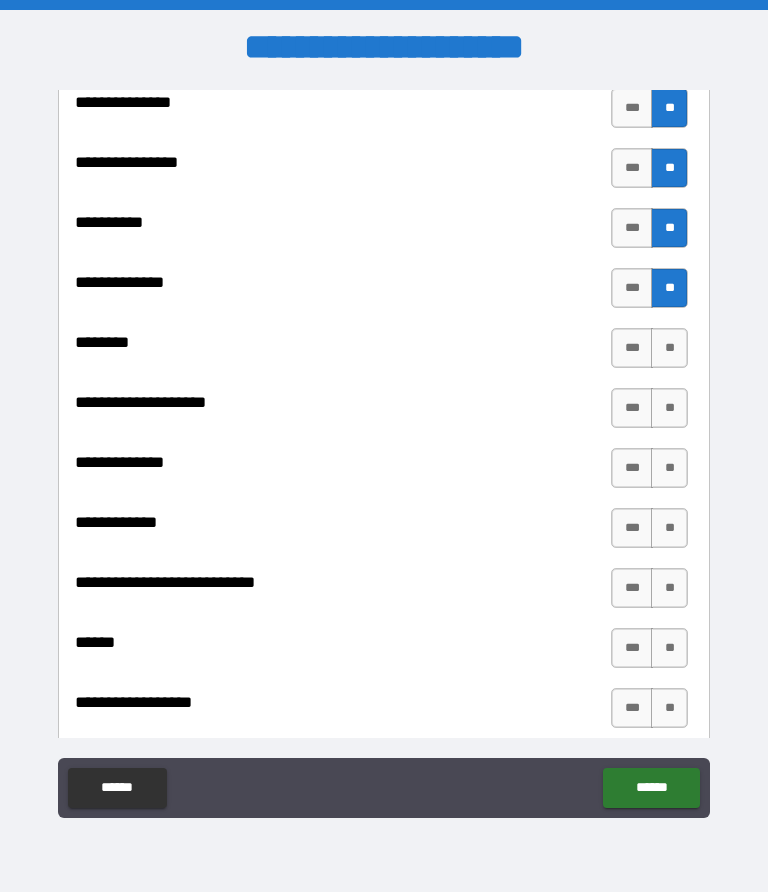 scroll, scrollTop: 5904, scrollLeft: 0, axis: vertical 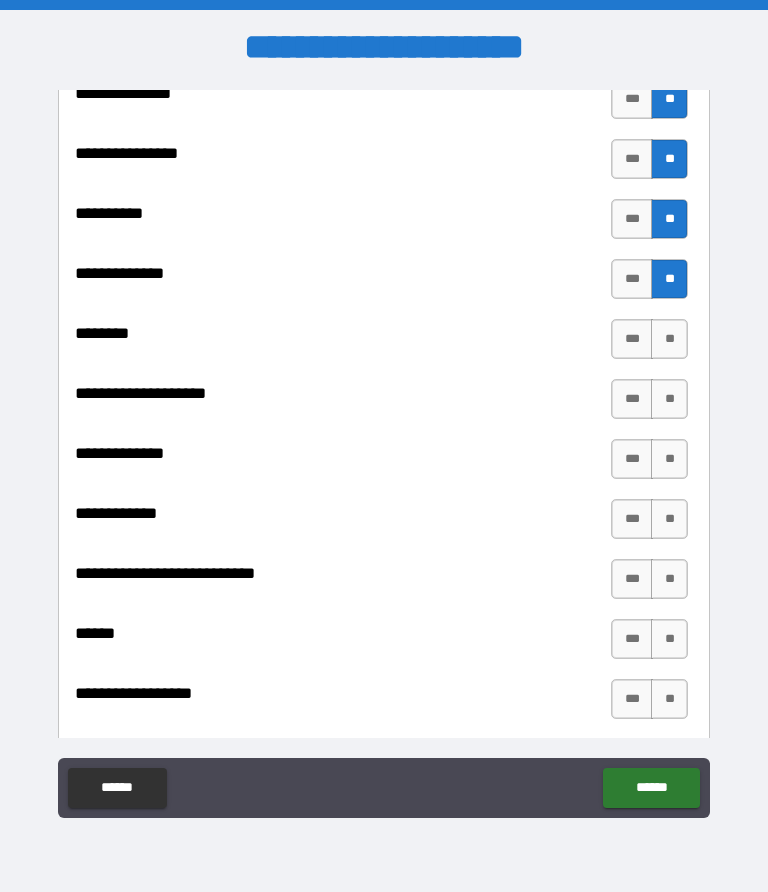 click on "**" at bounding box center (669, 339) 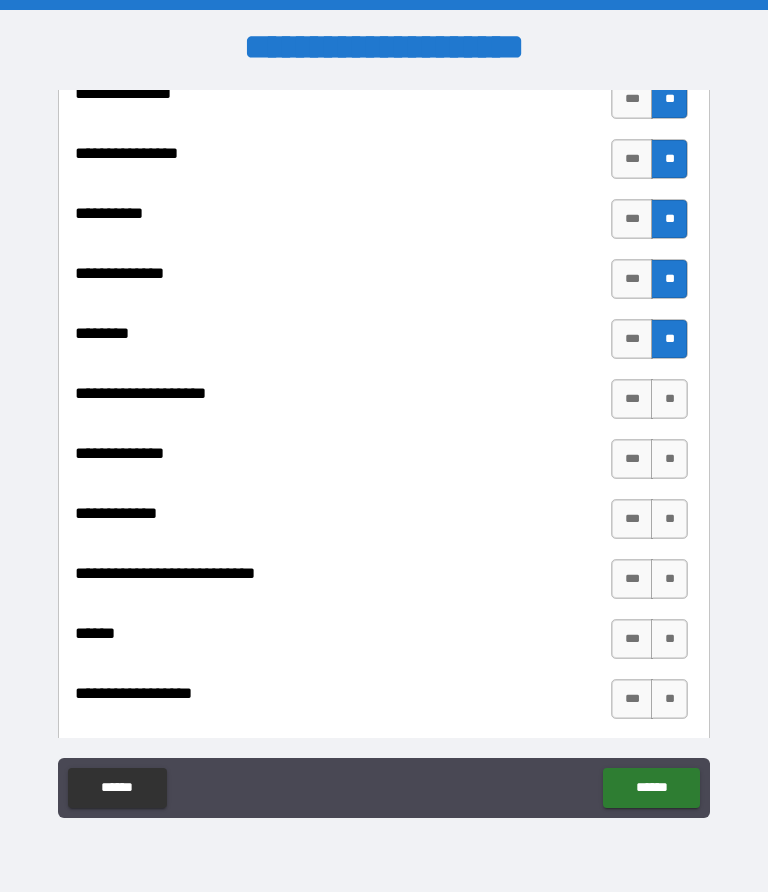 click on "**" at bounding box center [669, 399] 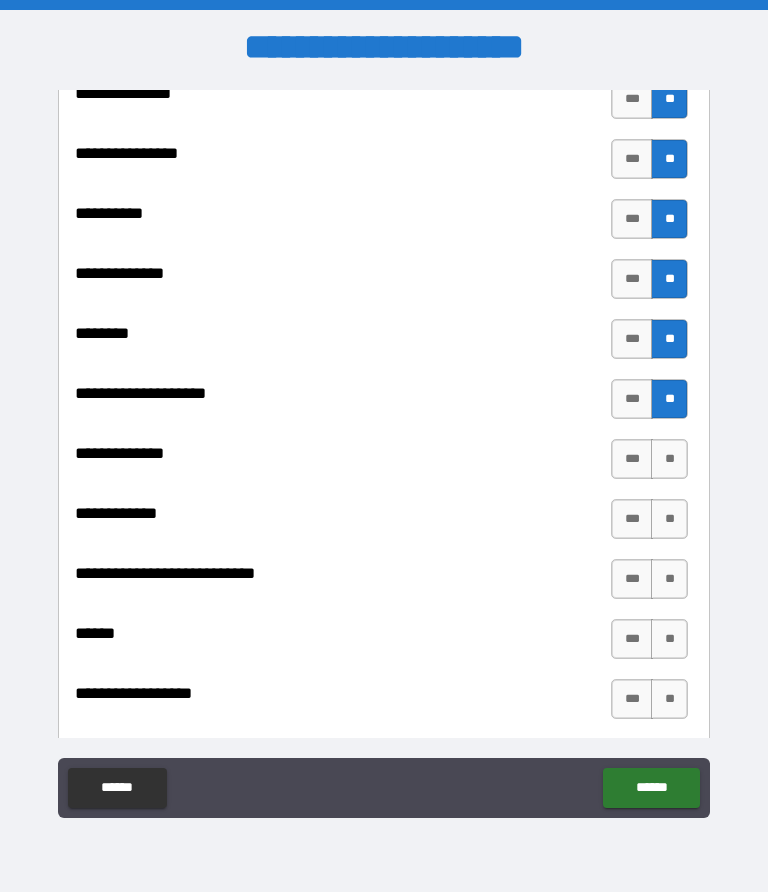 click on "**" at bounding box center [669, 459] 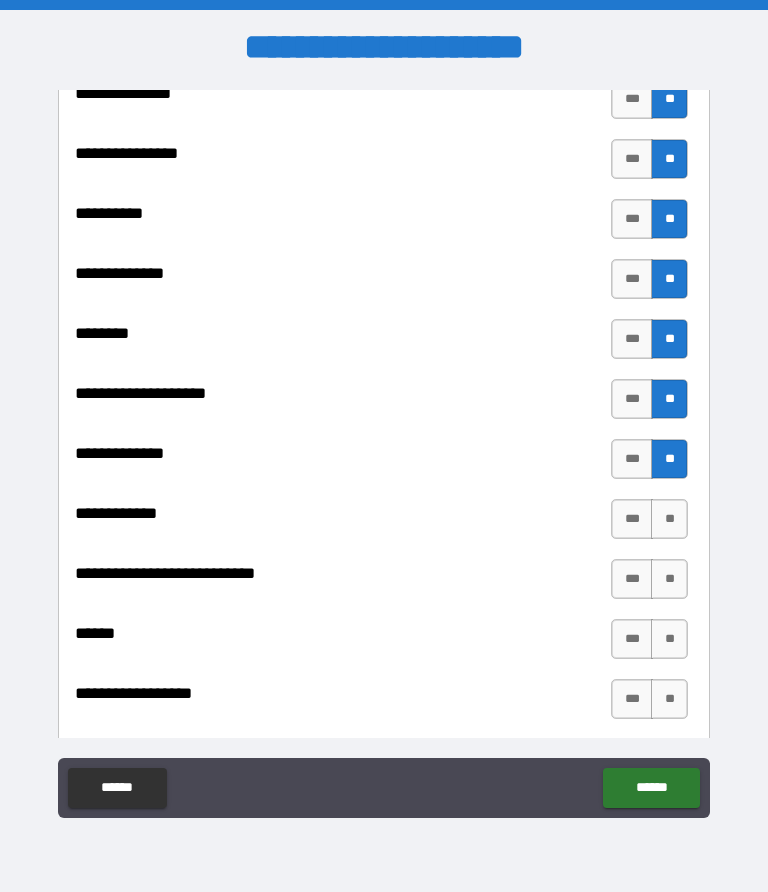 click on "**" at bounding box center (669, 519) 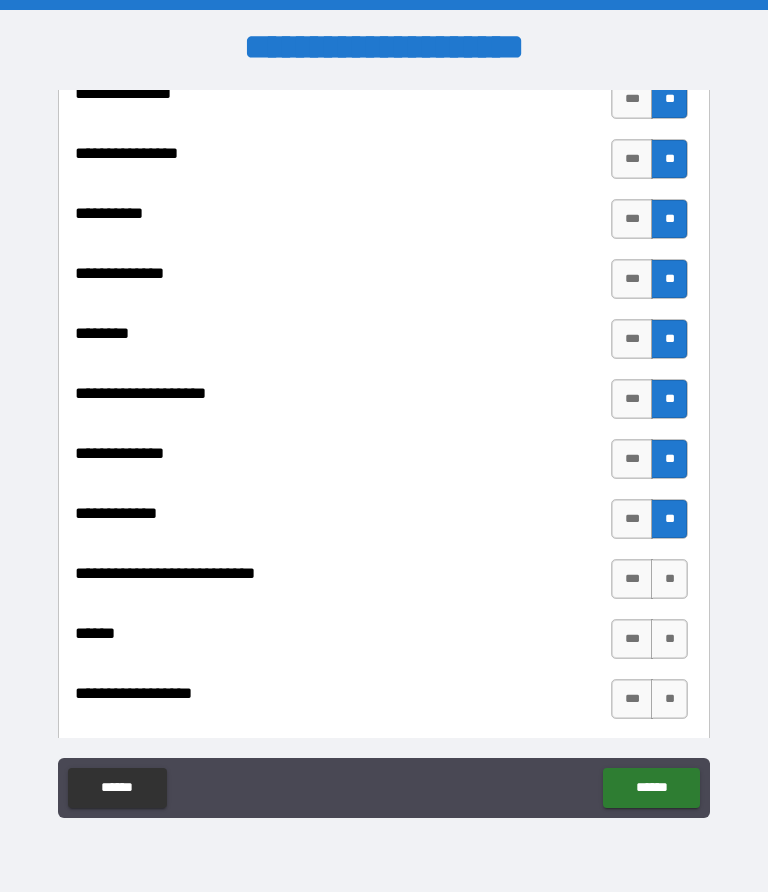 click on "**" at bounding box center (669, 579) 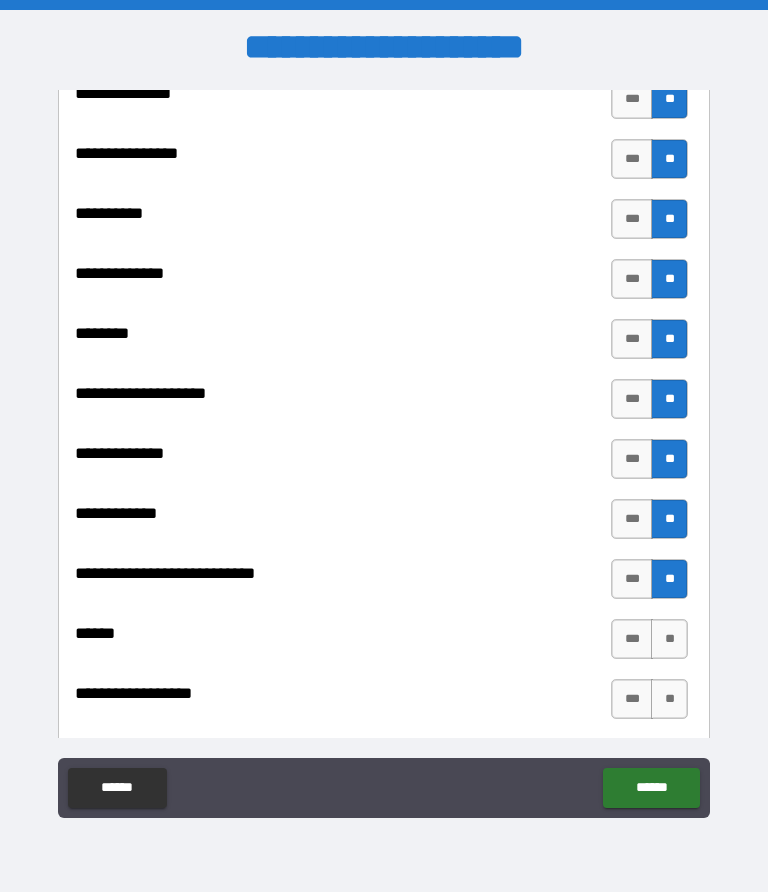 click on "**" at bounding box center (669, 639) 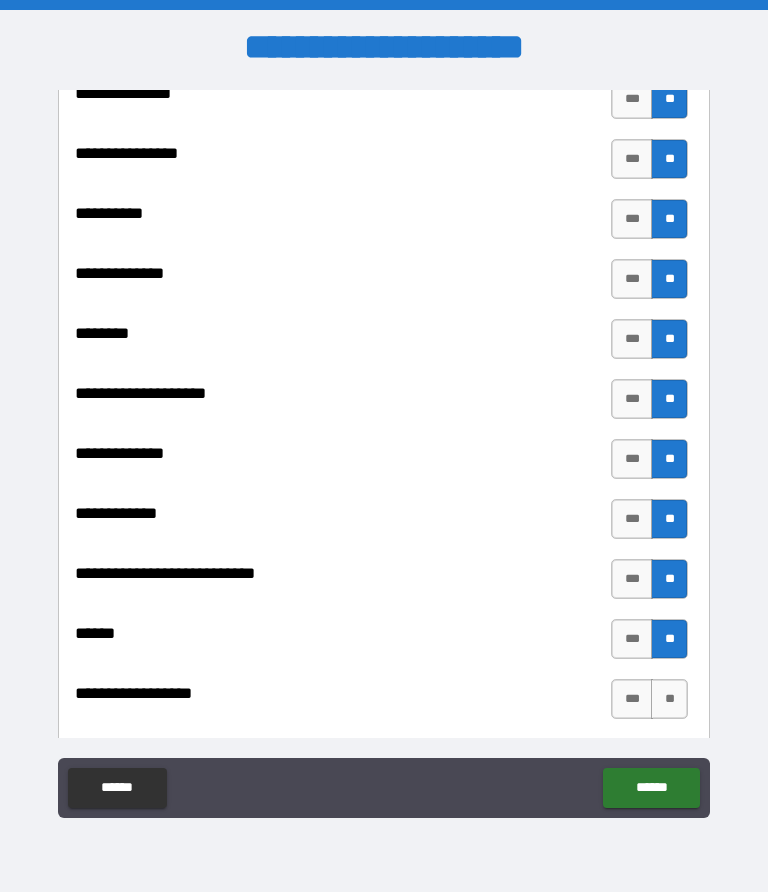 click on "**" at bounding box center [669, 699] 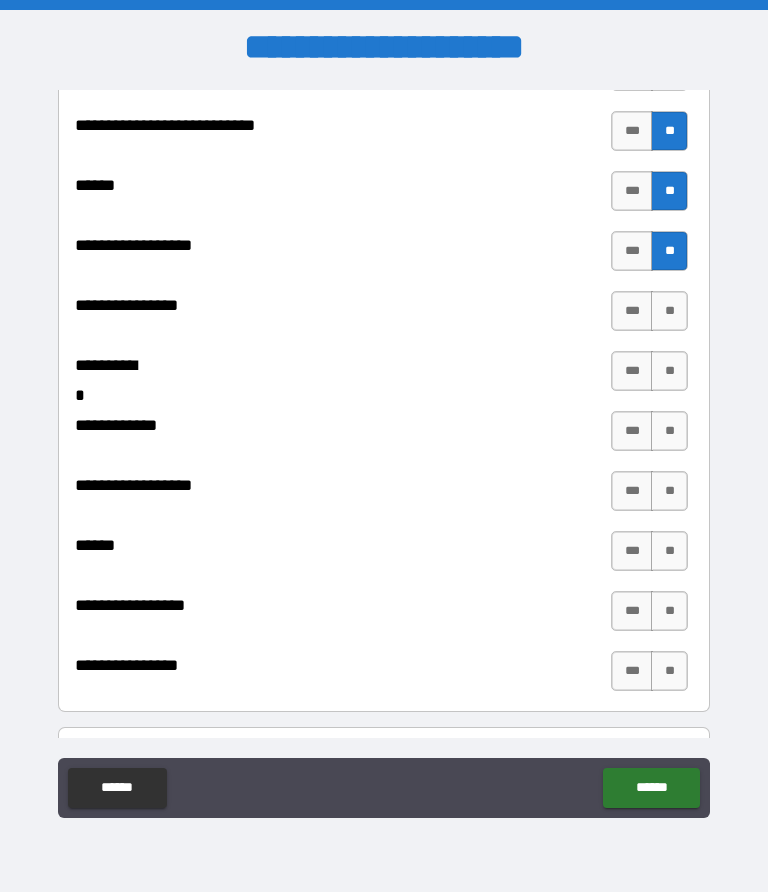 scroll, scrollTop: 6358, scrollLeft: 0, axis: vertical 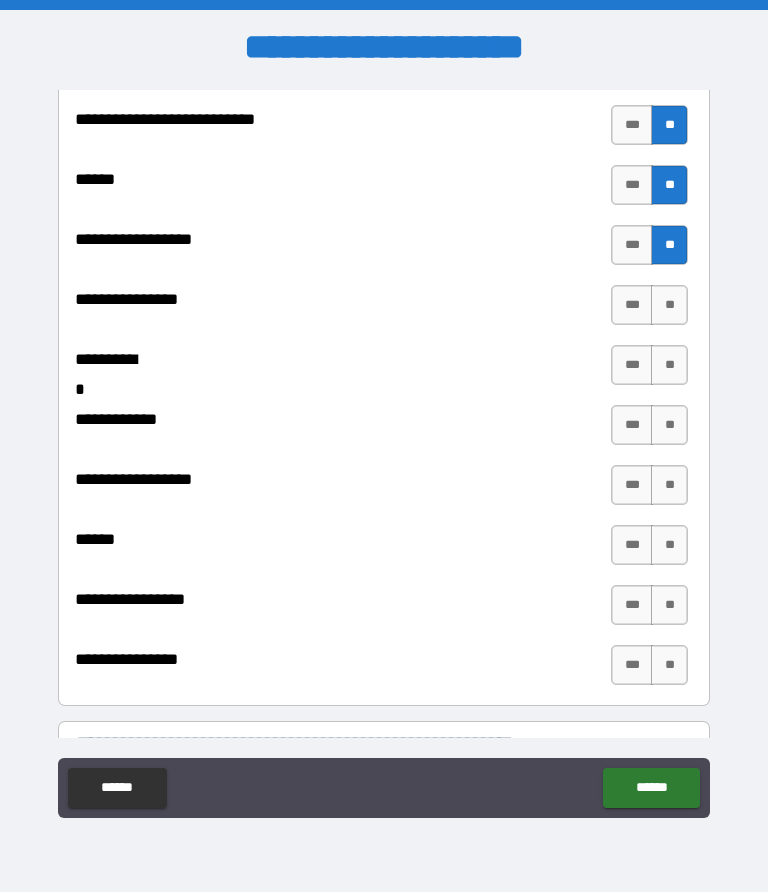 click on "**" at bounding box center [669, 305] 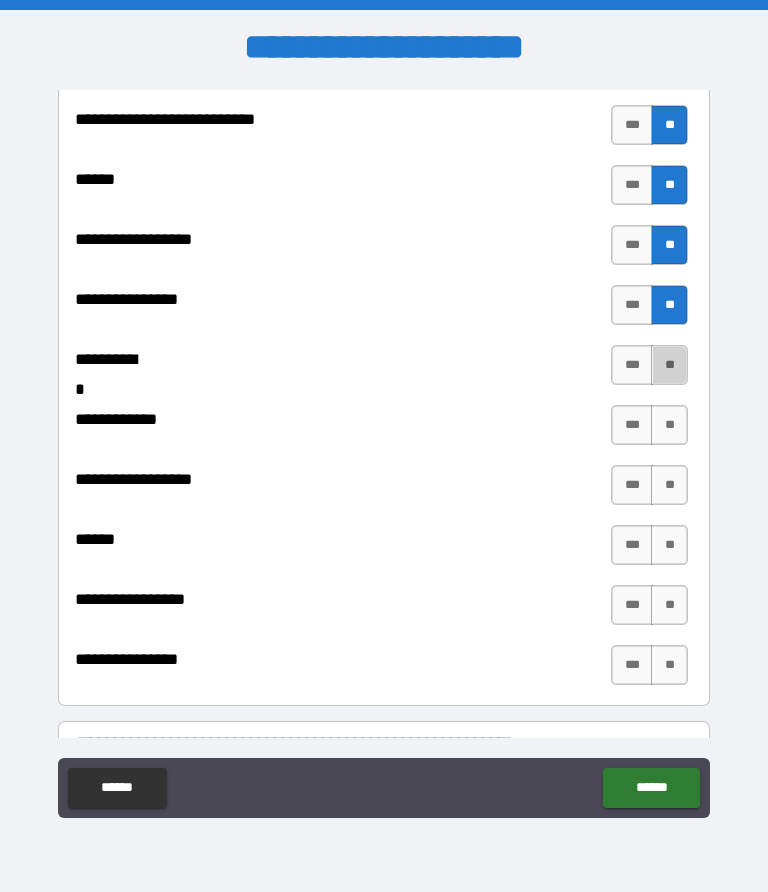 click on "**" at bounding box center (669, 365) 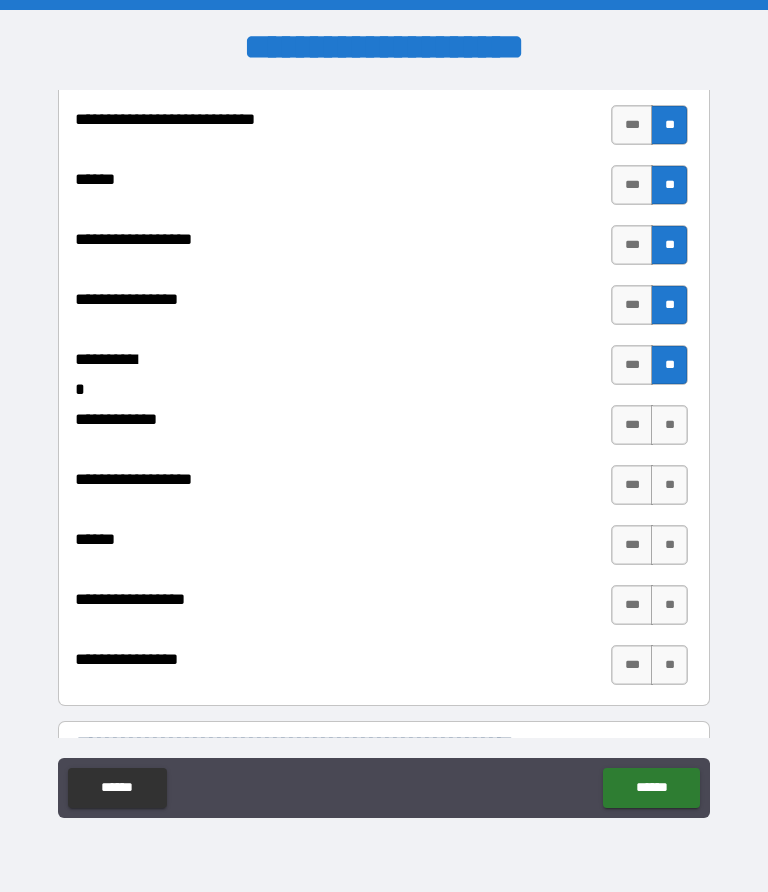 click on "**" at bounding box center (669, 425) 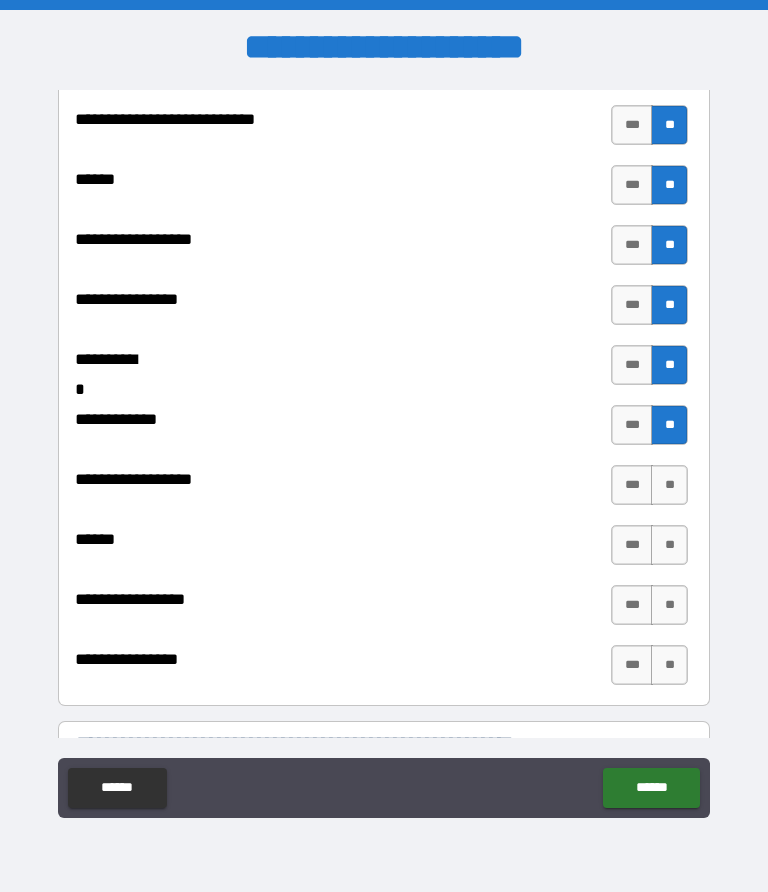 click on "**" at bounding box center [669, 485] 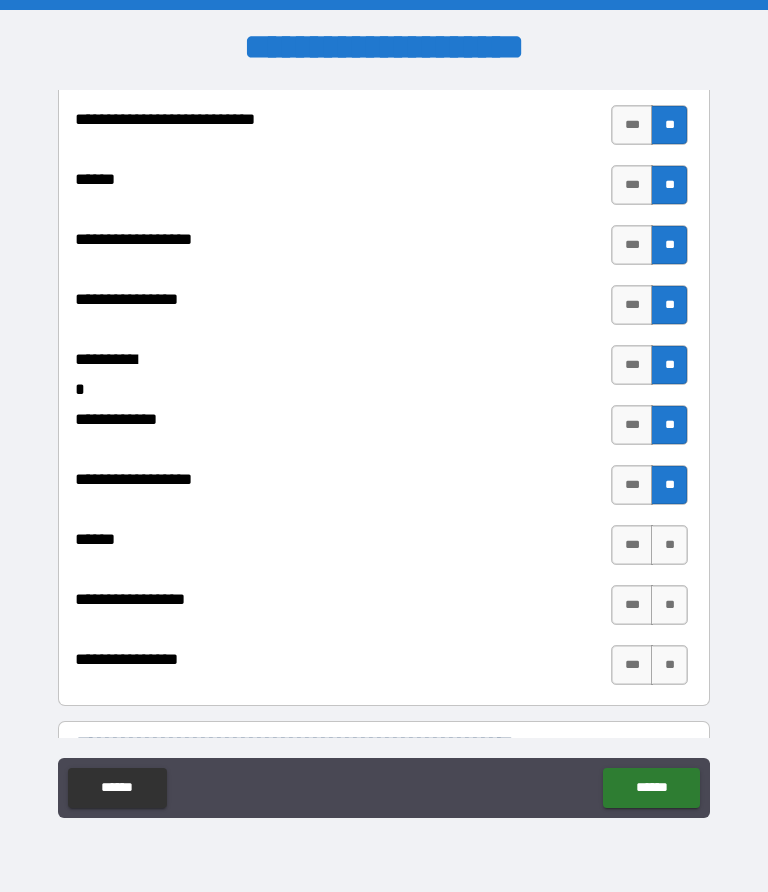 click on "**" at bounding box center [669, 545] 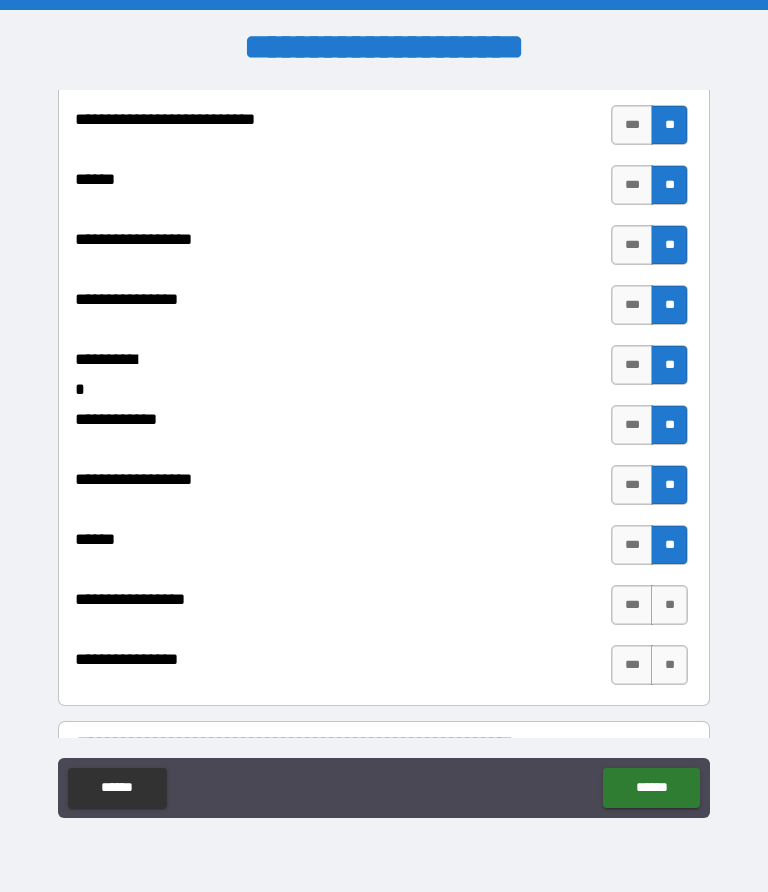 click on "**" at bounding box center [669, 605] 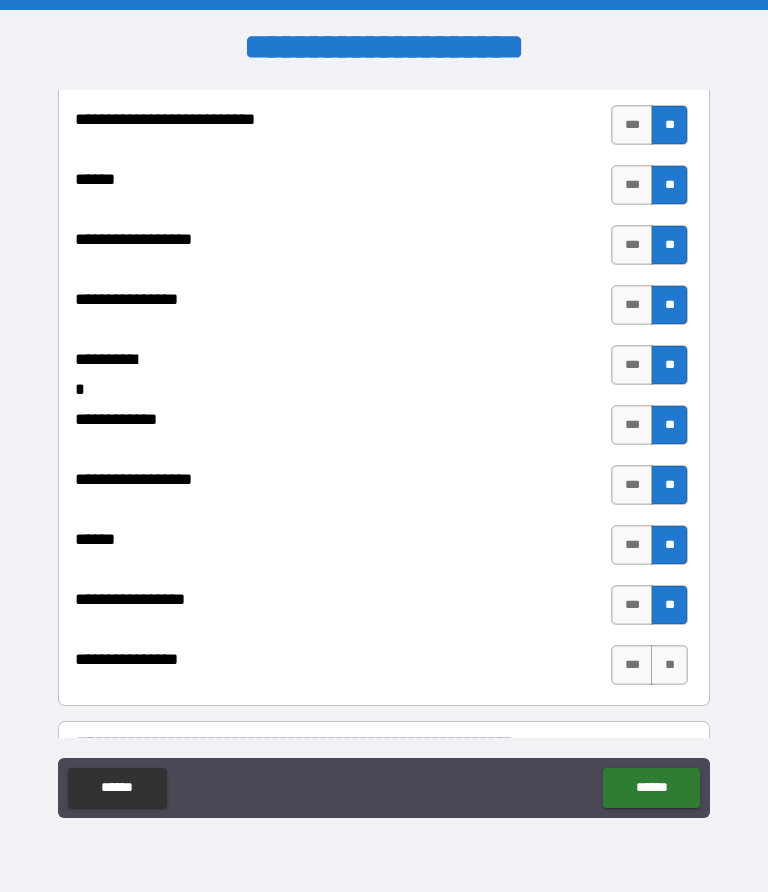 click on "**" at bounding box center (669, 665) 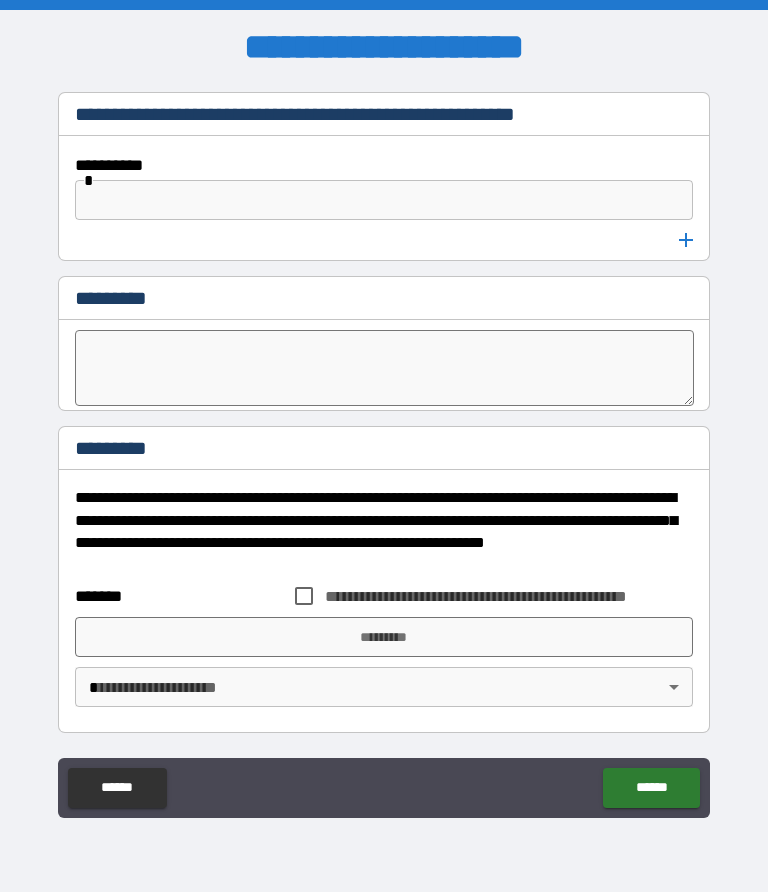 scroll, scrollTop: 6987, scrollLeft: 0, axis: vertical 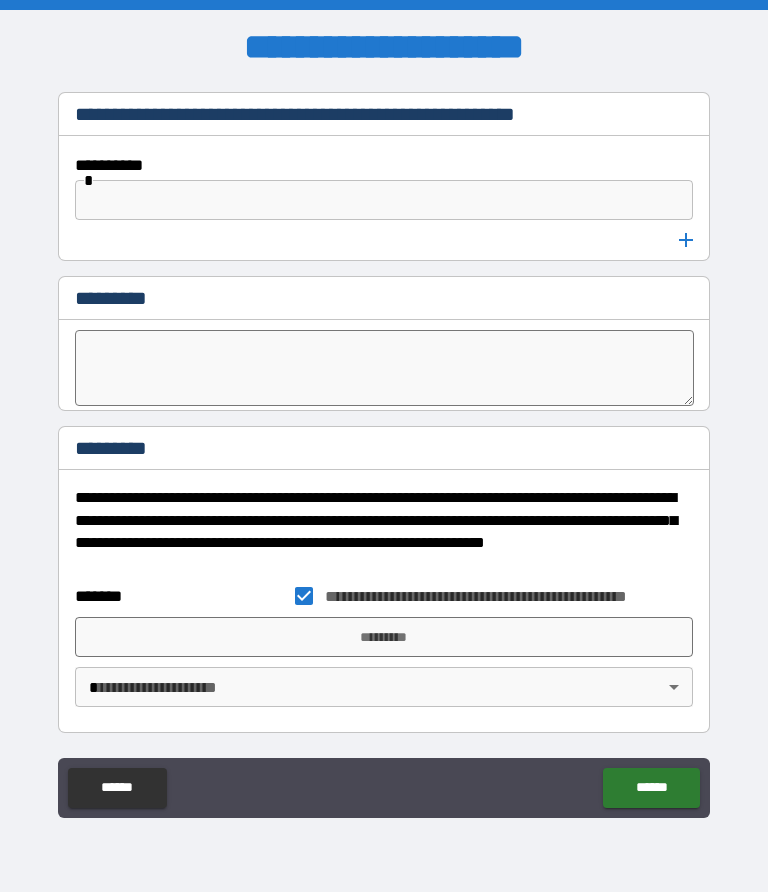 click on "*********" at bounding box center [384, 637] 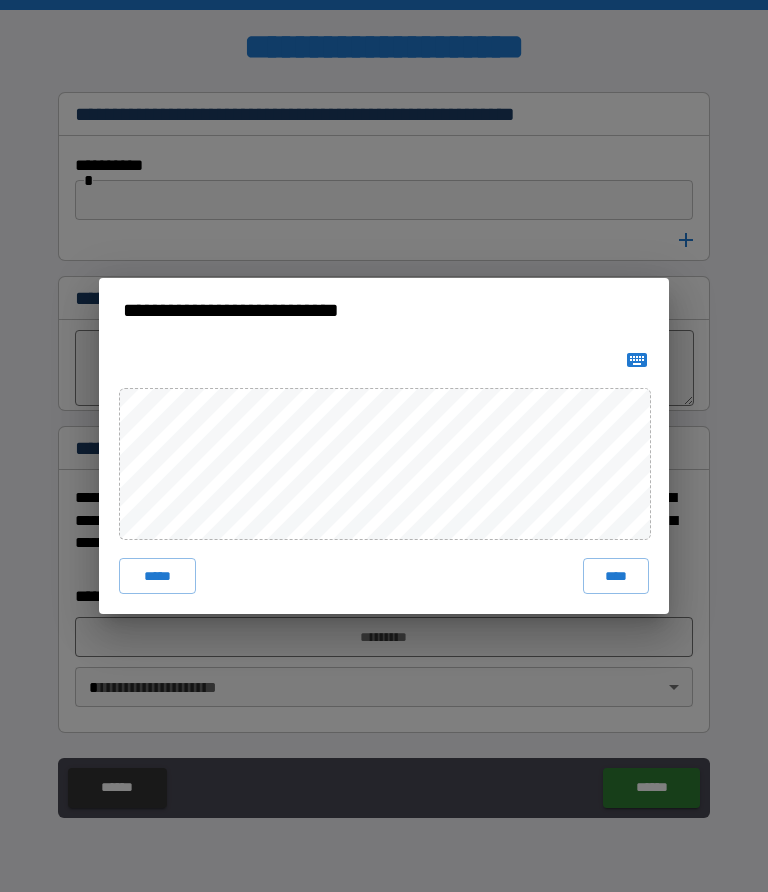 click on "****" at bounding box center [616, 576] 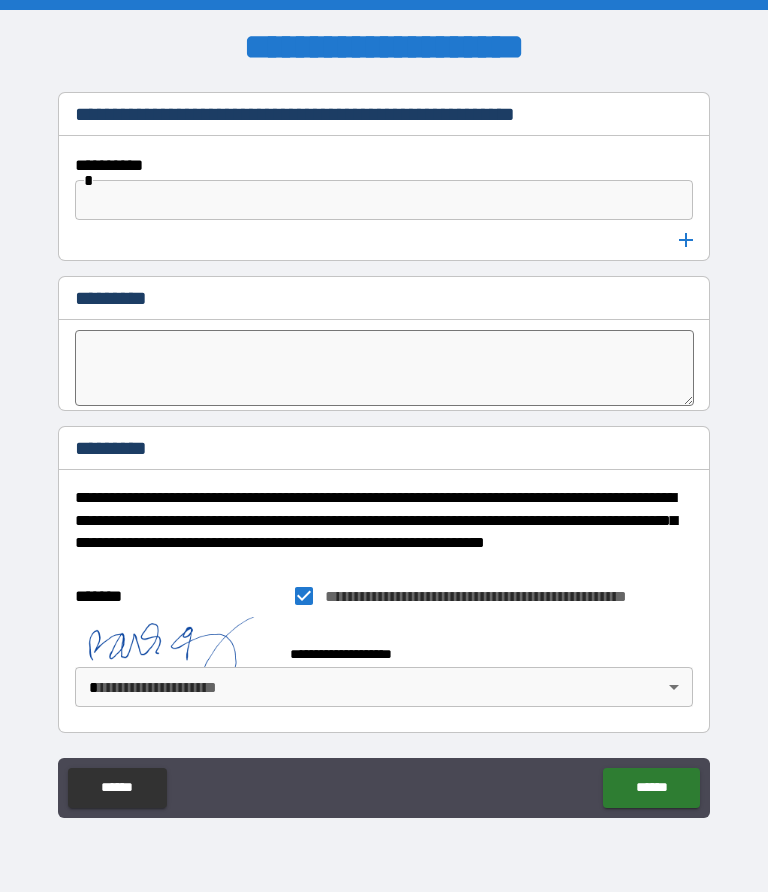 scroll, scrollTop: 6977, scrollLeft: 0, axis: vertical 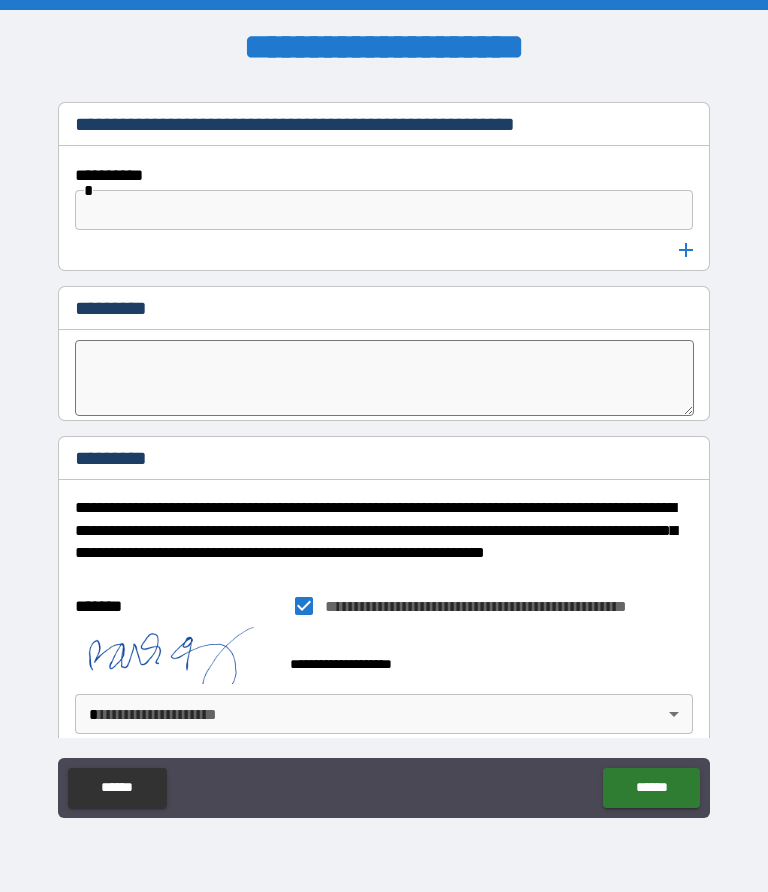 click on "******" at bounding box center [651, 788] 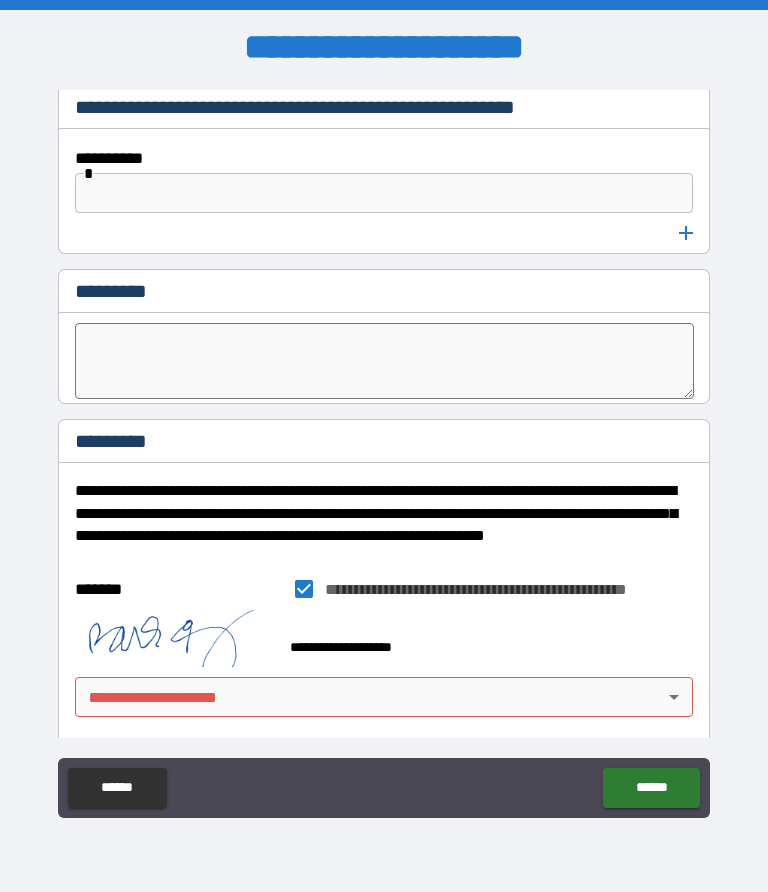 scroll, scrollTop: 6995, scrollLeft: 0, axis: vertical 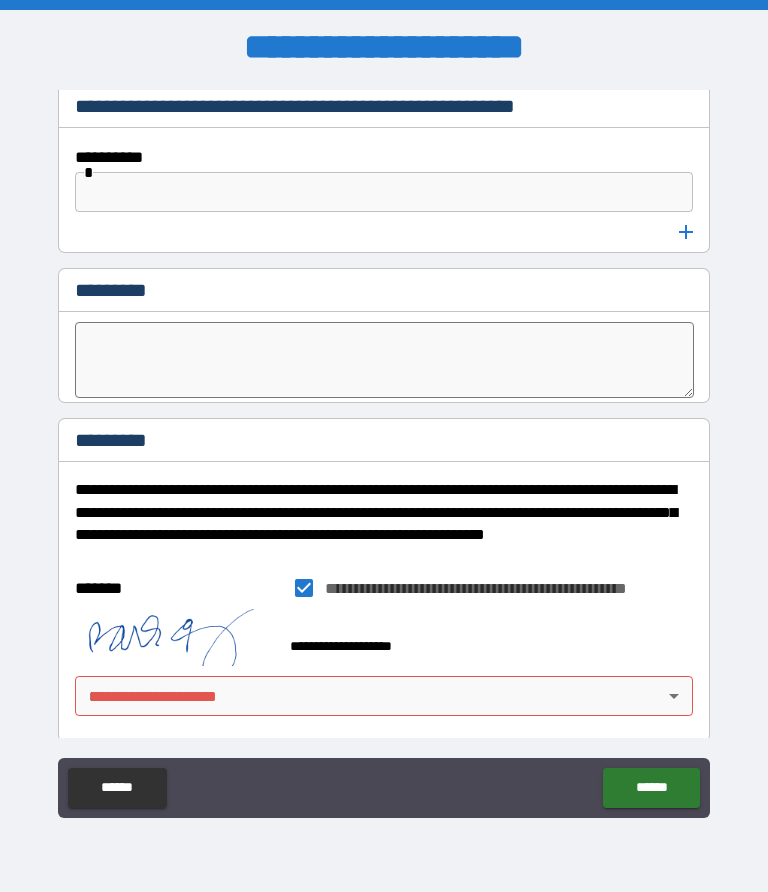 click on "**********" at bounding box center [384, 446] 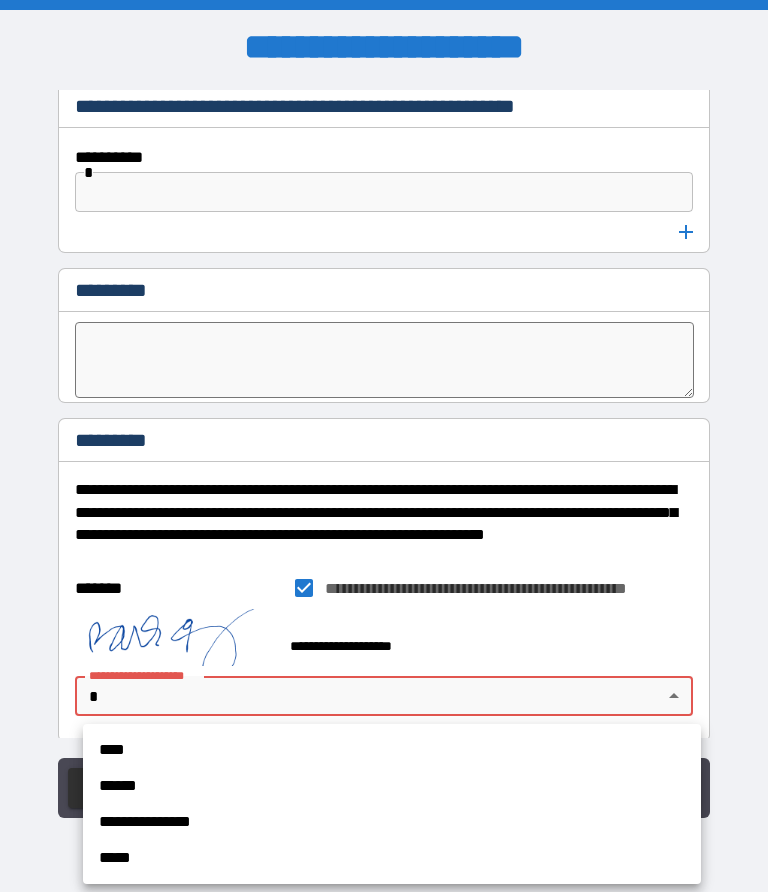 click on "****" at bounding box center (392, 750) 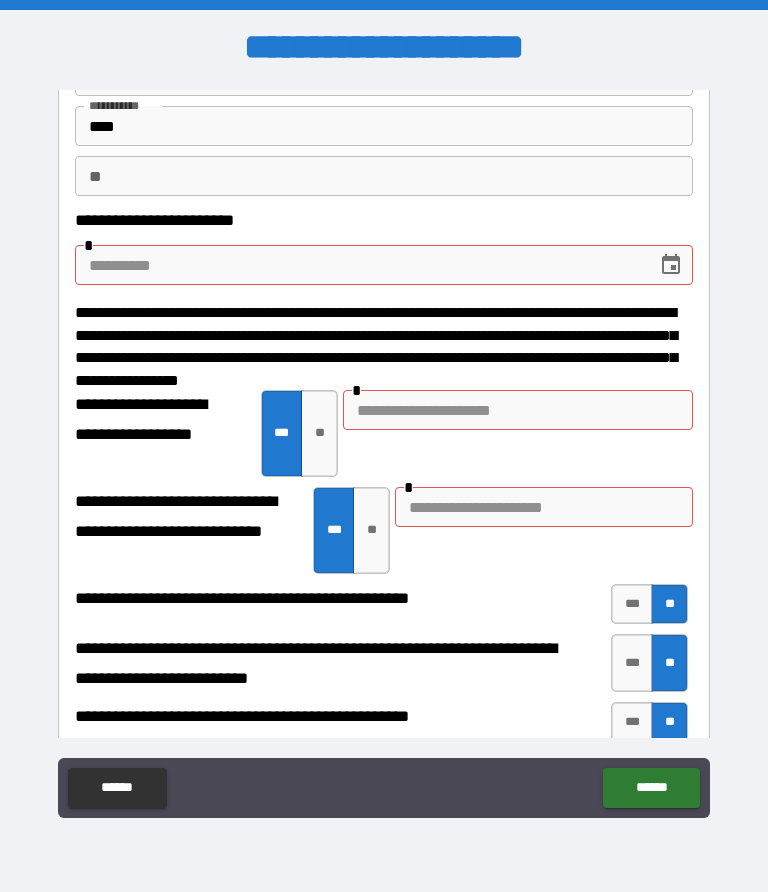scroll, scrollTop: 126, scrollLeft: 0, axis: vertical 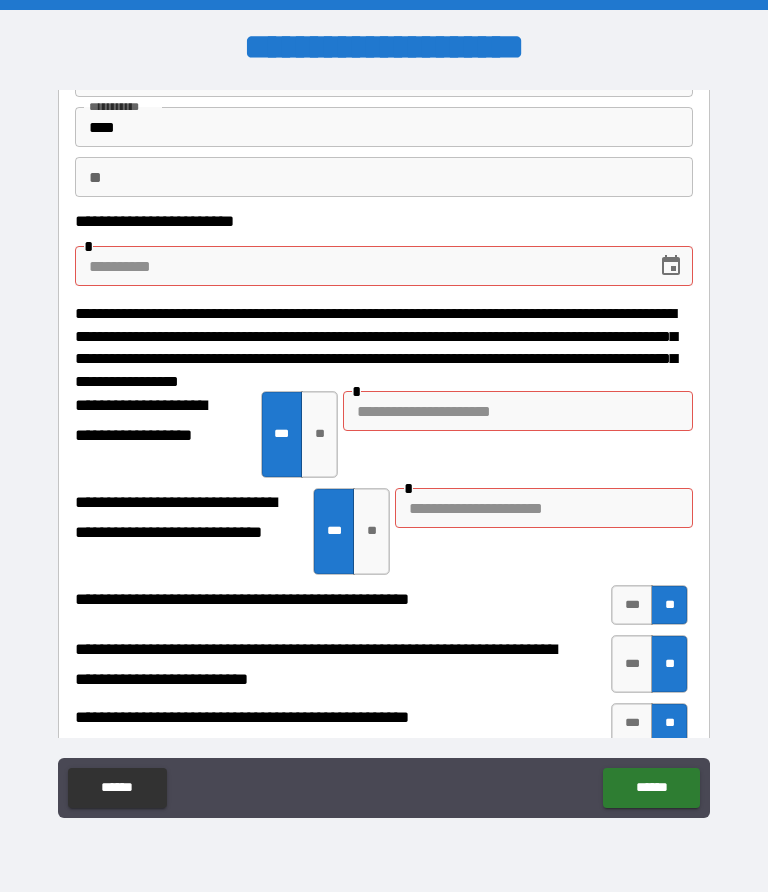 click on "**" at bounding box center [319, 434] 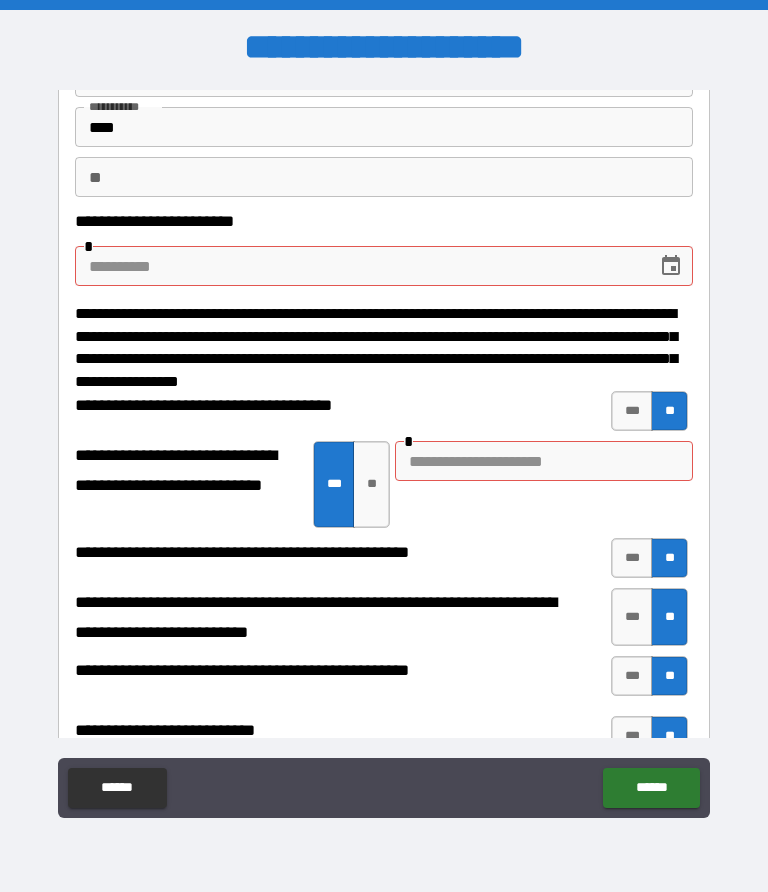 click on "**********" at bounding box center (220, 405) 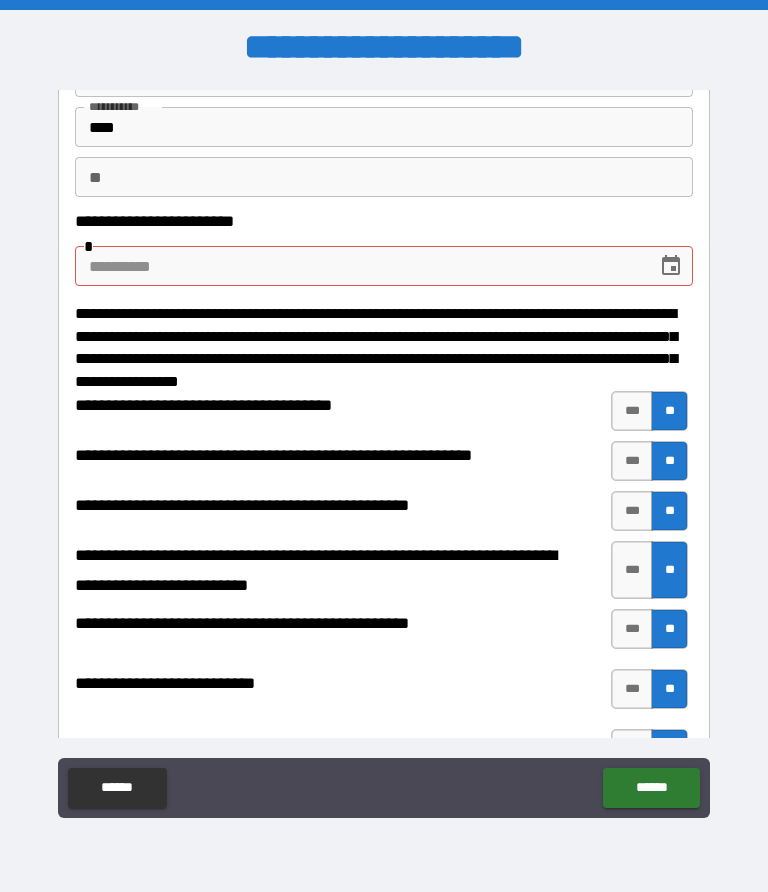click on "******" at bounding box center (651, 788) 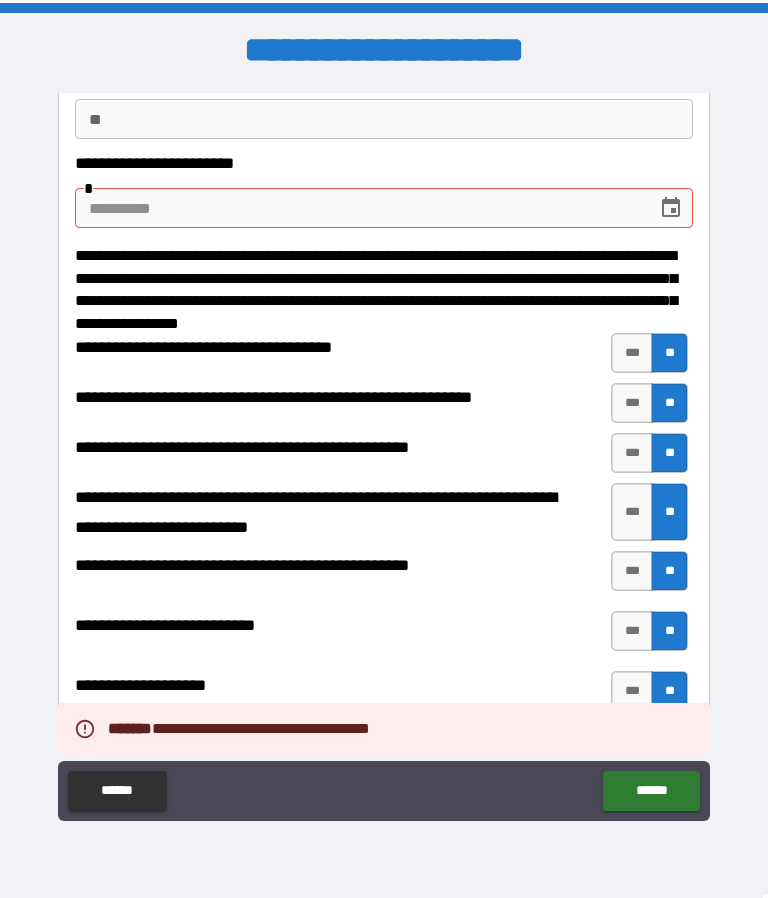 scroll, scrollTop: 174, scrollLeft: 0, axis: vertical 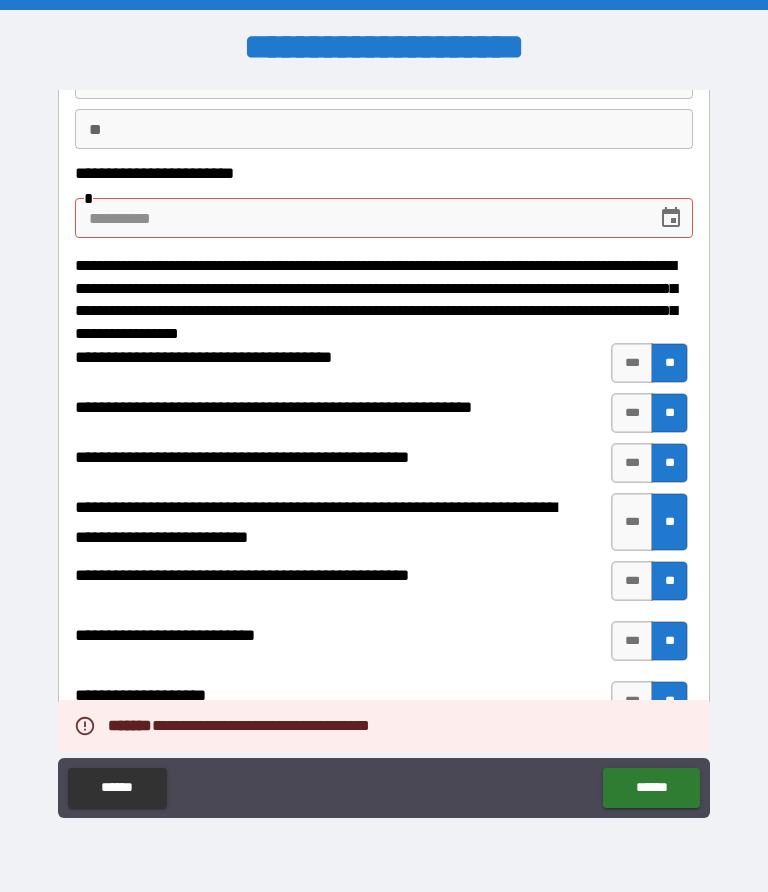 click at bounding box center (359, 218) 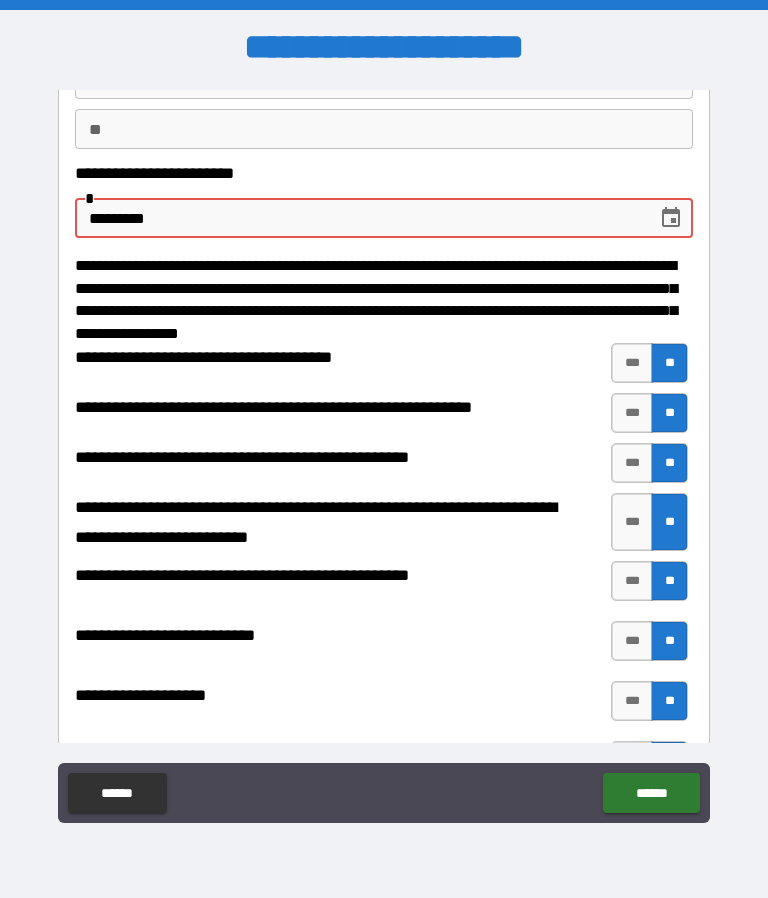 type on "**********" 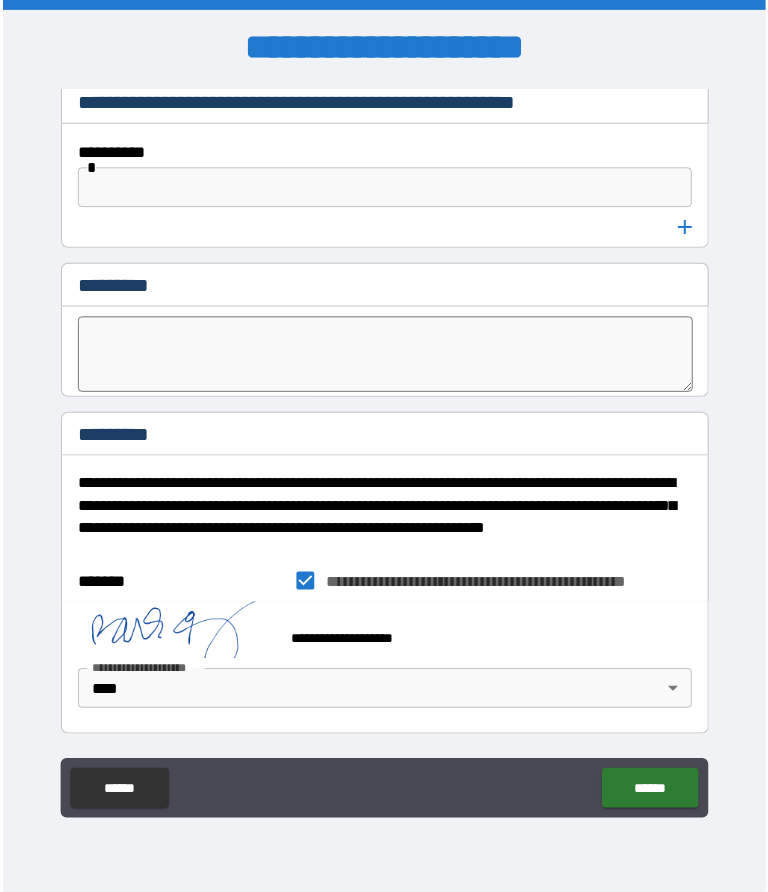 scroll, scrollTop: 6905, scrollLeft: 0, axis: vertical 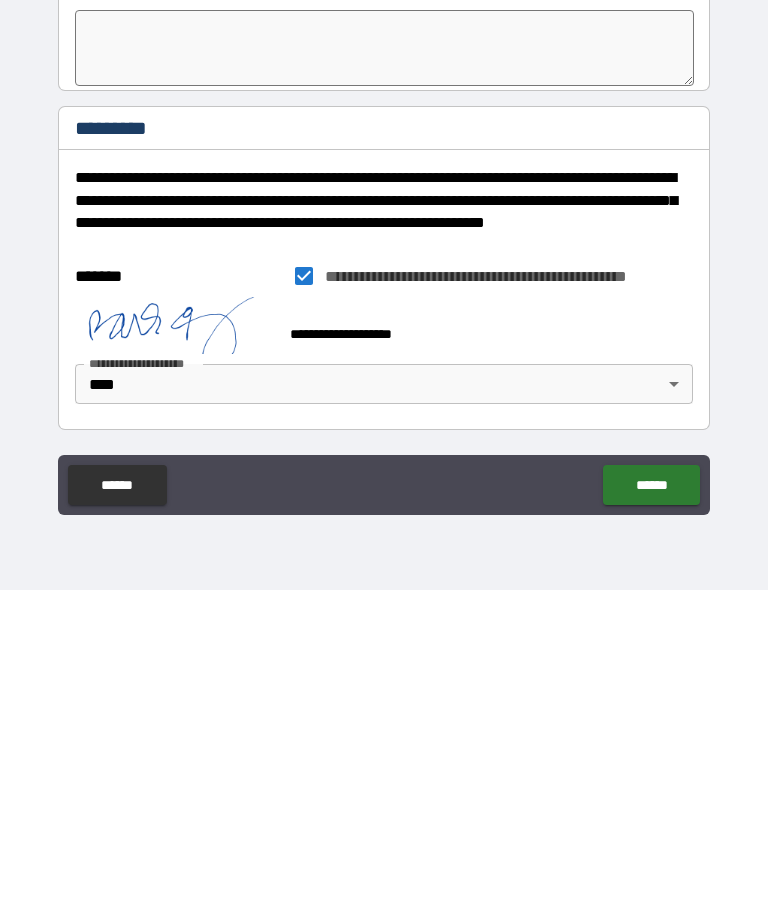 click on "******" at bounding box center [651, 793] 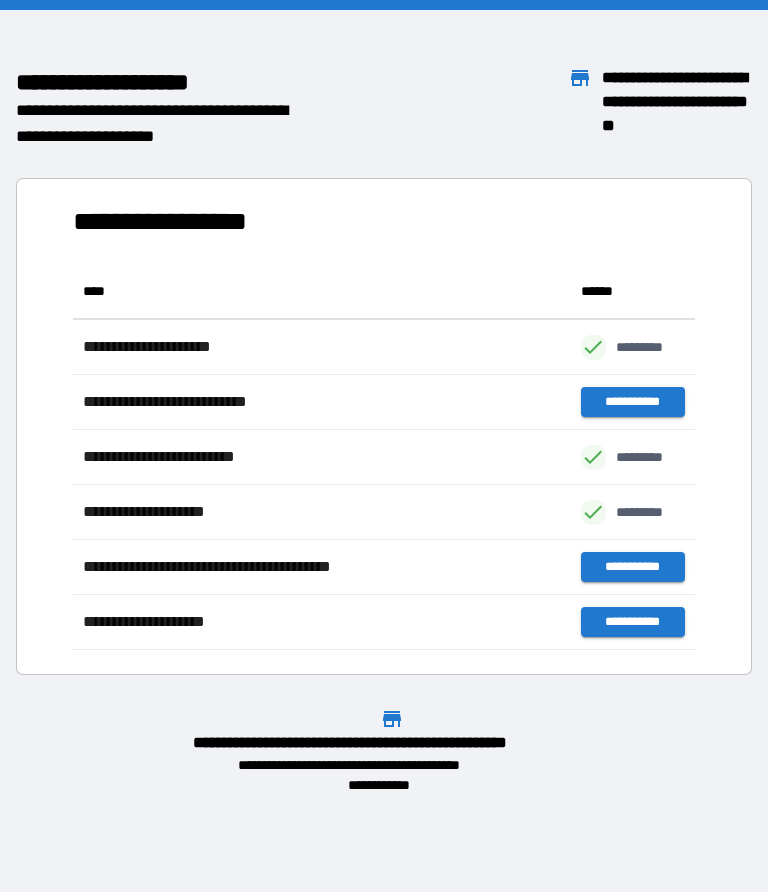 scroll, scrollTop: 386, scrollLeft: 622, axis: both 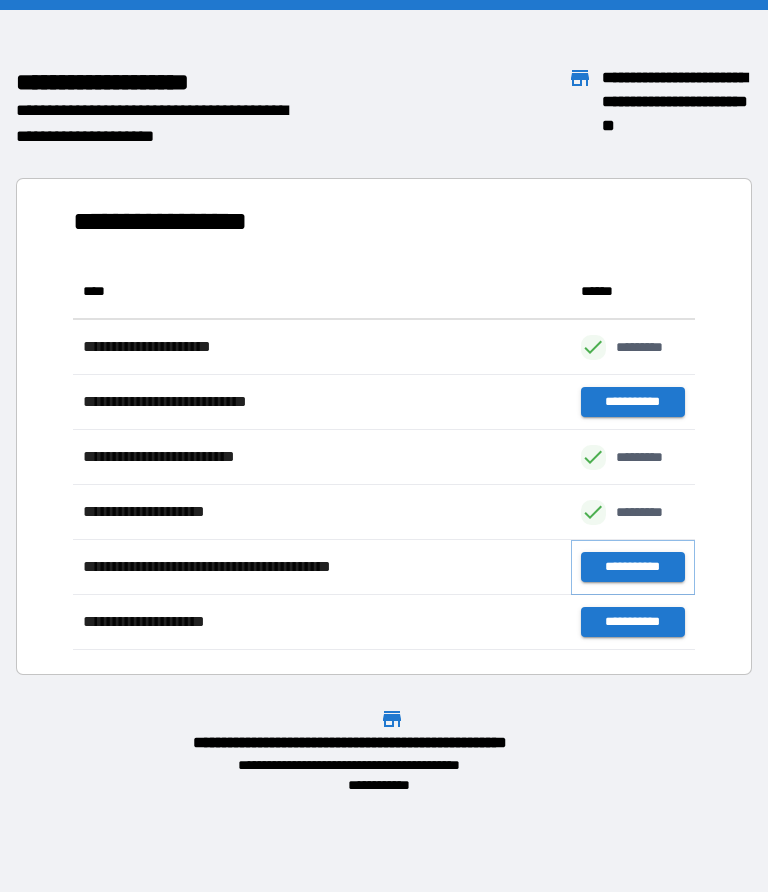 click on "**********" at bounding box center [633, 567] 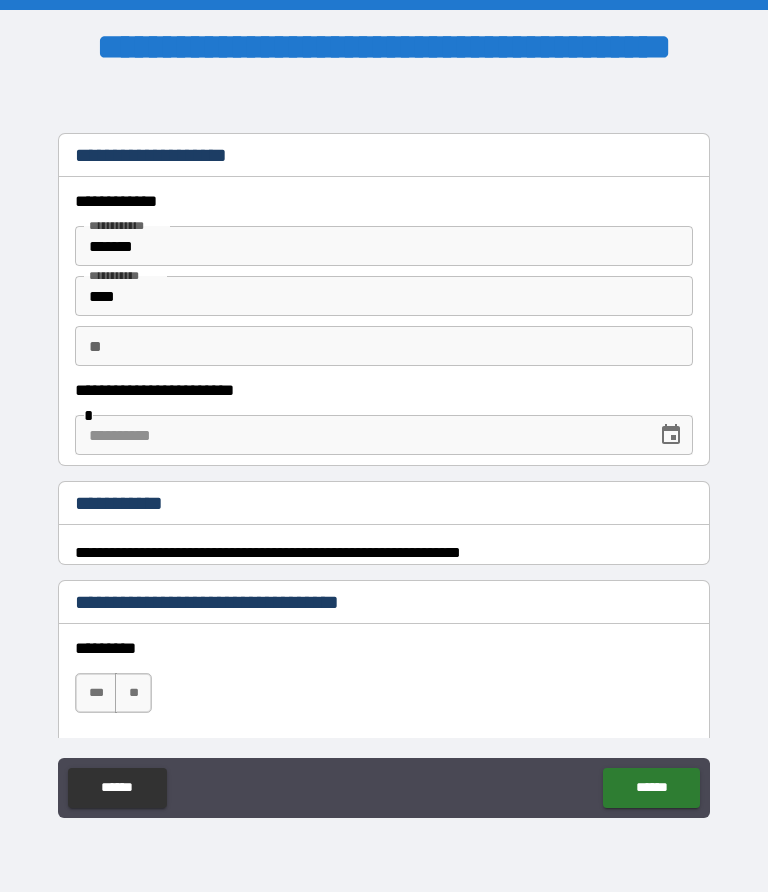 type on "*" 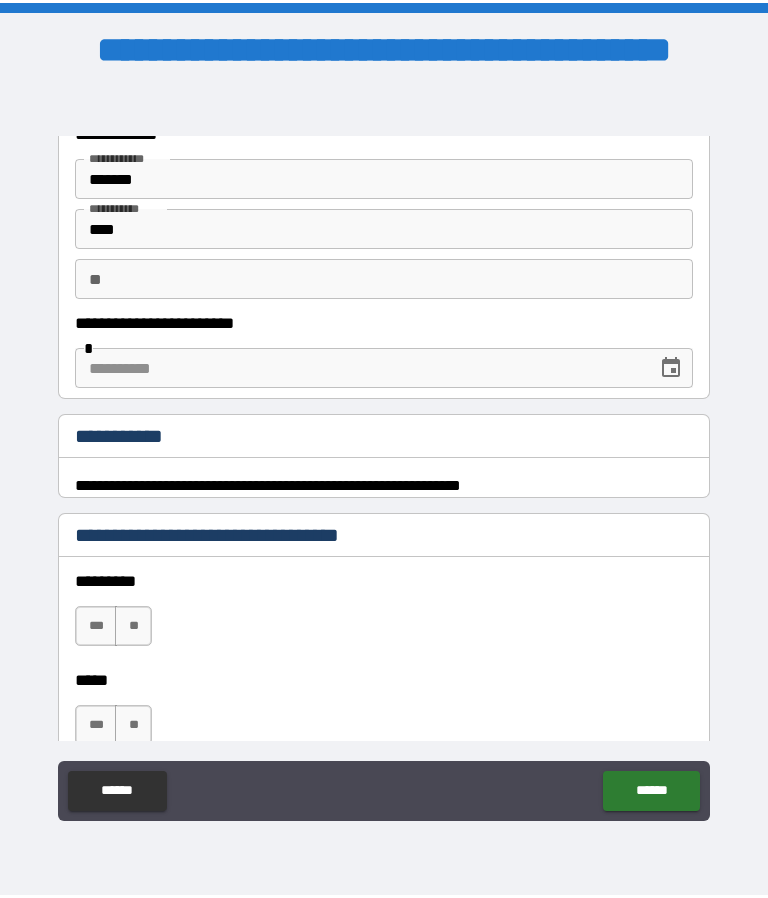 scroll, scrollTop: 69, scrollLeft: 0, axis: vertical 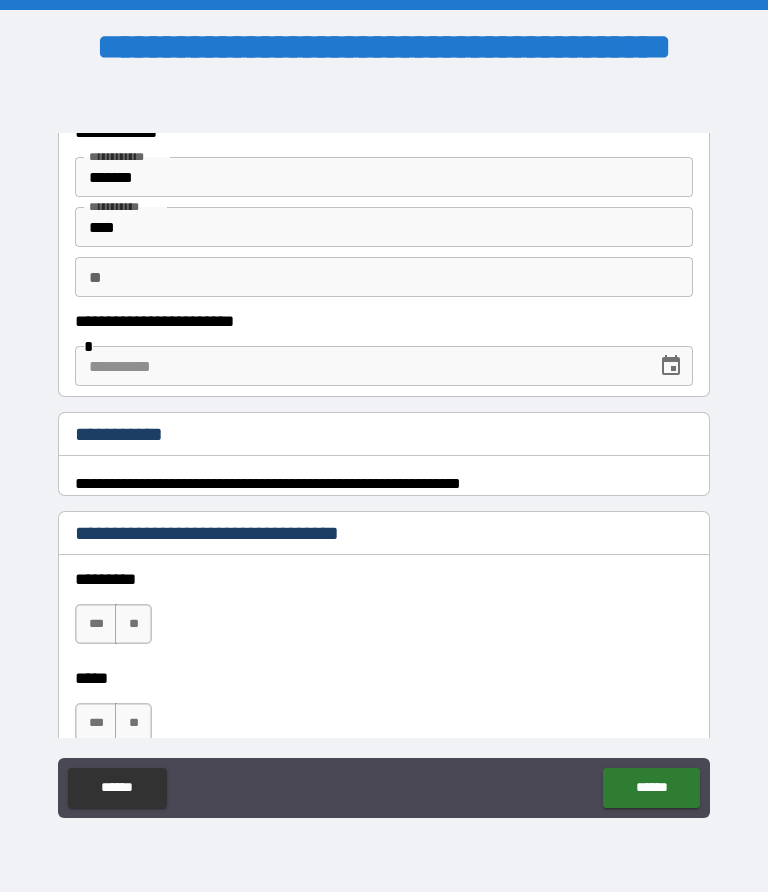click at bounding box center [359, 366] 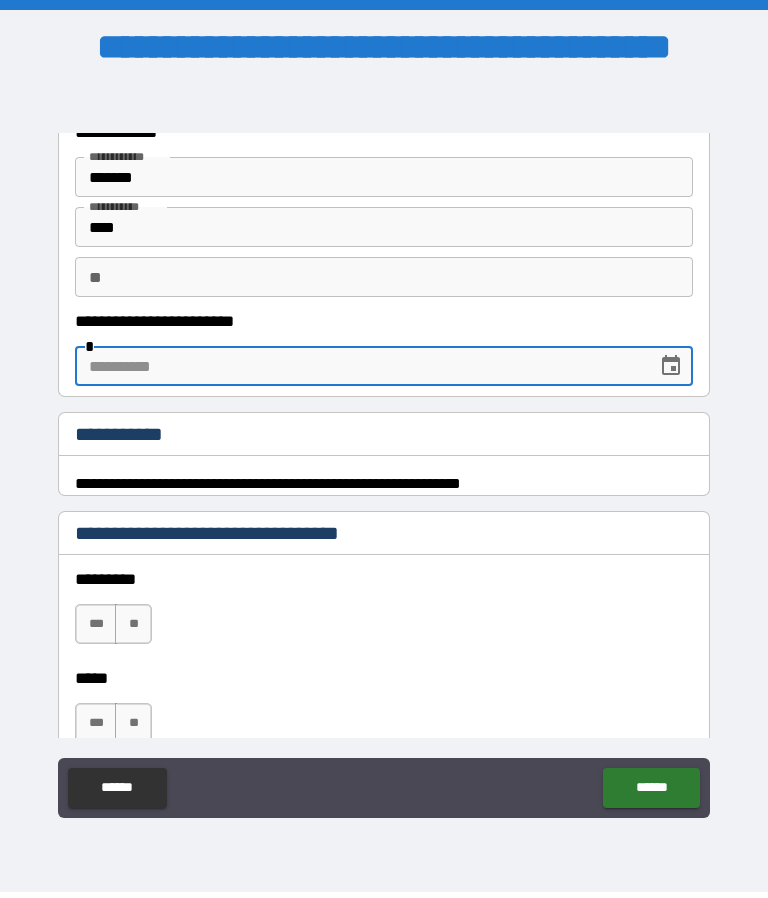 type on "*" 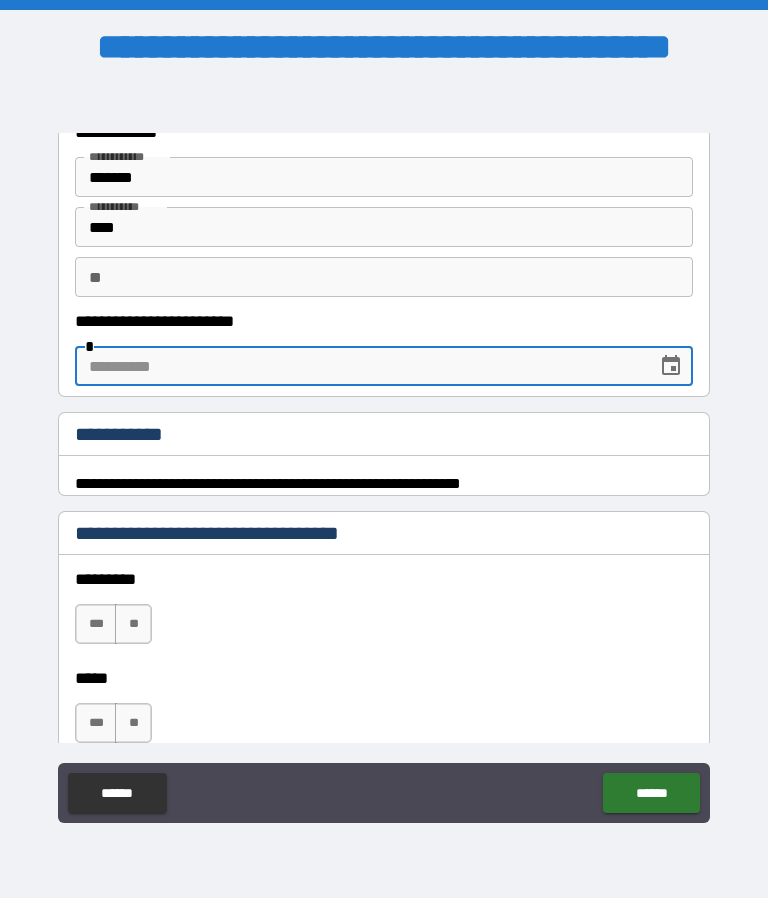 type on "*" 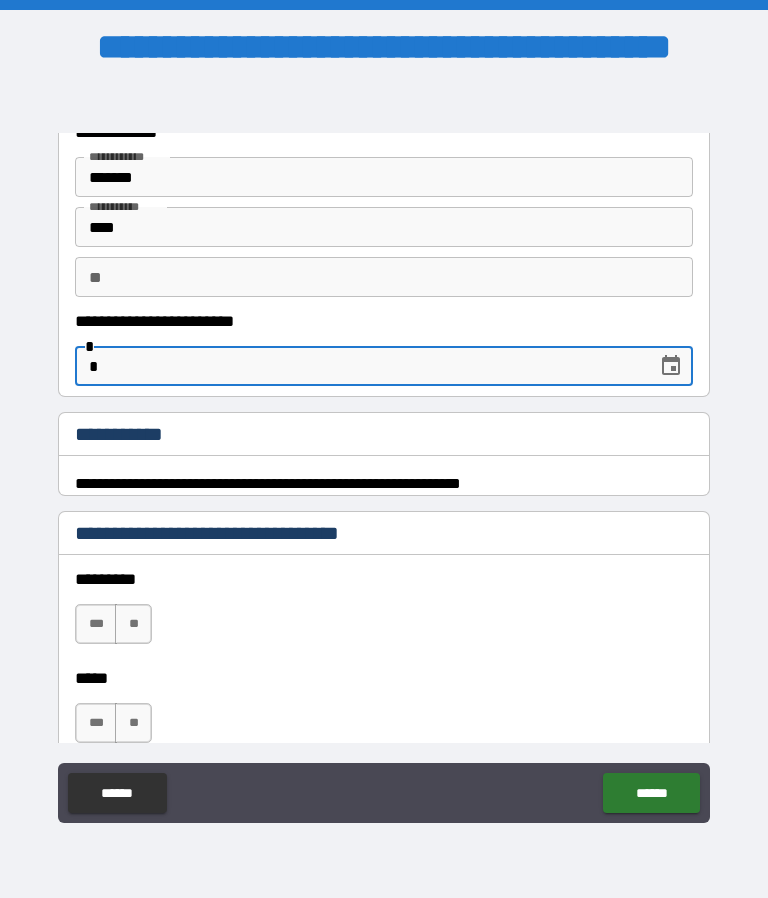 type on "*" 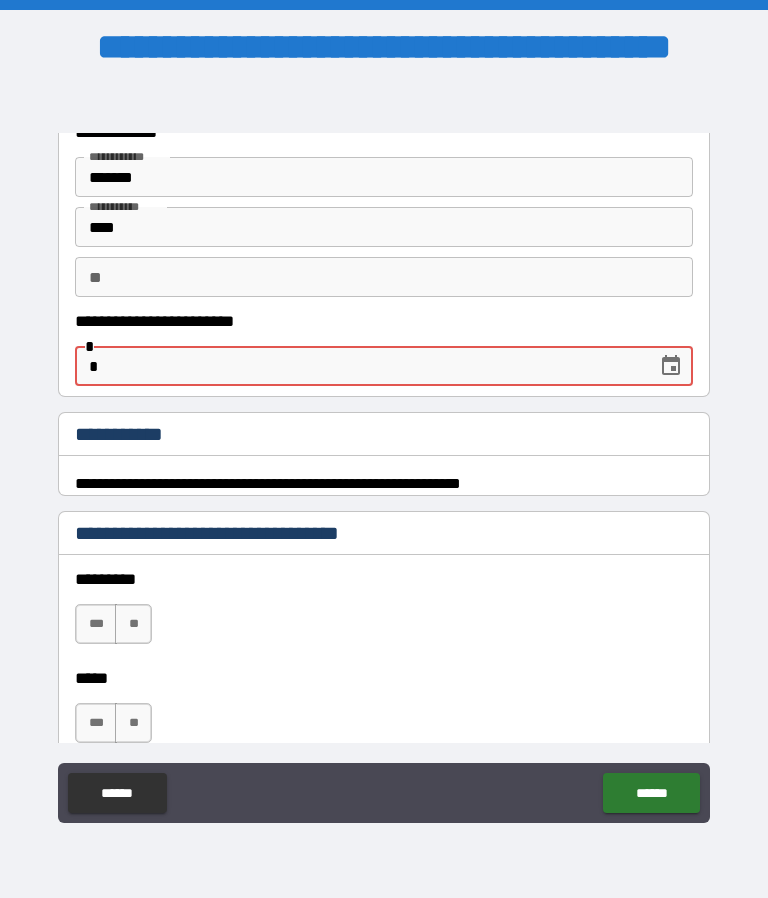 type on "*" 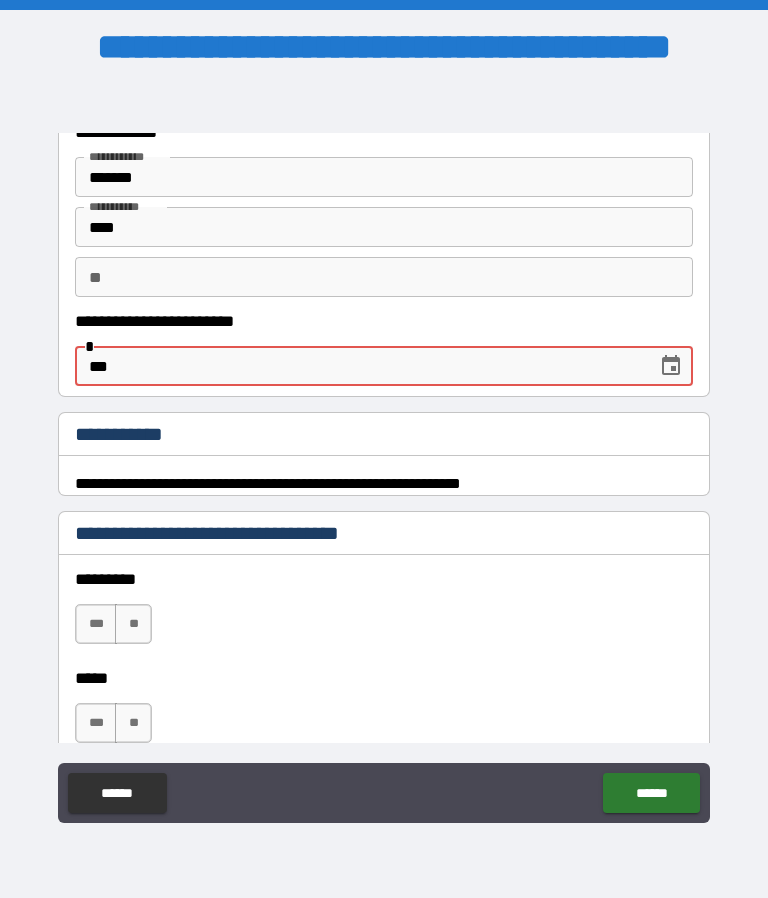 type on "****" 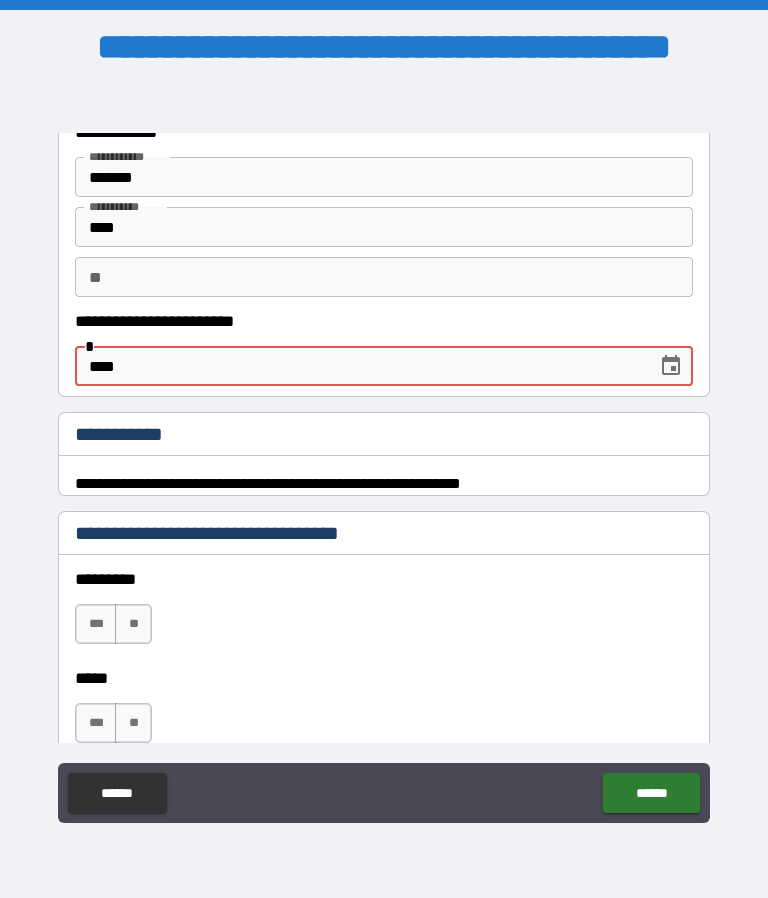 type on "*" 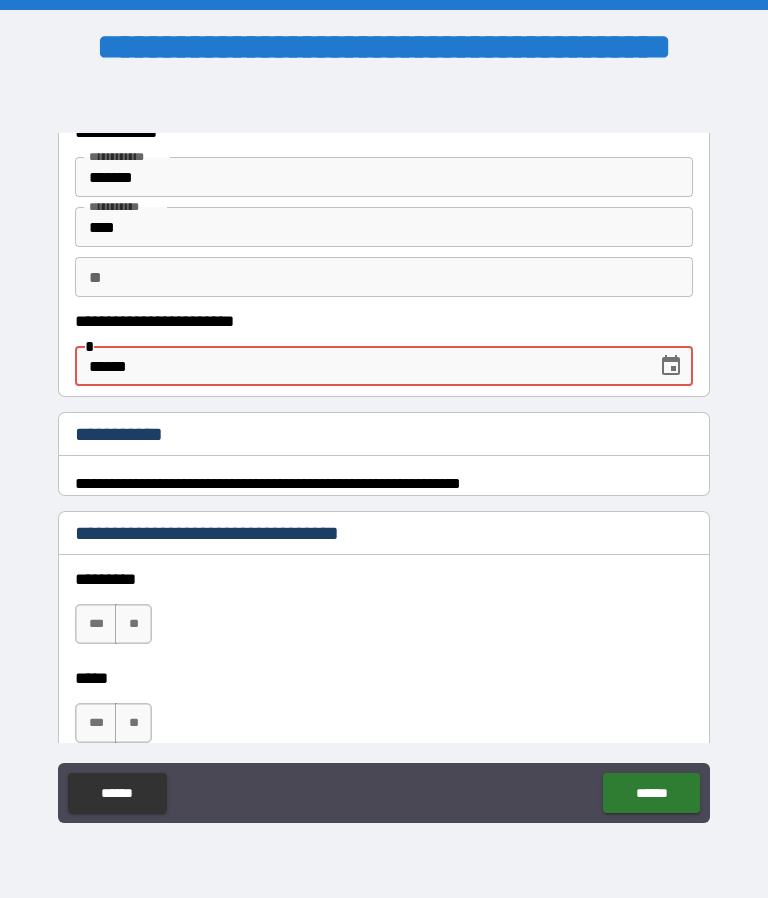 type on "*" 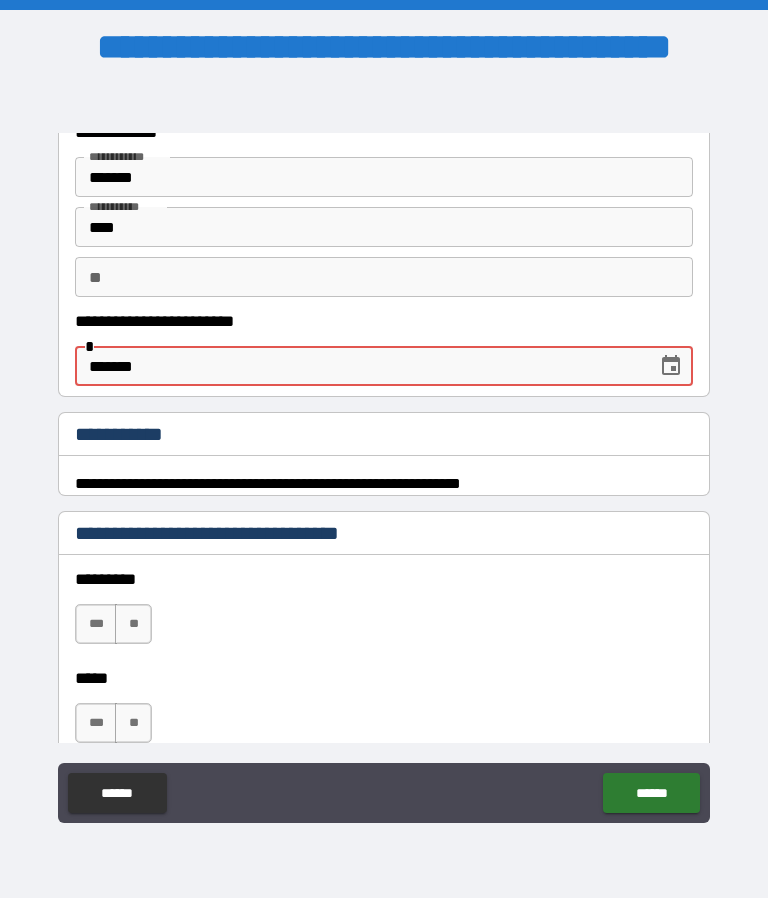 type on "*" 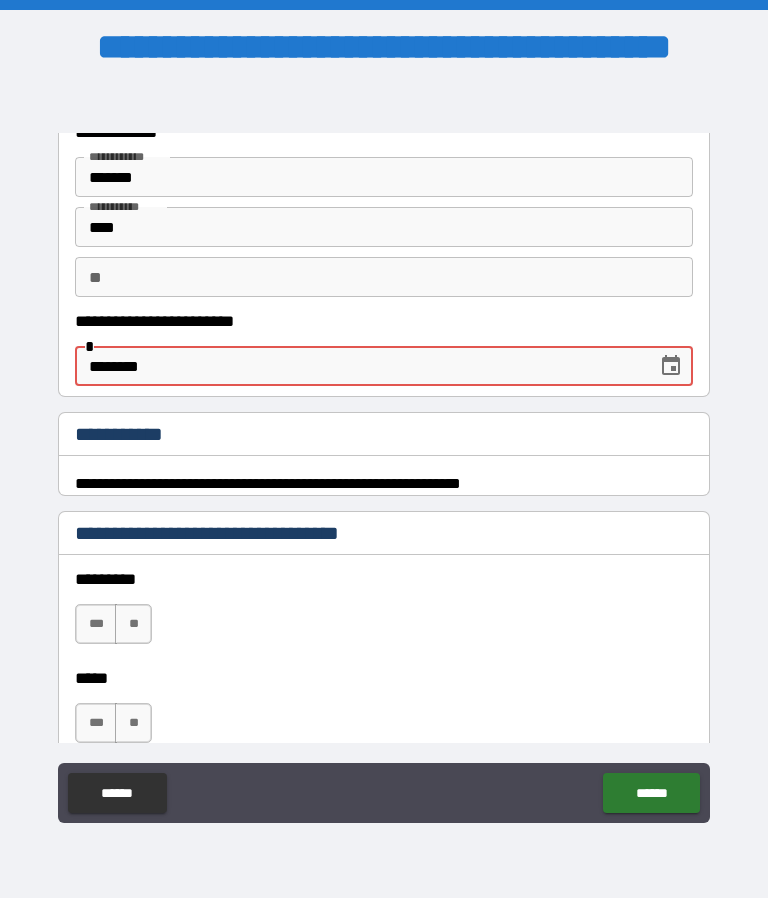type on "*" 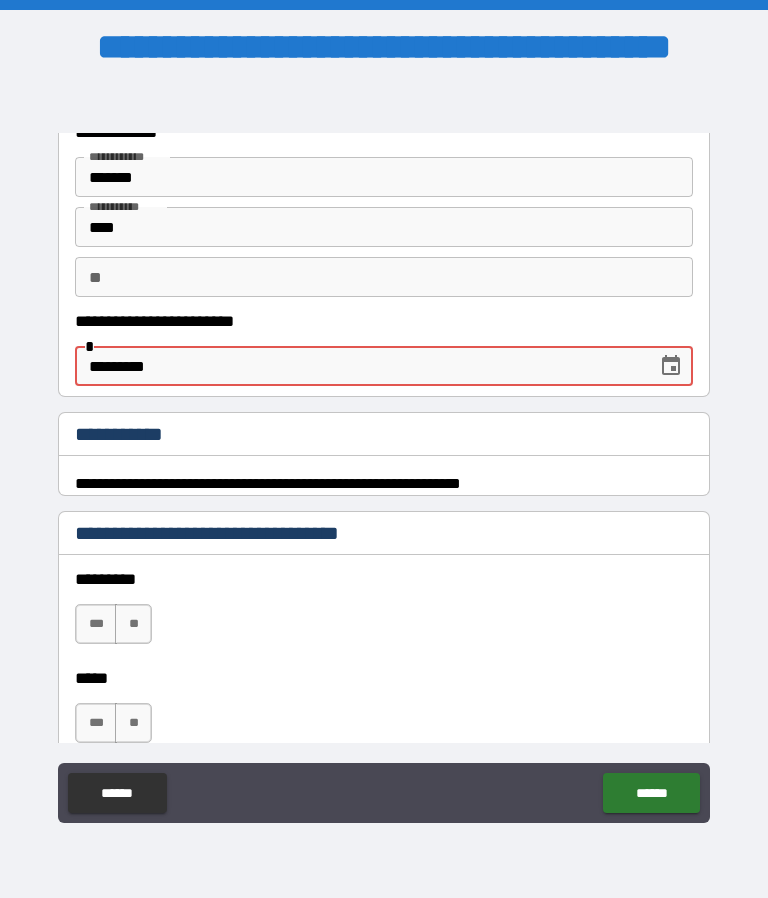 type on "*" 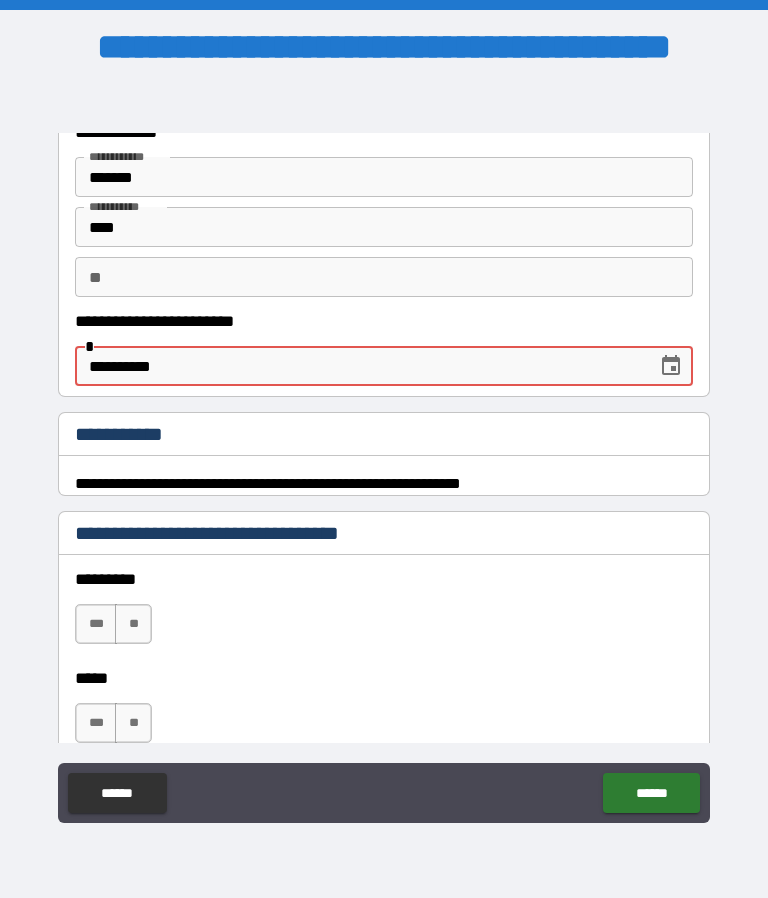 type on "*" 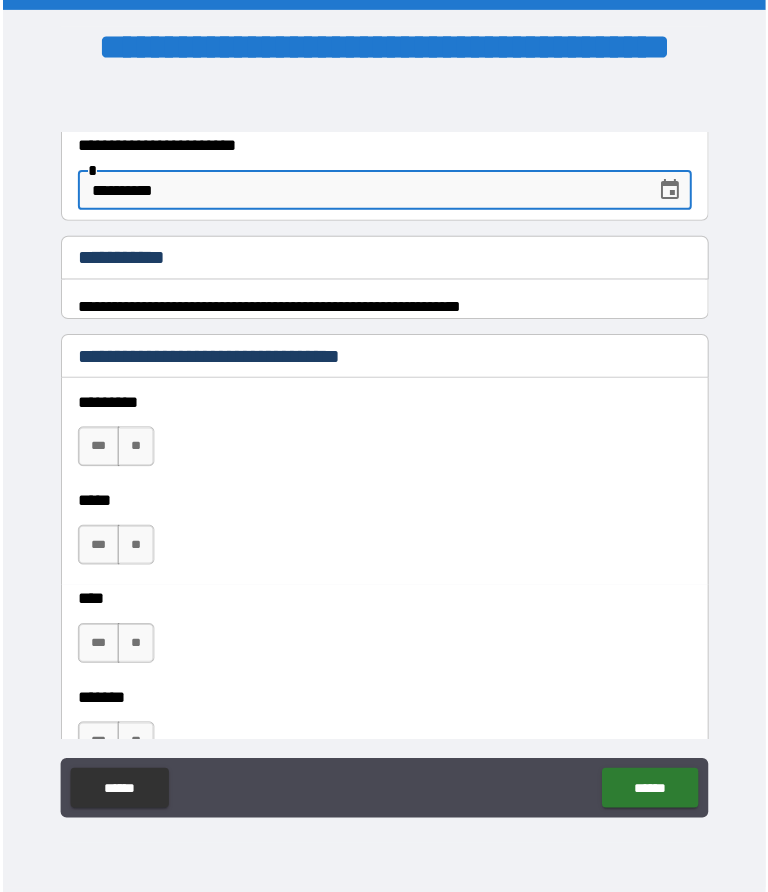 scroll, scrollTop: 245, scrollLeft: 0, axis: vertical 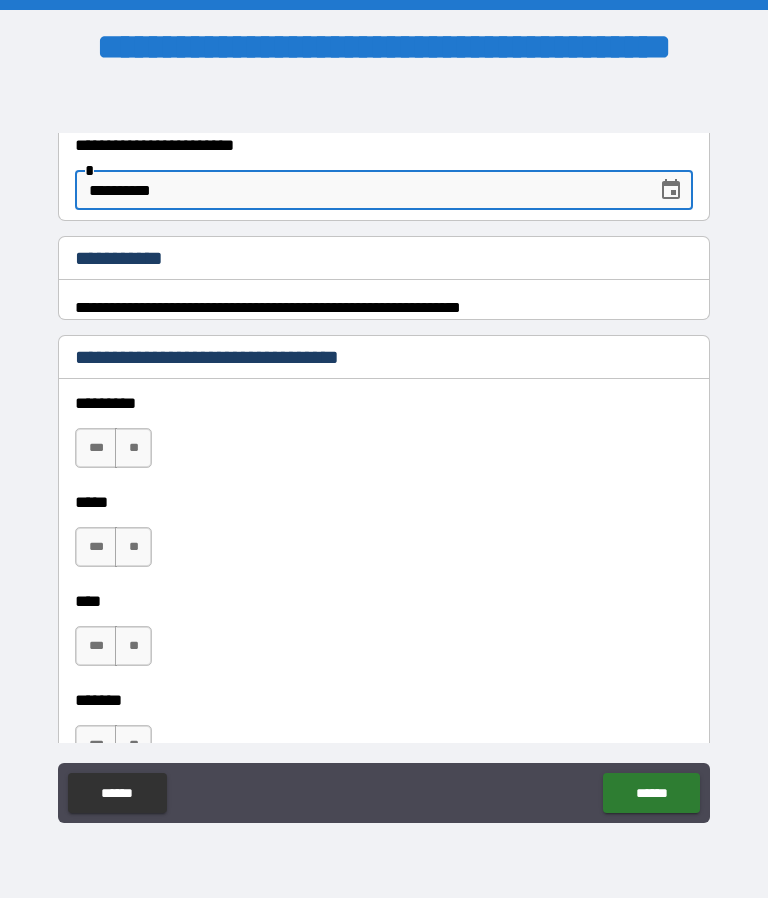 click on "**" at bounding box center [133, 448] 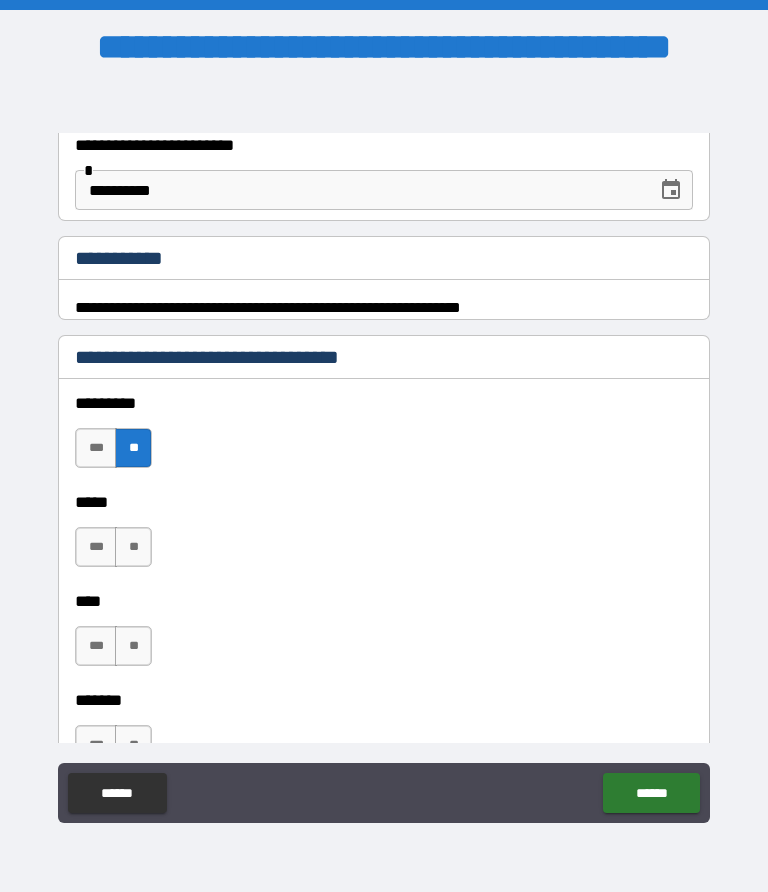 click on "**" at bounding box center [133, 547] 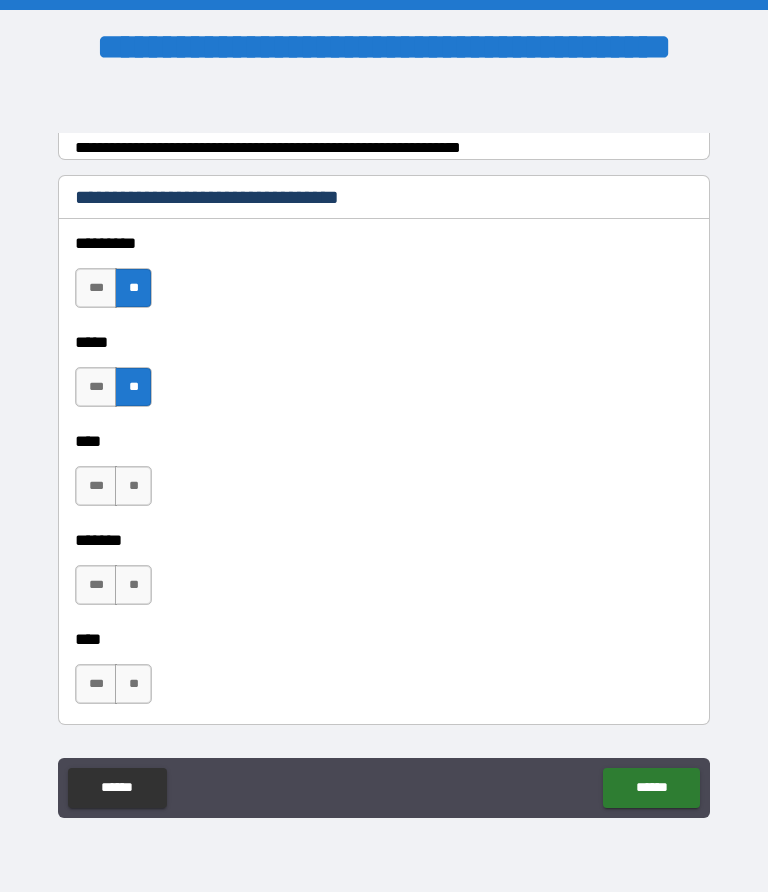 scroll, scrollTop: 406, scrollLeft: 0, axis: vertical 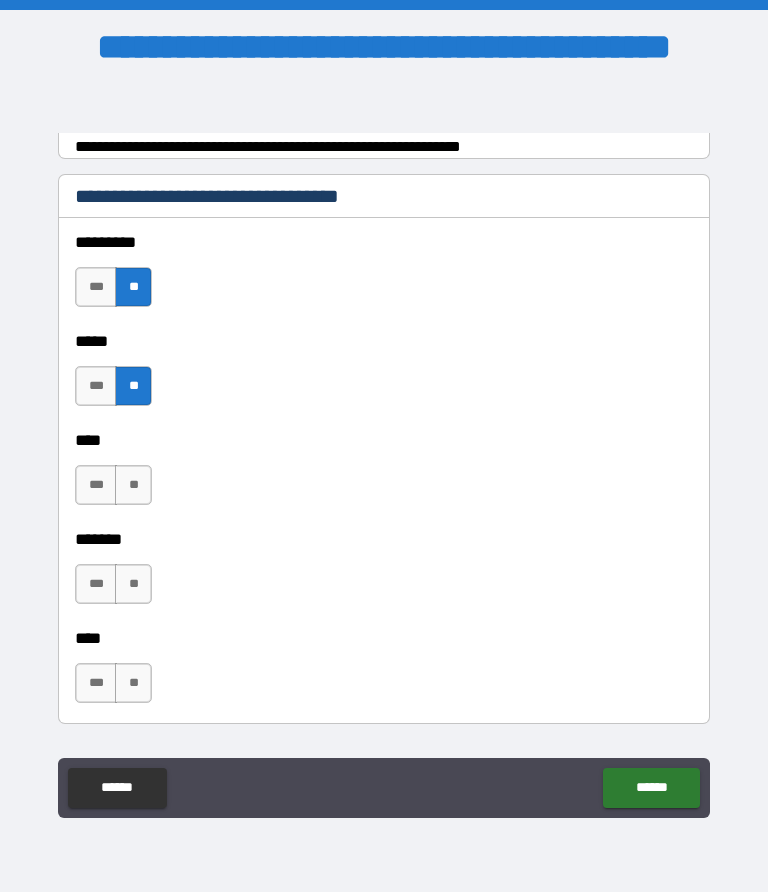 click on "**" at bounding box center (133, 485) 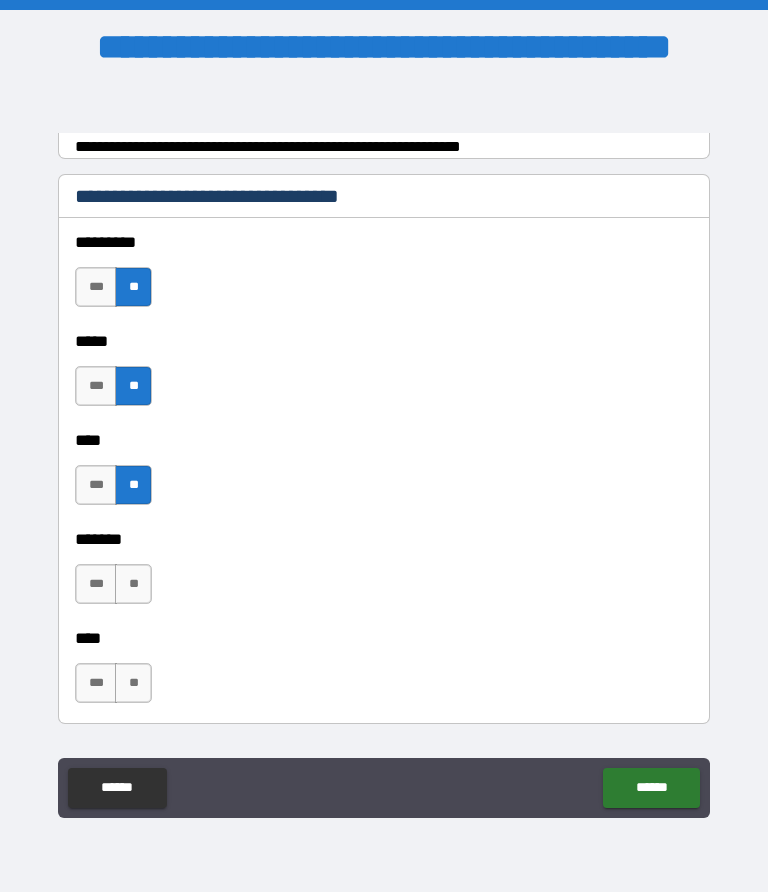 click on "**" at bounding box center (133, 584) 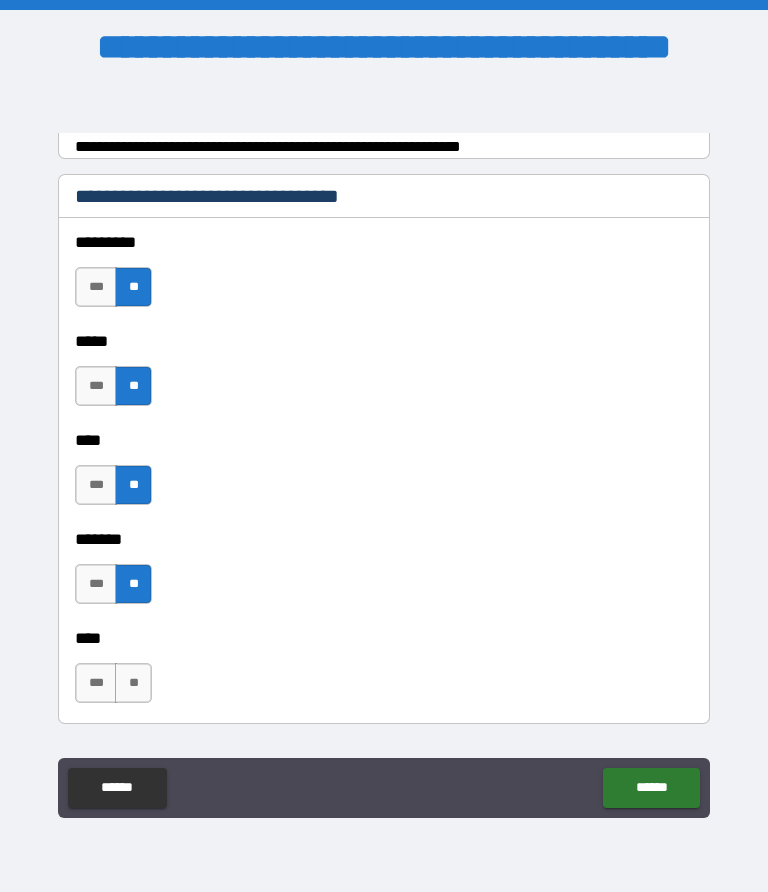 click on "**" at bounding box center [133, 683] 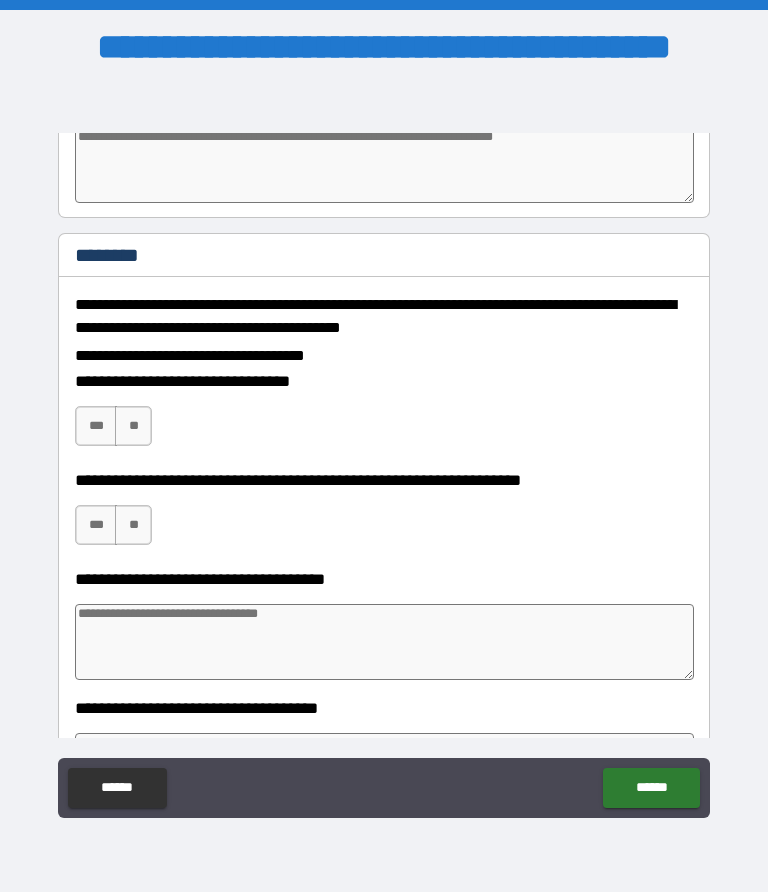 scroll, scrollTop: 1110, scrollLeft: 0, axis: vertical 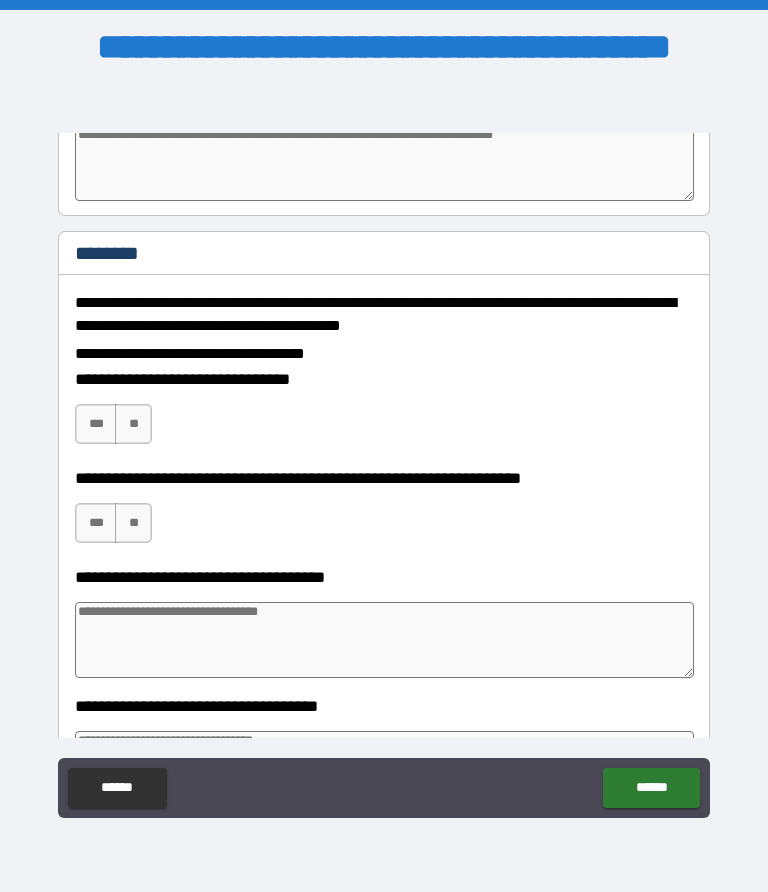 click on "**" at bounding box center [133, 424] 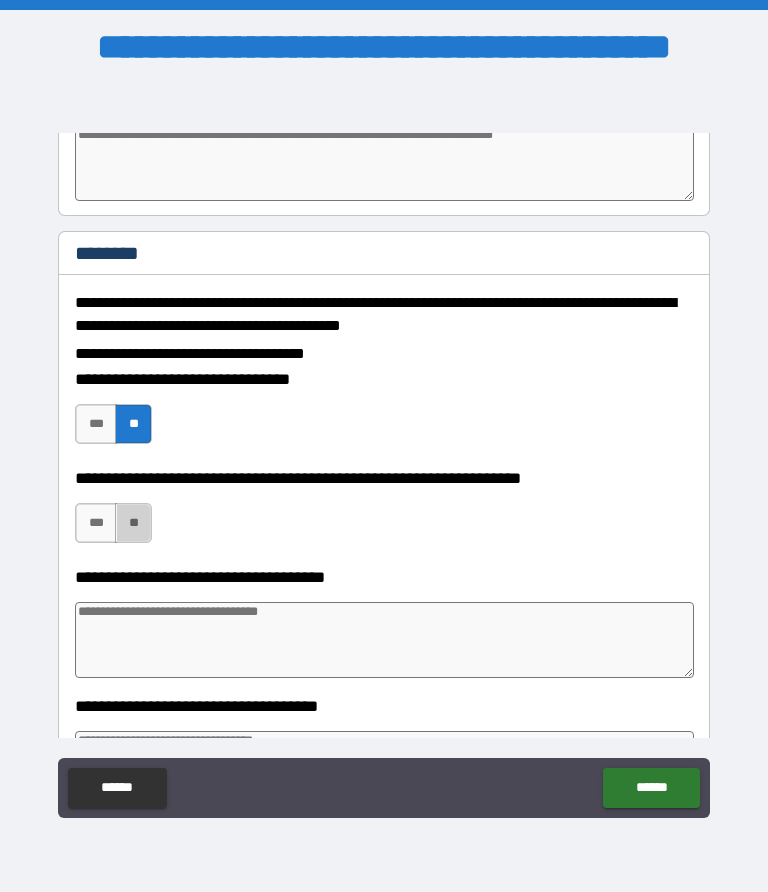 click on "**" at bounding box center [133, 523] 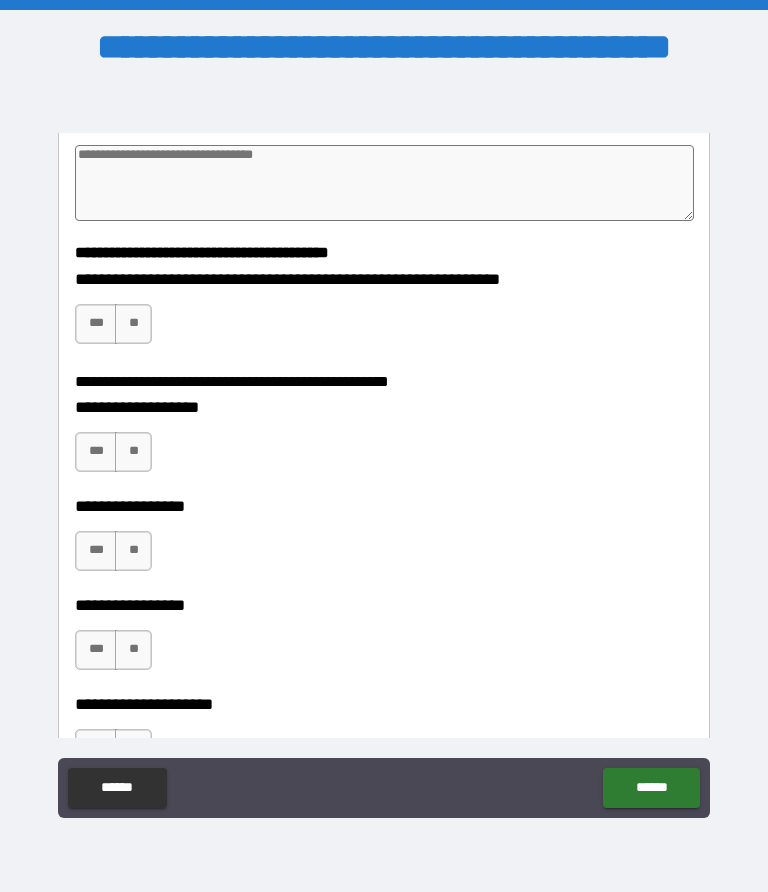 scroll, scrollTop: 1696, scrollLeft: 0, axis: vertical 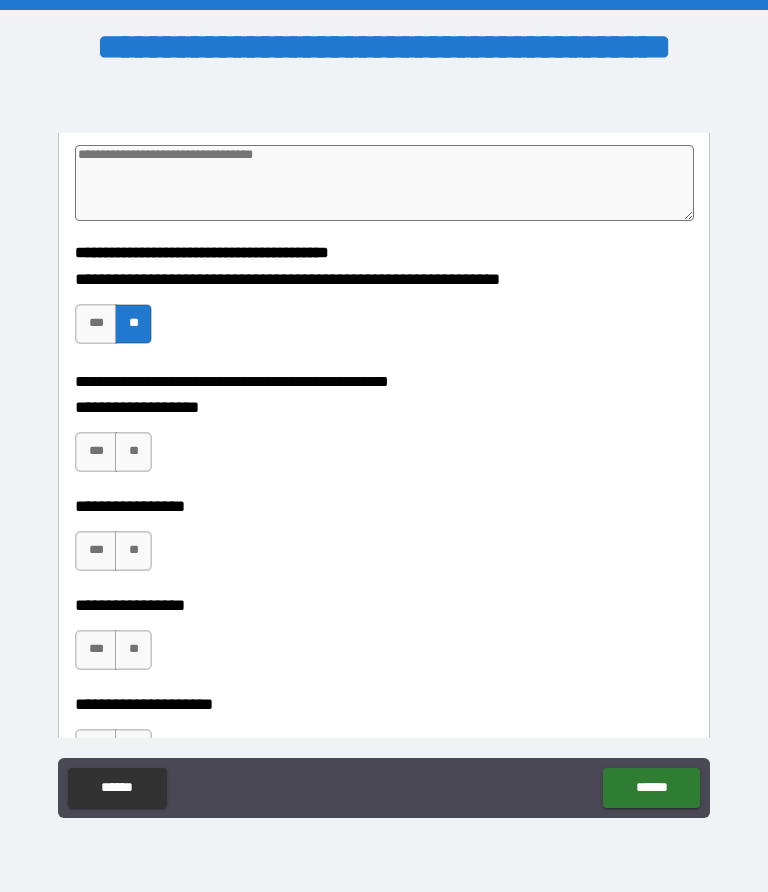 click on "**" at bounding box center (133, 452) 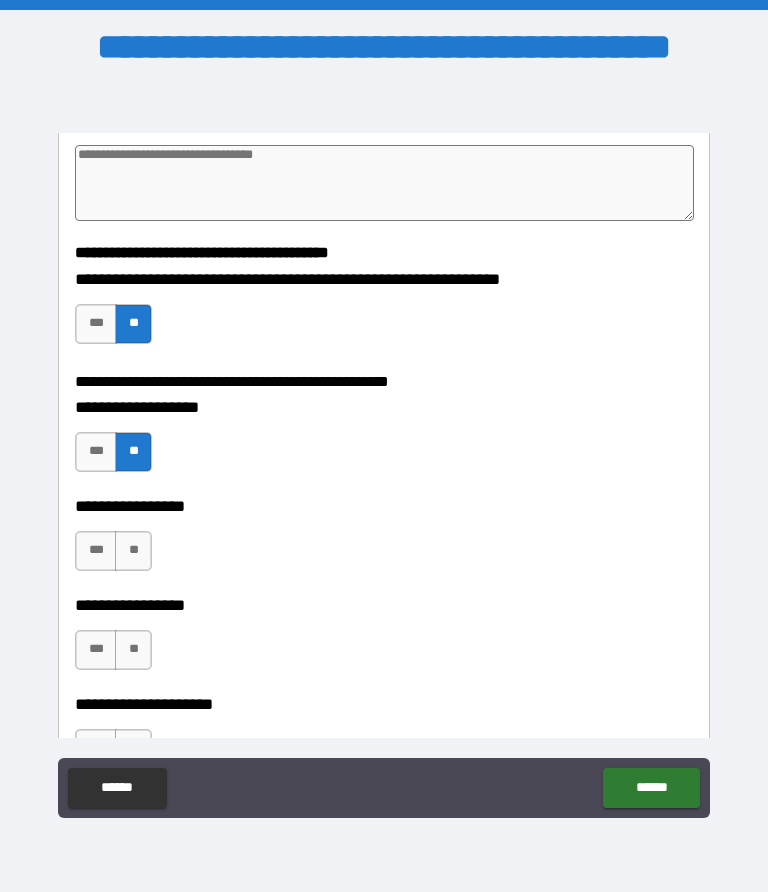 click on "**" at bounding box center (133, 551) 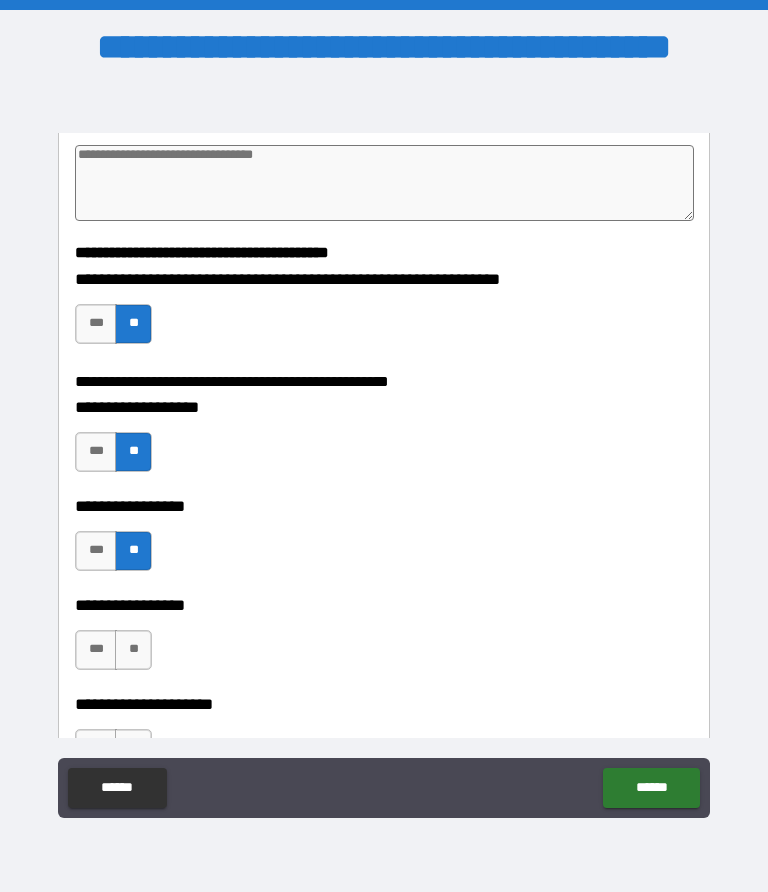 click on "**" at bounding box center (133, 650) 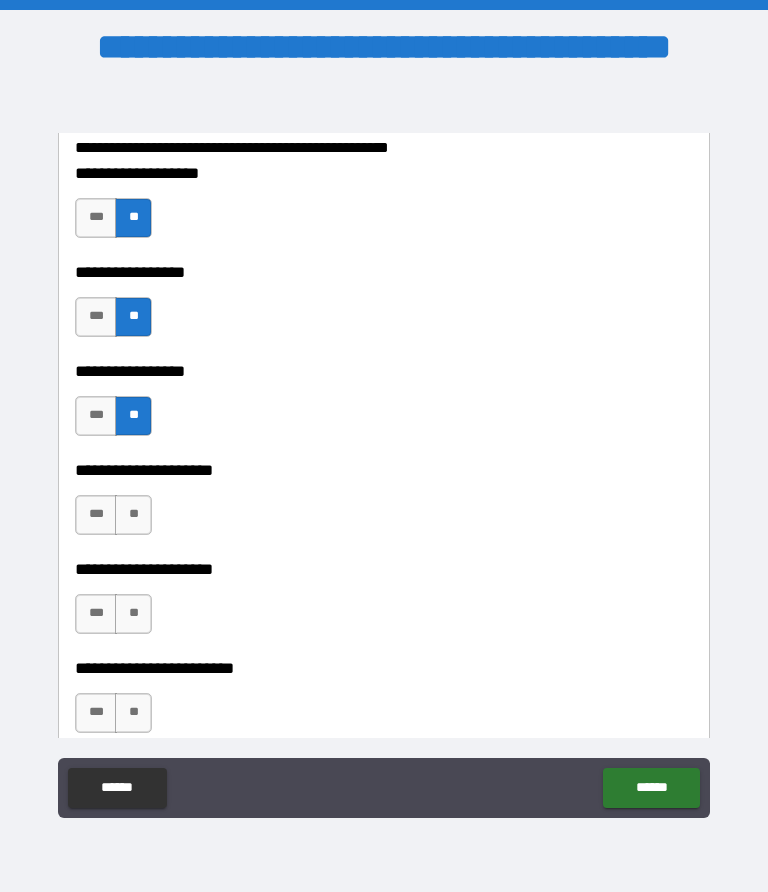 scroll, scrollTop: 1964, scrollLeft: 0, axis: vertical 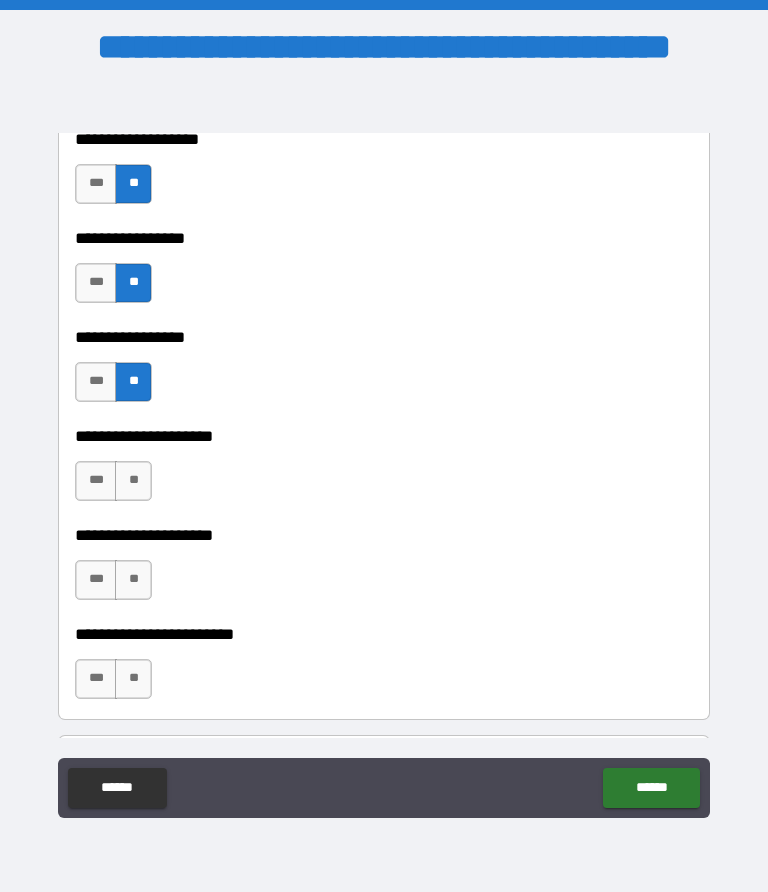 click on "**" at bounding box center (133, 481) 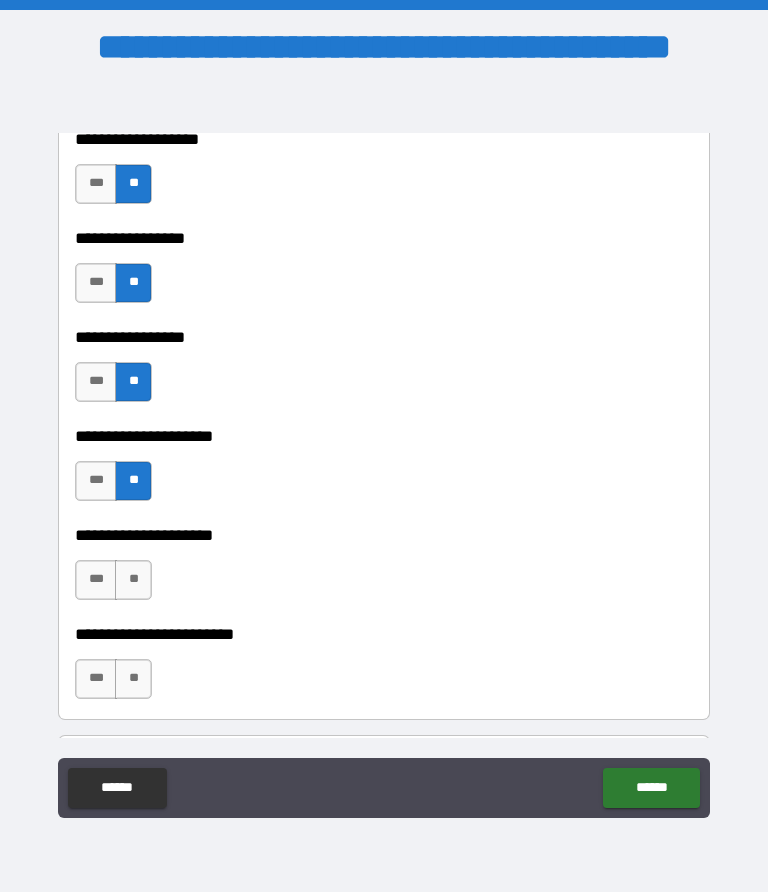 click on "**" at bounding box center [133, 580] 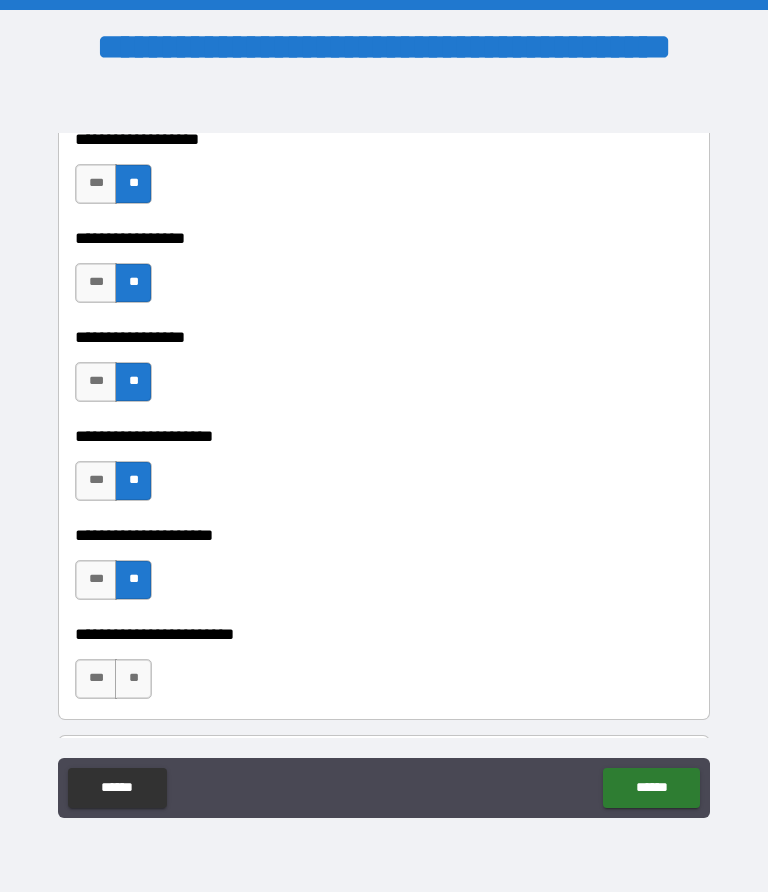 click on "**" at bounding box center [133, 679] 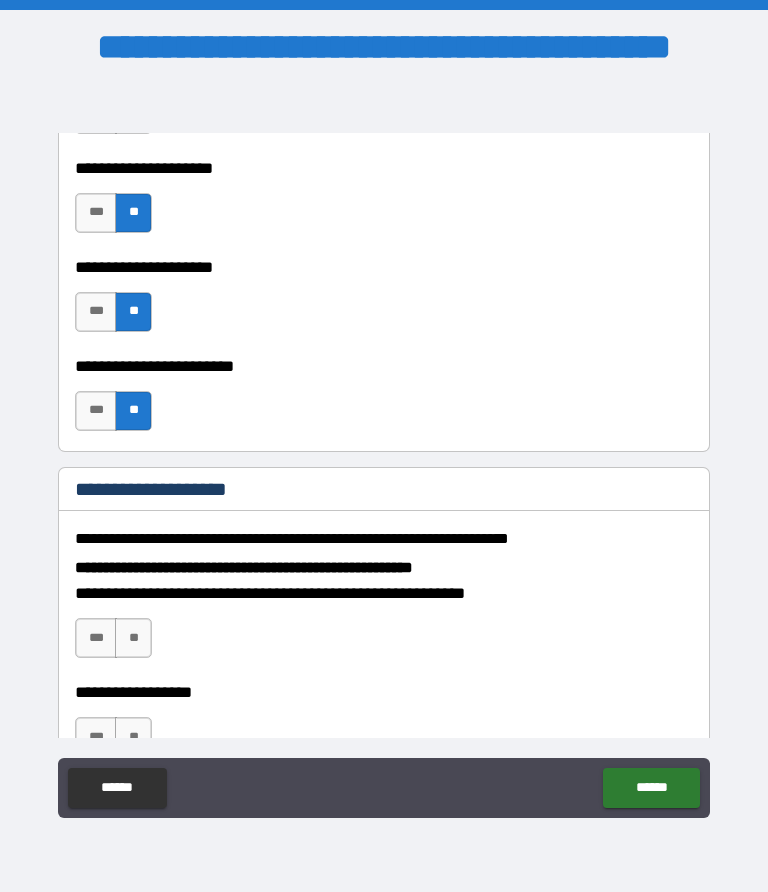 scroll, scrollTop: 2232, scrollLeft: 0, axis: vertical 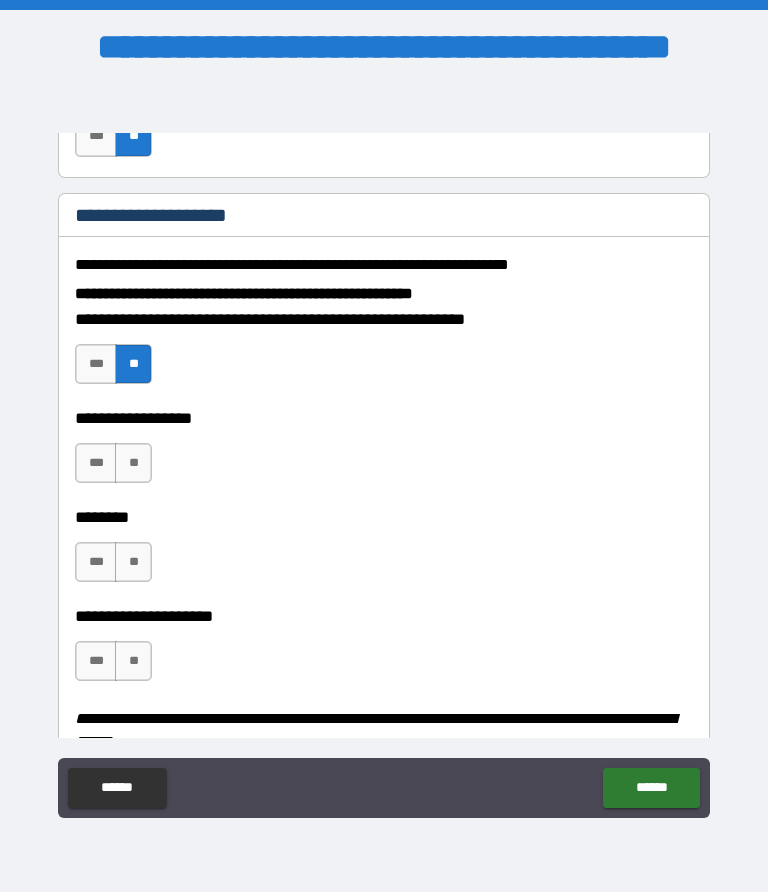 click on "**" at bounding box center (133, 463) 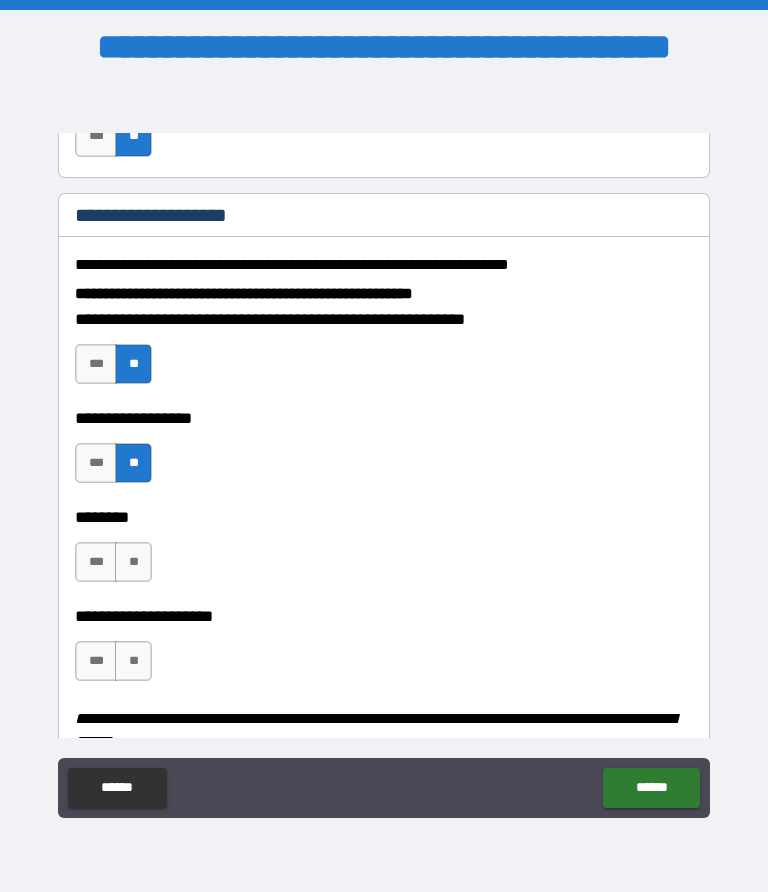 click on "**" at bounding box center [133, 562] 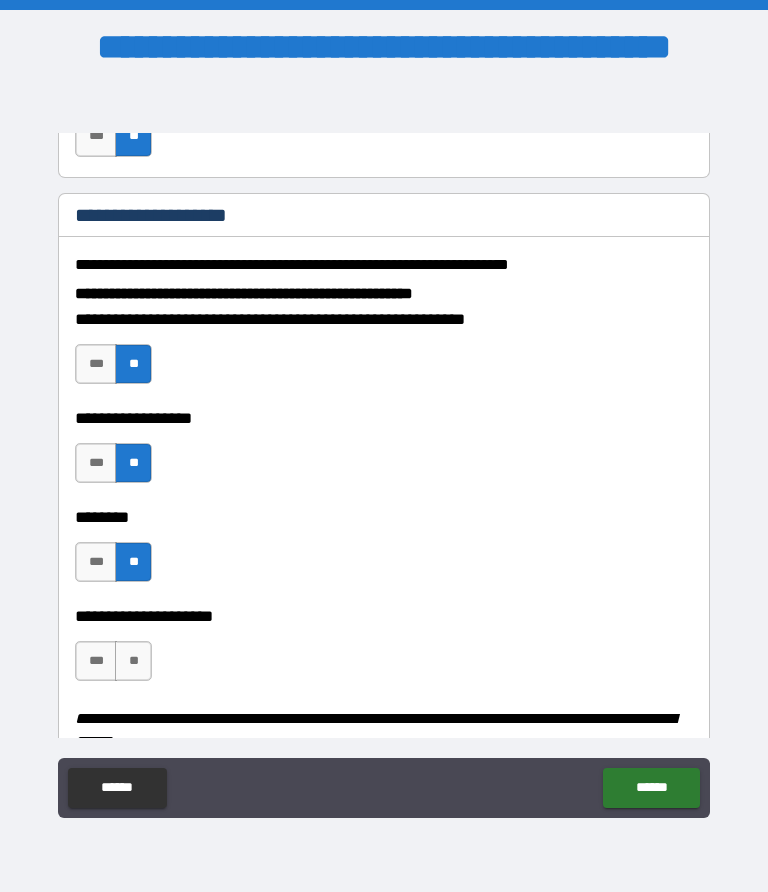 click on "**" at bounding box center (133, 661) 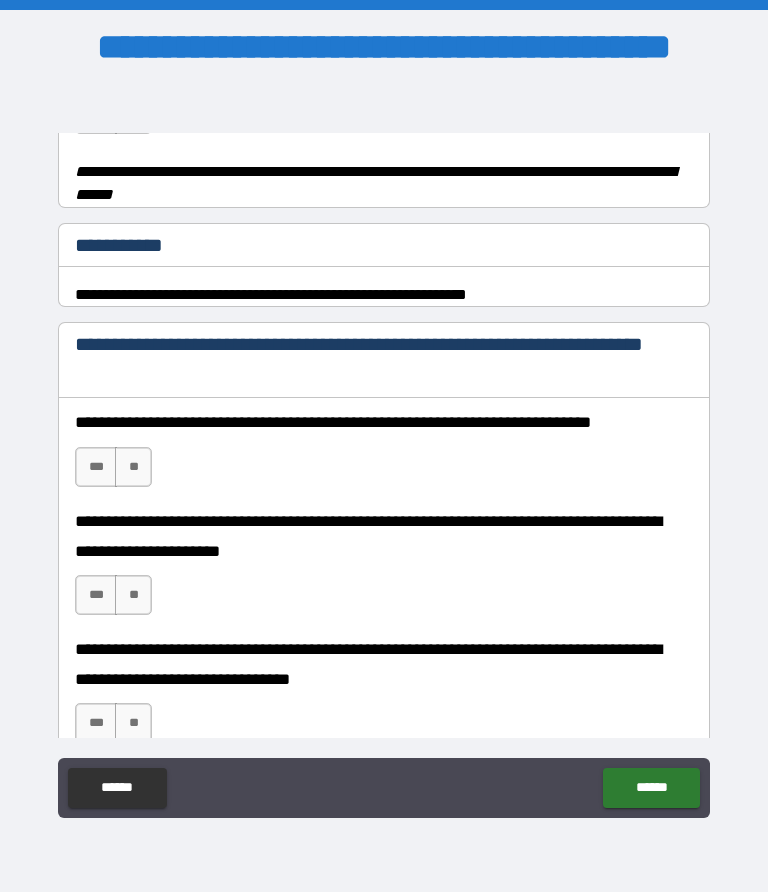 scroll, scrollTop: 3059, scrollLeft: 0, axis: vertical 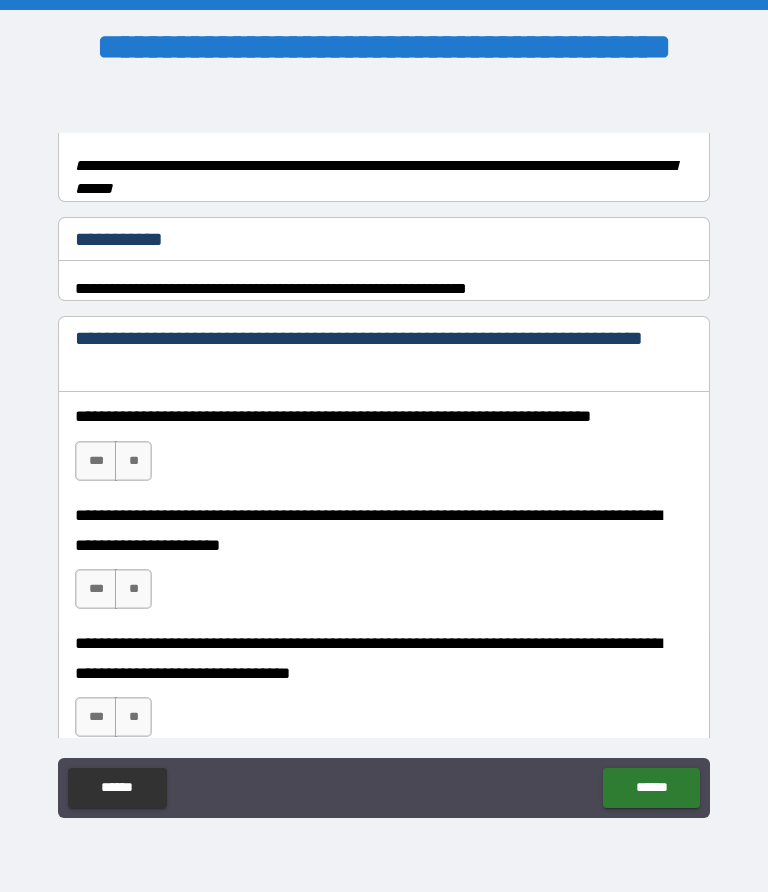 click on "**" at bounding box center (133, 461) 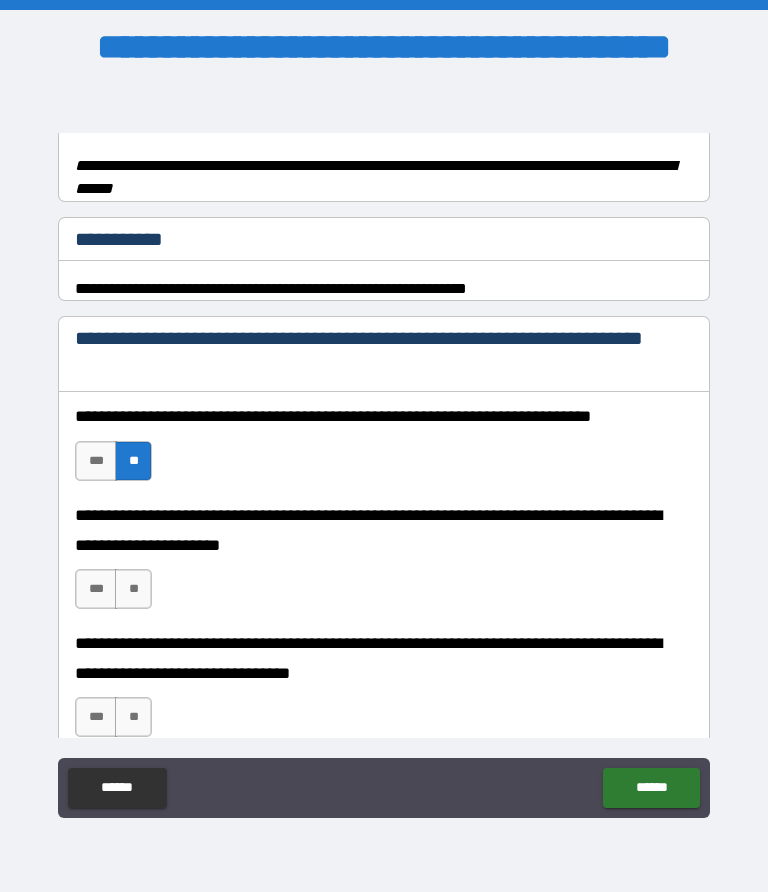 click on "**" at bounding box center (133, 589) 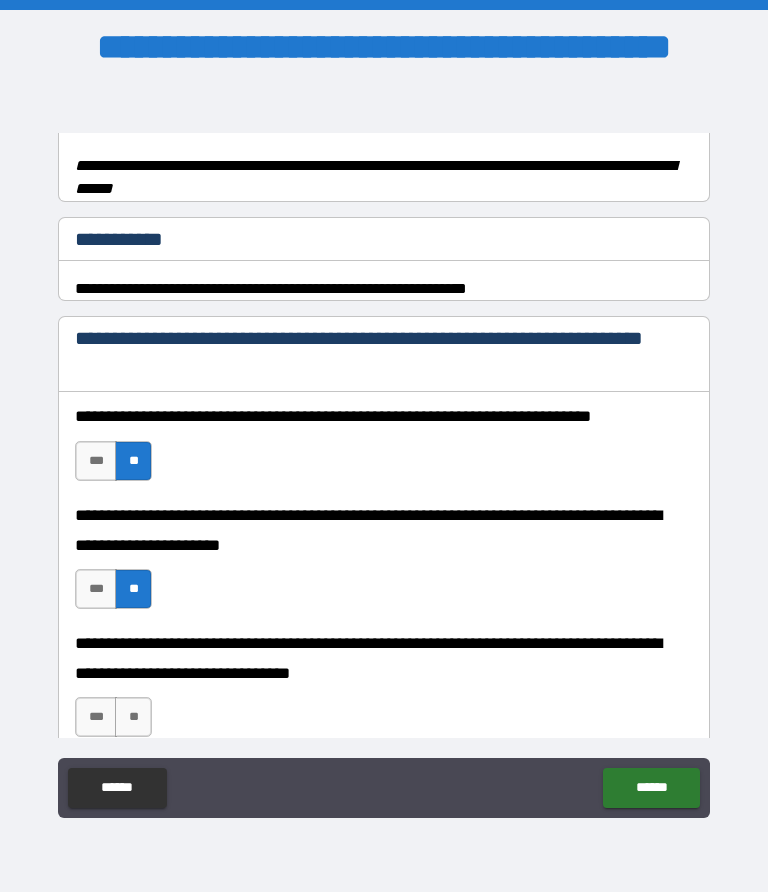 click on "**" at bounding box center (133, 717) 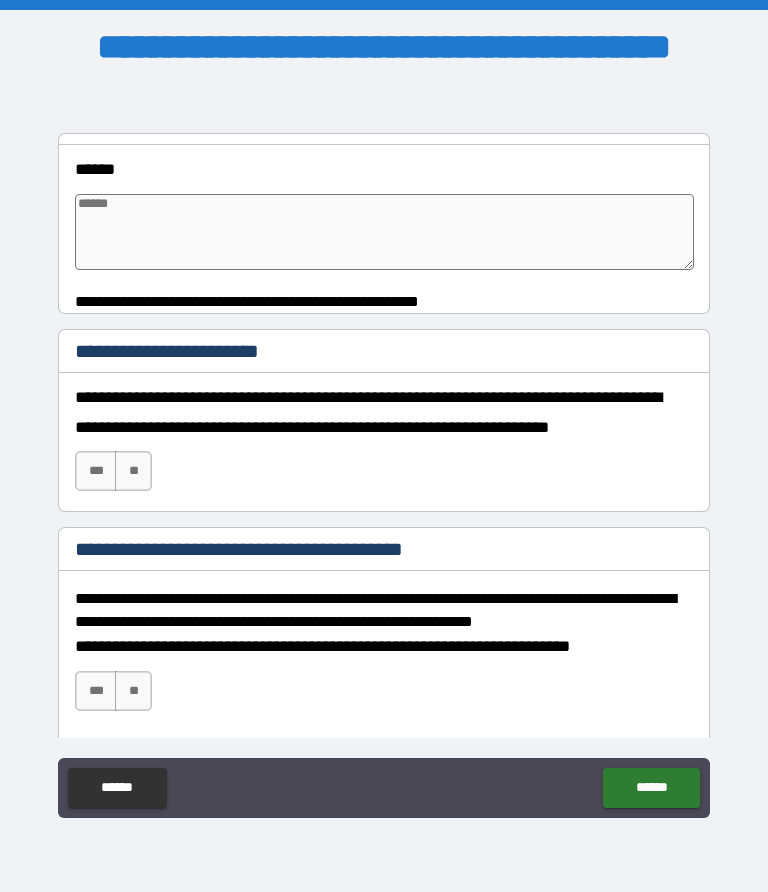 scroll, scrollTop: 3704, scrollLeft: 0, axis: vertical 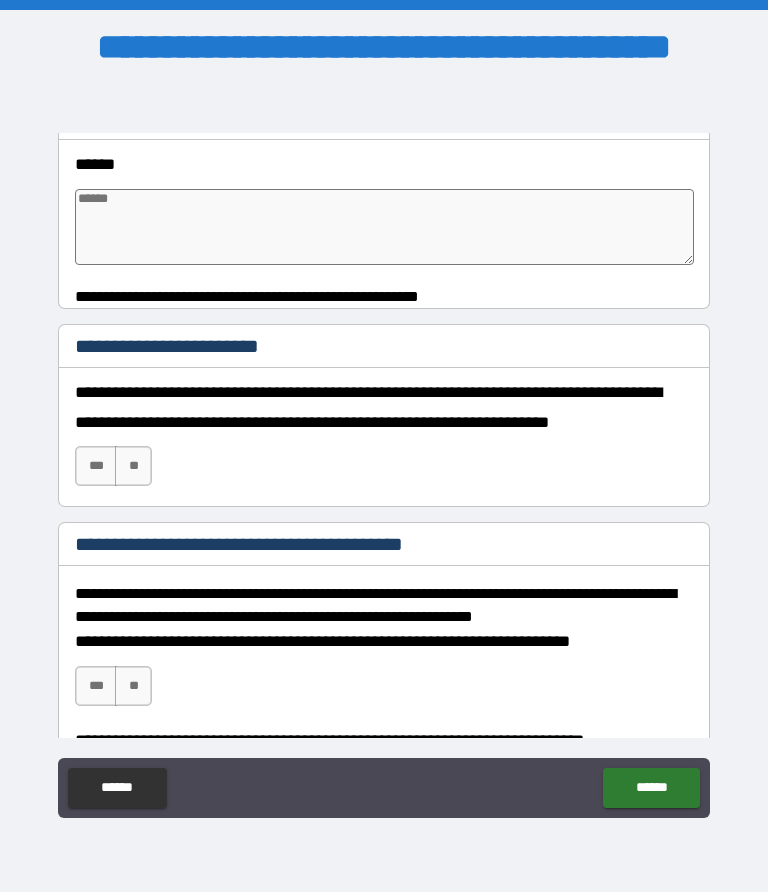click on "**" at bounding box center (133, 466) 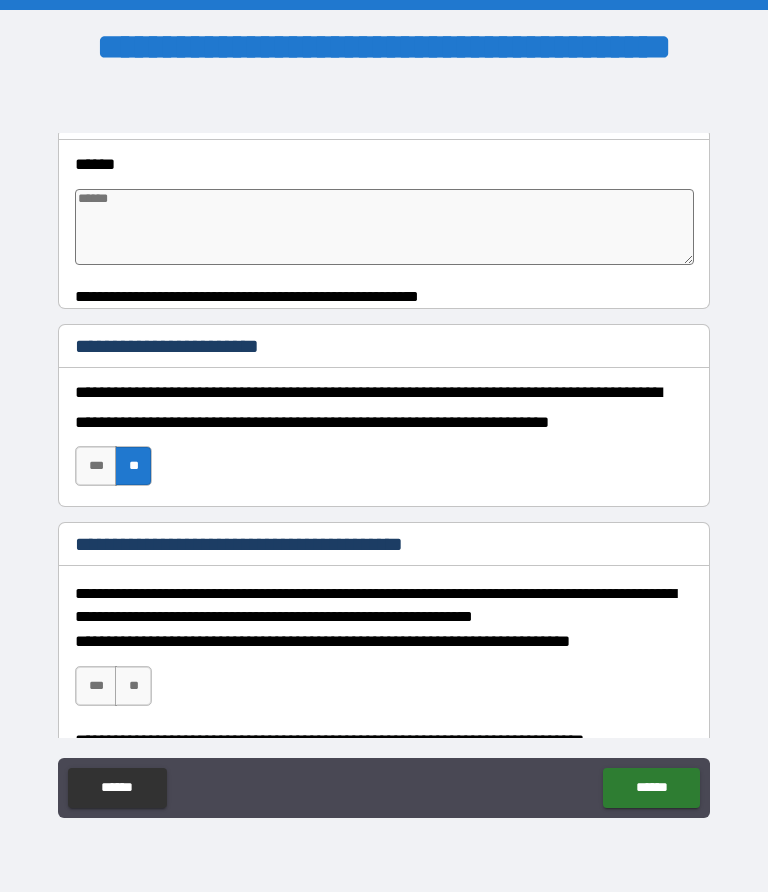 click on "**" at bounding box center (133, 686) 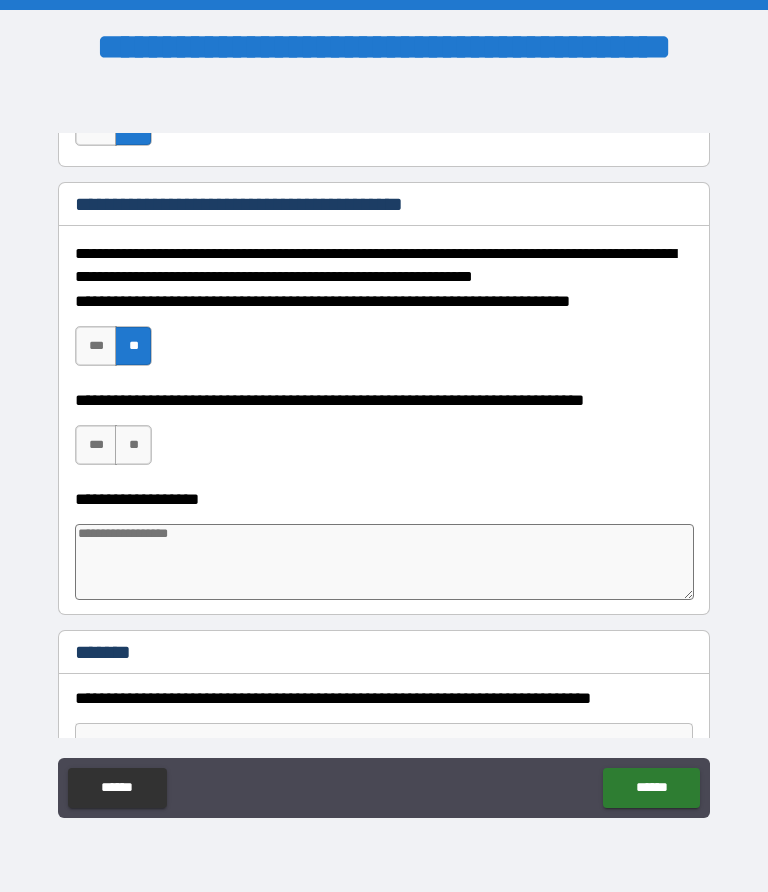 scroll, scrollTop: 4044, scrollLeft: 0, axis: vertical 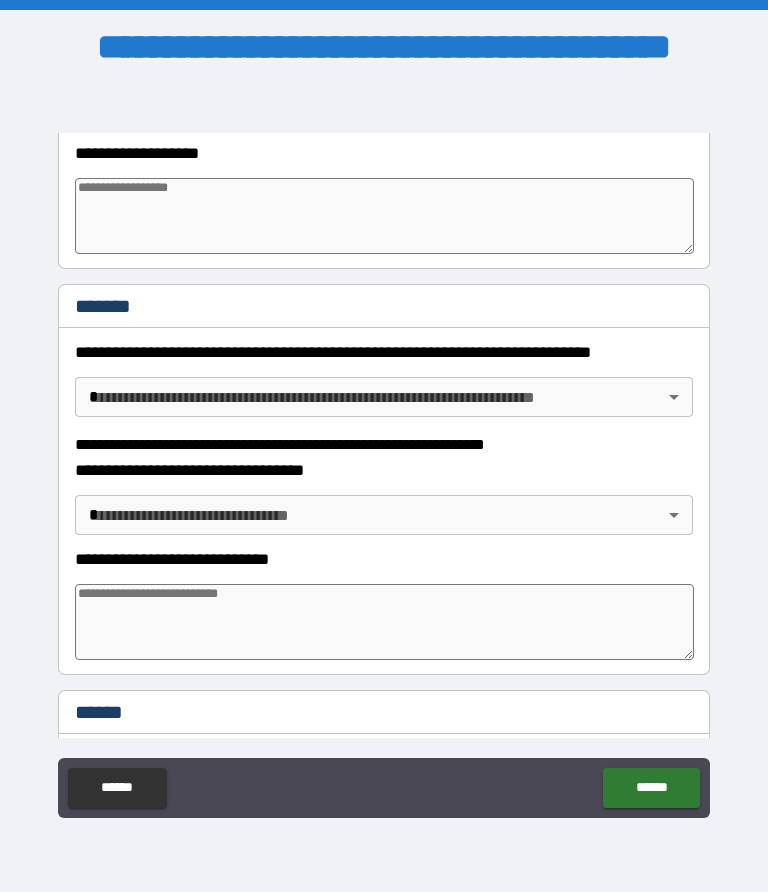 click on "**********" at bounding box center [384, 446] 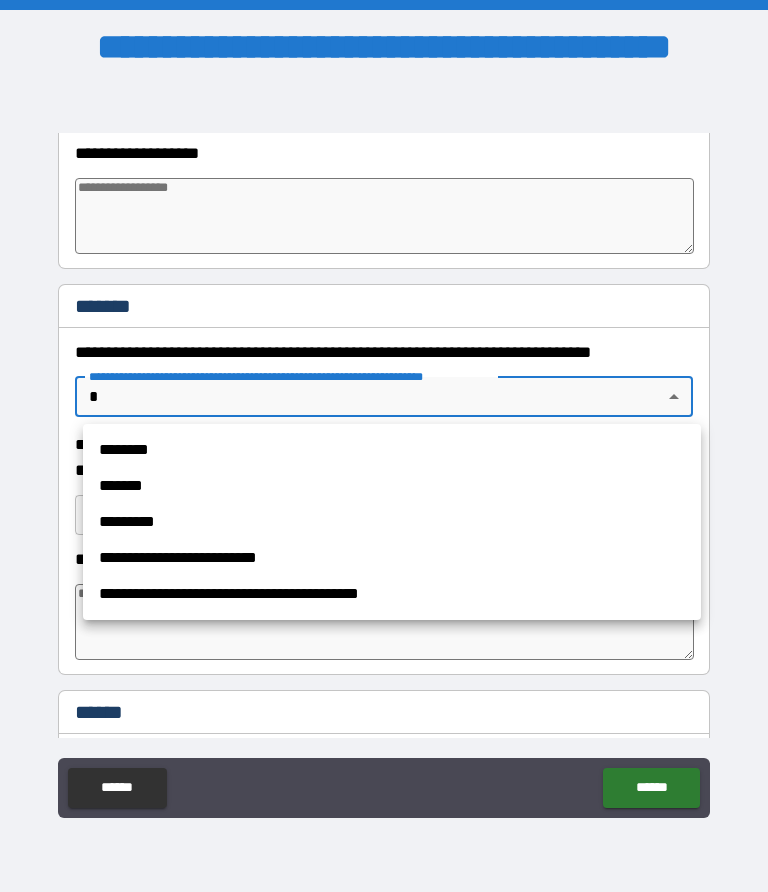 click at bounding box center [384, 446] 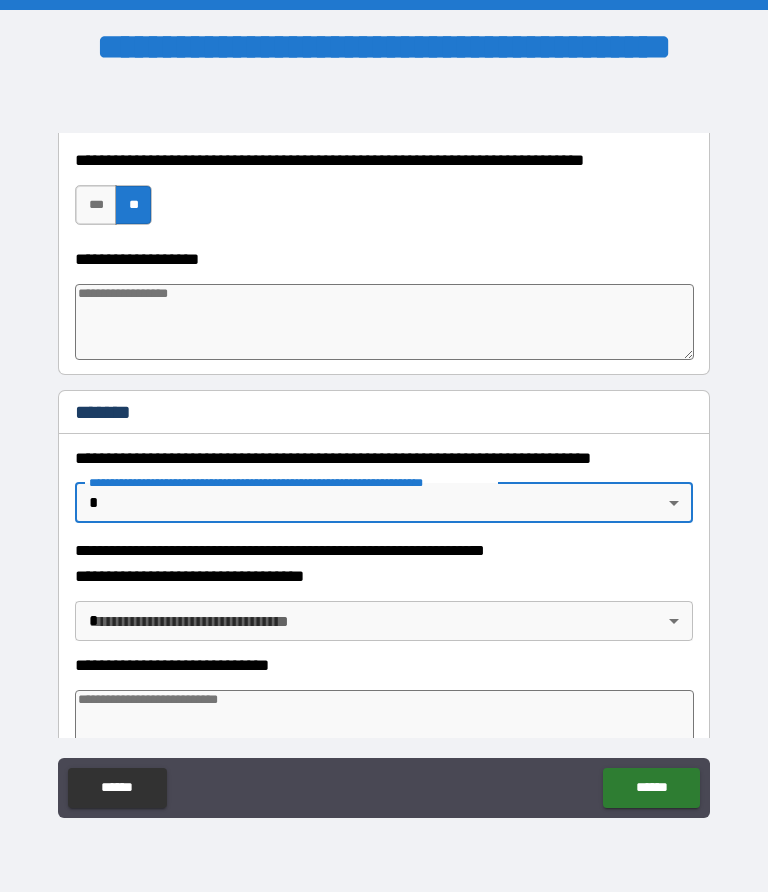 scroll, scrollTop: 4312, scrollLeft: 0, axis: vertical 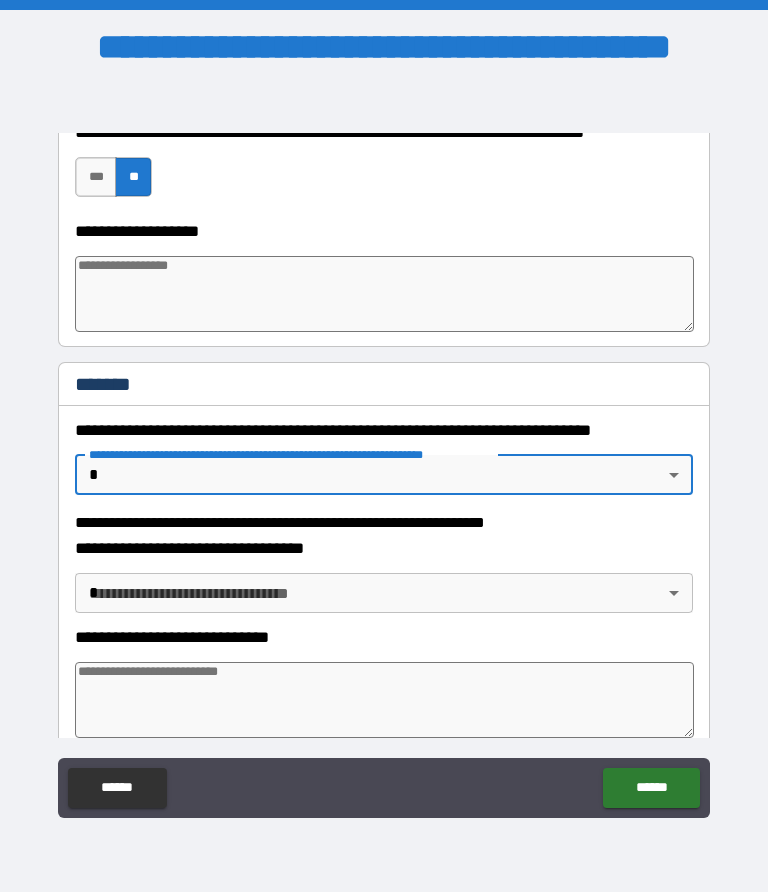 click on "**********" at bounding box center [384, 446] 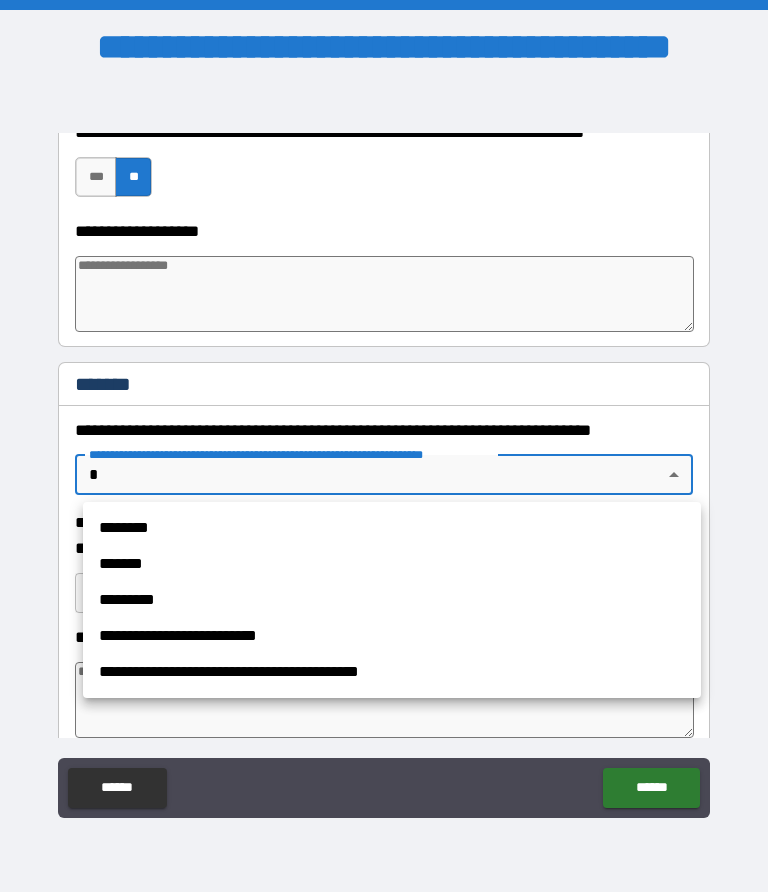 click at bounding box center (384, 446) 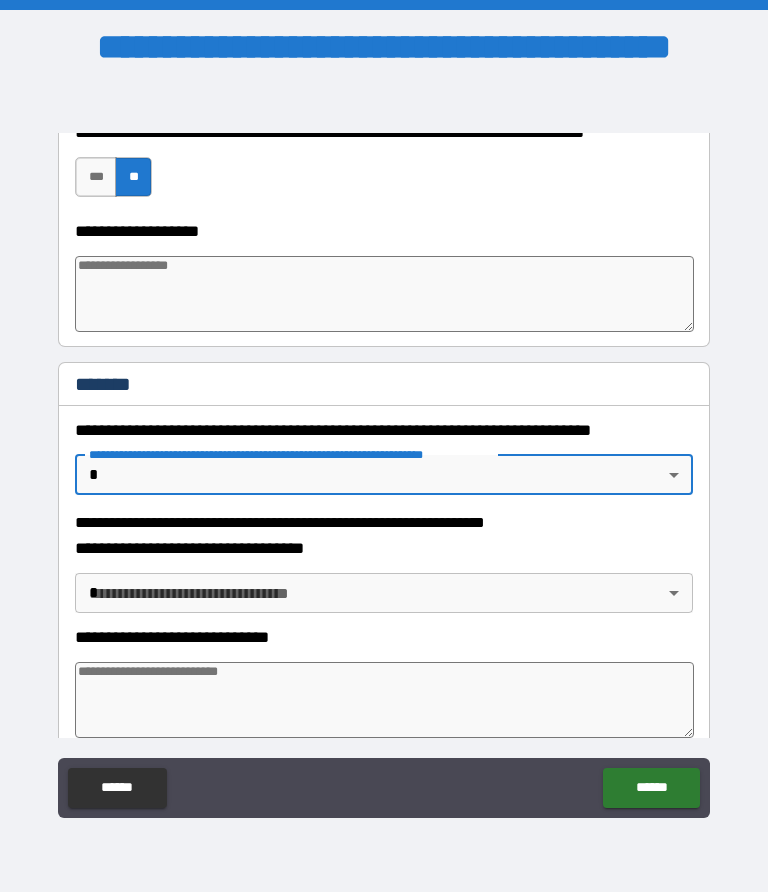 scroll, scrollTop: 4346, scrollLeft: 0, axis: vertical 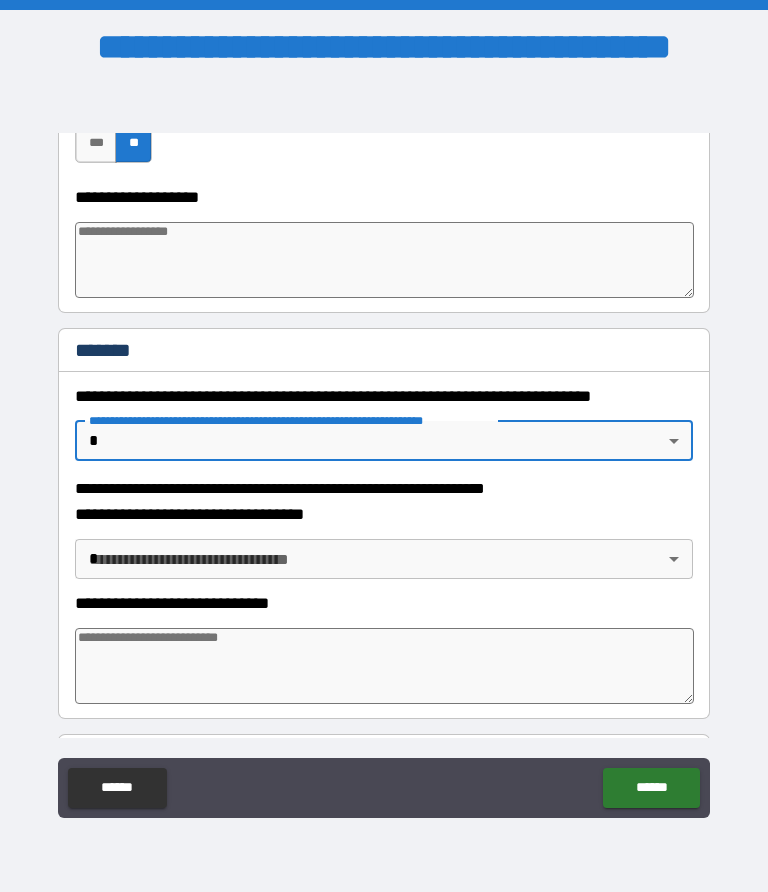 click on "**********" at bounding box center [384, 446] 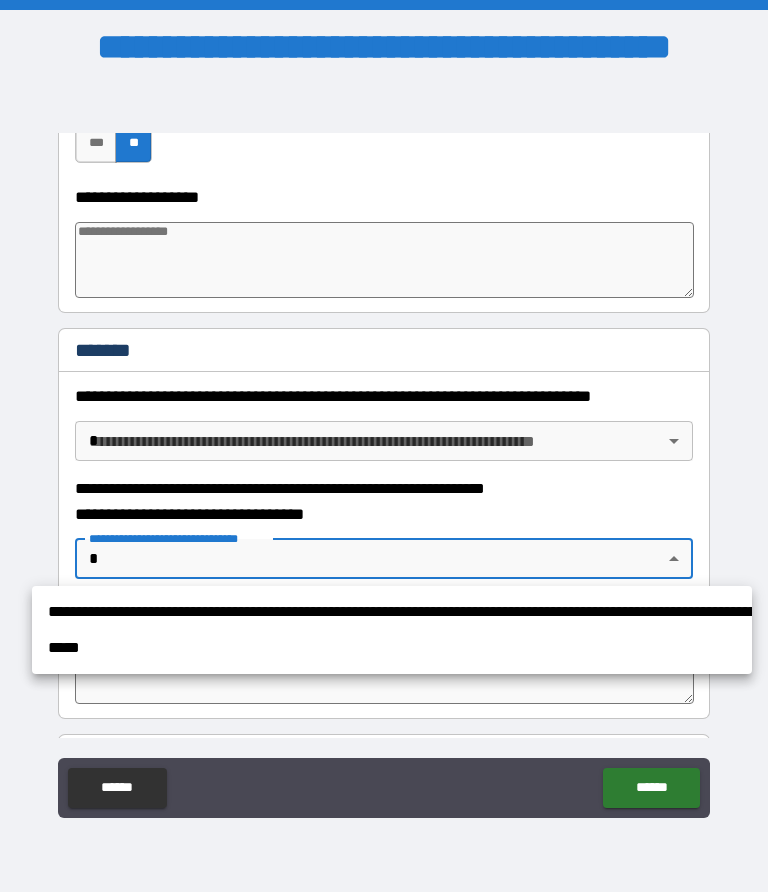 click at bounding box center [384, 446] 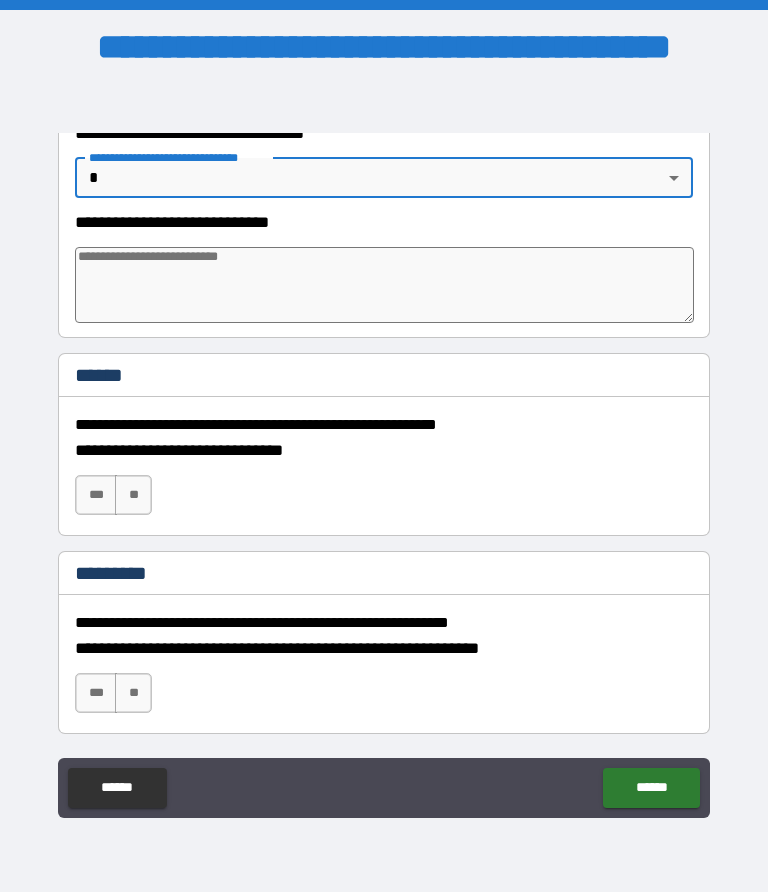 scroll, scrollTop: 4730, scrollLeft: 0, axis: vertical 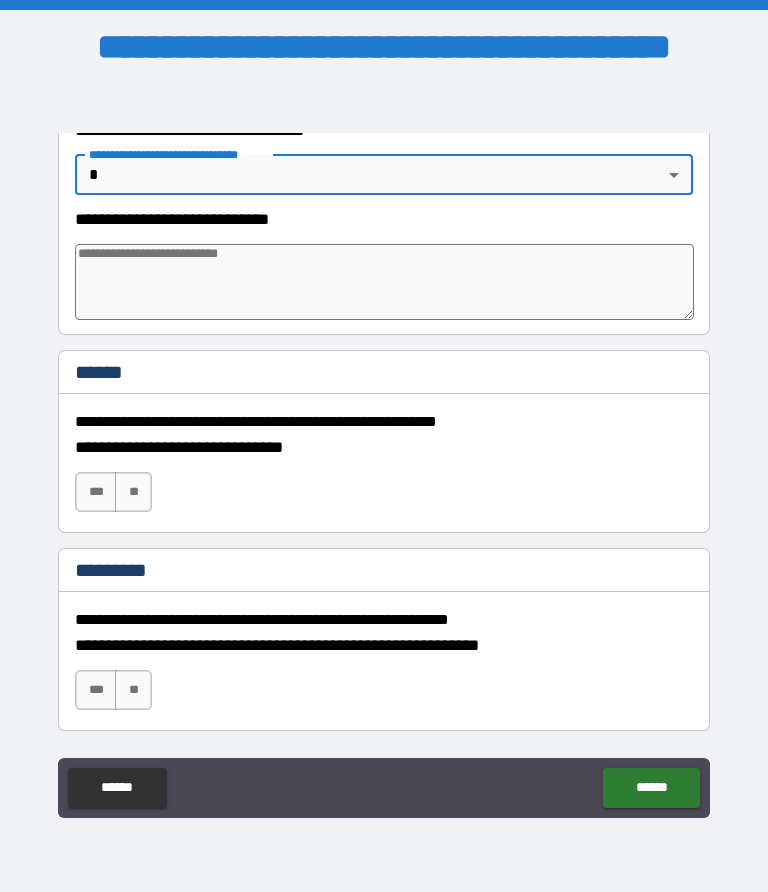 click on "**" at bounding box center (133, 492) 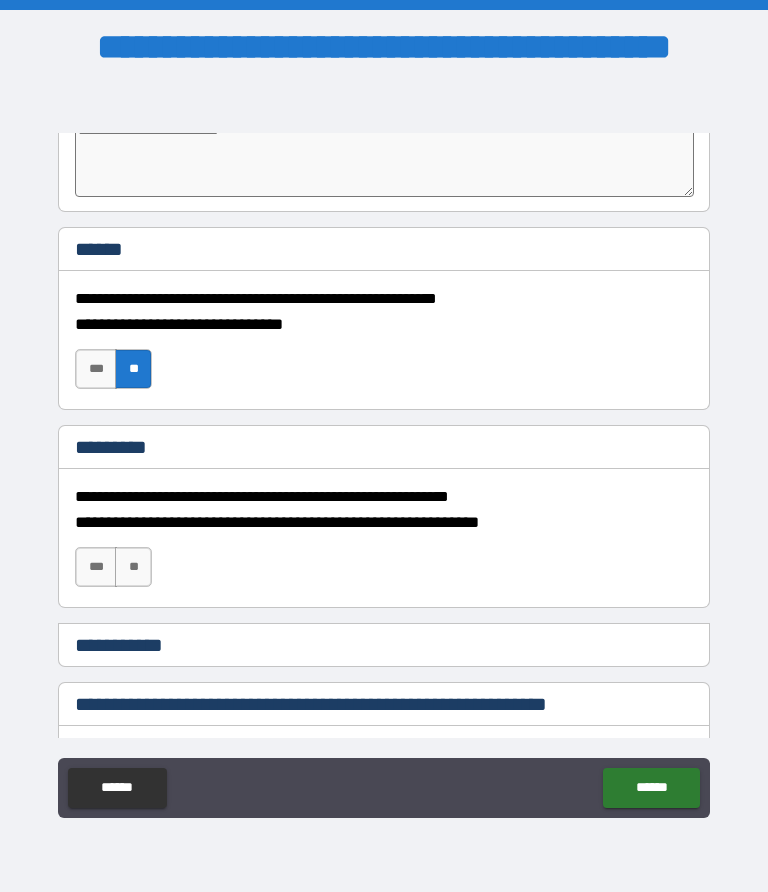 scroll, scrollTop: 4872, scrollLeft: 0, axis: vertical 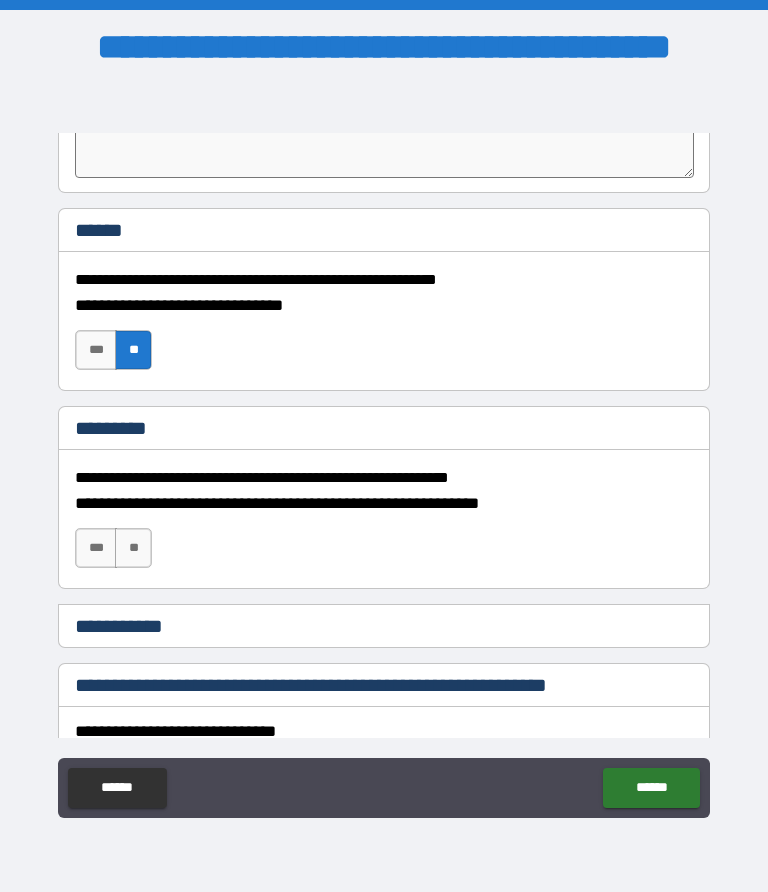click on "**" at bounding box center [133, 548] 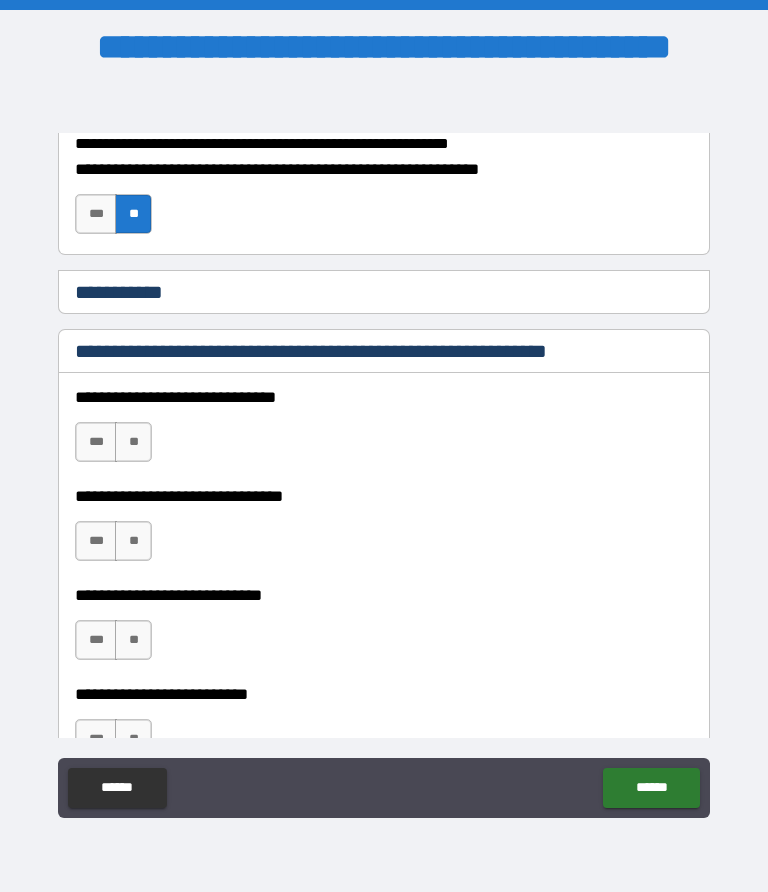 scroll, scrollTop: 5207, scrollLeft: 0, axis: vertical 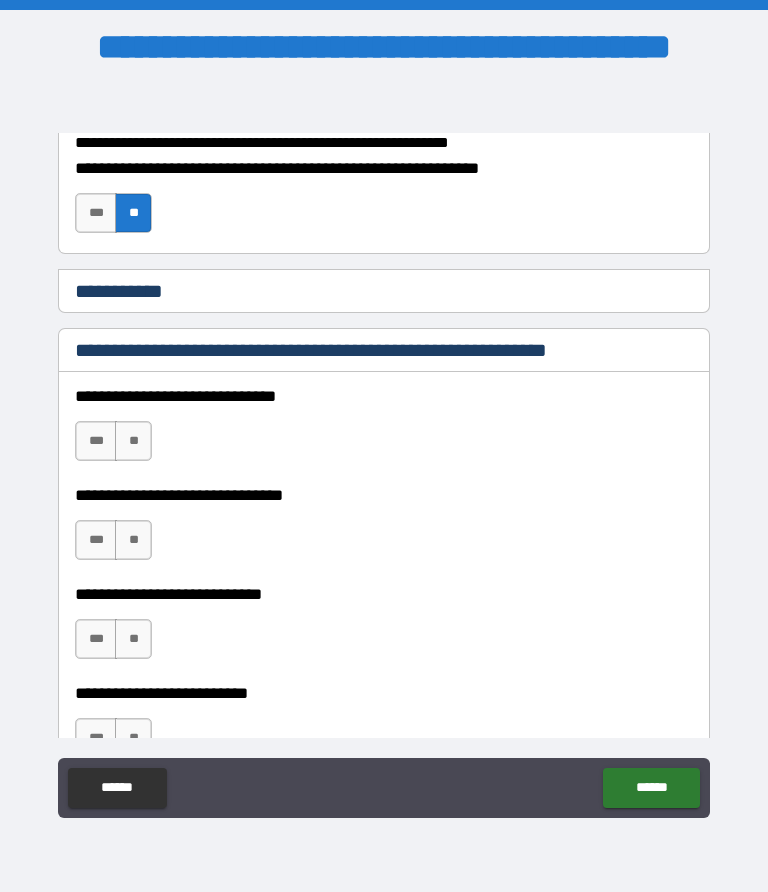 click on "**" at bounding box center [133, 441] 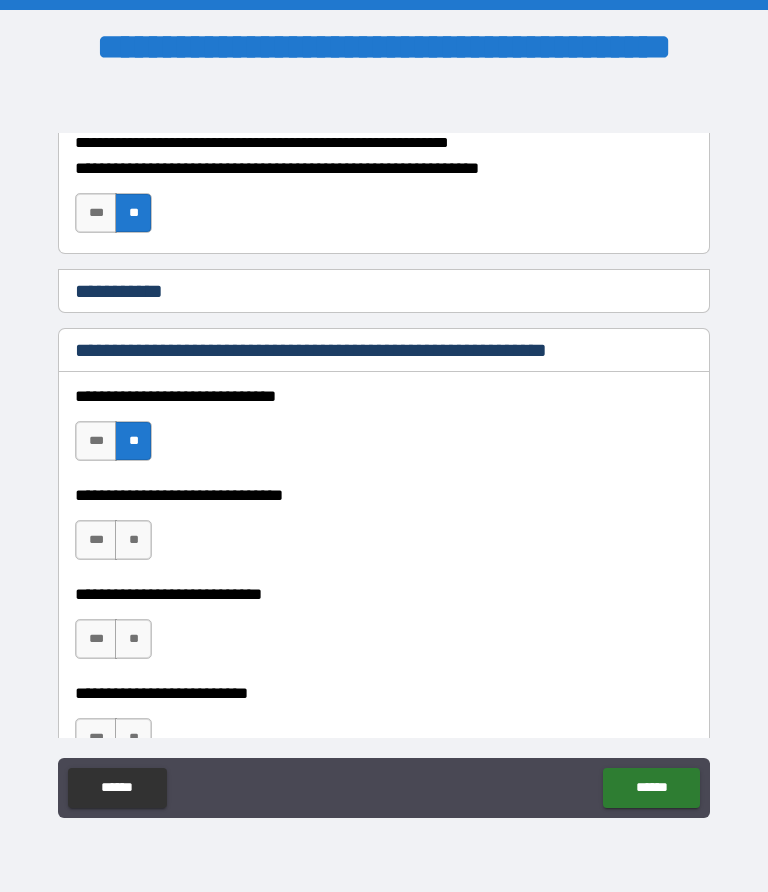 click on "**" at bounding box center [133, 540] 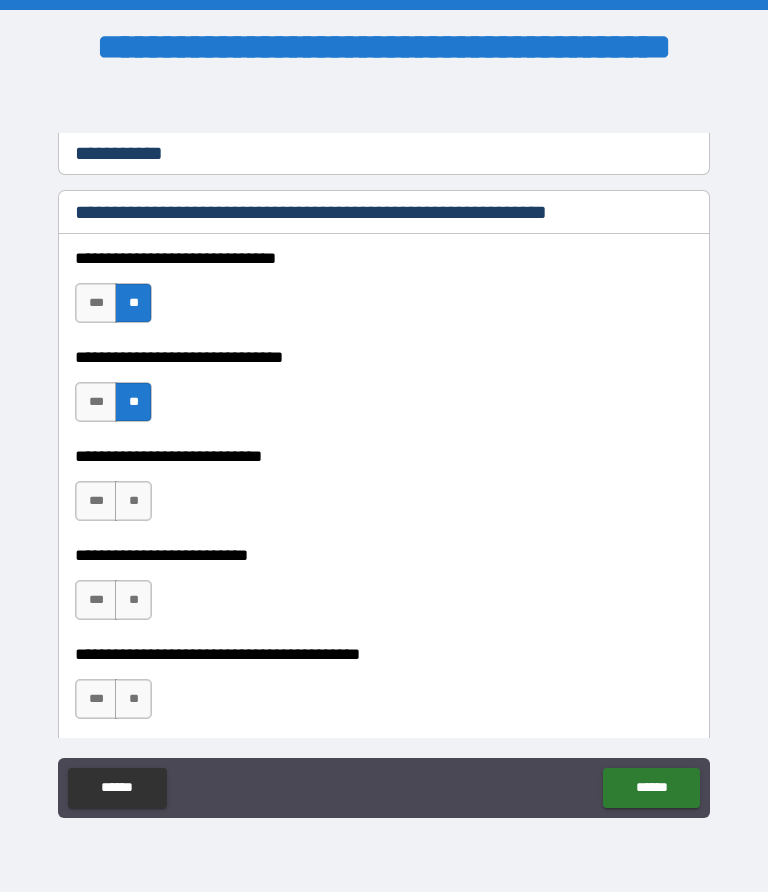 scroll, scrollTop: 5345, scrollLeft: 0, axis: vertical 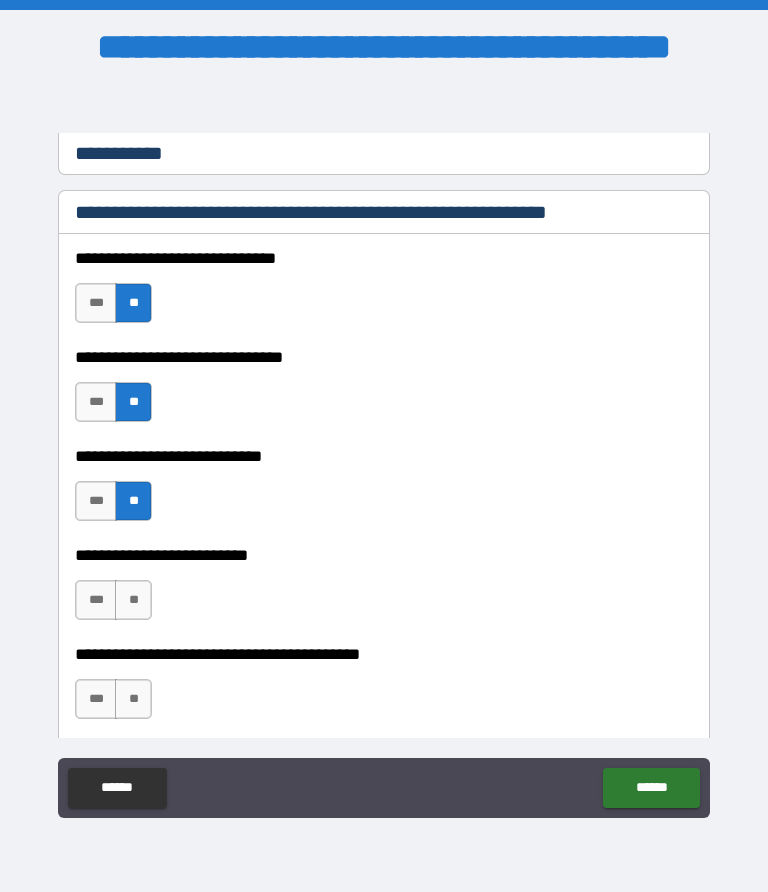 click on "**" at bounding box center (133, 600) 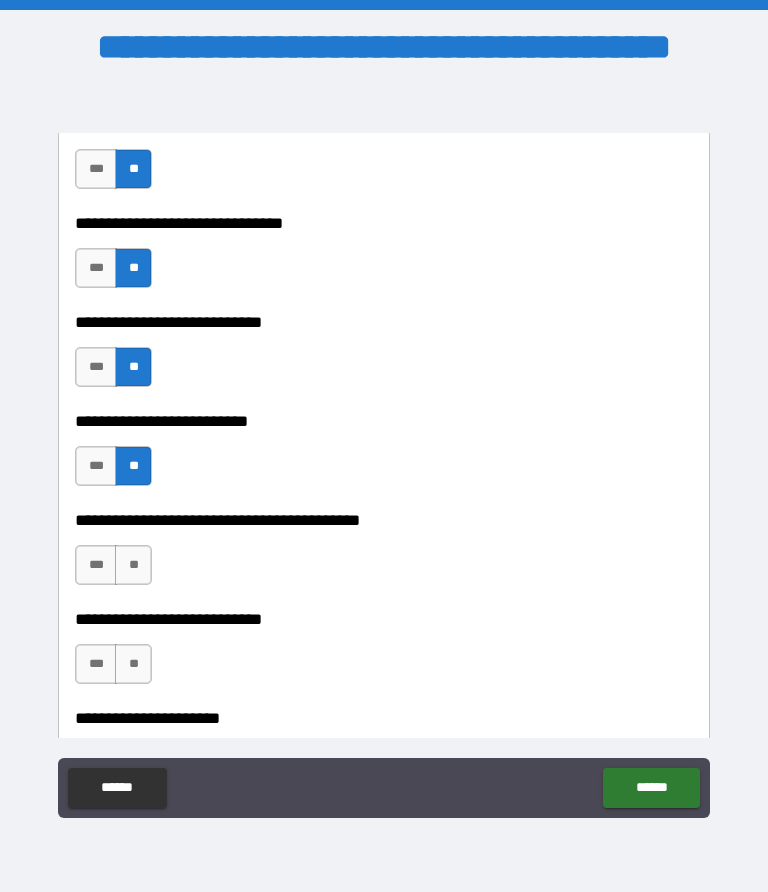 scroll, scrollTop: 5503, scrollLeft: 0, axis: vertical 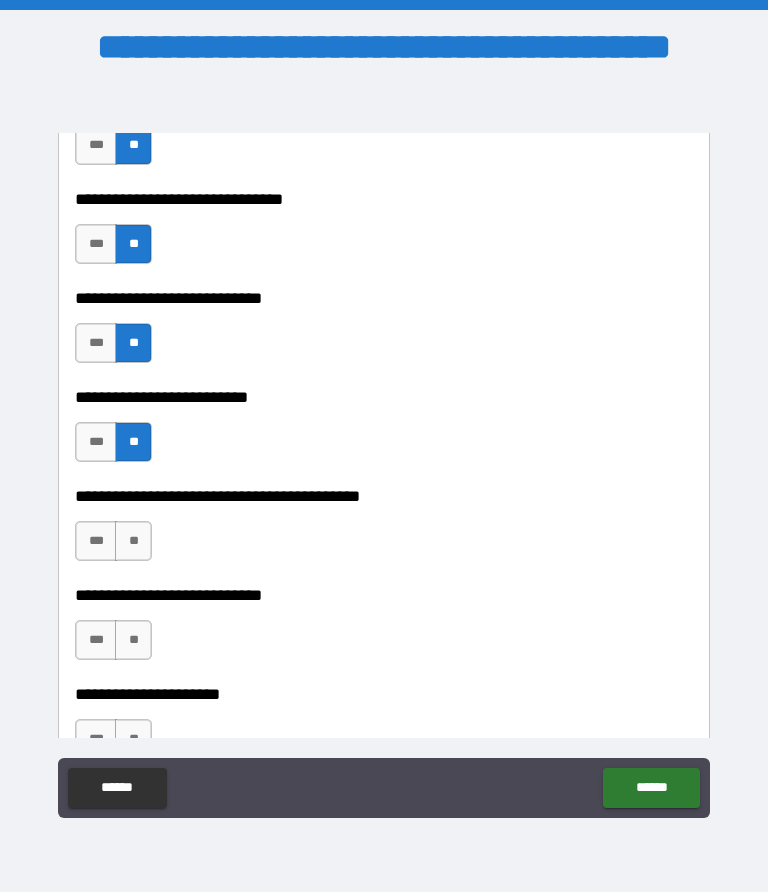 click on "**" at bounding box center (133, 541) 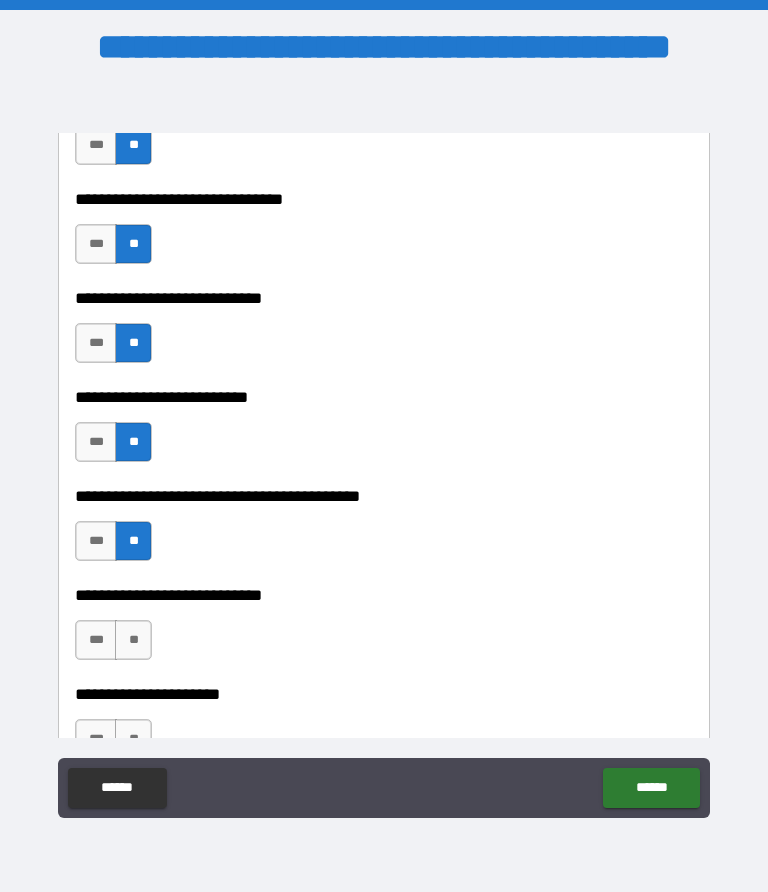 click on "**" at bounding box center (133, 640) 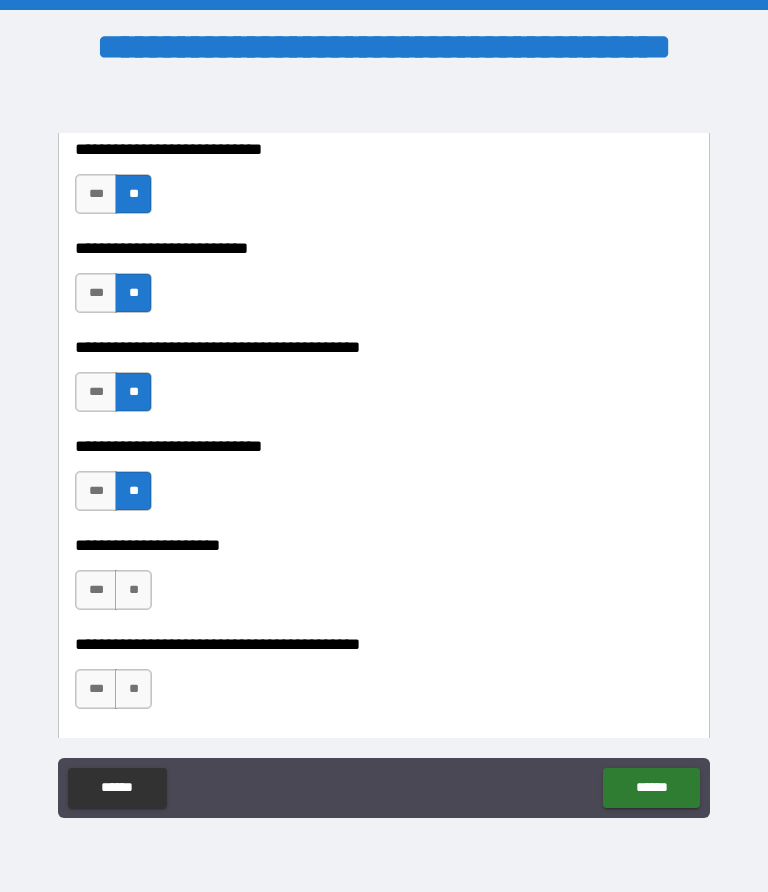 scroll, scrollTop: 5653, scrollLeft: 0, axis: vertical 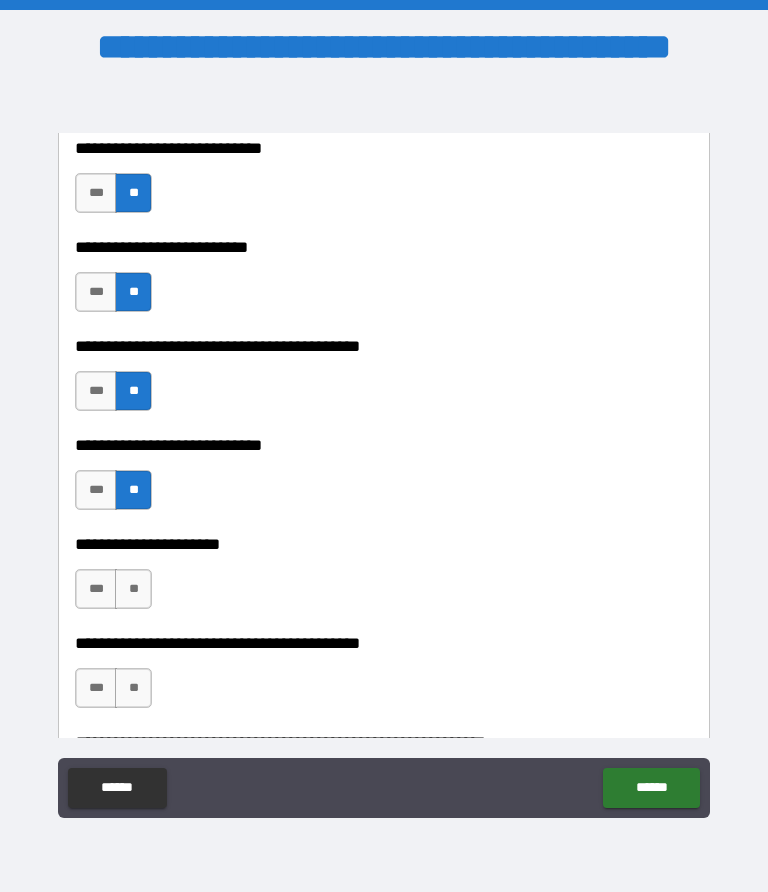 click on "**" at bounding box center (133, 589) 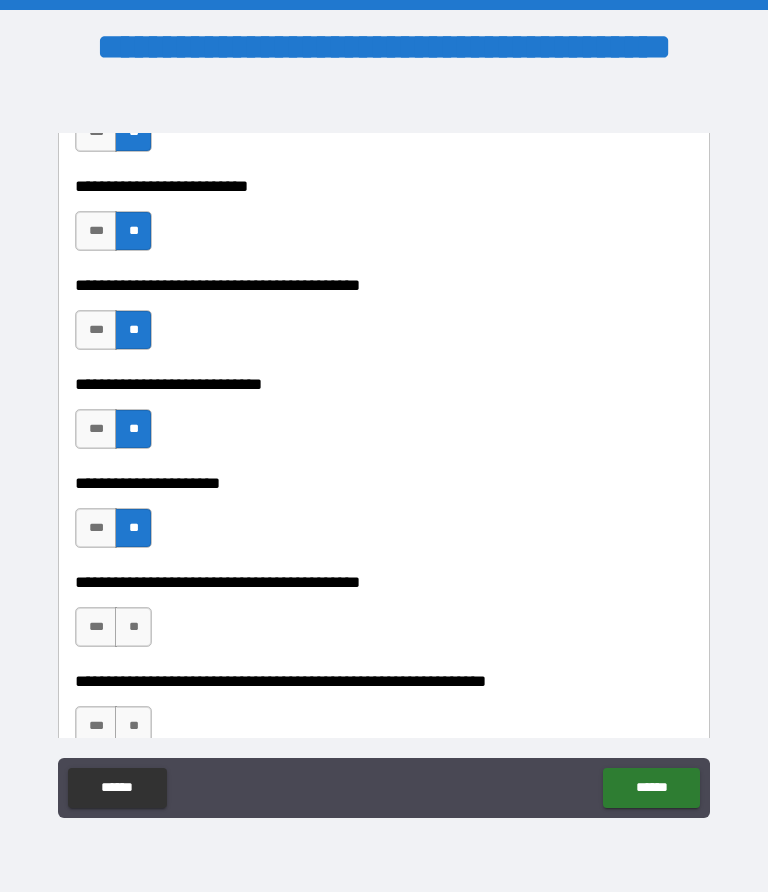 scroll, scrollTop: 5768, scrollLeft: 0, axis: vertical 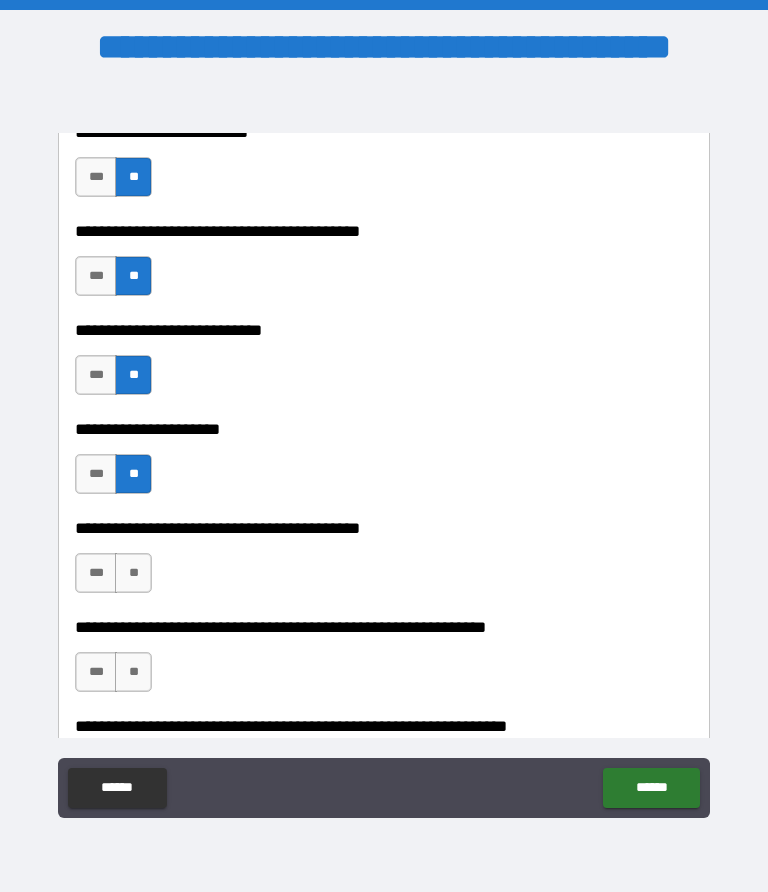 click on "**" at bounding box center (133, 573) 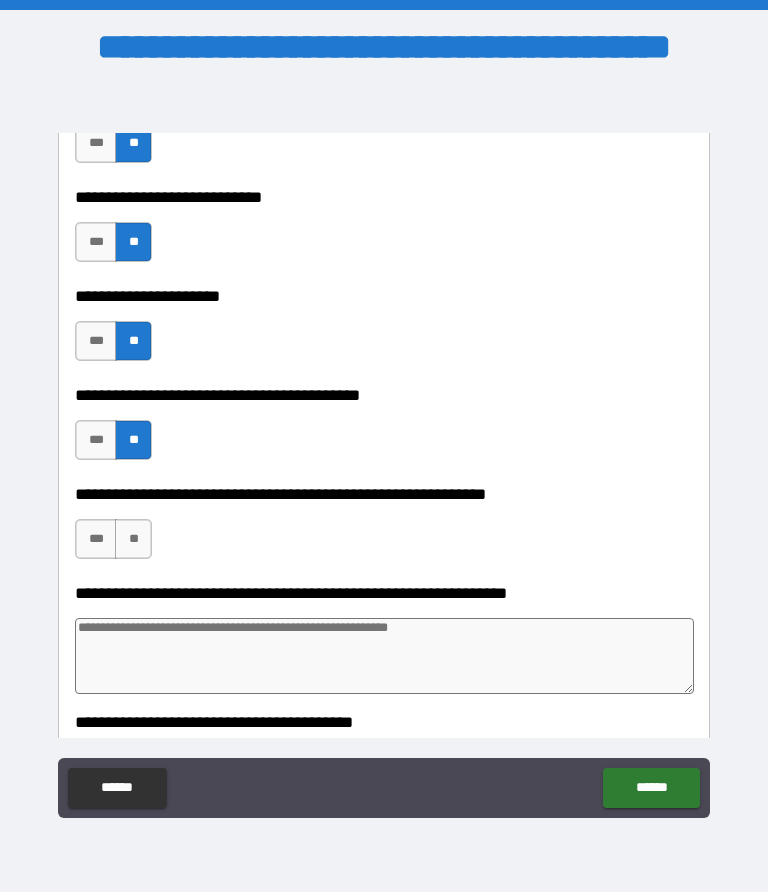 scroll, scrollTop: 5901, scrollLeft: 0, axis: vertical 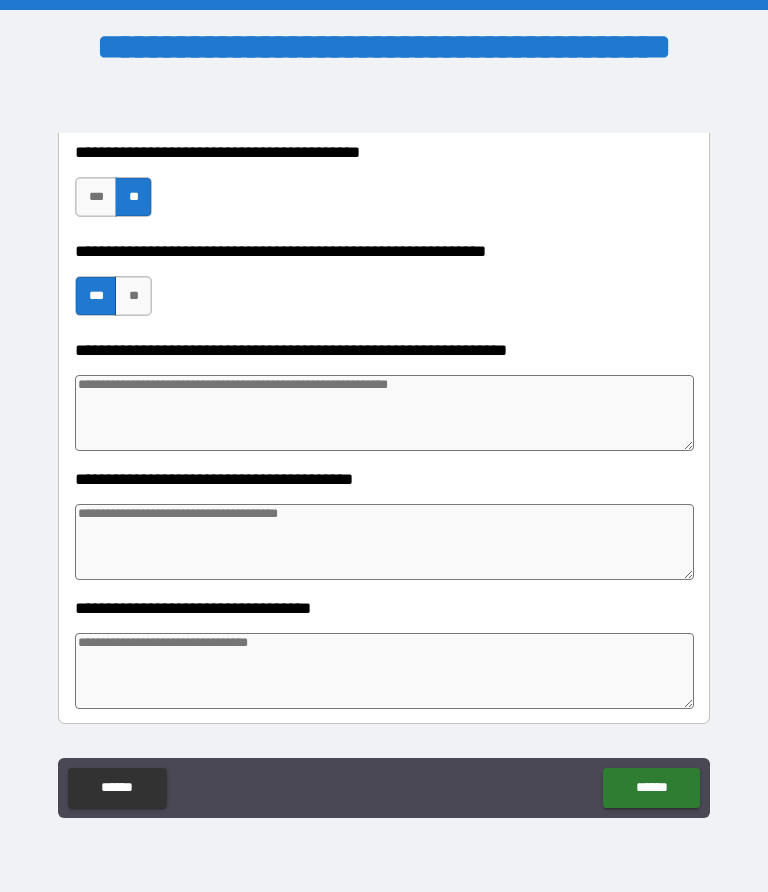 click at bounding box center [384, 542] 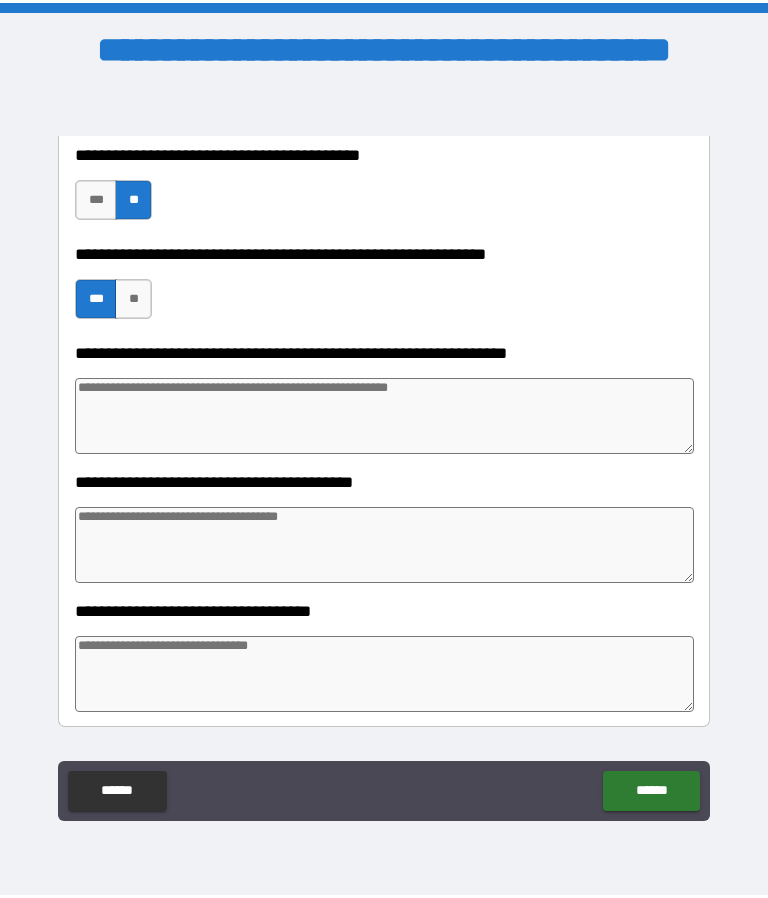 scroll, scrollTop: 0, scrollLeft: 0, axis: both 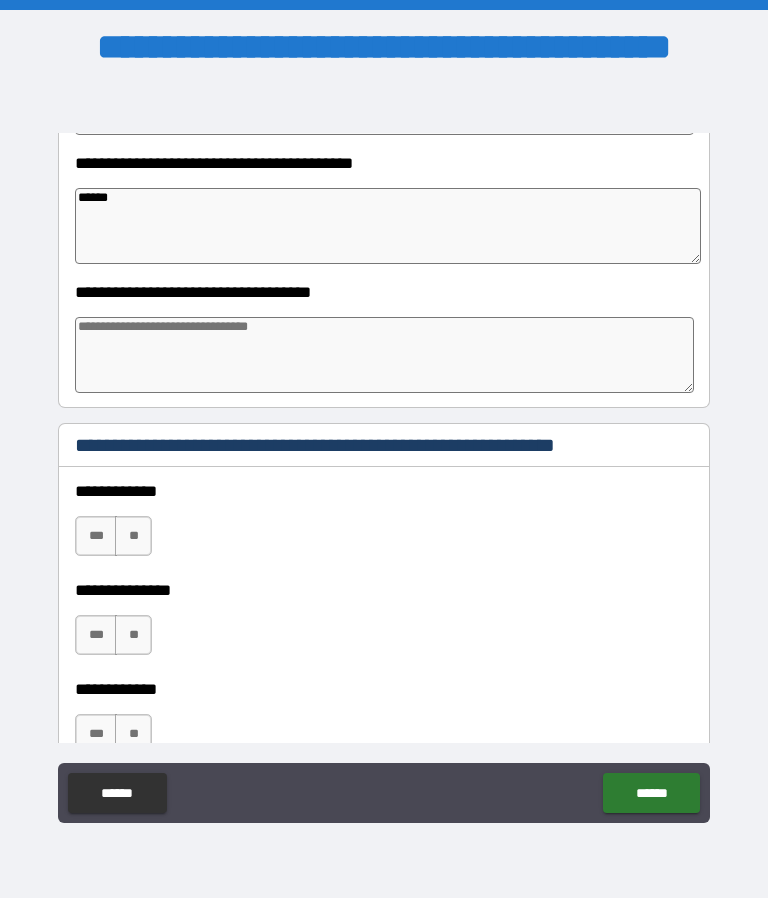 click at bounding box center (384, 355) 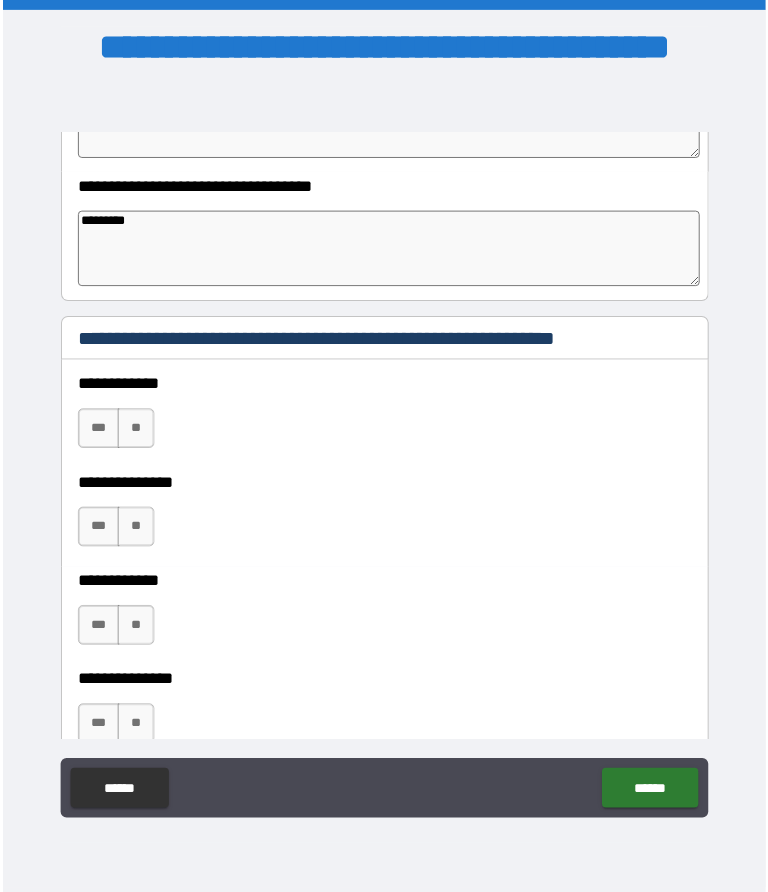 scroll, scrollTop: 6614, scrollLeft: 0, axis: vertical 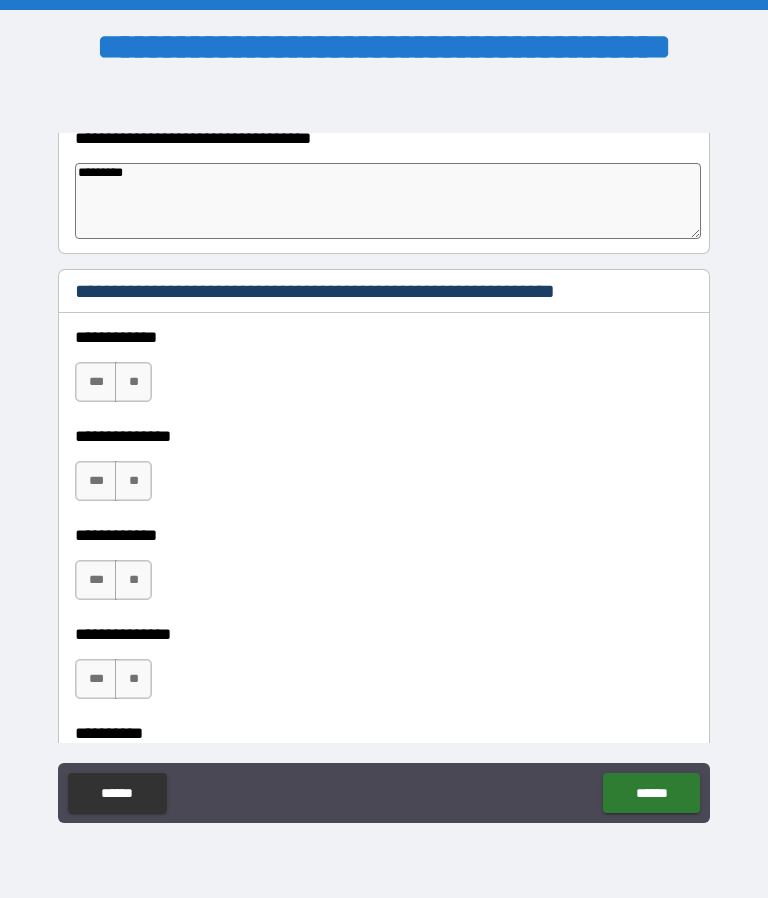 click on "***" at bounding box center (96, 481) 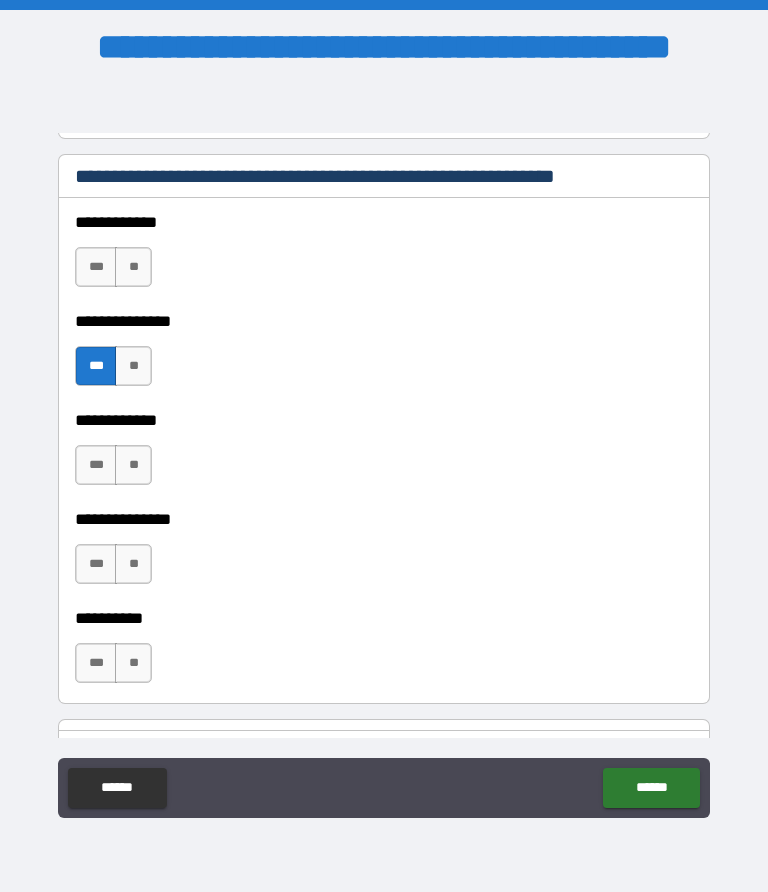 scroll, scrollTop: 6731, scrollLeft: 0, axis: vertical 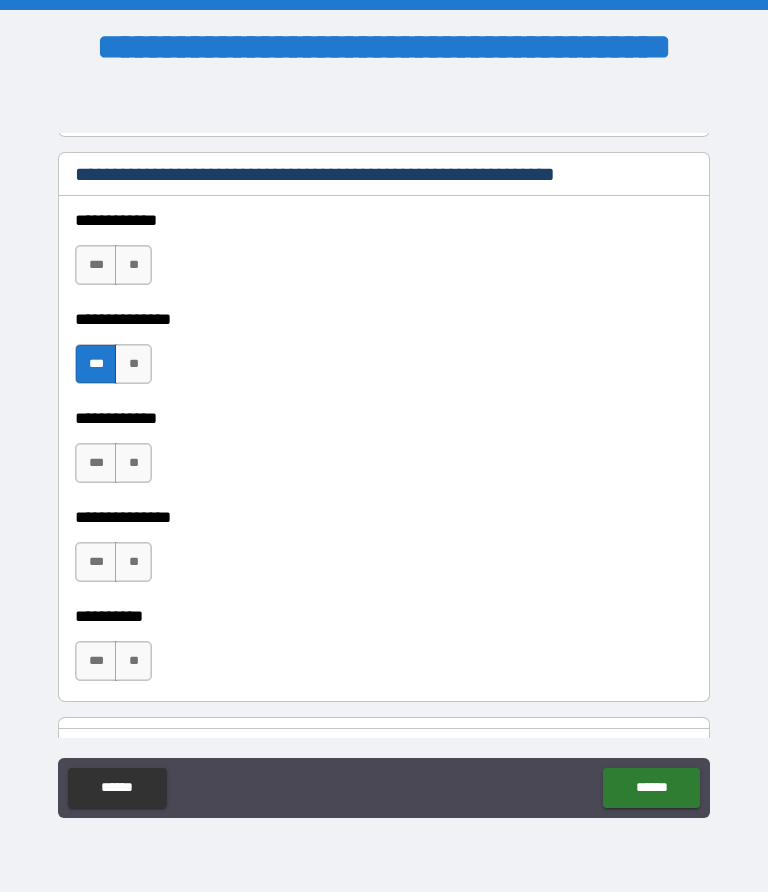 click on "***" at bounding box center (96, 463) 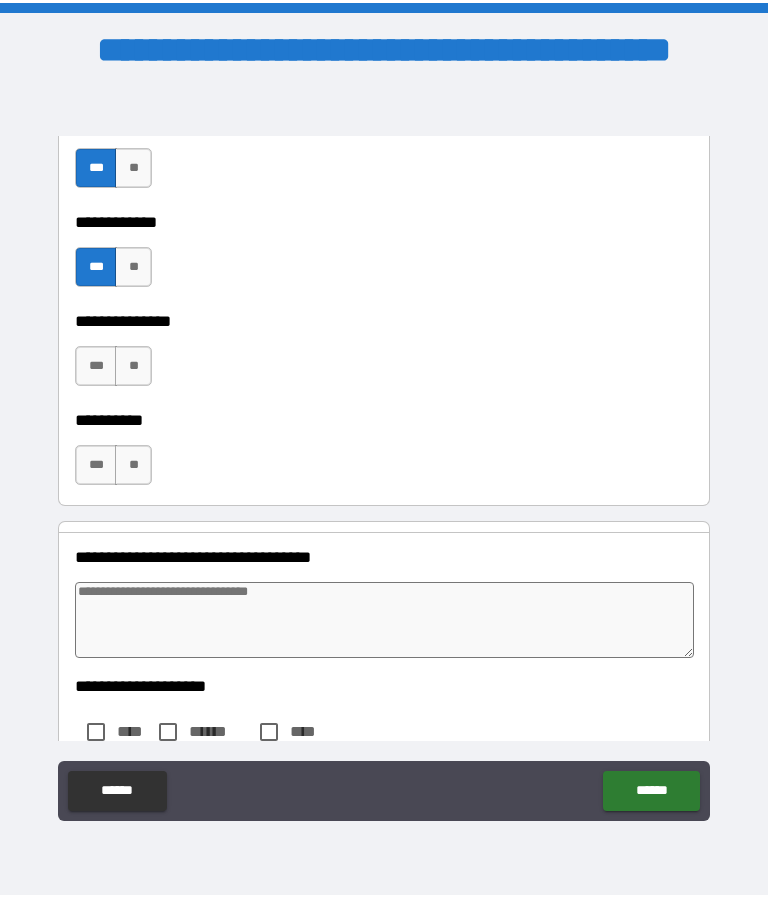 scroll, scrollTop: 6944, scrollLeft: 0, axis: vertical 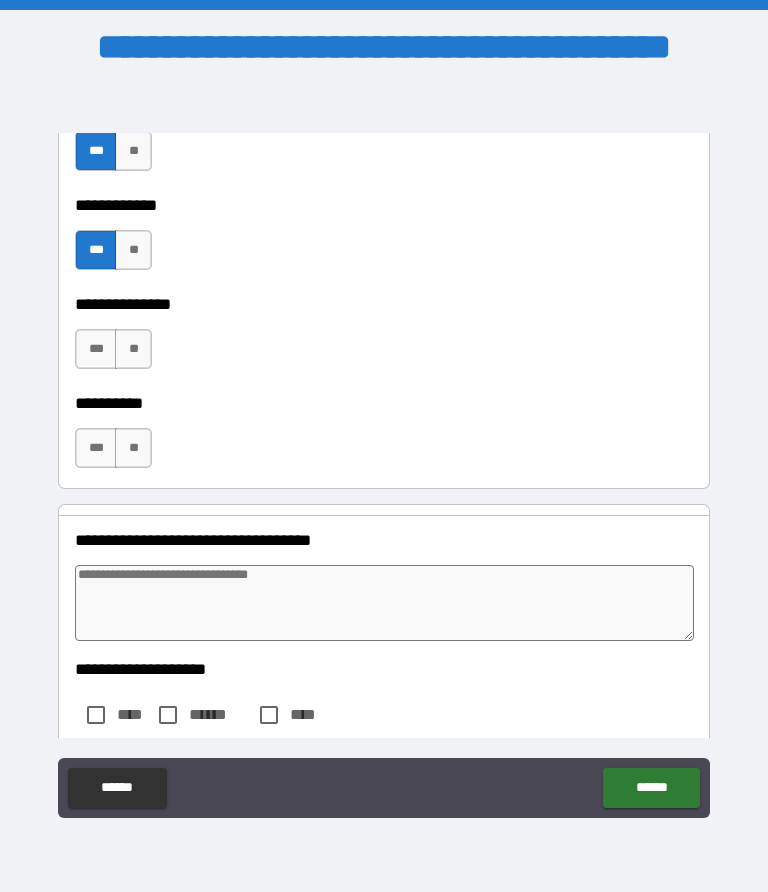 click at bounding box center [384, 603] 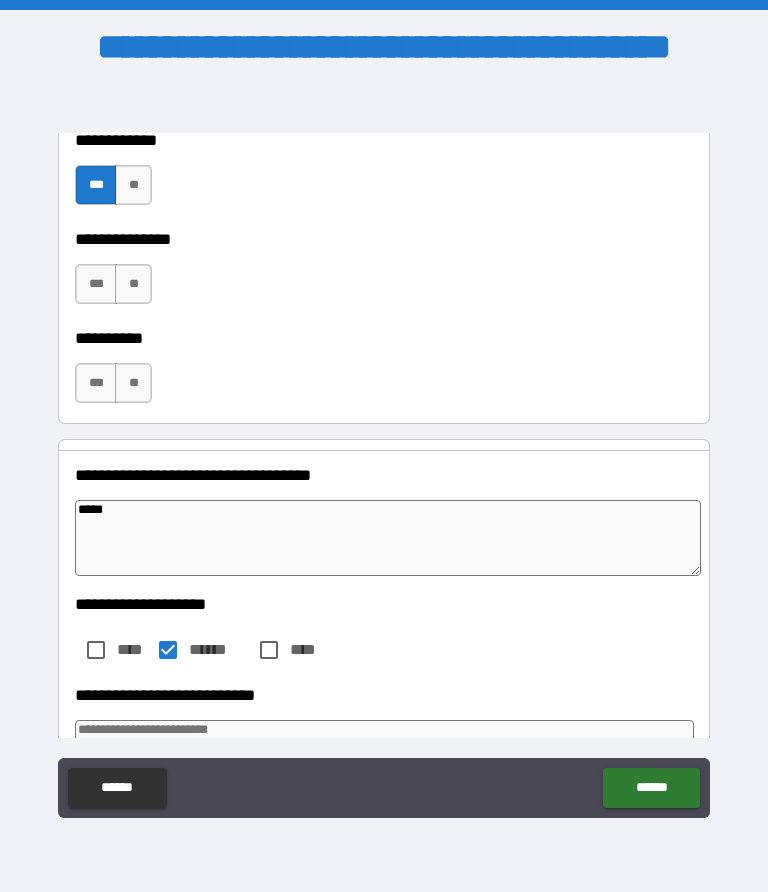 scroll, scrollTop: 7009, scrollLeft: 0, axis: vertical 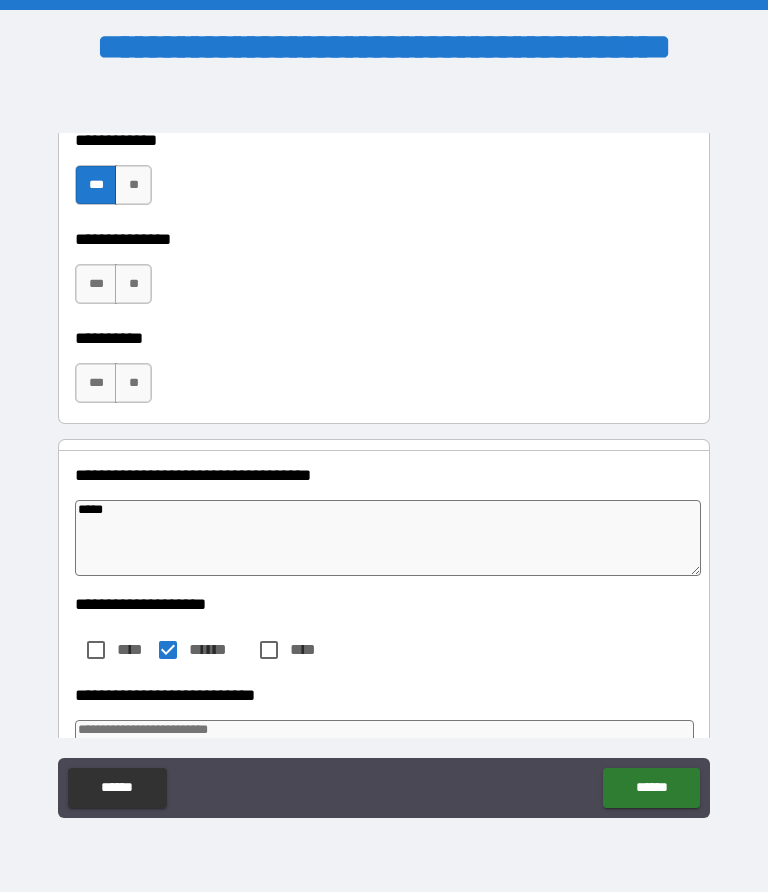 click on "*****" at bounding box center [388, 538] 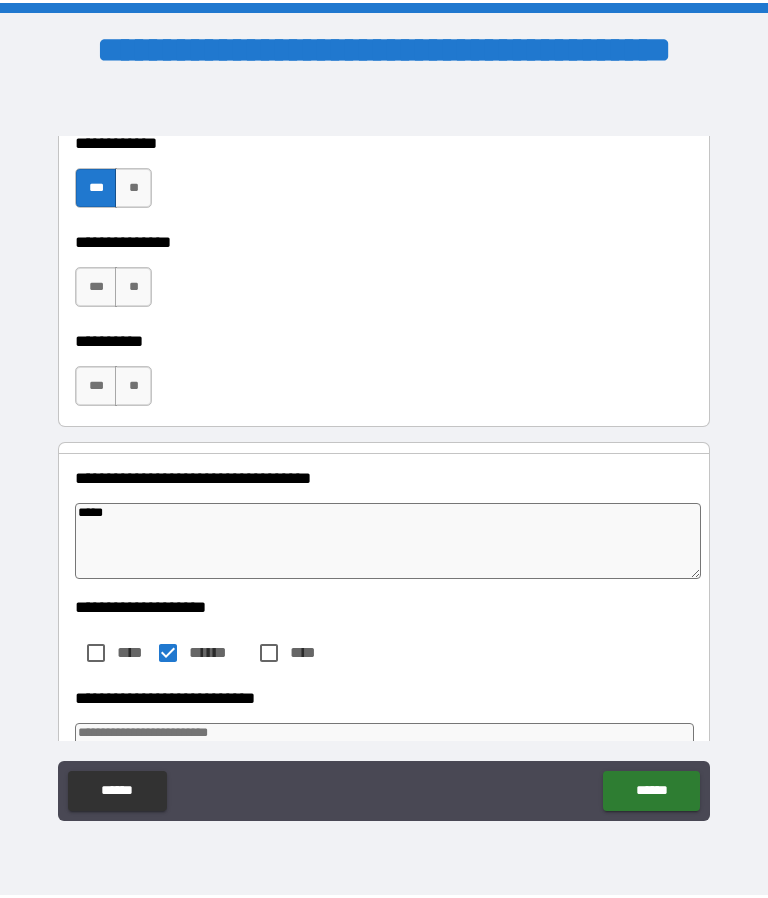 scroll, scrollTop: 0, scrollLeft: 0, axis: both 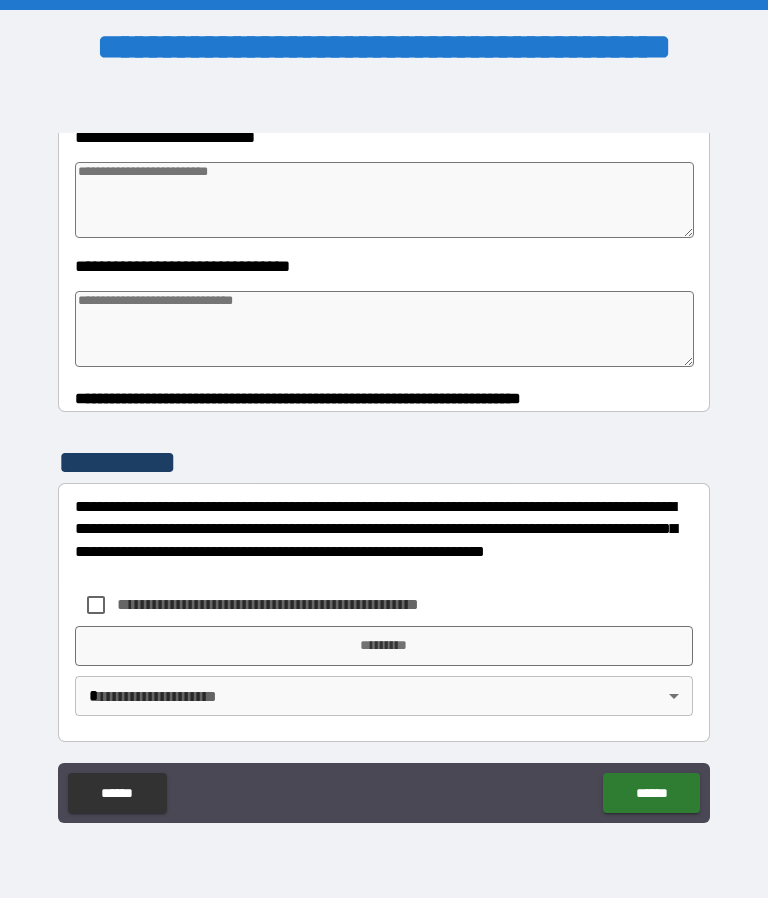 click on "**********" at bounding box center (384, 540) 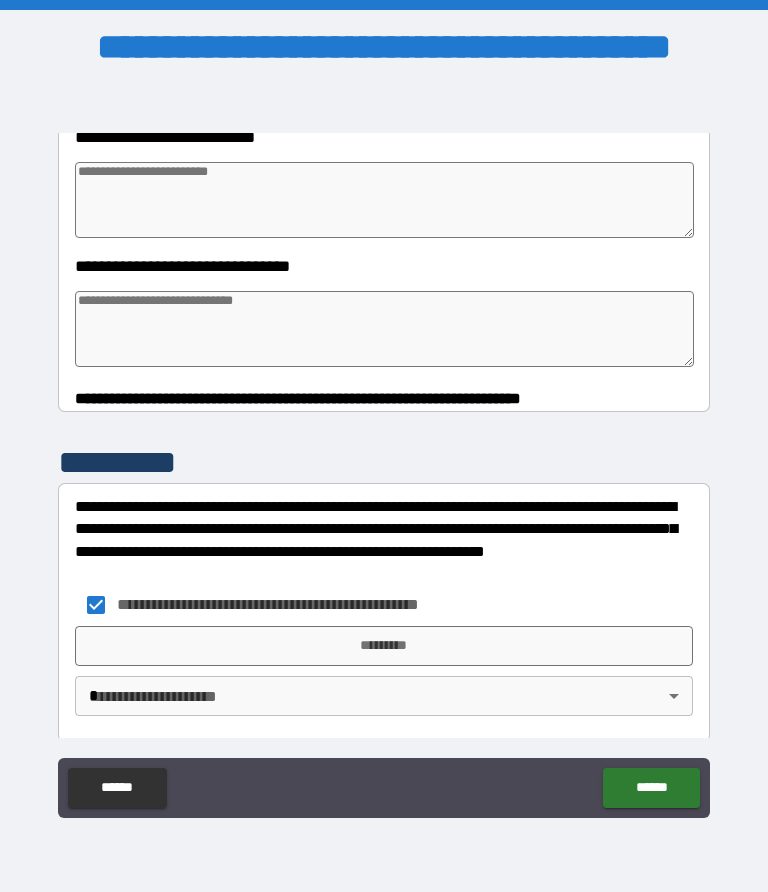 click on "*********" at bounding box center (384, 646) 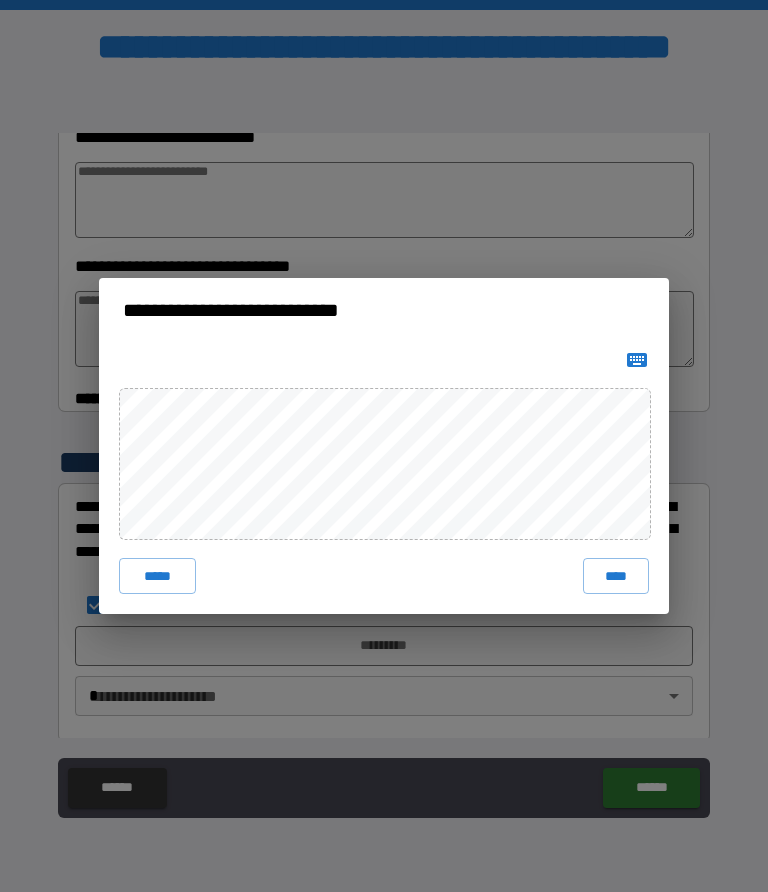 click on "****" at bounding box center [616, 576] 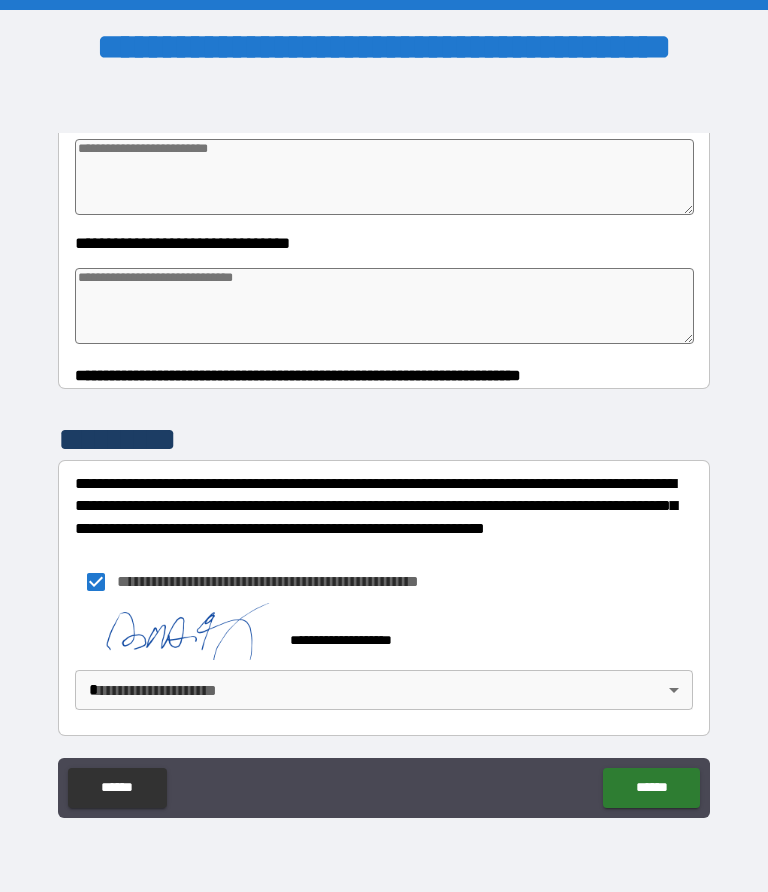 scroll, scrollTop: 7718, scrollLeft: 0, axis: vertical 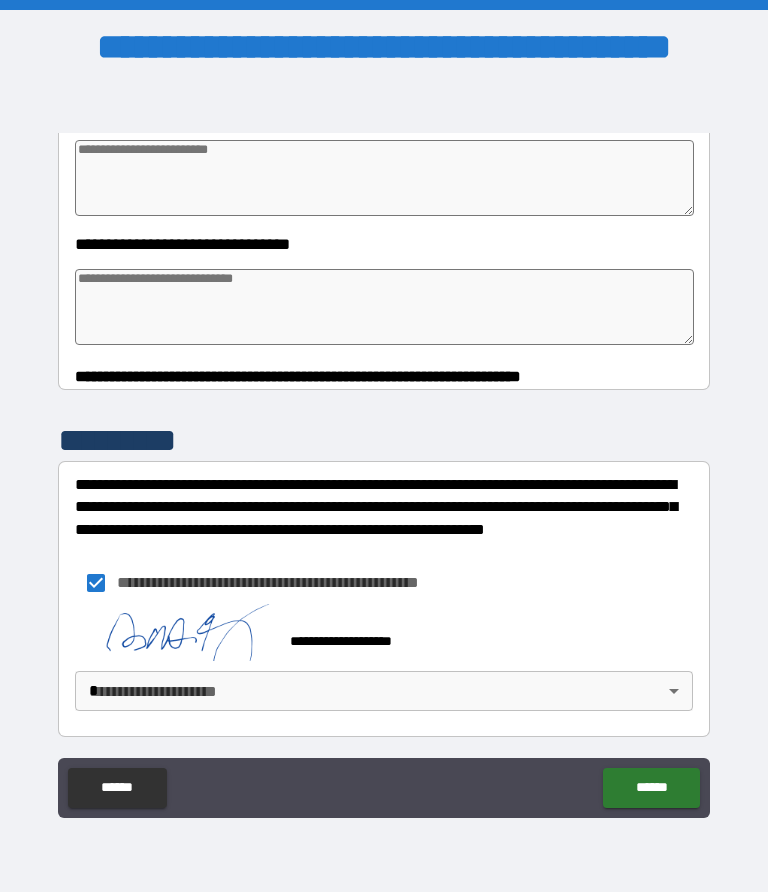 click on "**********" at bounding box center [384, 446] 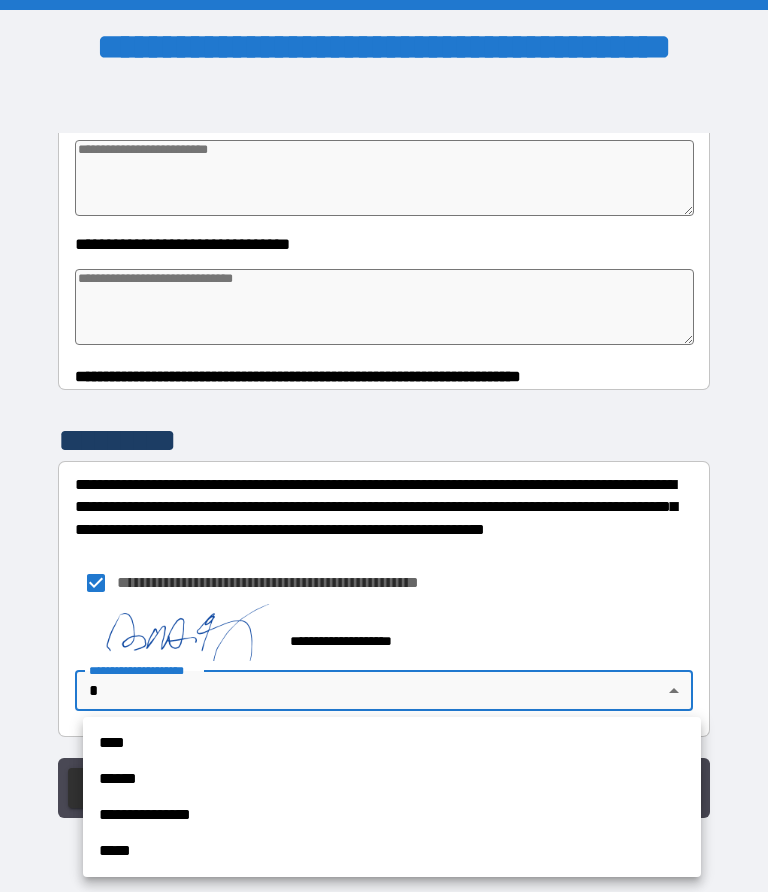 click on "****" at bounding box center (392, 743) 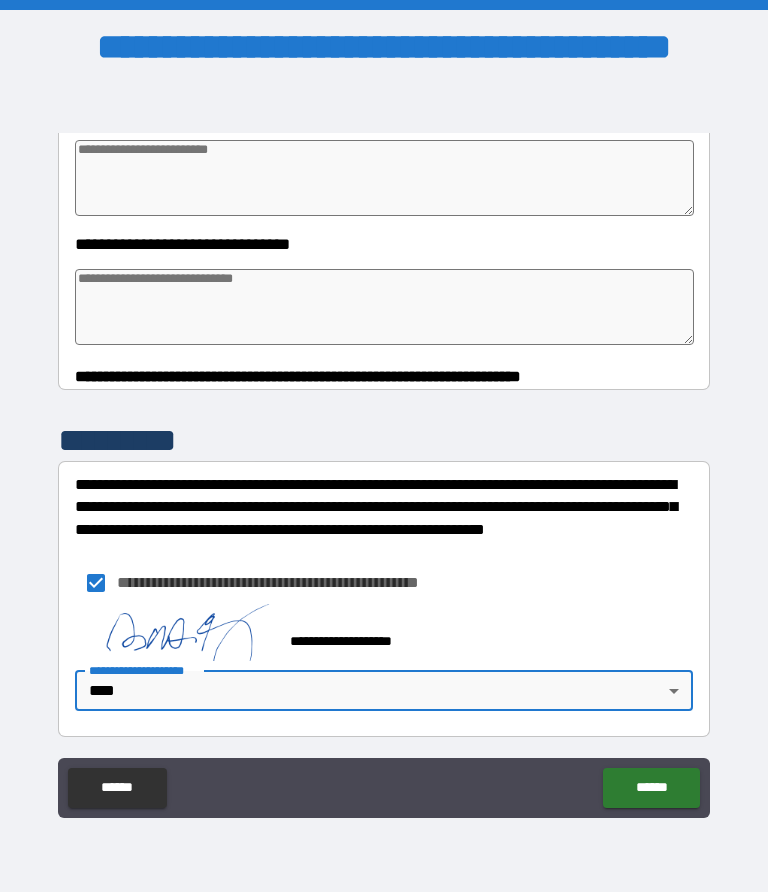 click on "******" at bounding box center [651, 788] 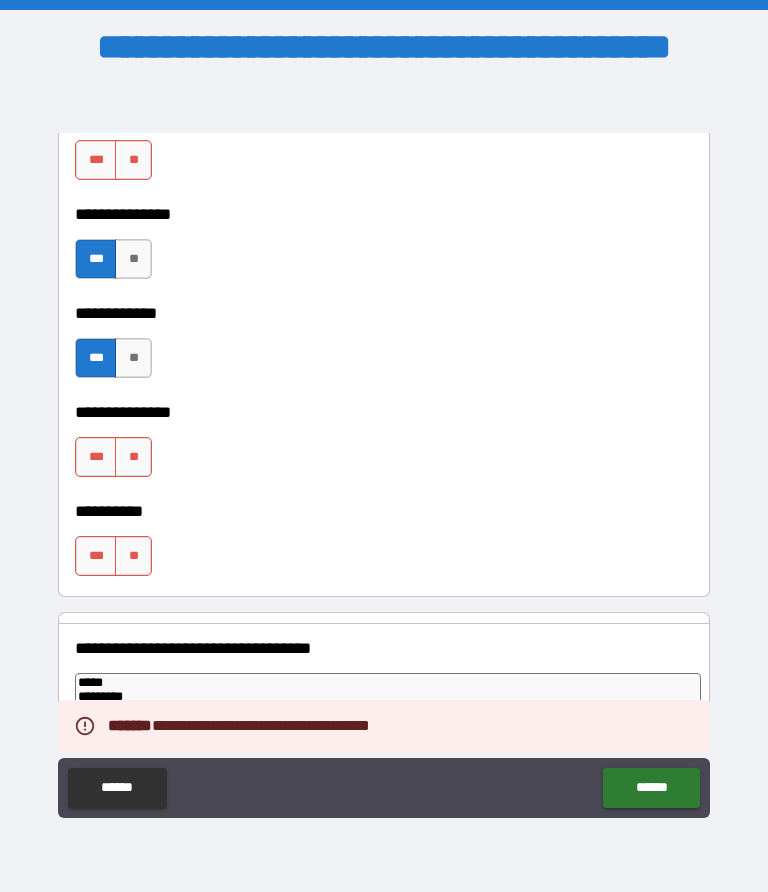 scroll, scrollTop: 6835, scrollLeft: 0, axis: vertical 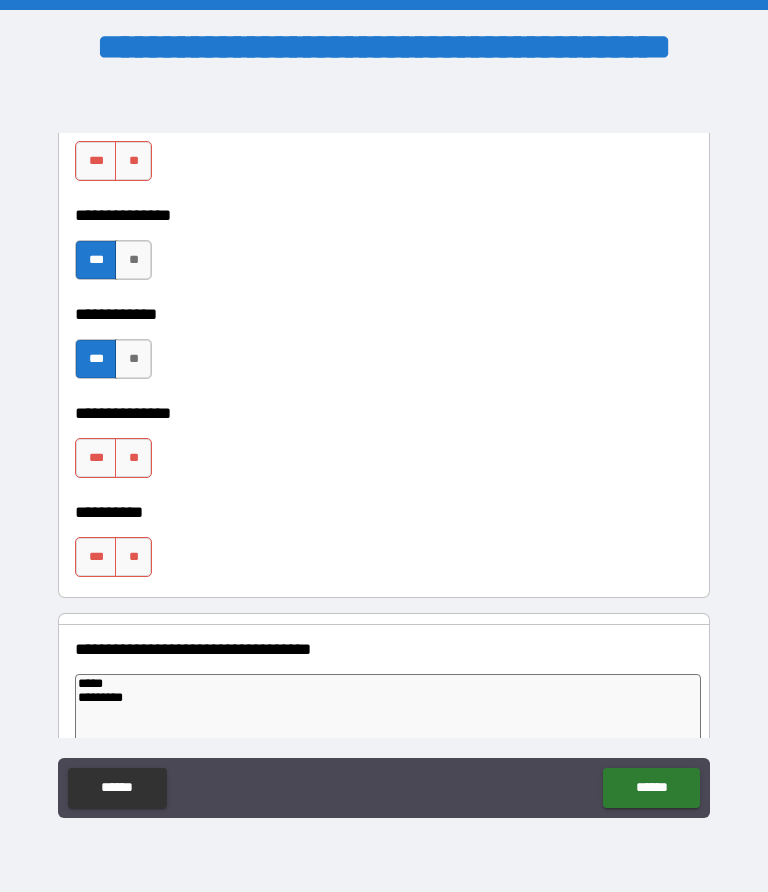 click on "**" at bounding box center [133, 458] 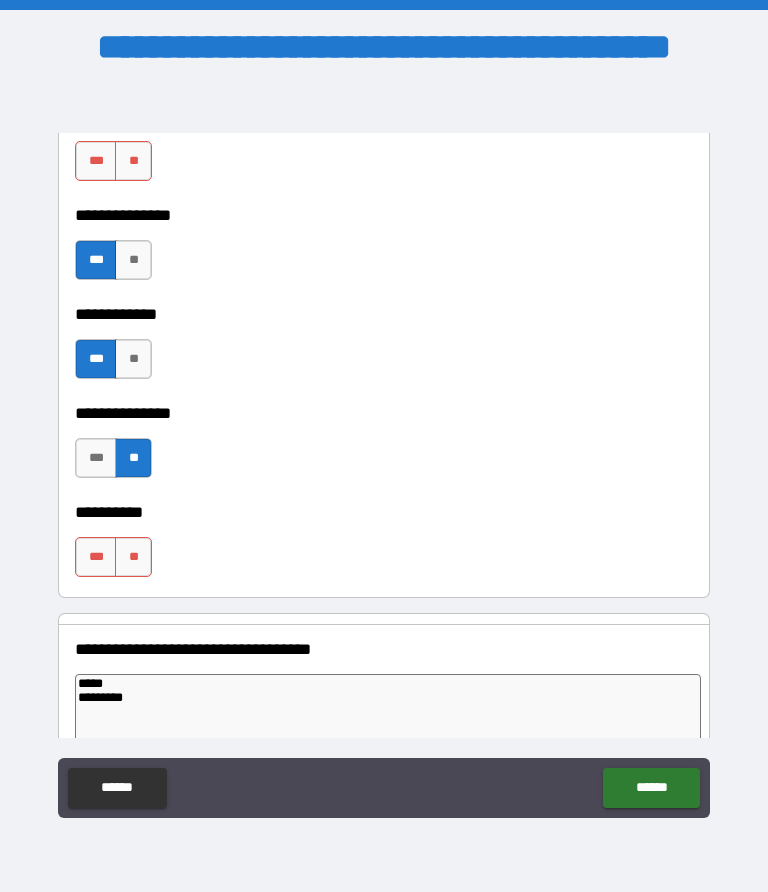 click on "**" at bounding box center [133, 557] 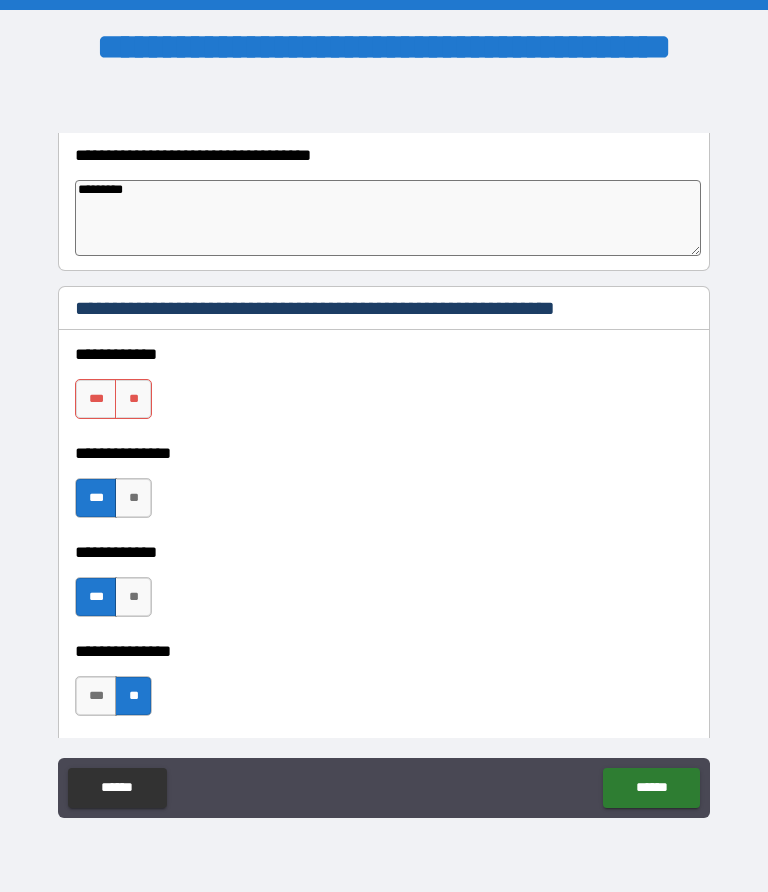 scroll, scrollTop: 6597, scrollLeft: 0, axis: vertical 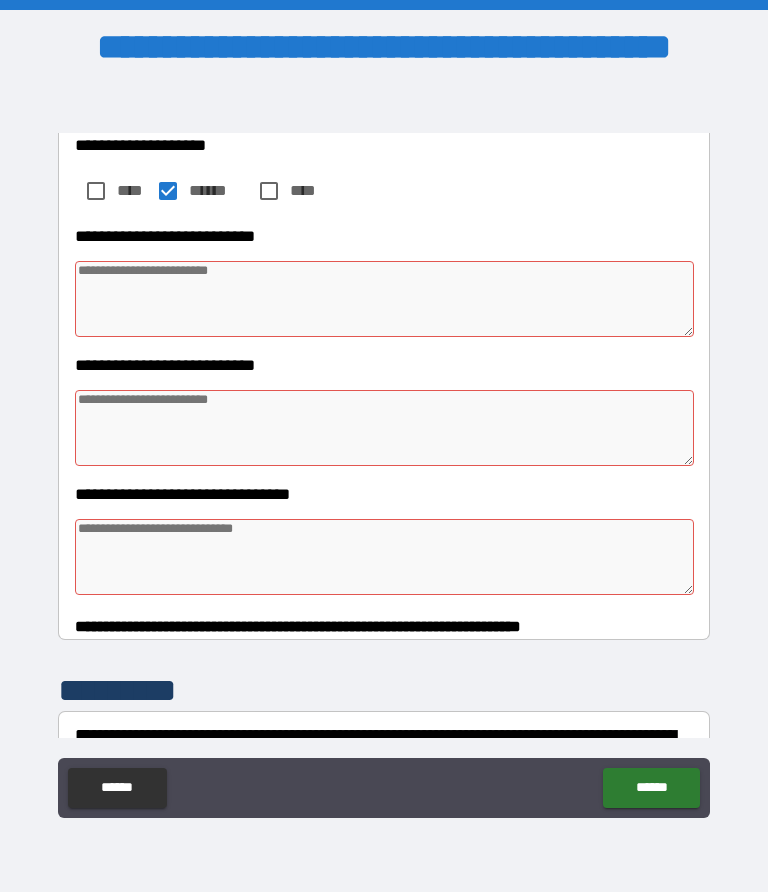 click at bounding box center [384, 299] 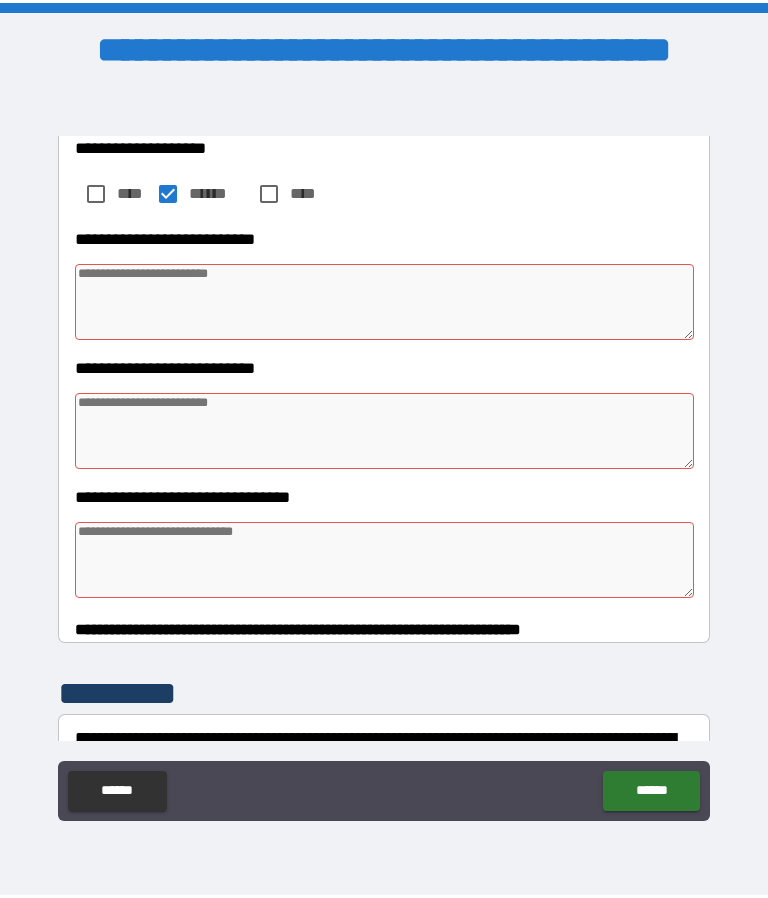 scroll, scrollTop: 0, scrollLeft: 0, axis: both 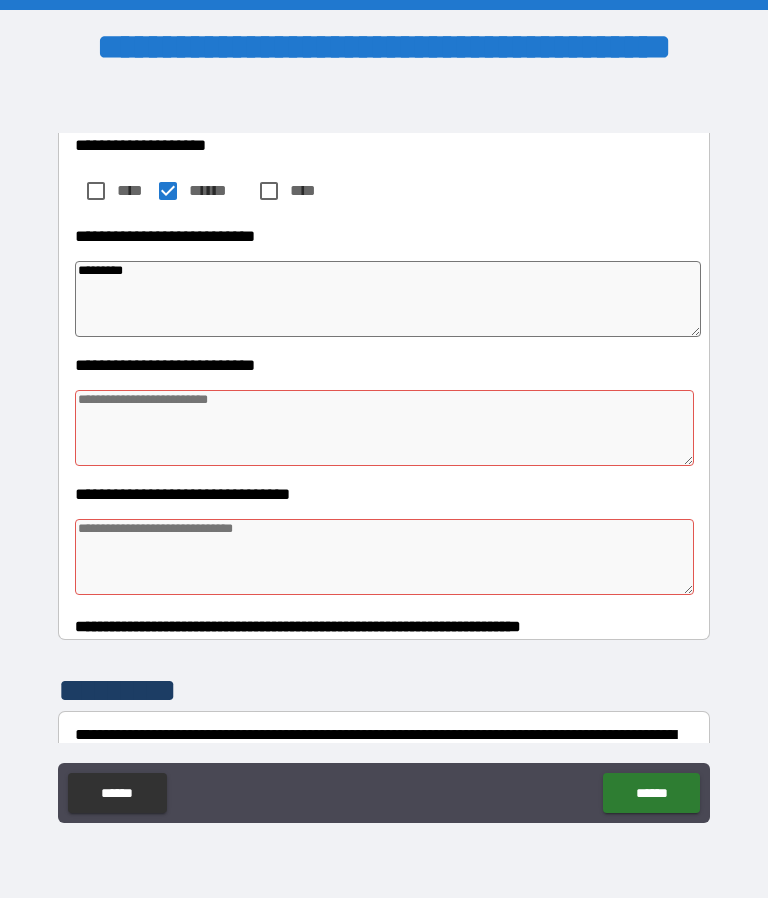 click at bounding box center [384, 428] 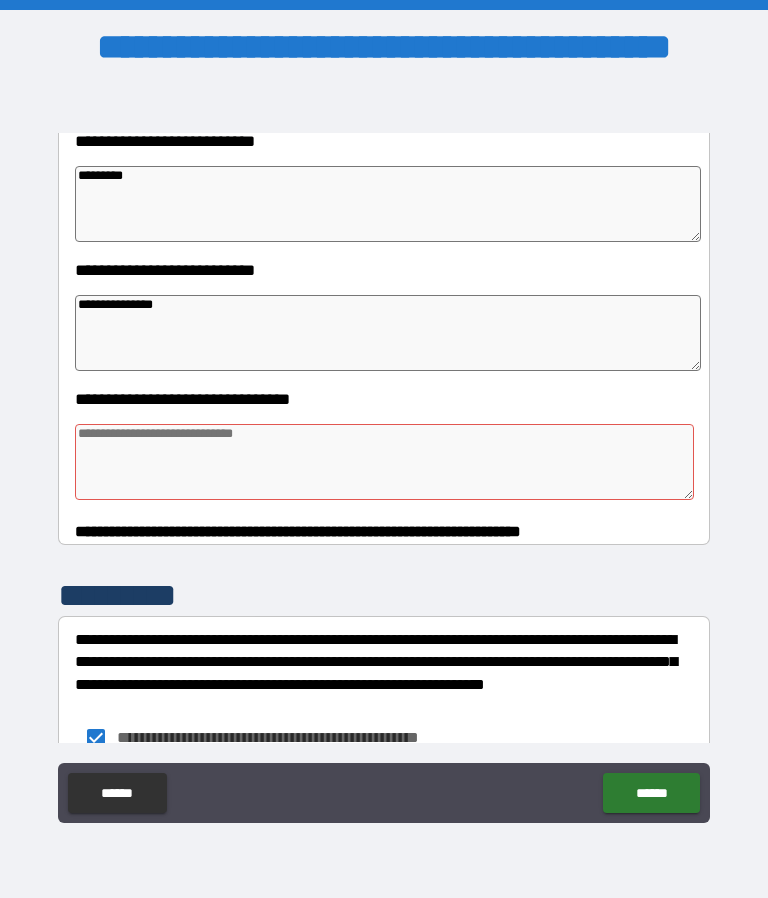 scroll, scrollTop: 7566, scrollLeft: 0, axis: vertical 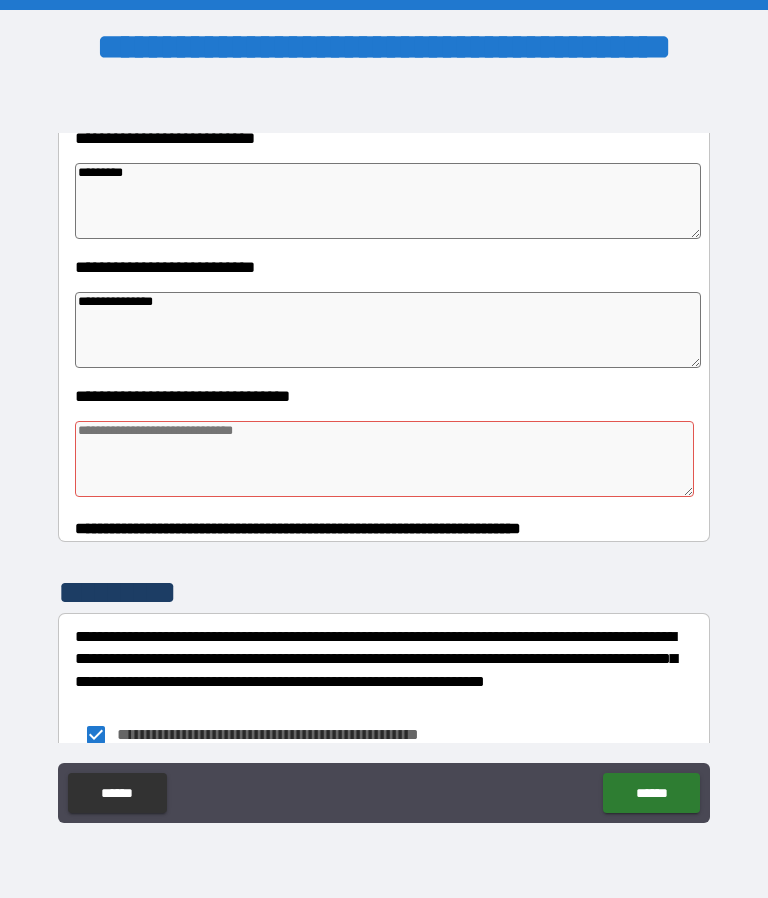 click at bounding box center (384, 459) 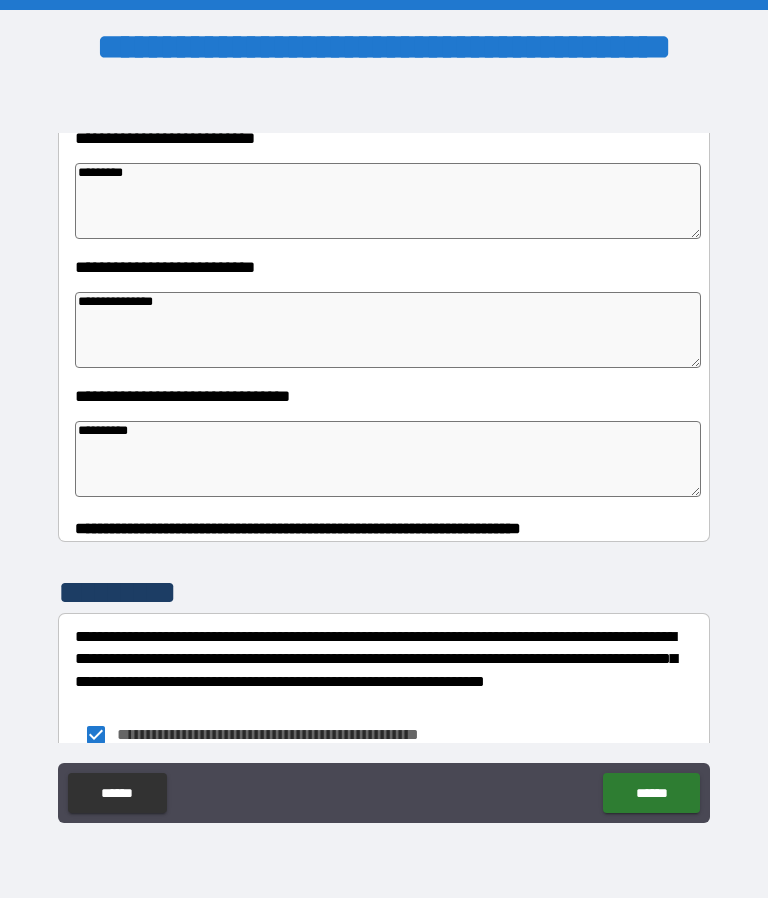 click on "**********" at bounding box center (388, 330) 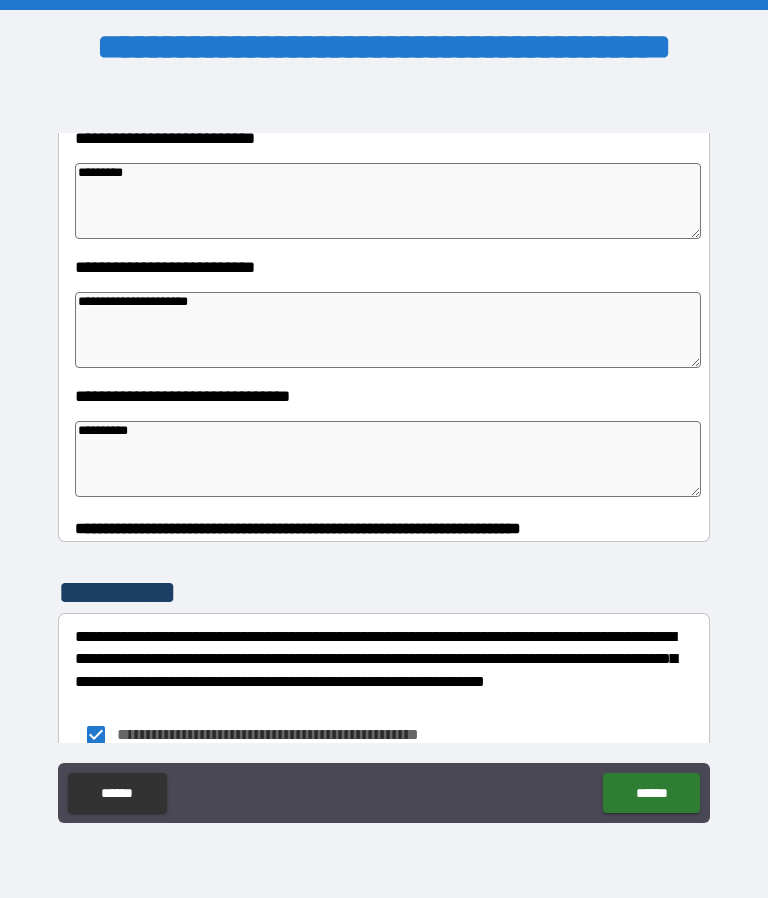 click on "**********" at bounding box center [388, 330] 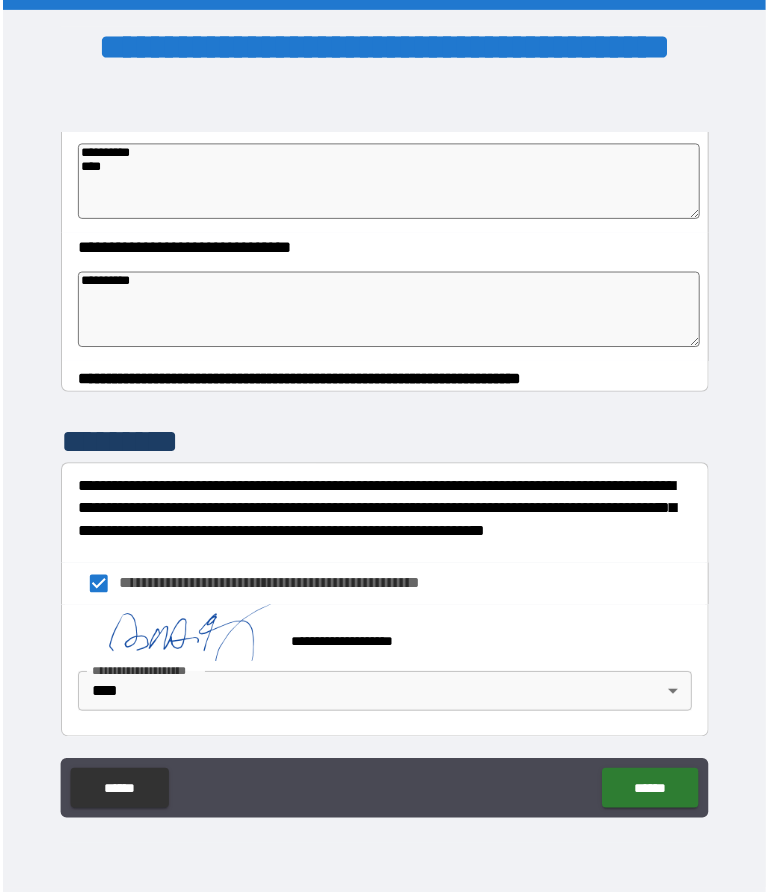 scroll, scrollTop: 7713, scrollLeft: 0, axis: vertical 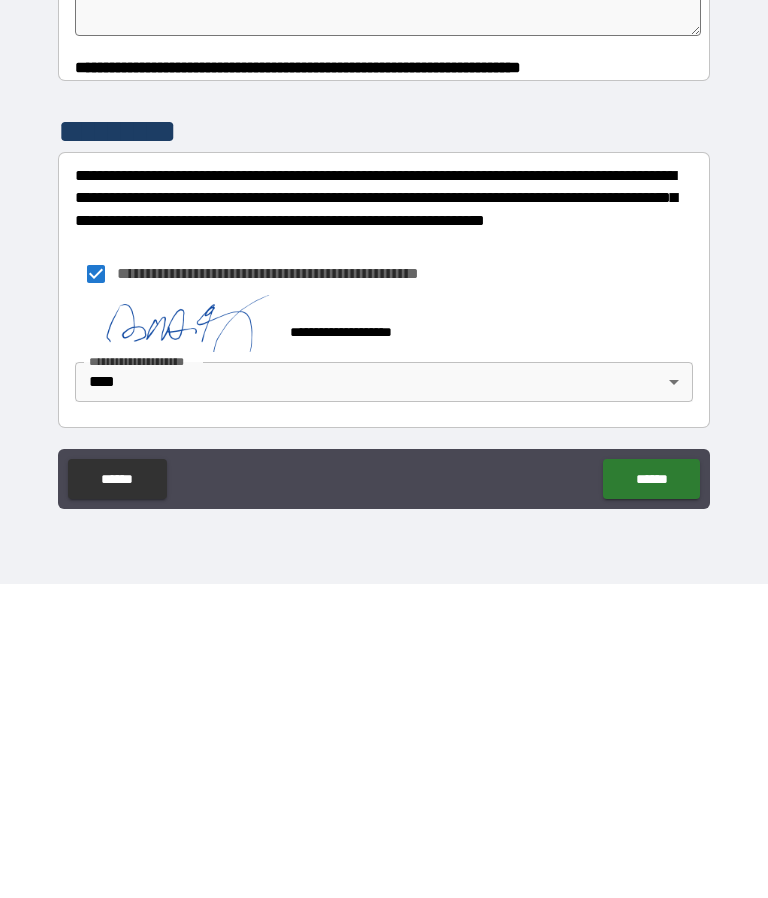 click on "******" at bounding box center (651, 793) 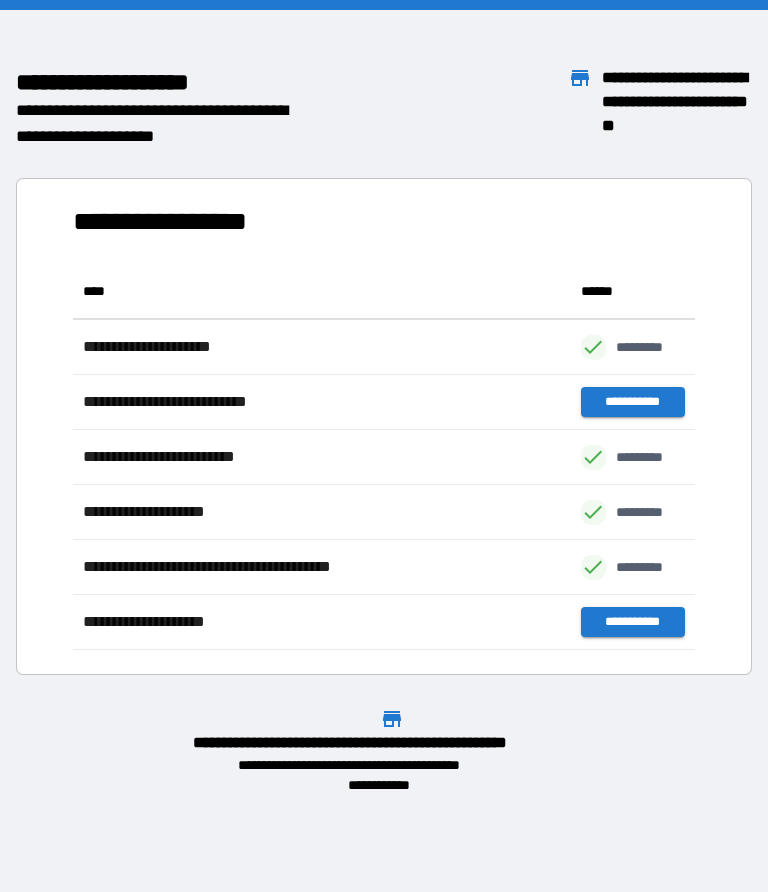 scroll, scrollTop: 1, scrollLeft: 1, axis: both 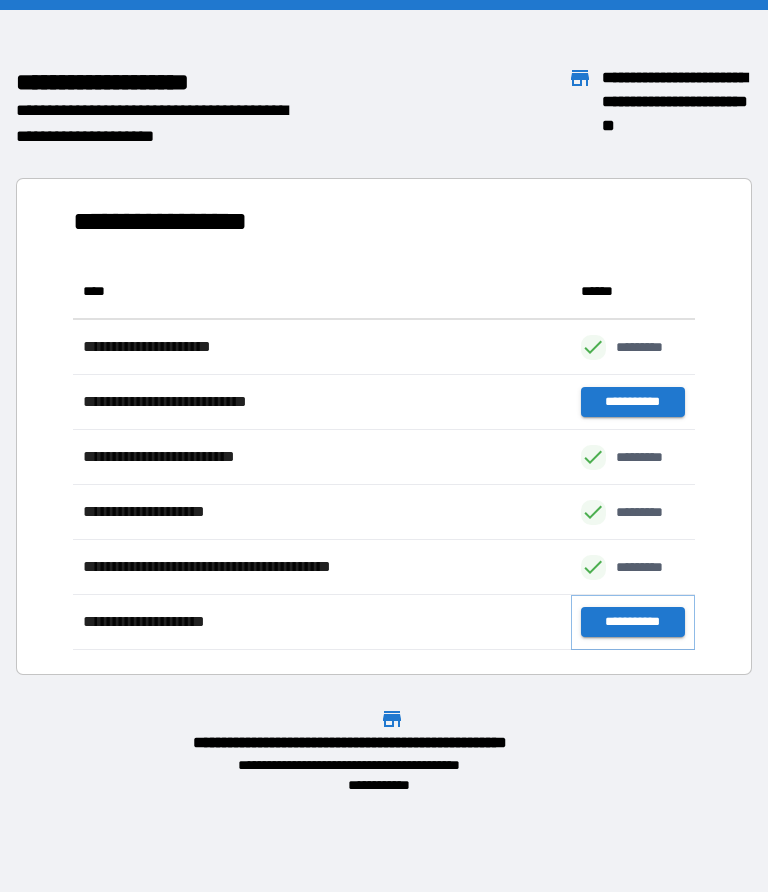 click on "**********" at bounding box center (633, 622) 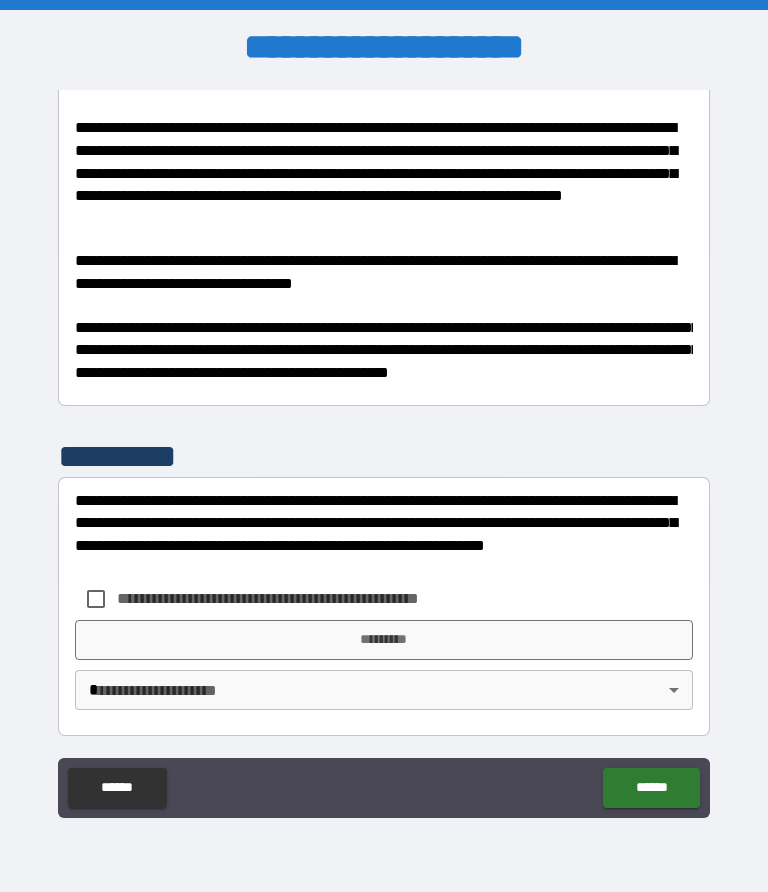 scroll, scrollTop: 950, scrollLeft: 0, axis: vertical 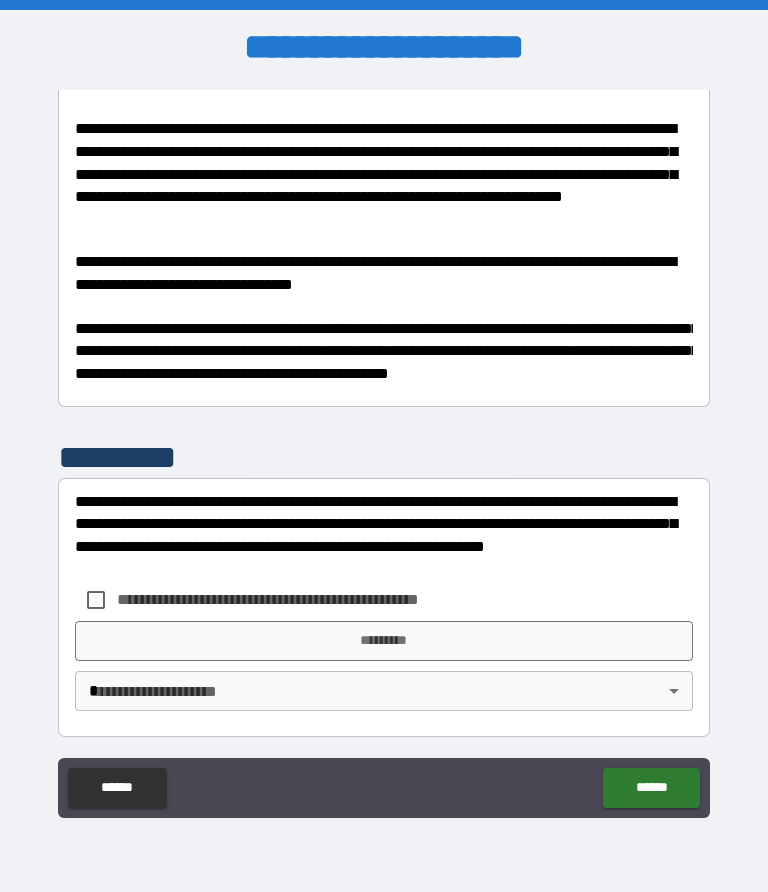 click on "******" at bounding box center [117, 788] 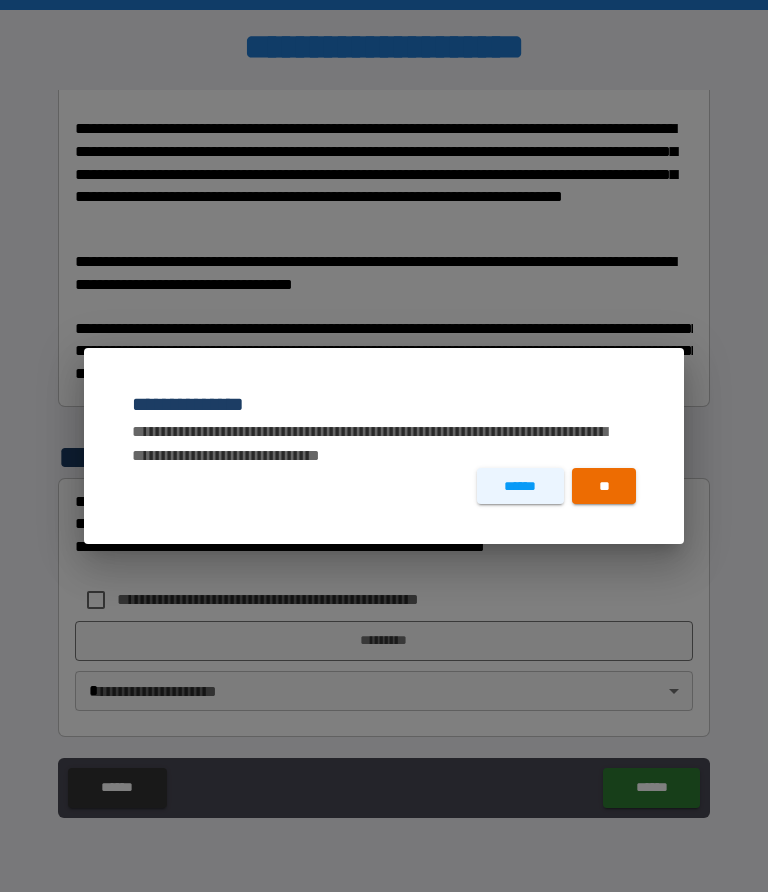 click on "******" at bounding box center (520, 486) 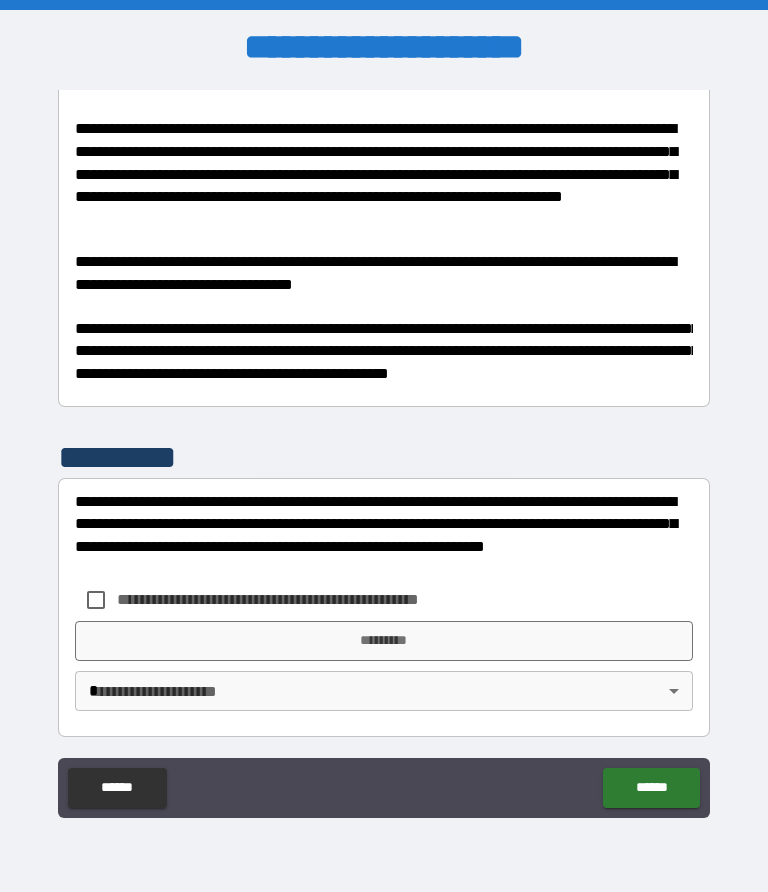 click on "******" at bounding box center [117, 788] 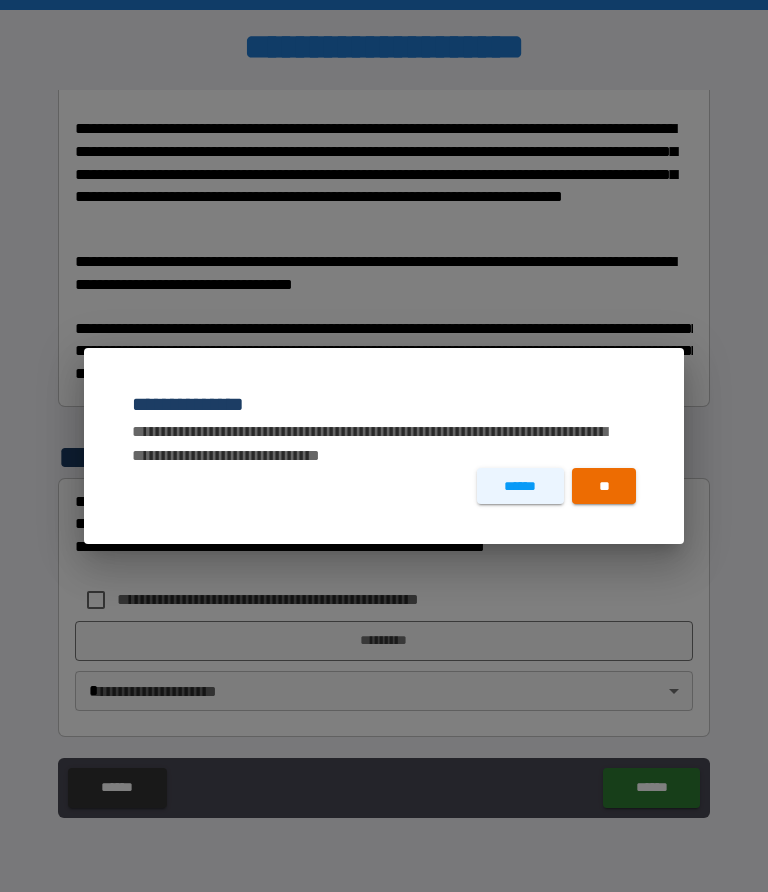 click on "**" at bounding box center [604, 486] 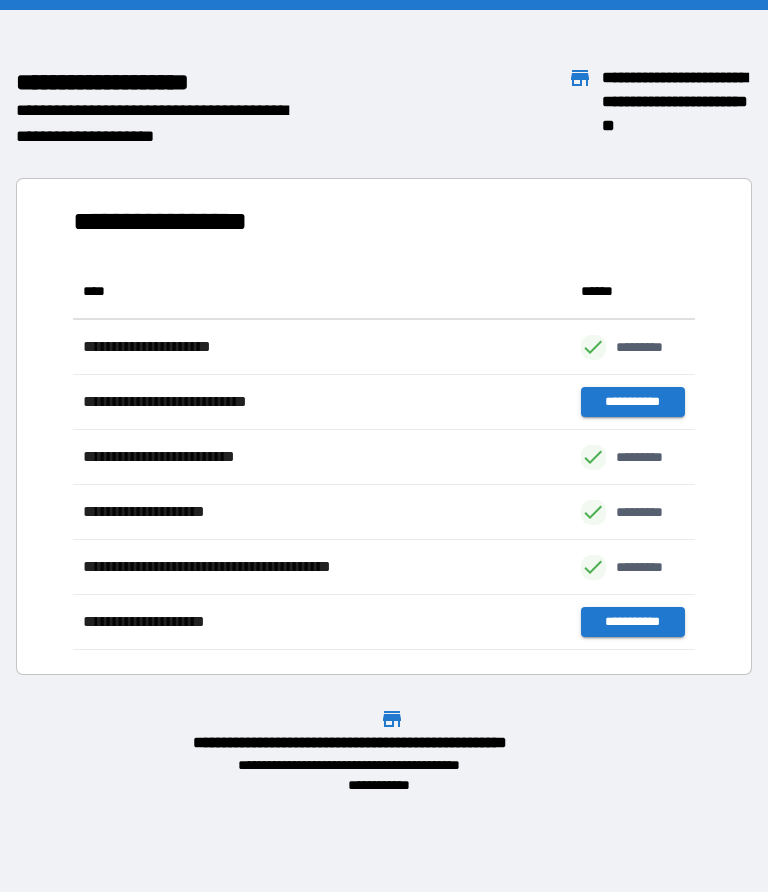 scroll, scrollTop: 386, scrollLeft: 622, axis: both 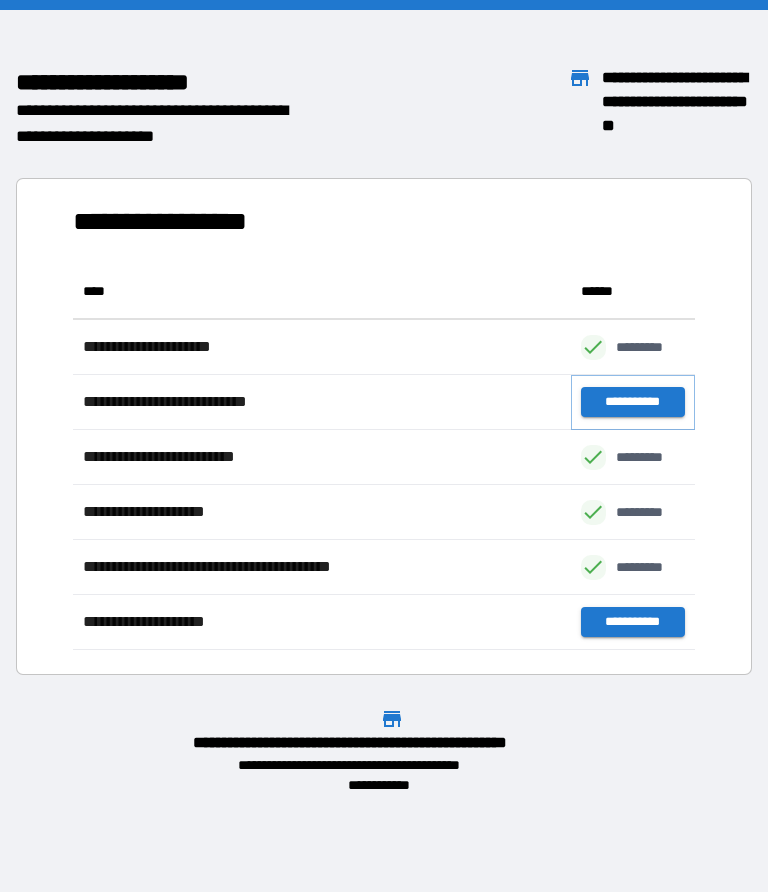 click on "**********" at bounding box center [633, 402] 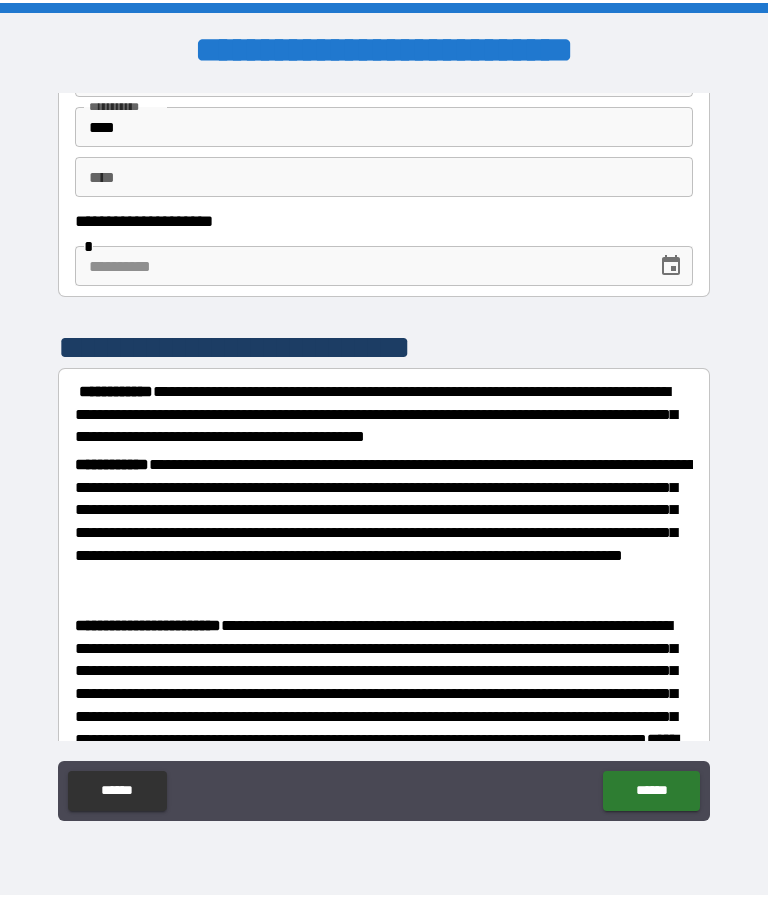 scroll, scrollTop: 122, scrollLeft: 0, axis: vertical 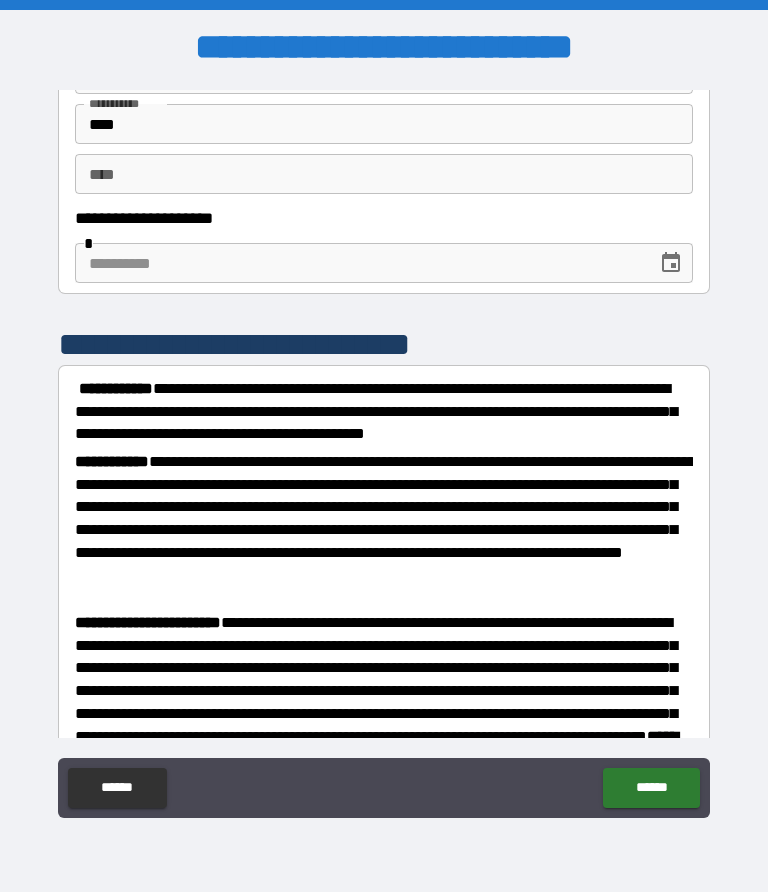 click at bounding box center (359, 263) 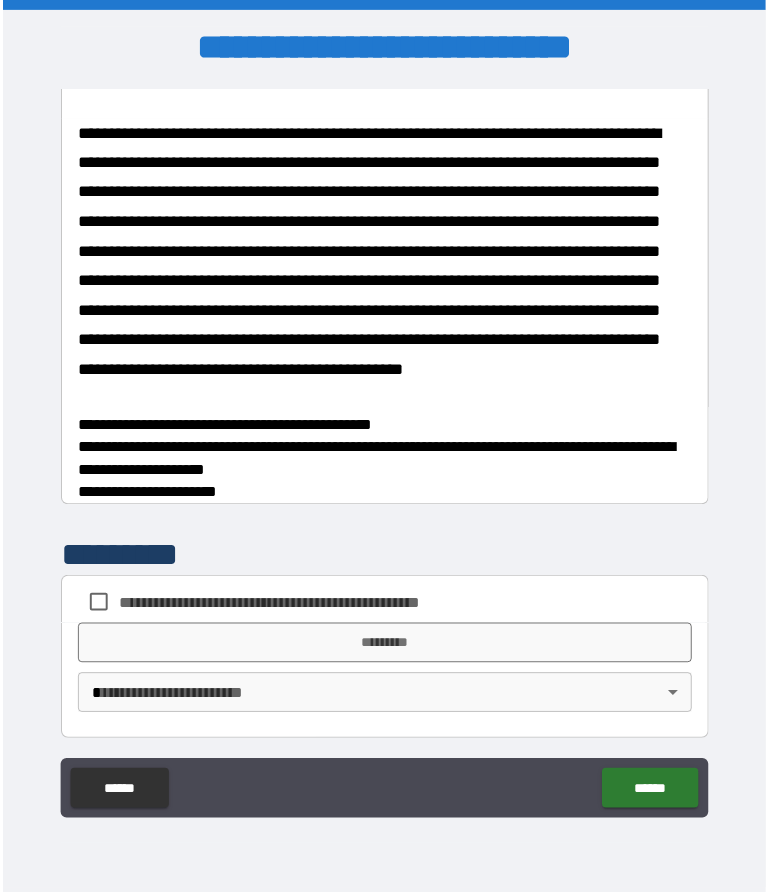 scroll, scrollTop: 2080, scrollLeft: 0, axis: vertical 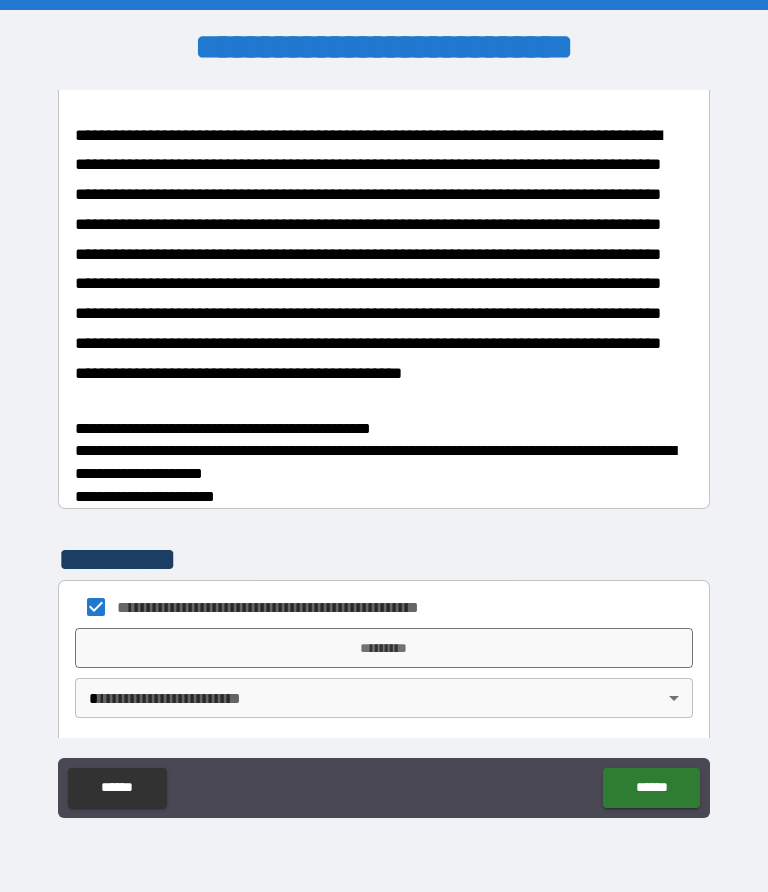 click on "**********" at bounding box center (384, 446) 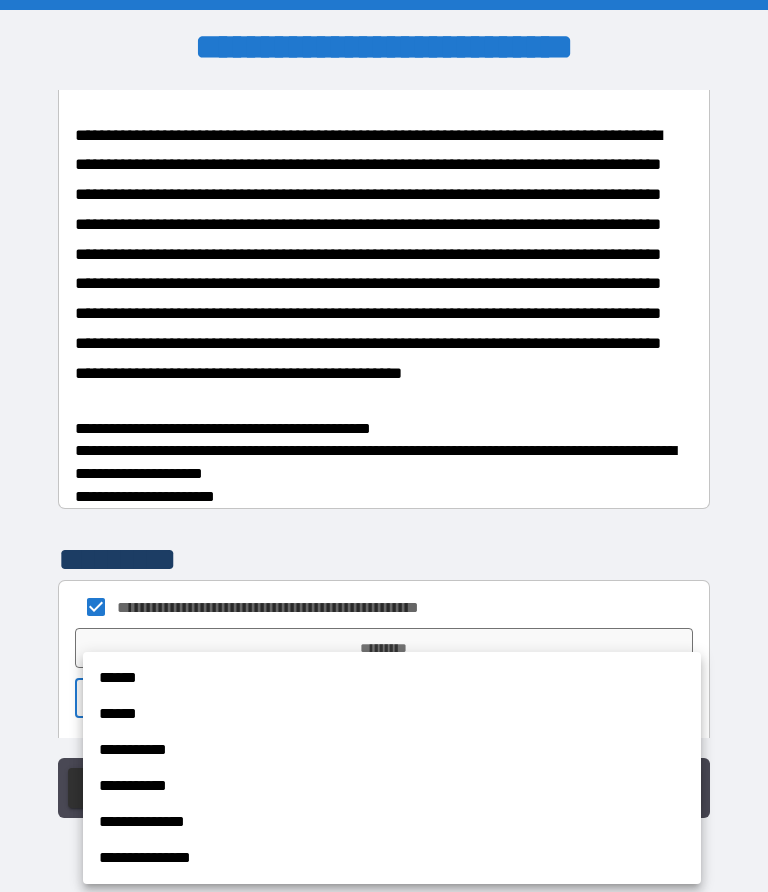 click on "**********" at bounding box center [392, 858] 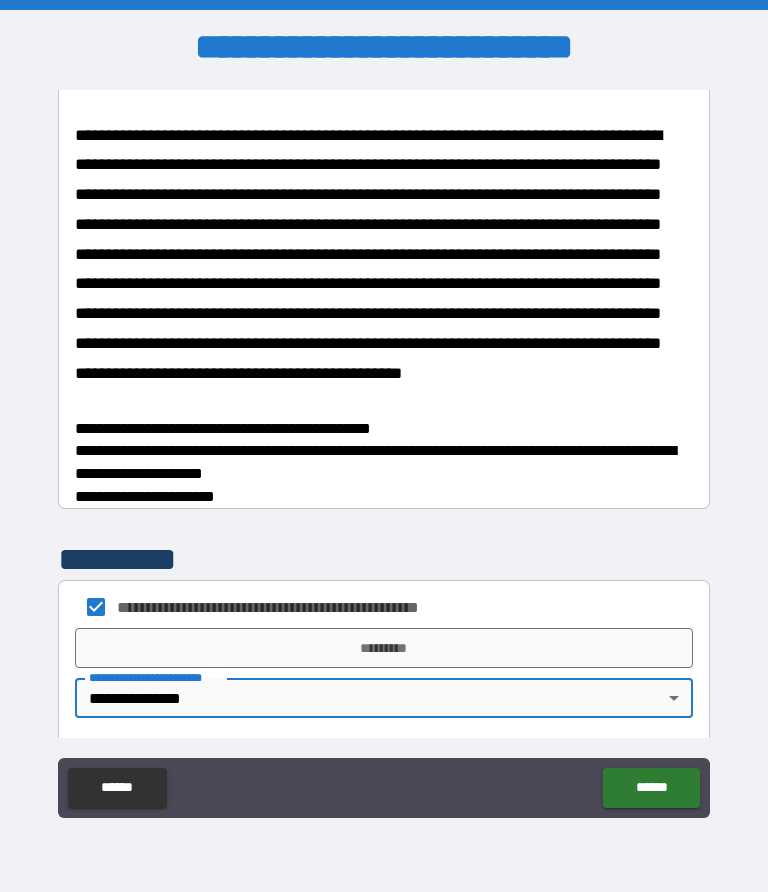 click on "*********" at bounding box center (384, 648) 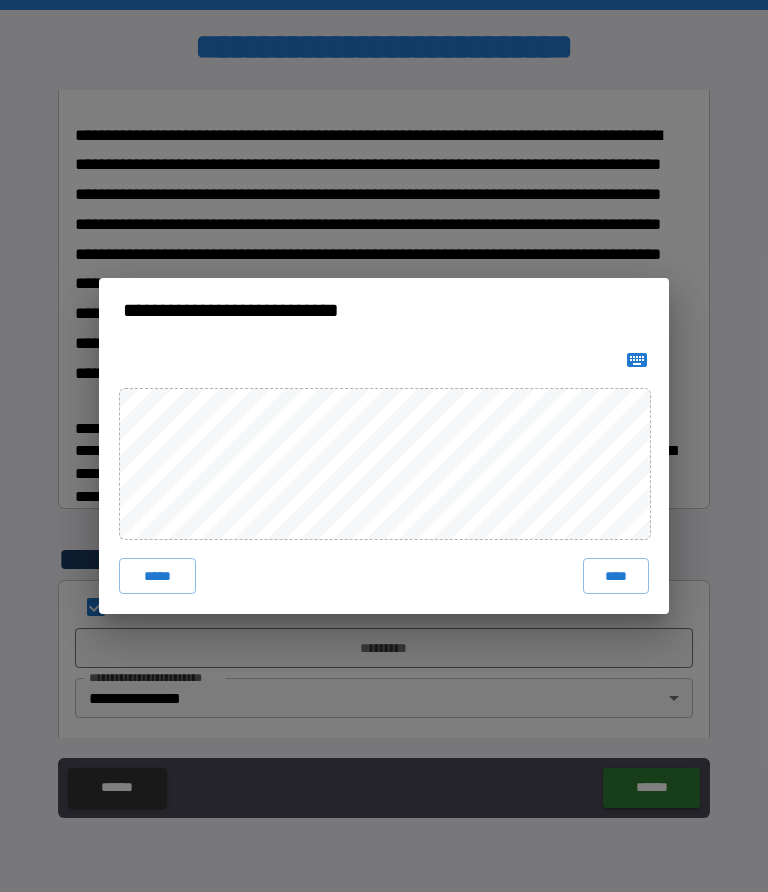 click on "****" at bounding box center [616, 576] 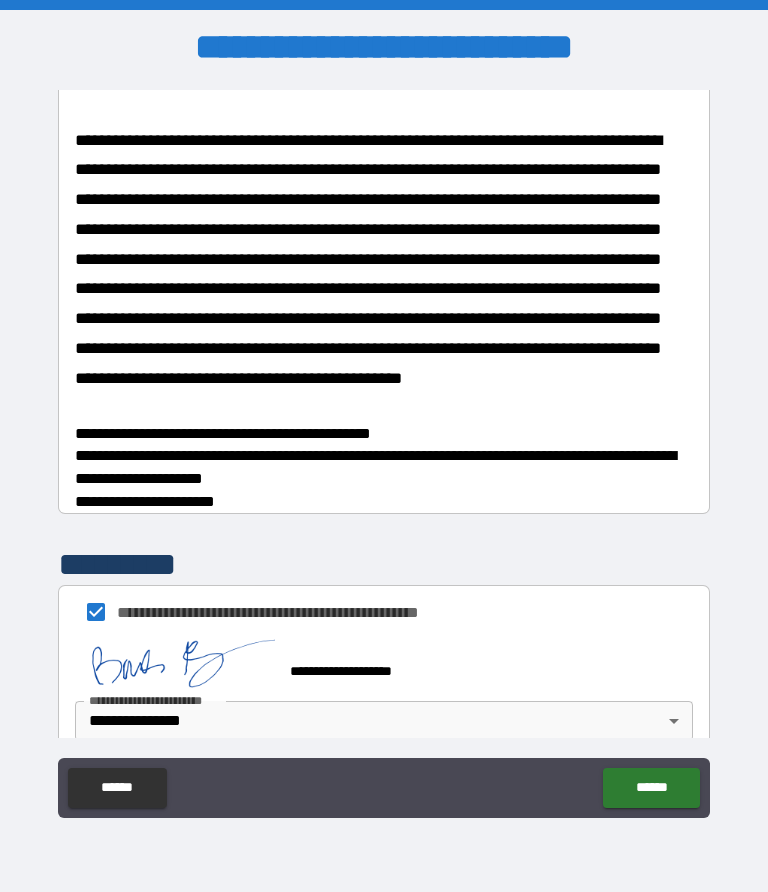 click on "******" at bounding box center [651, 788] 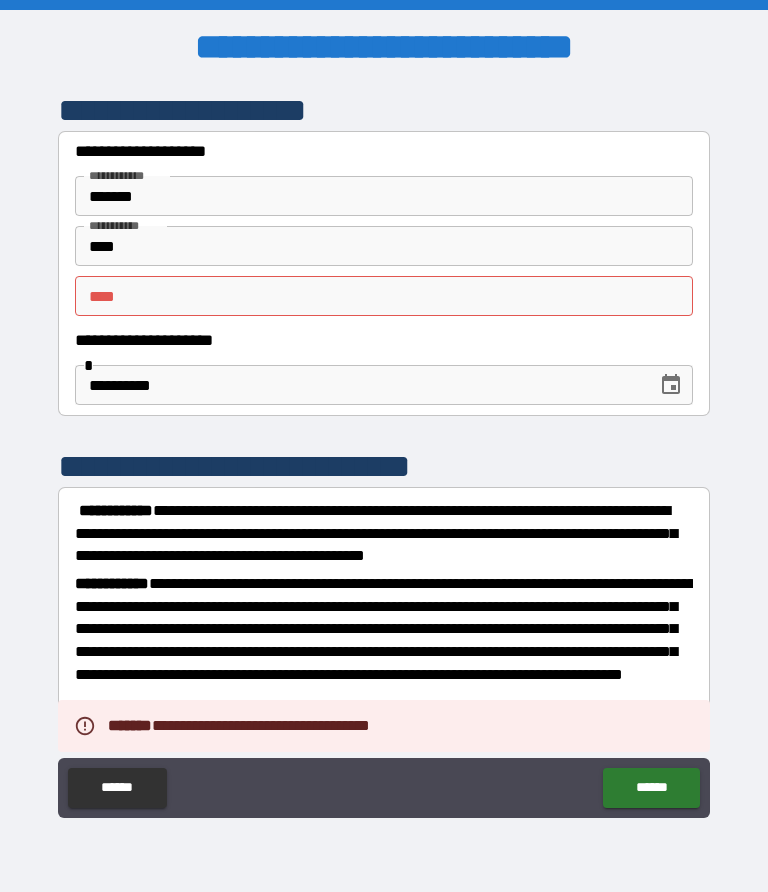 scroll, scrollTop: 0, scrollLeft: 0, axis: both 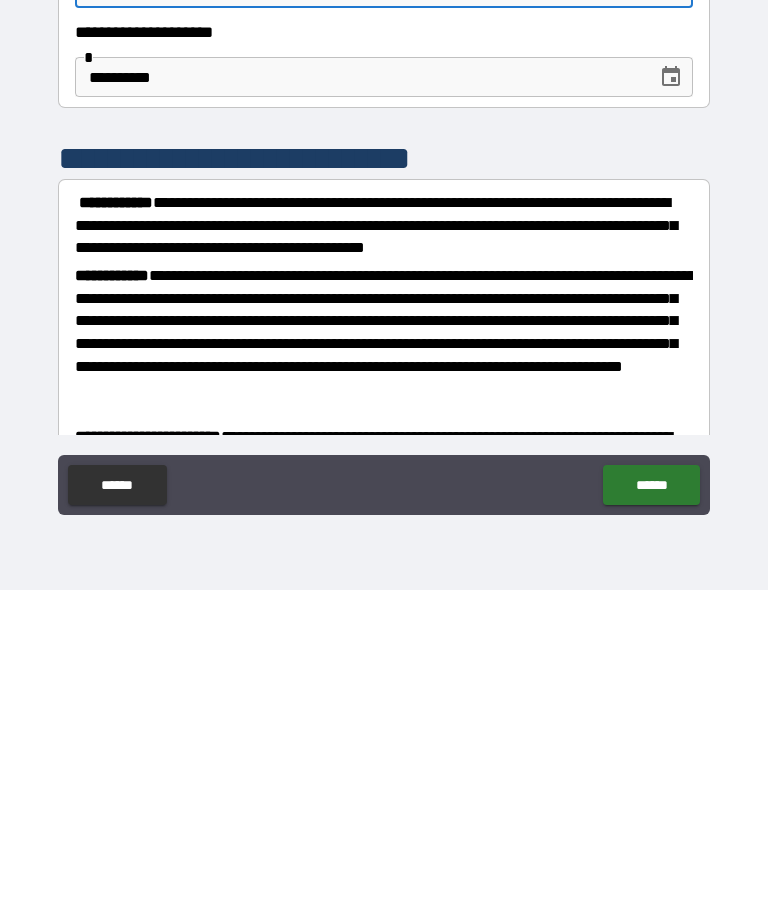 click on "******" at bounding box center [651, 793] 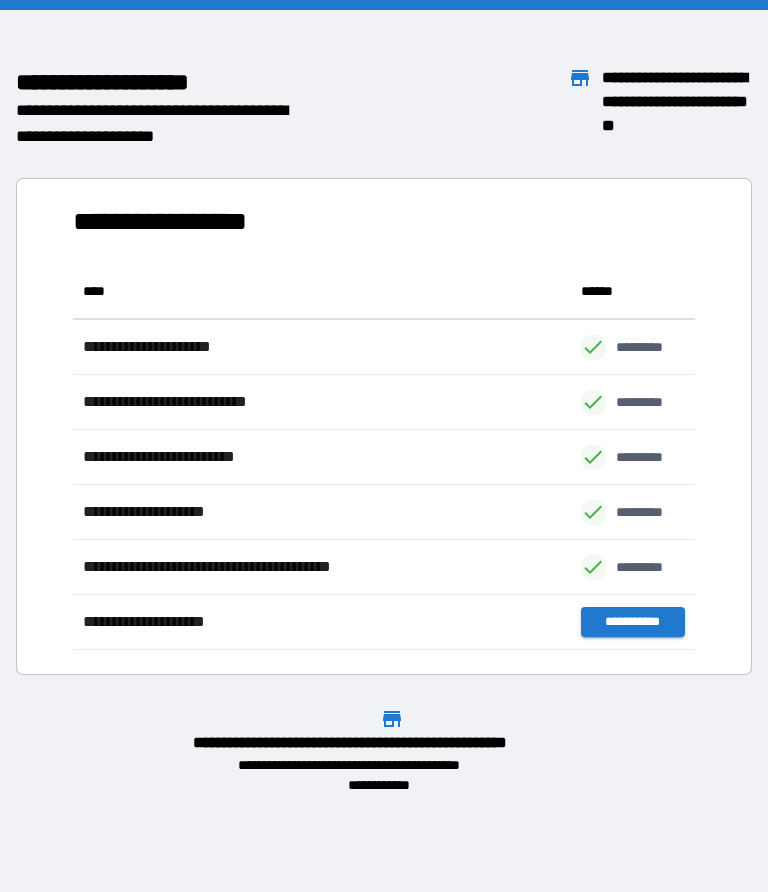 scroll, scrollTop: 1, scrollLeft: 1, axis: both 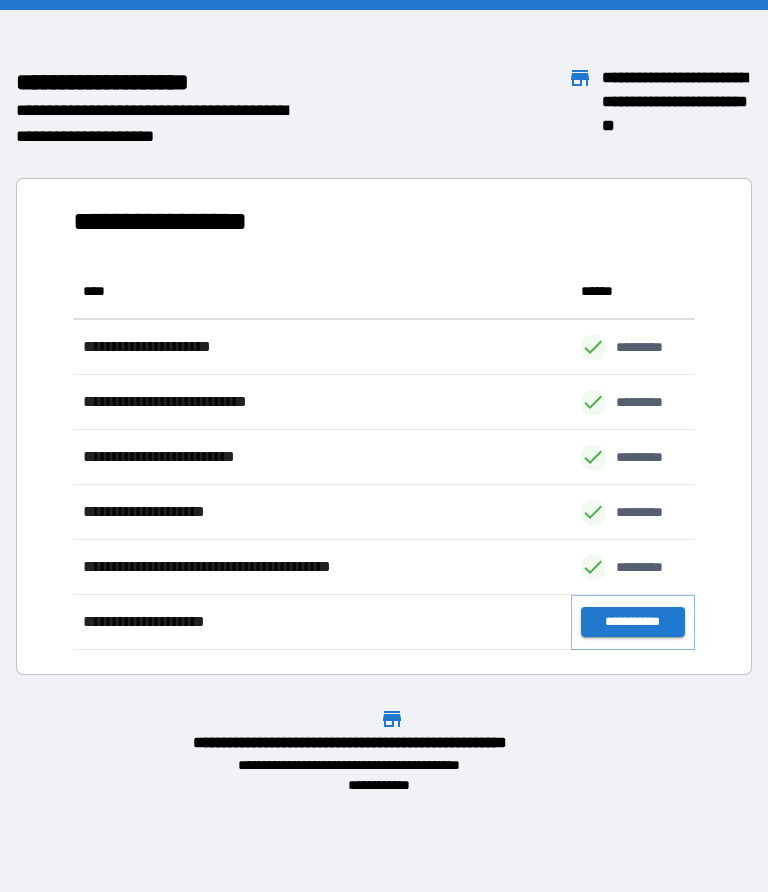 click on "**********" at bounding box center [633, 622] 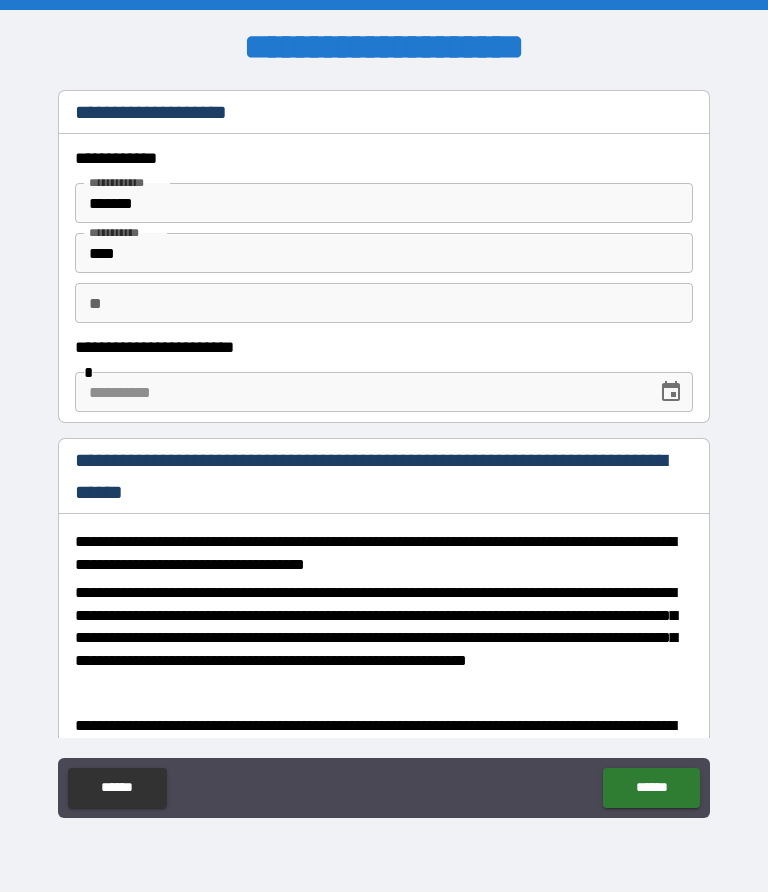 click 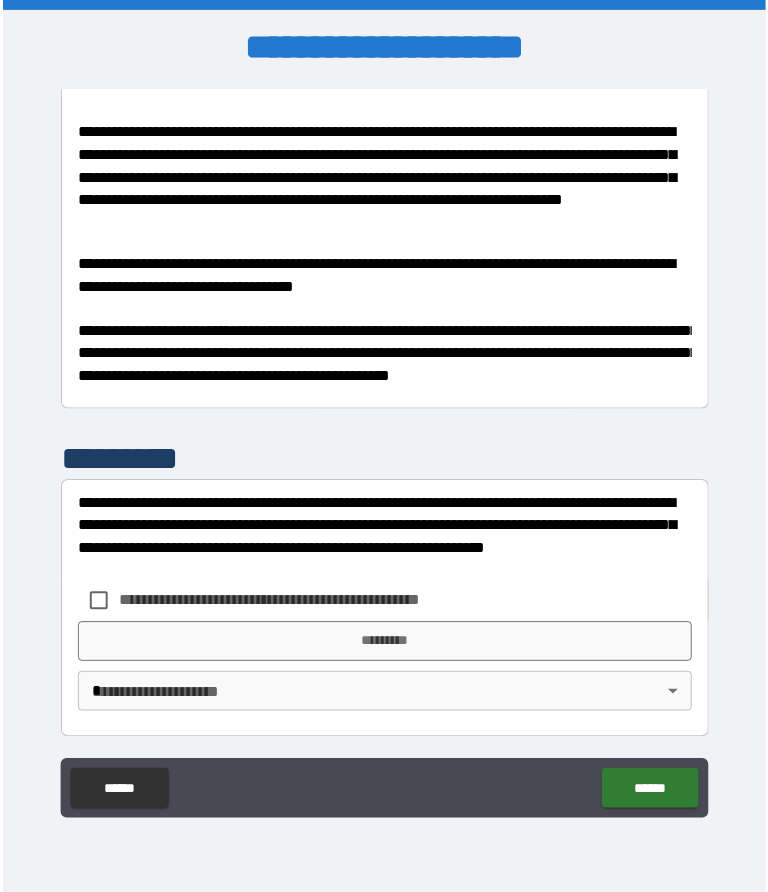 scroll, scrollTop: 945, scrollLeft: 0, axis: vertical 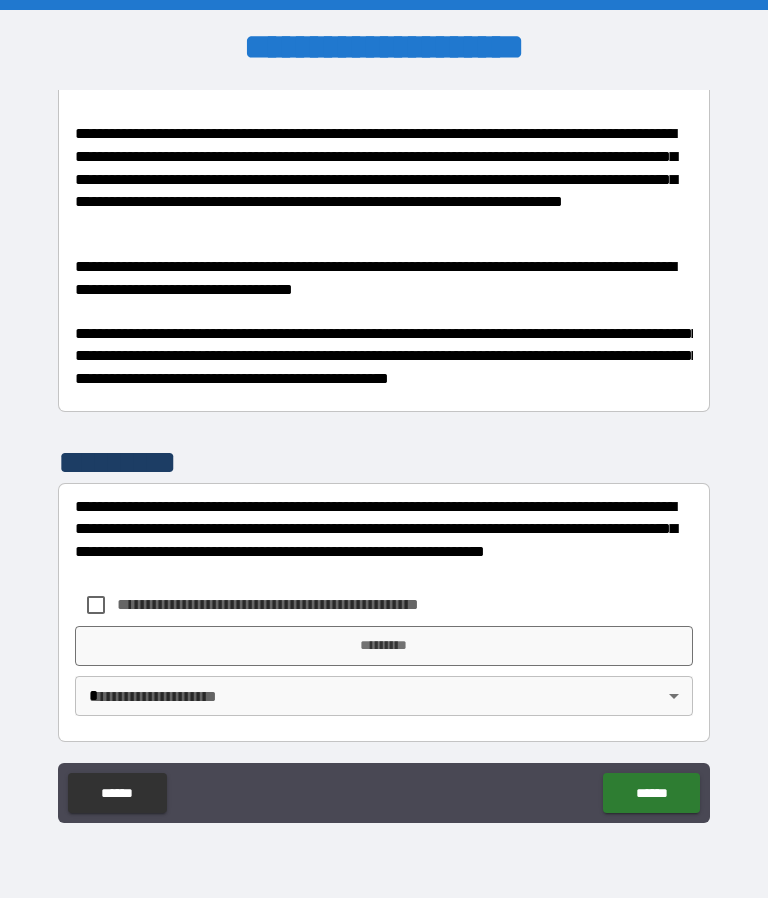 click on "*********" at bounding box center (384, 462) 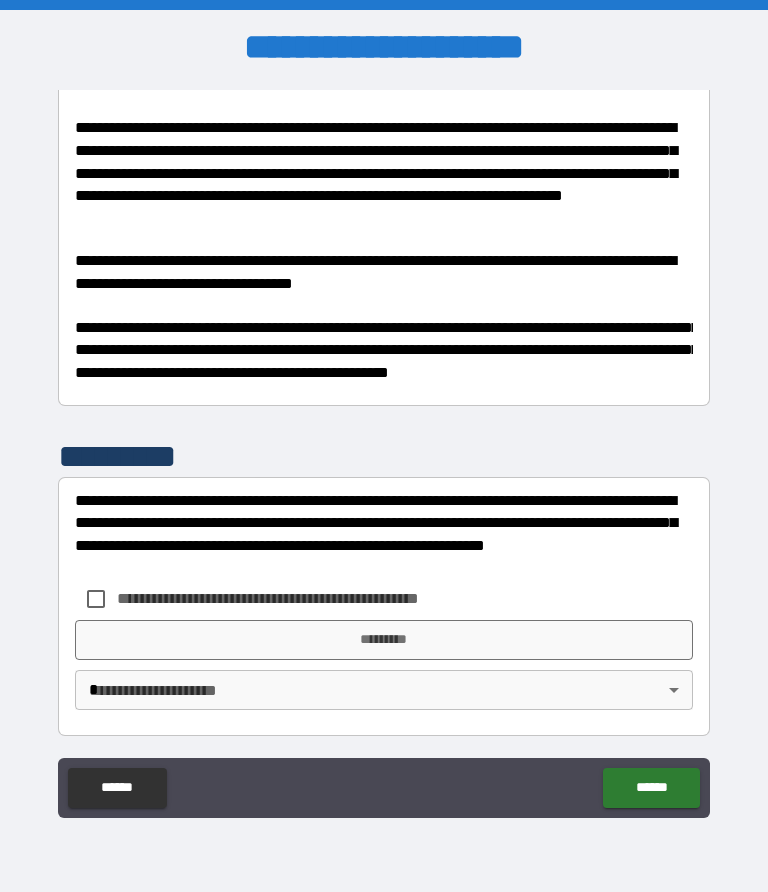 scroll, scrollTop: 950, scrollLeft: 0, axis: vertical 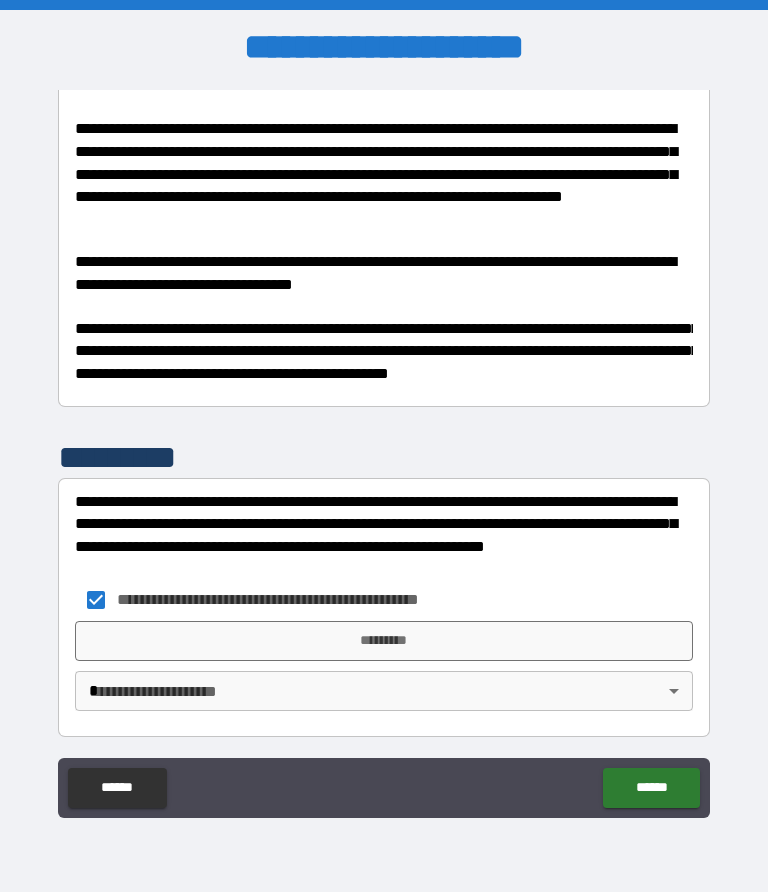 click on "*********" at bounding box center [384, 641] 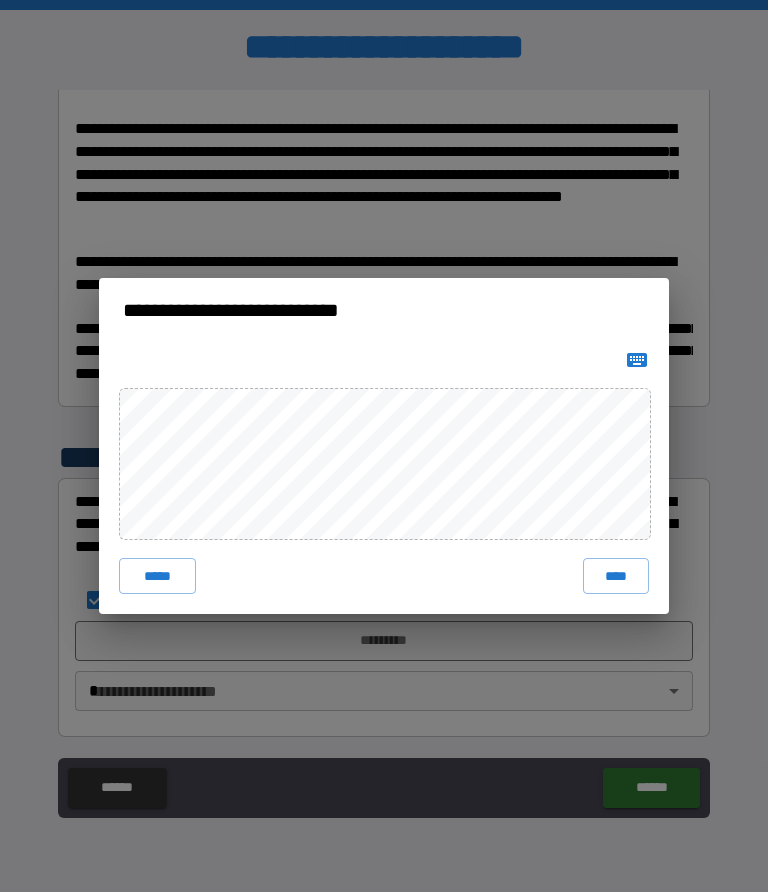 click on "***** ****" at bounding box center (384, 478) 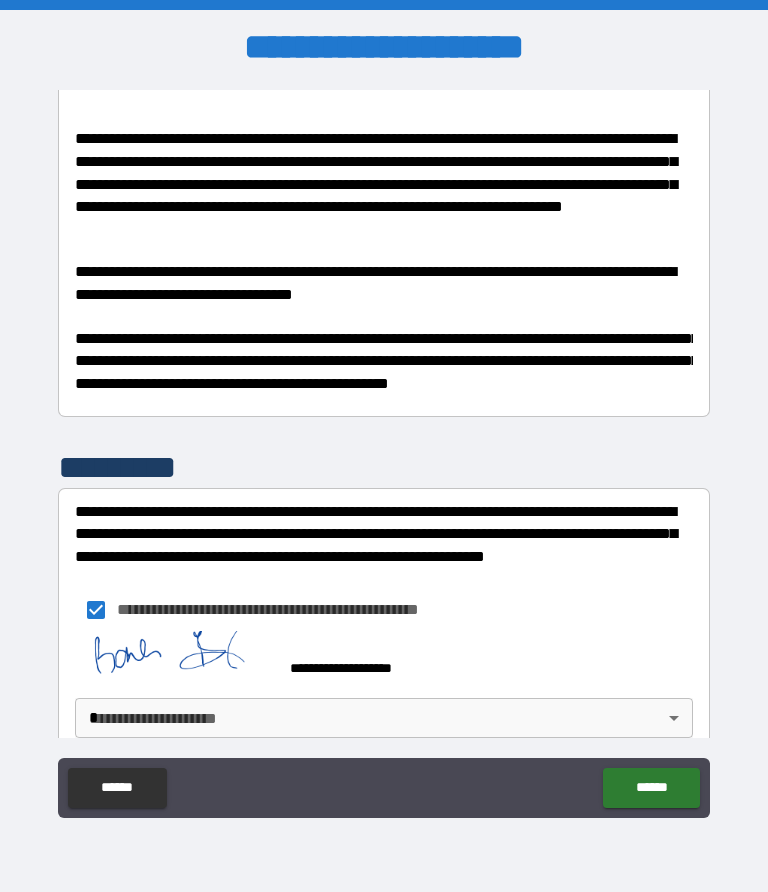click on "******" at bounding box center [651, 788] 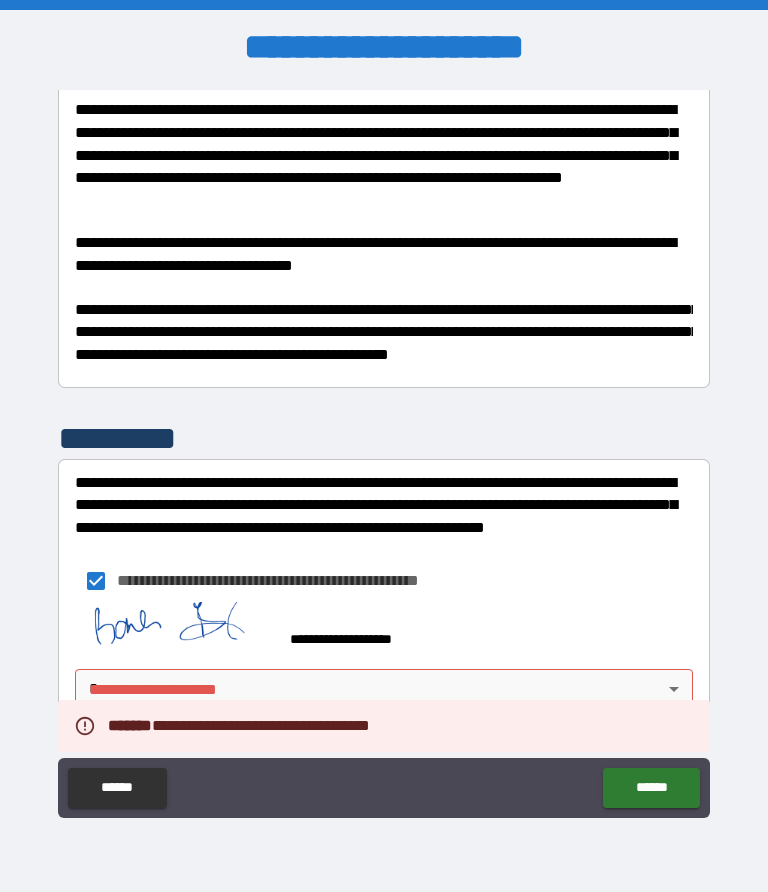 scroll, scrollTop: 967, scrollLeft: 0, axis: vertical 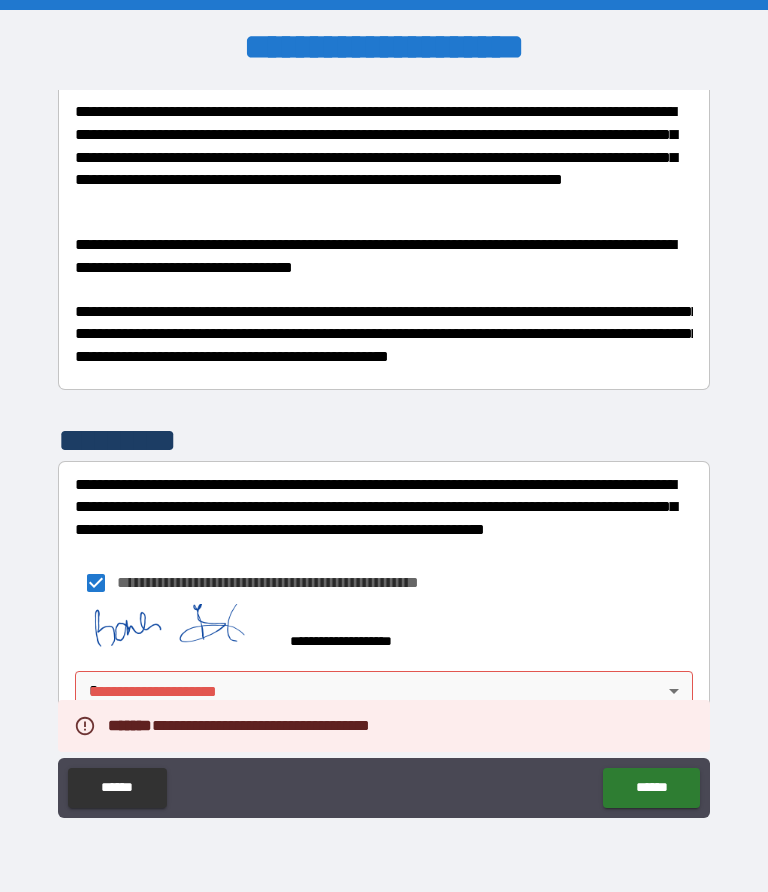 click on "**********" at bounding box center (384, 446) 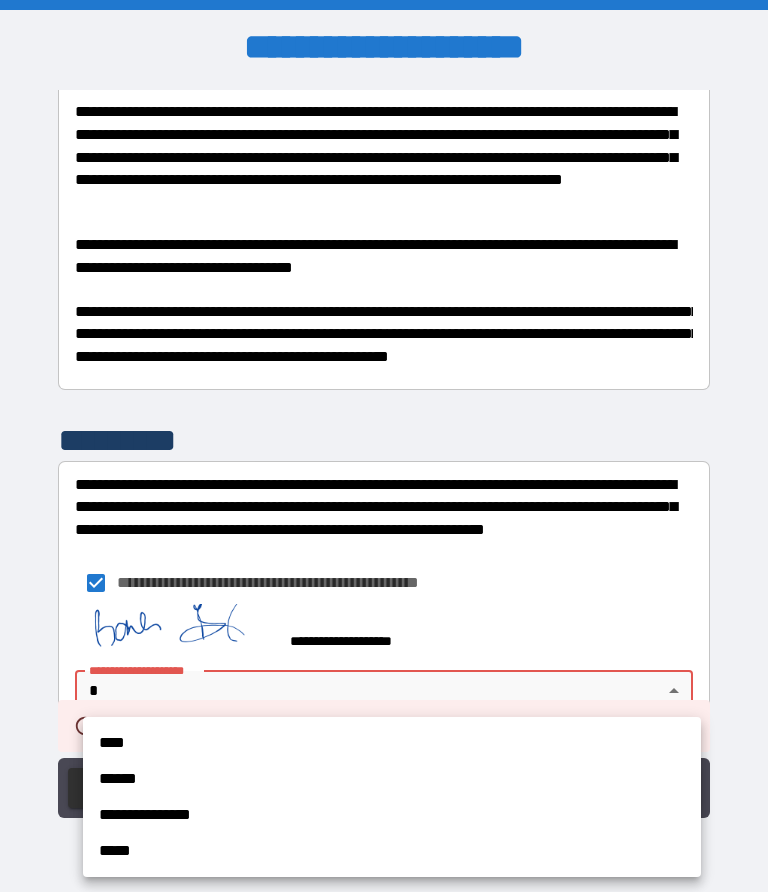 click on "****" at bounding box center (392, 743) 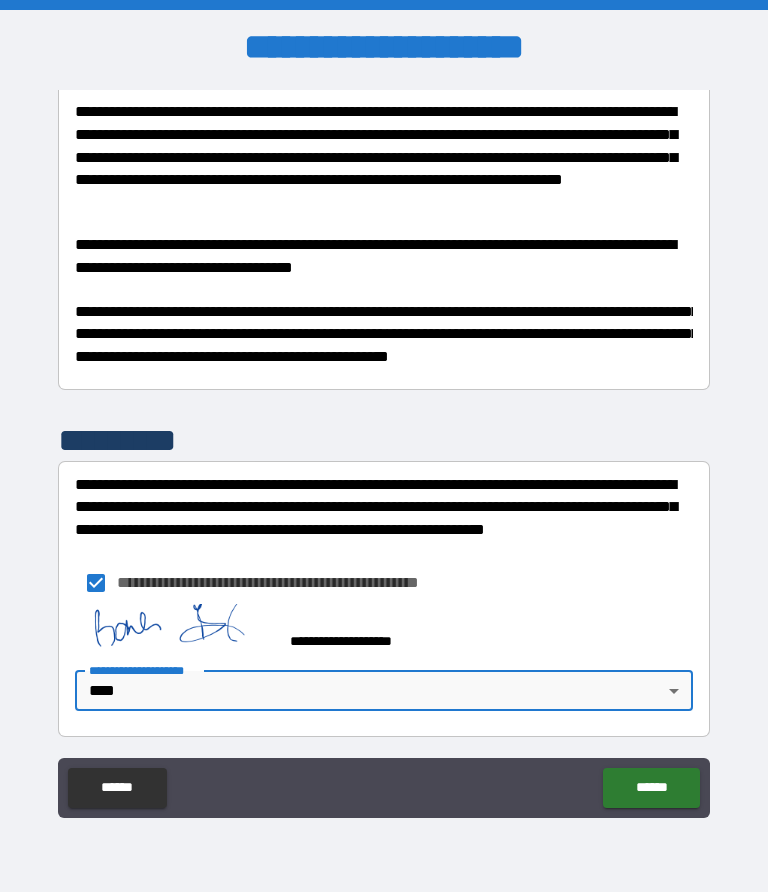 click on "******" at bounding box center [651, 788] 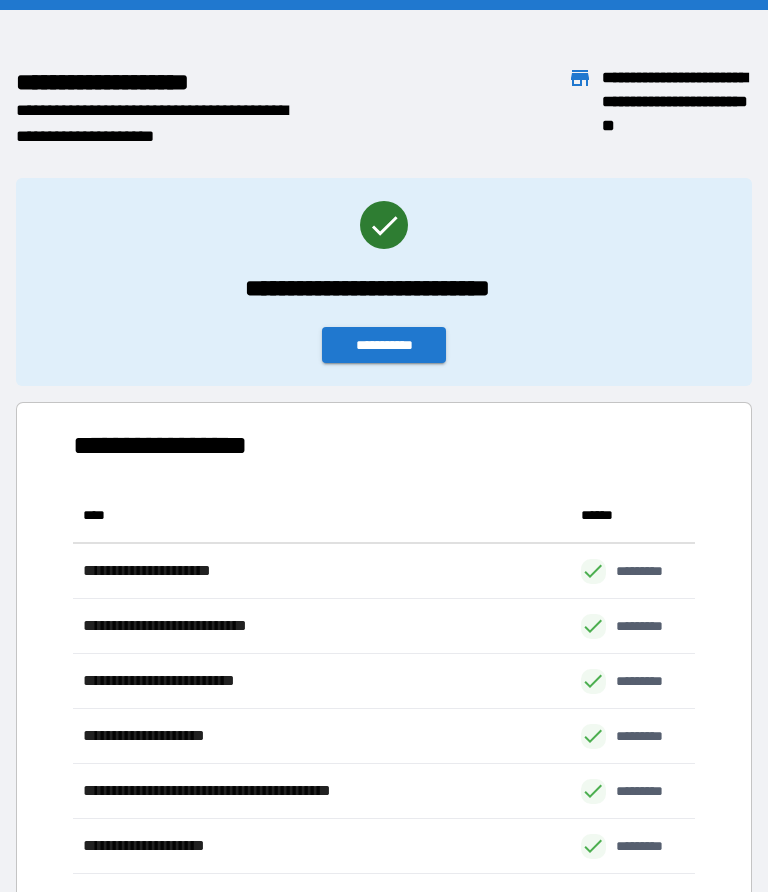 scroll, scrollTop: 386, scrollLeft: 622, axis: both 